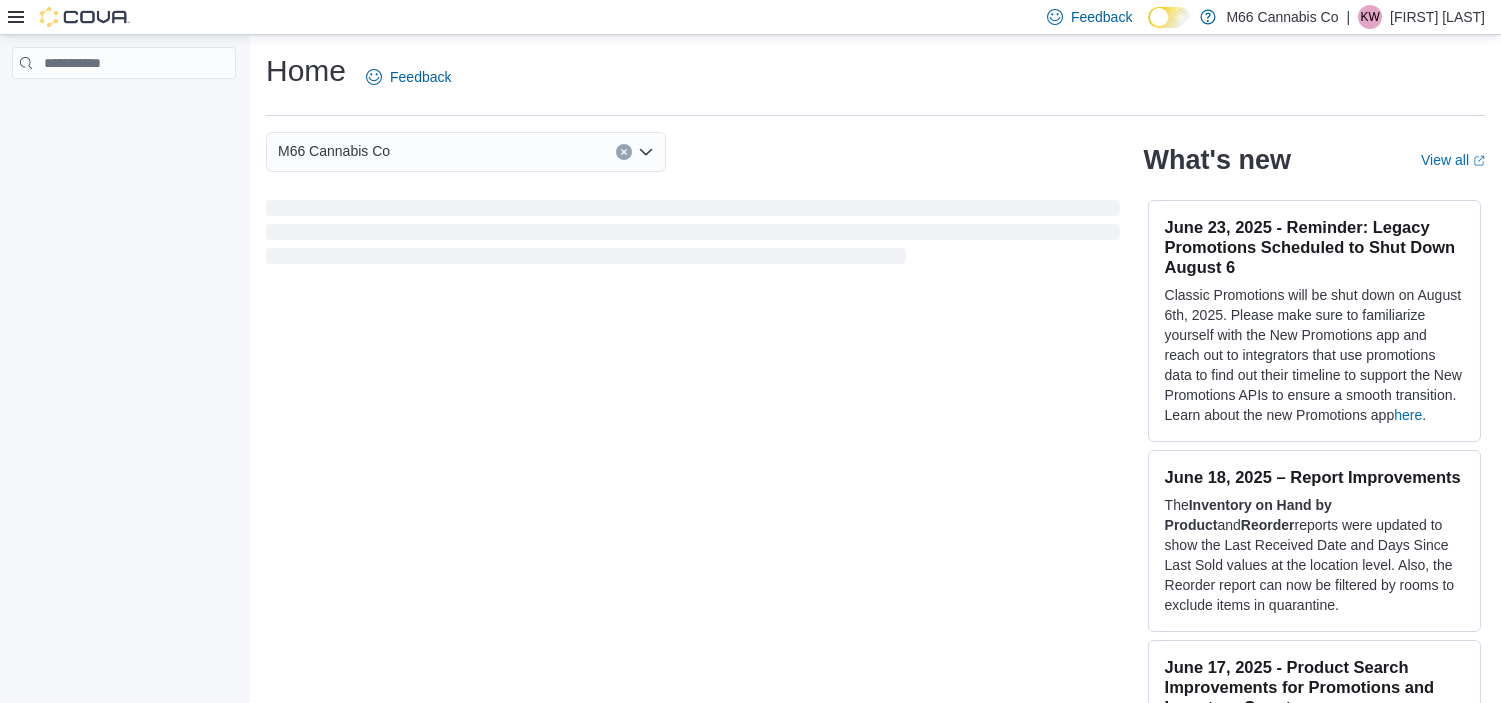 scroll, scrollTop: 0, scrollLeft: 0, axis: both 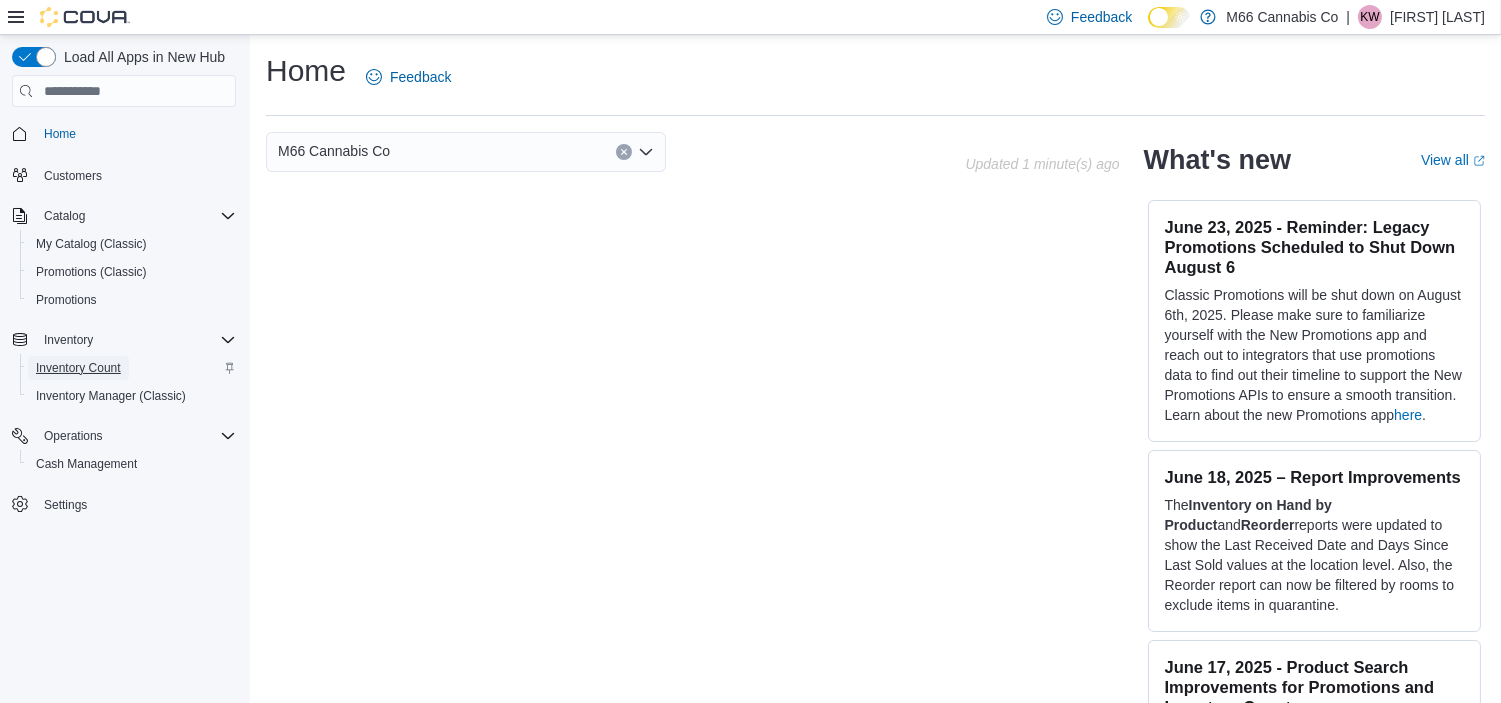 click on "Inventory Count" at bounding box center (78, 368) 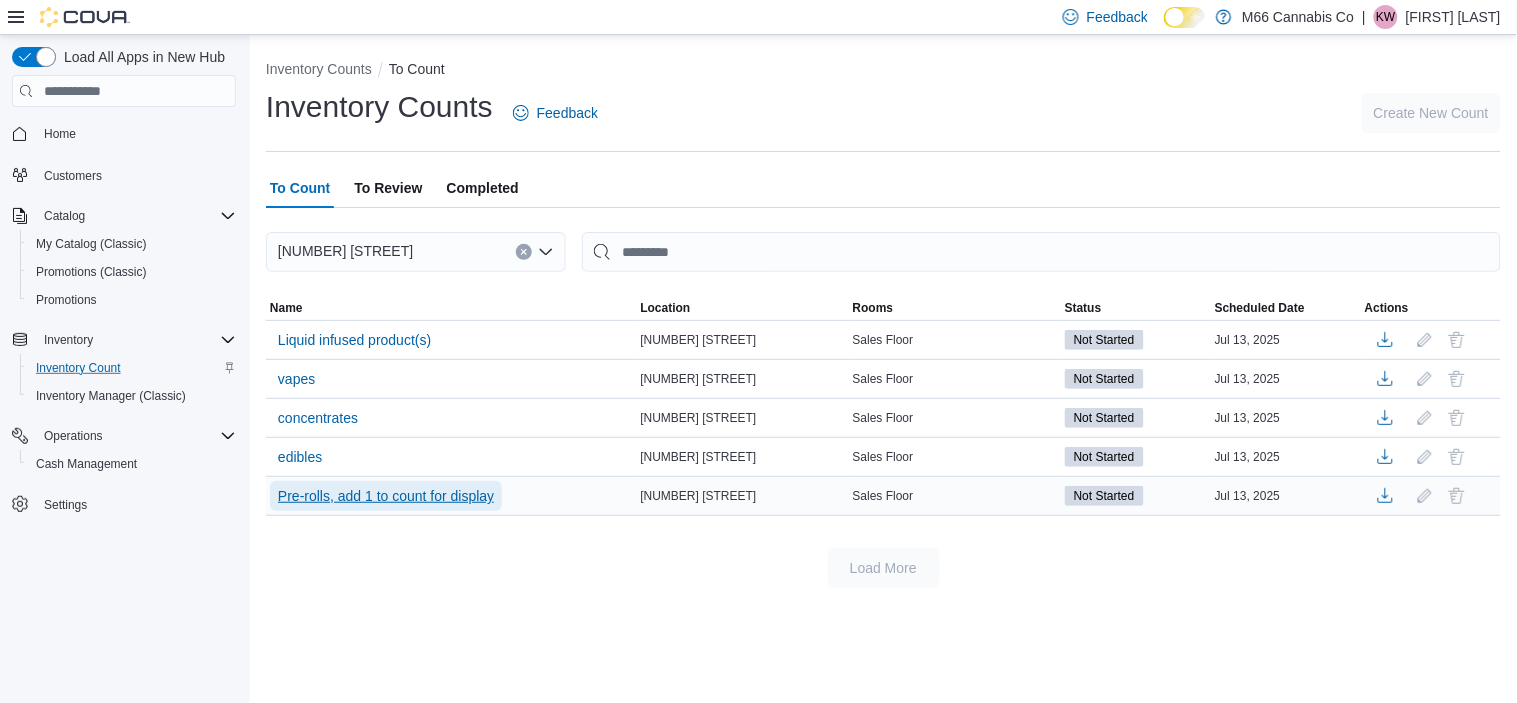 click on "Pre-rolls, add 1 to count for display" at bounding box center (386, 496) 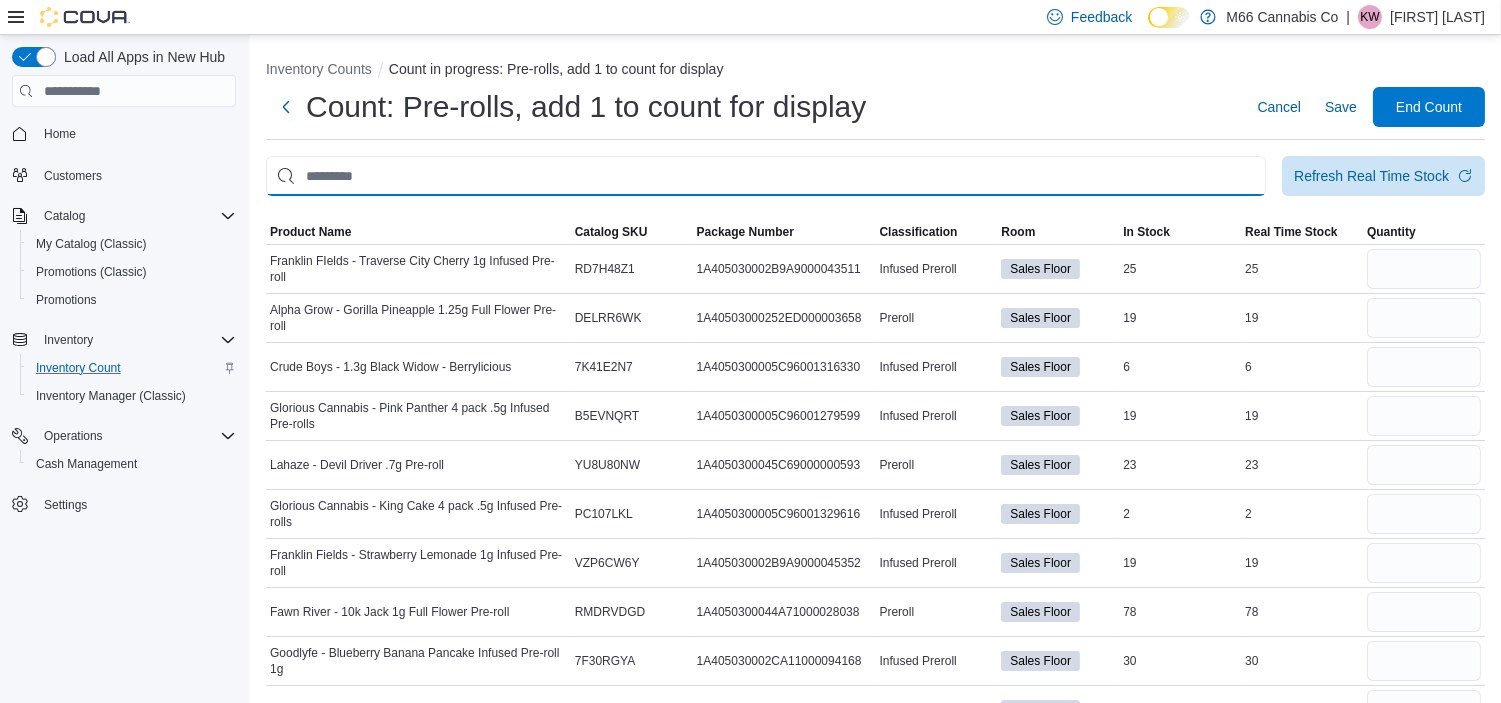 click at bounding box center (766, 176) 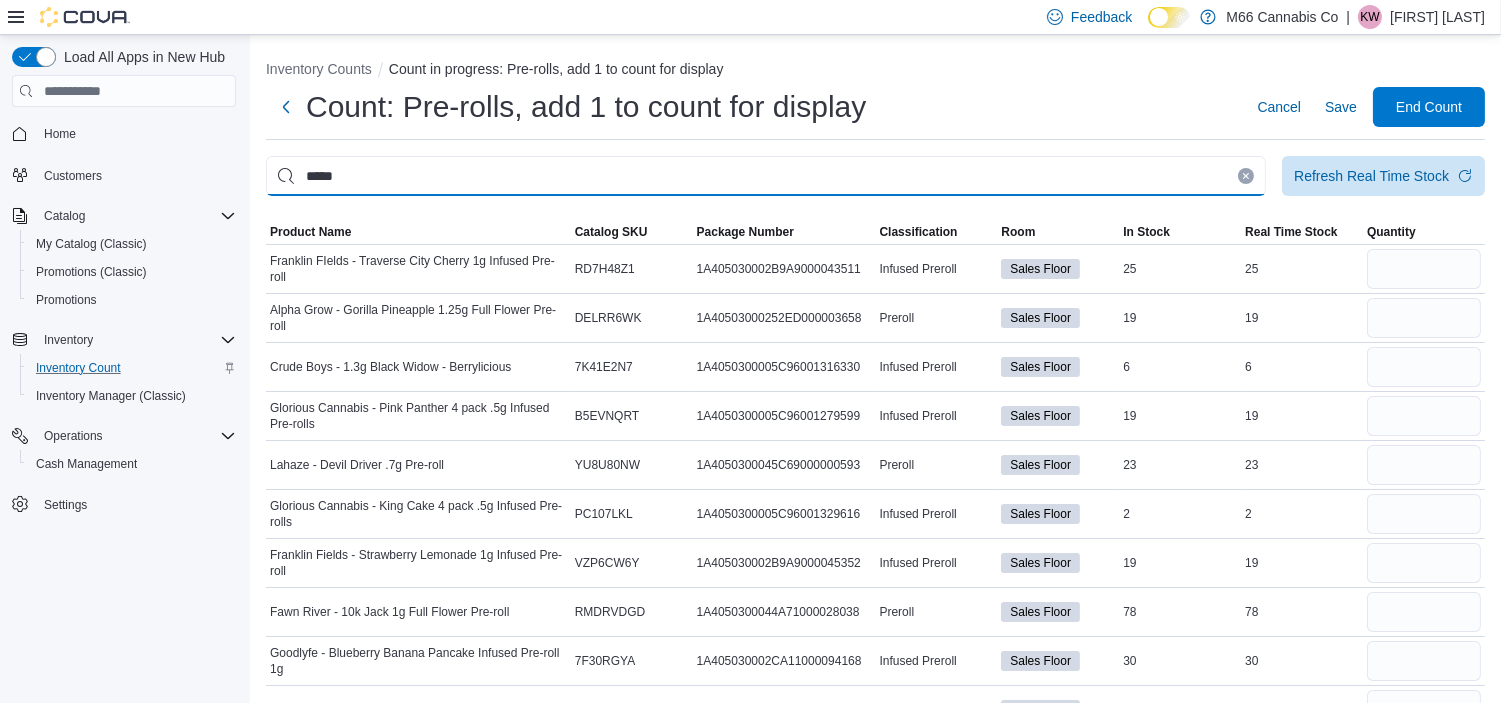 type on "*****" 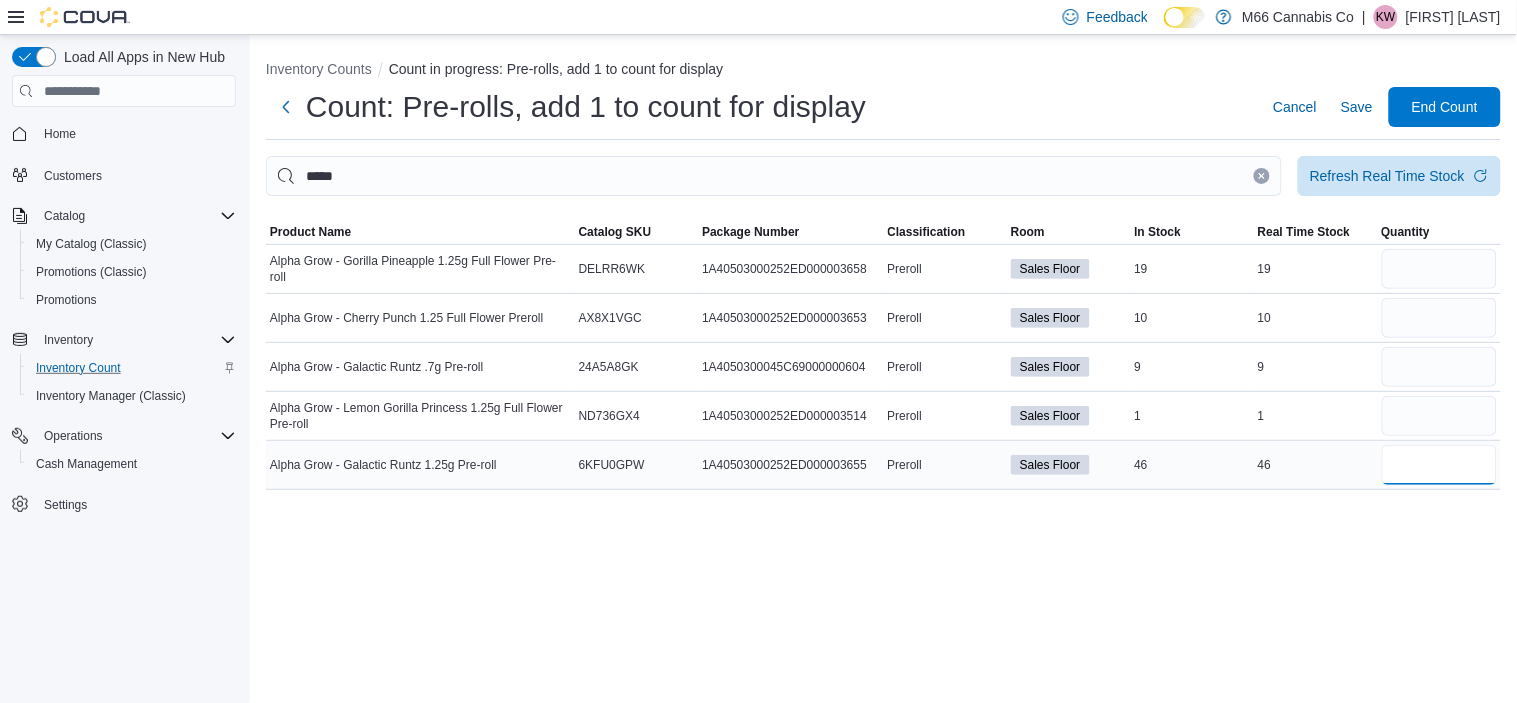 click at bounding box center [1440, 465] 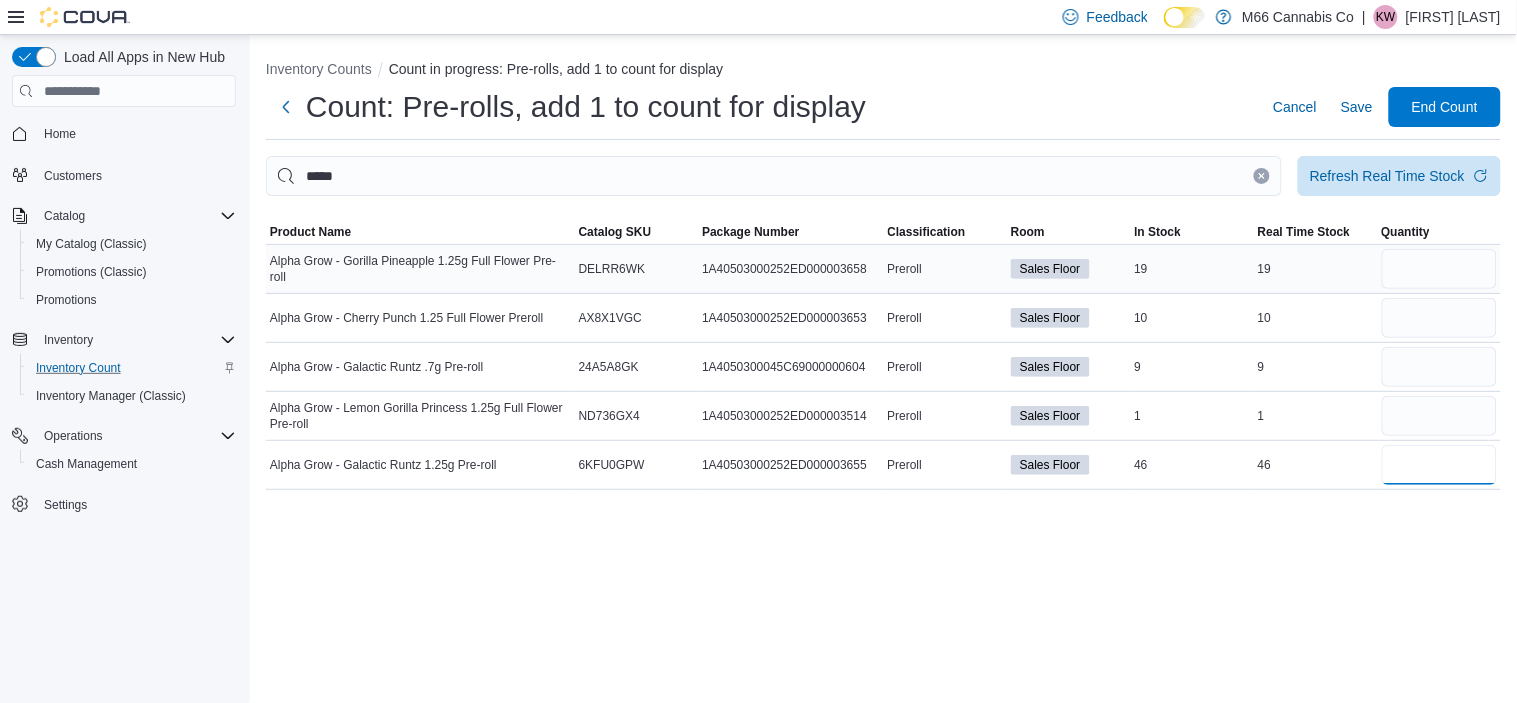 type on "**" 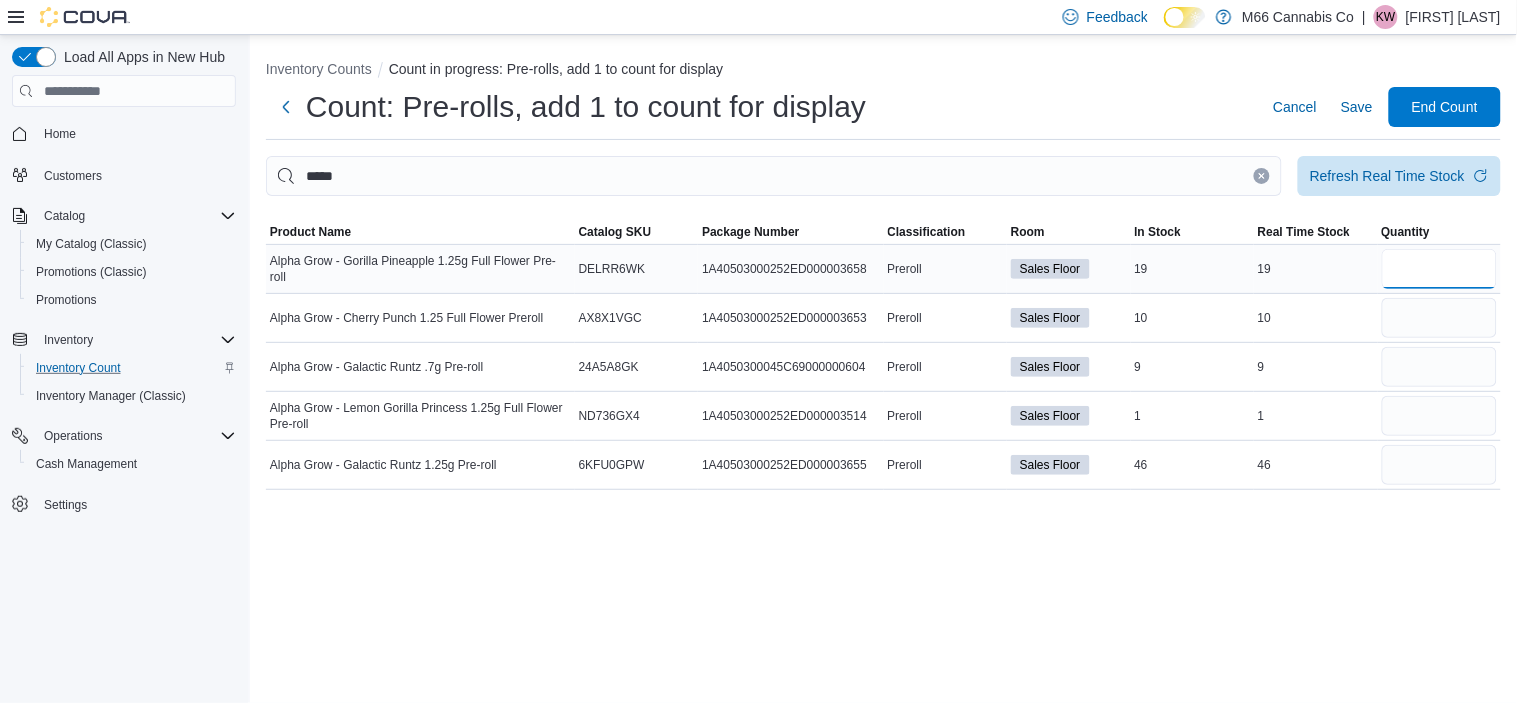 type 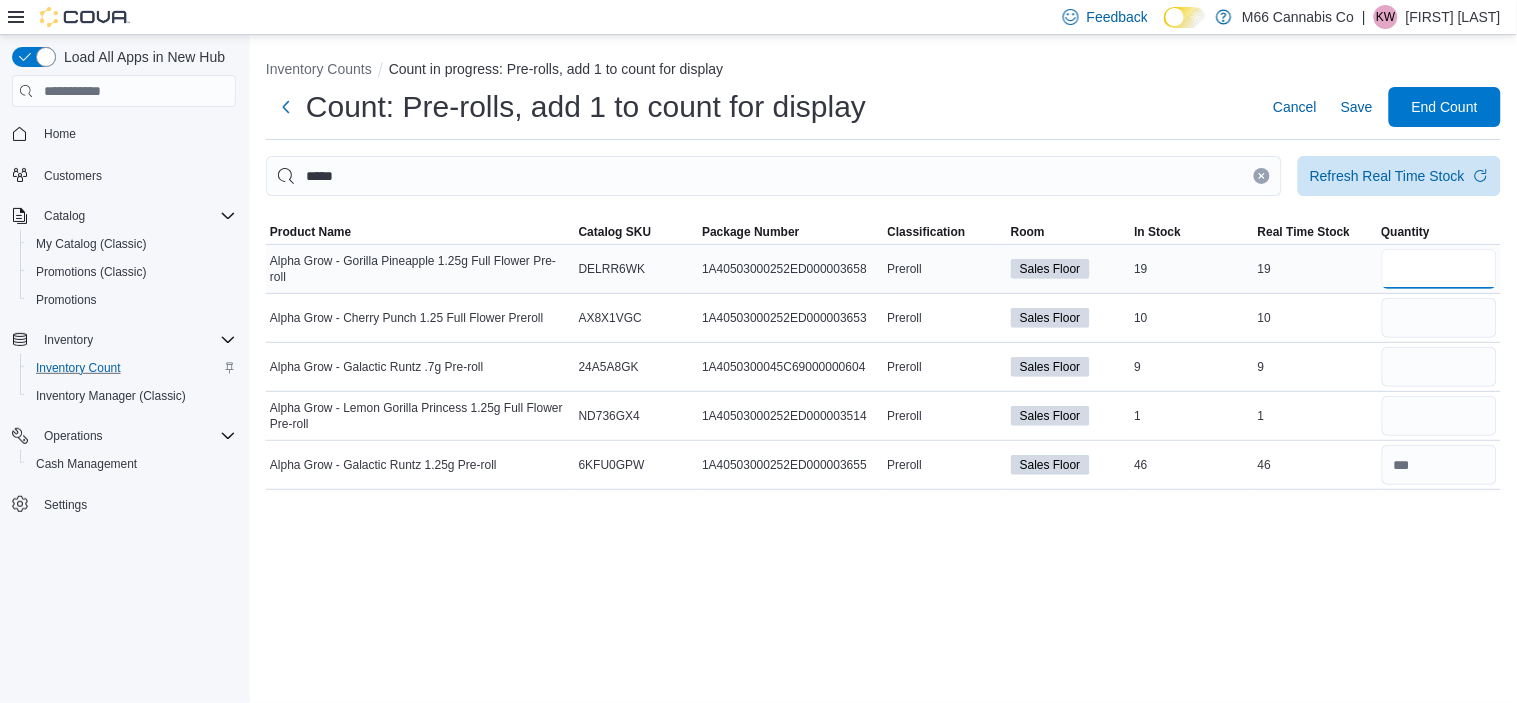 click at bounding box center (1440, 269) 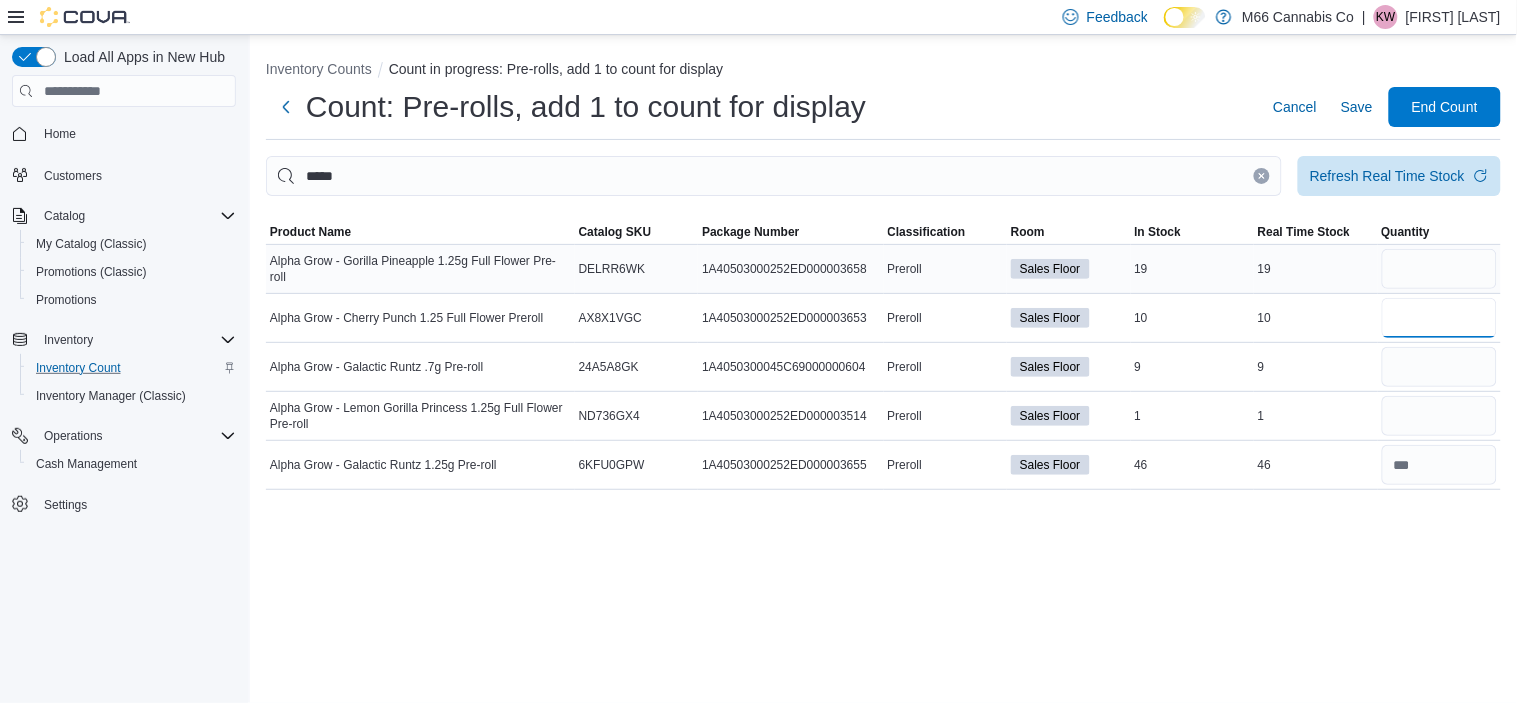 type 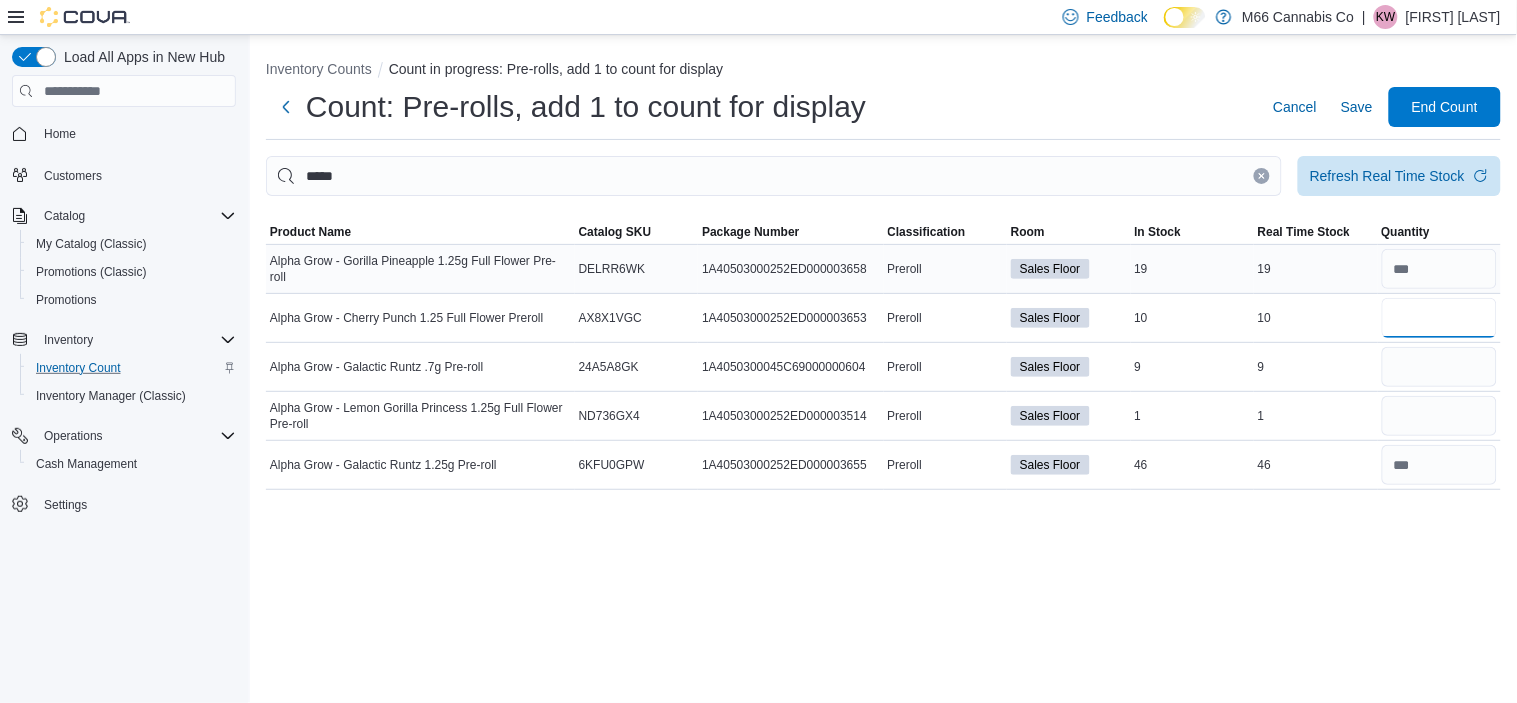 type on "**" 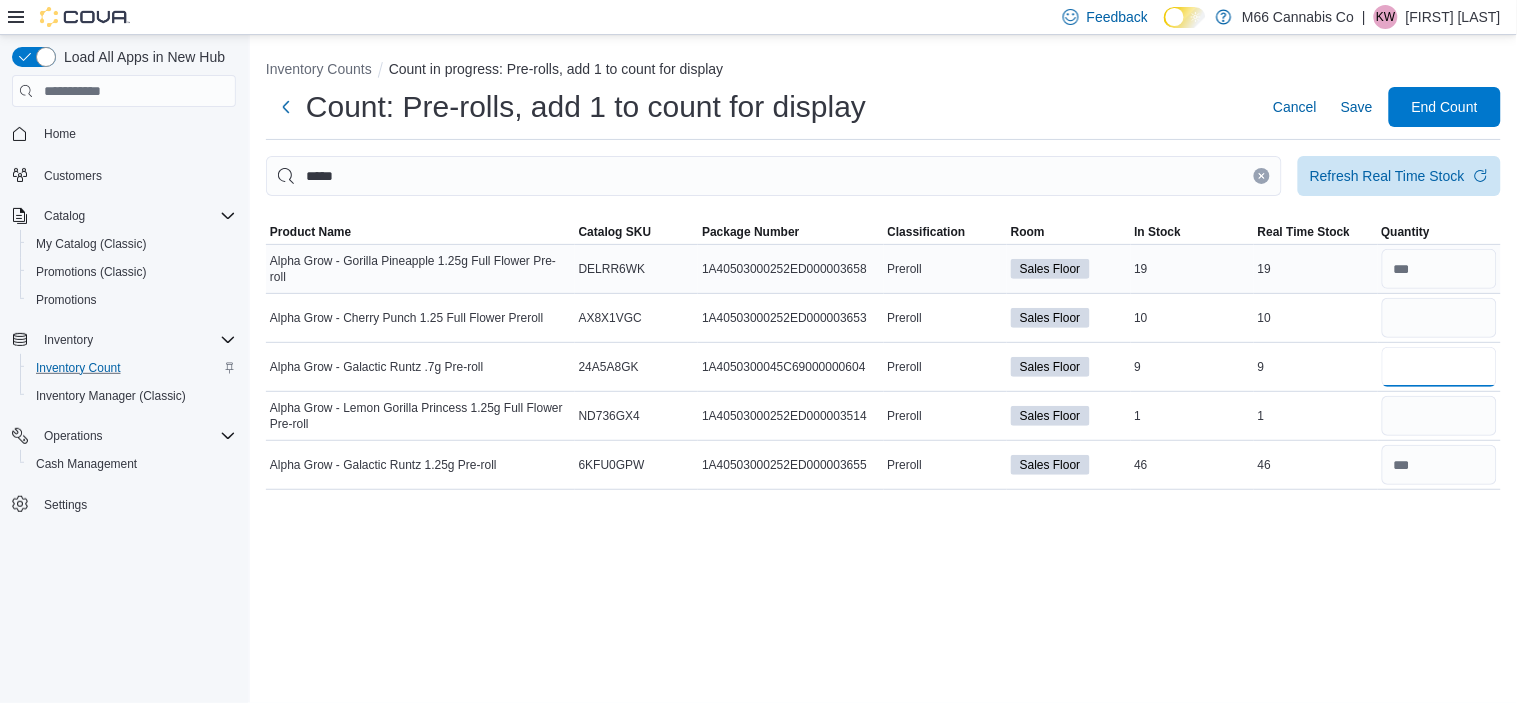 type 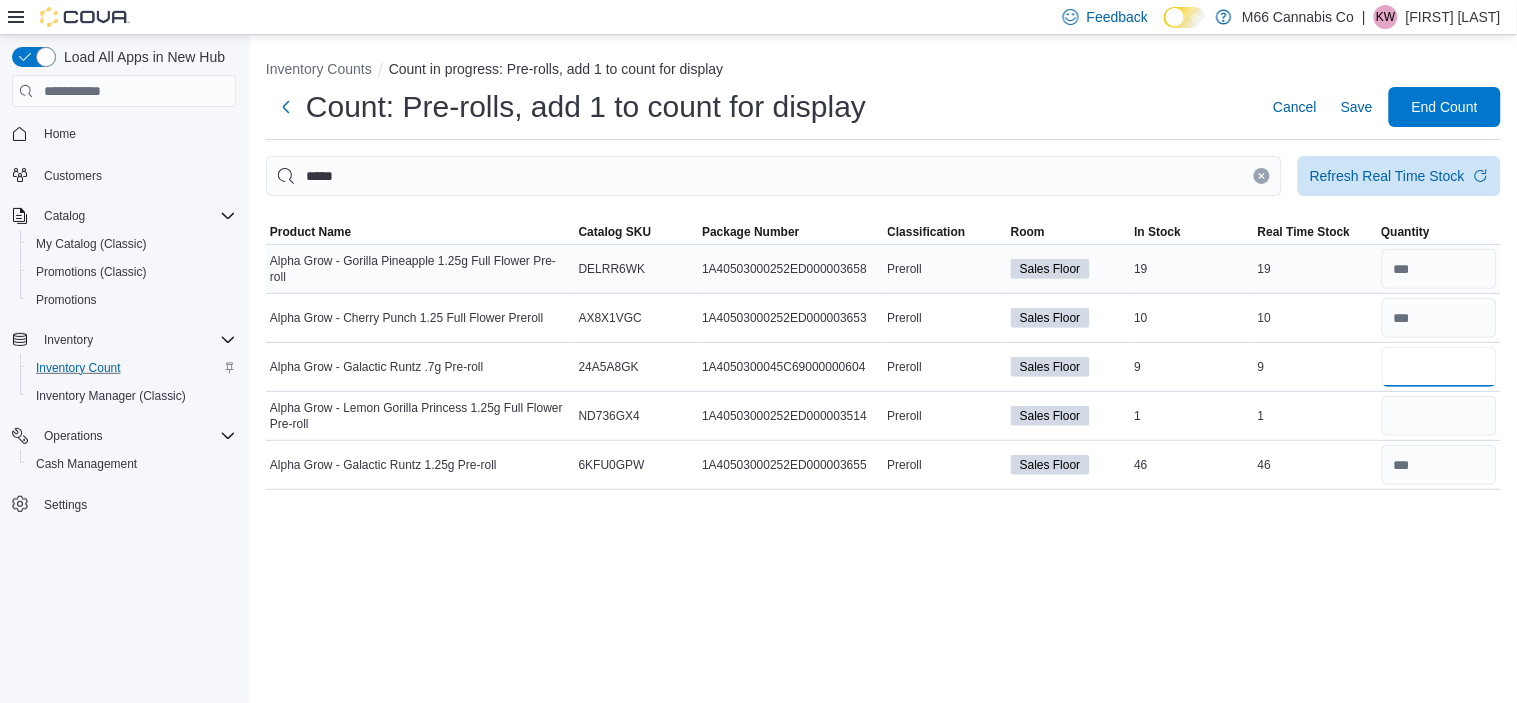 type on "*" 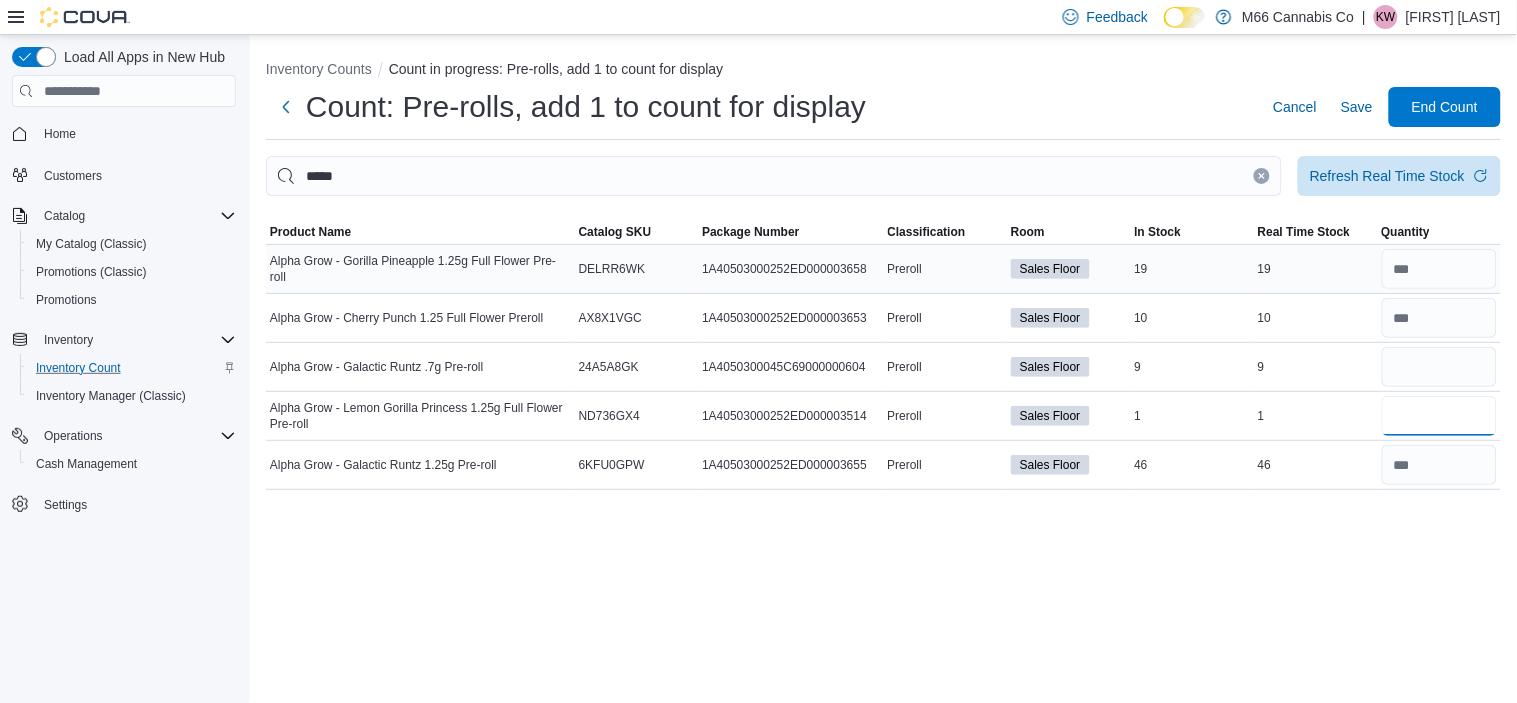 type 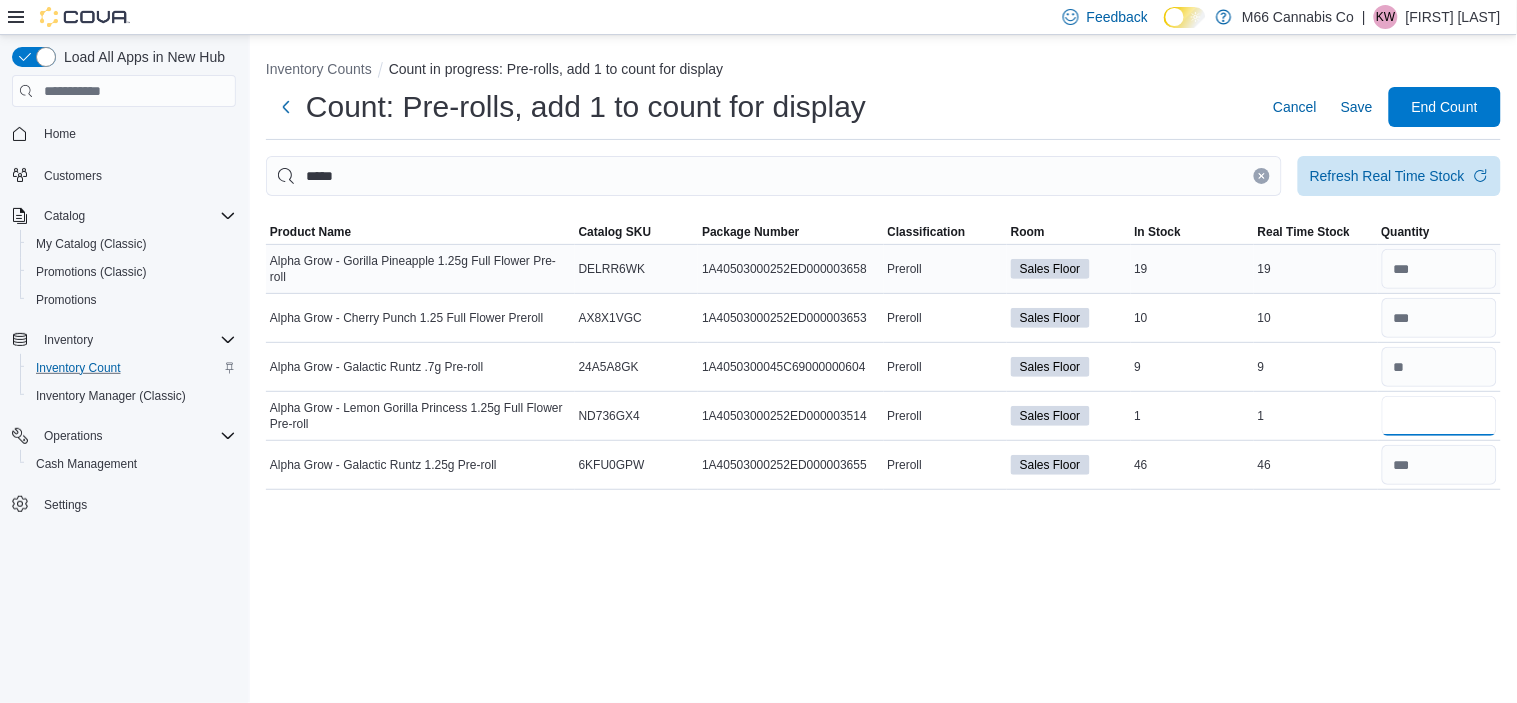 type on "*" 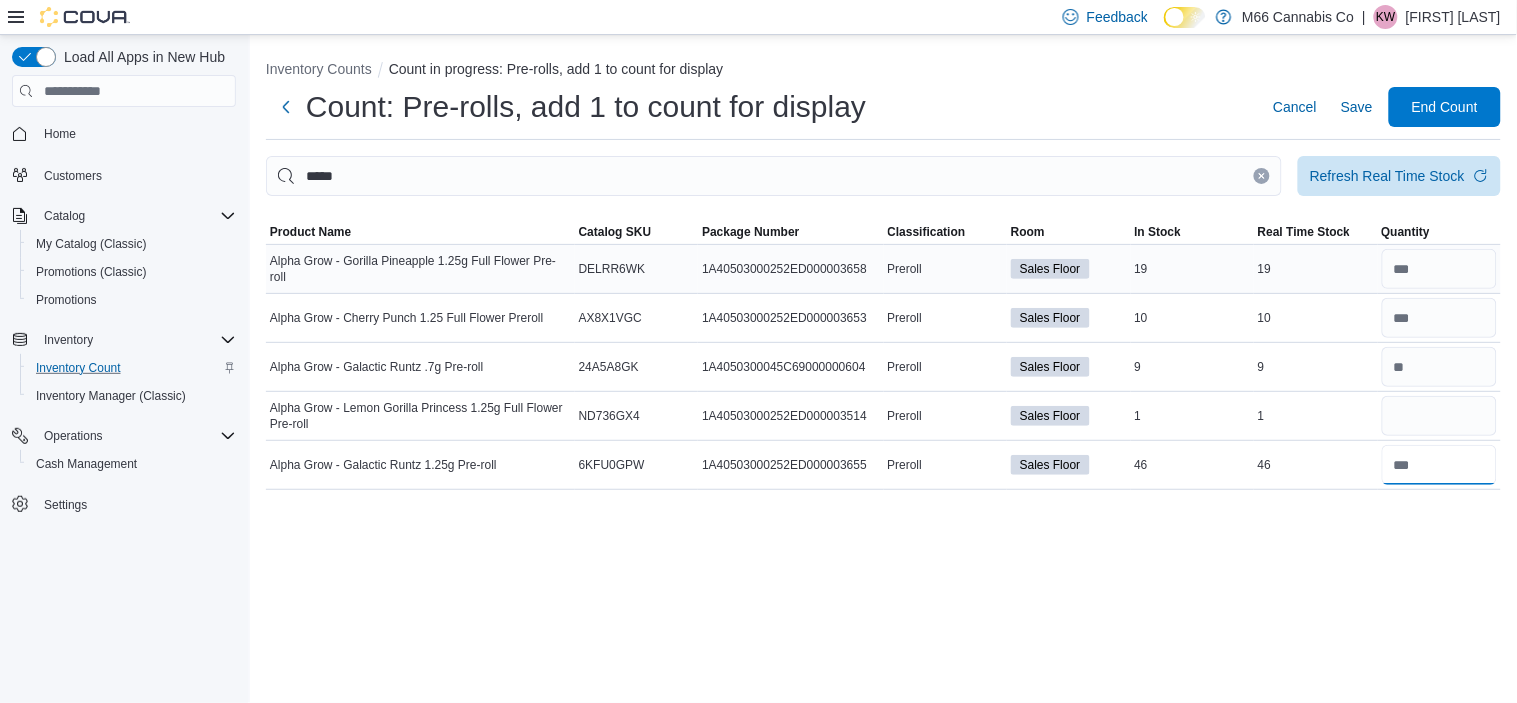 type 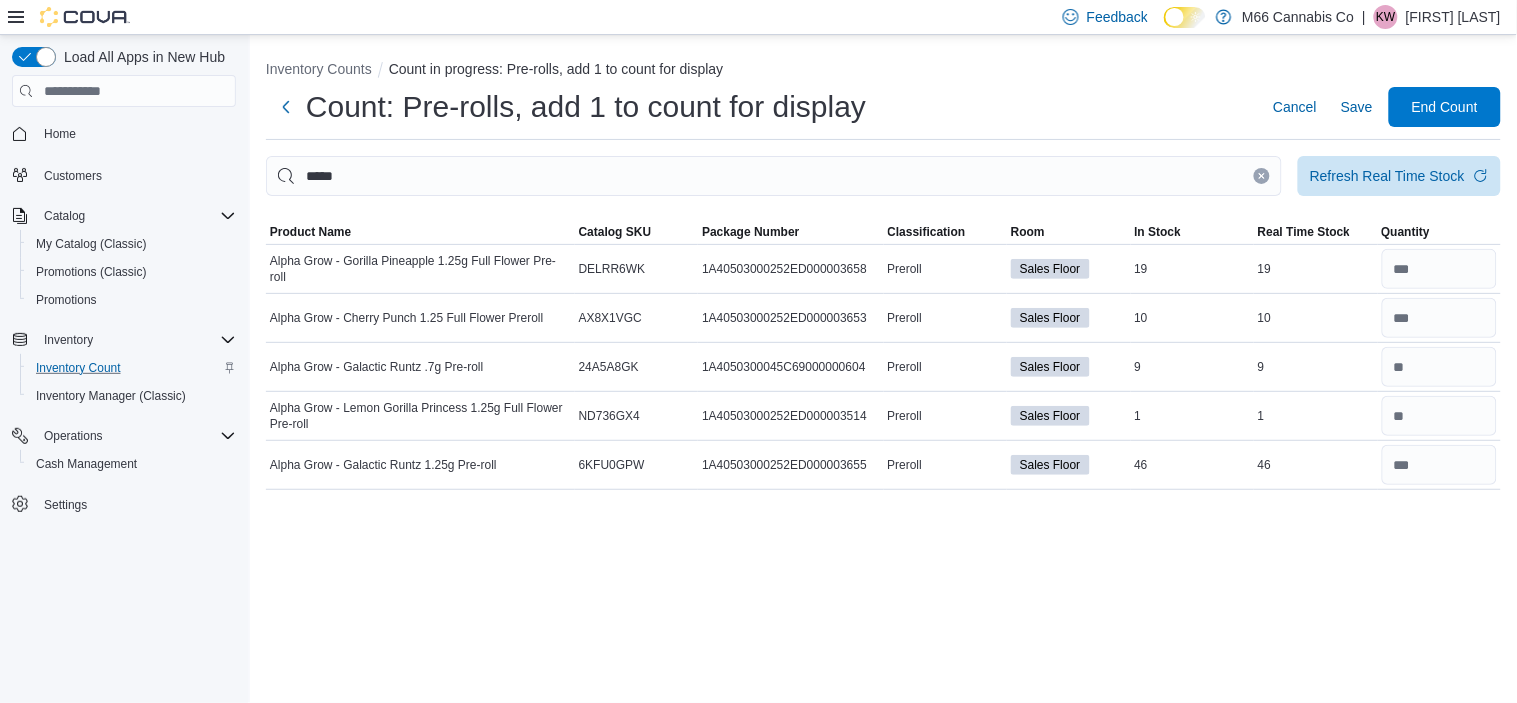click 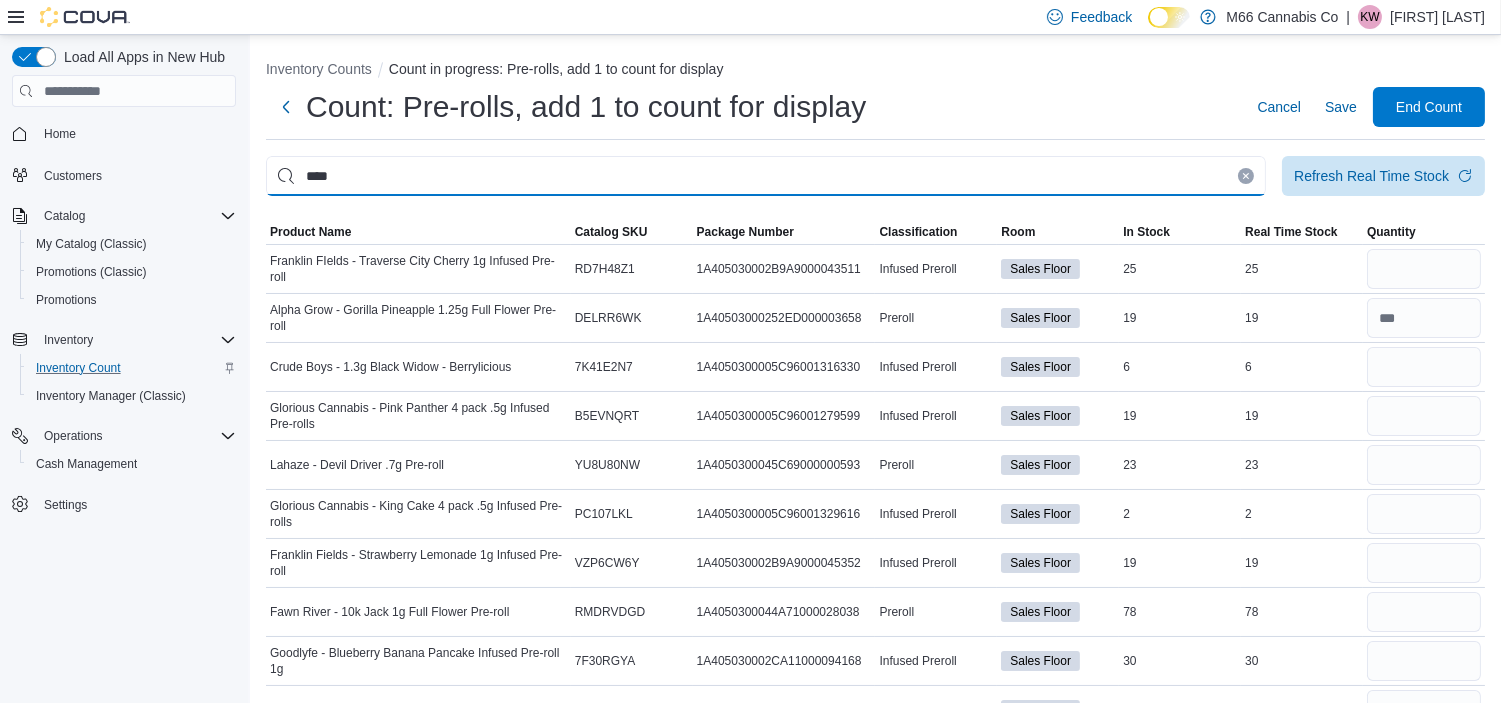 type on "****" 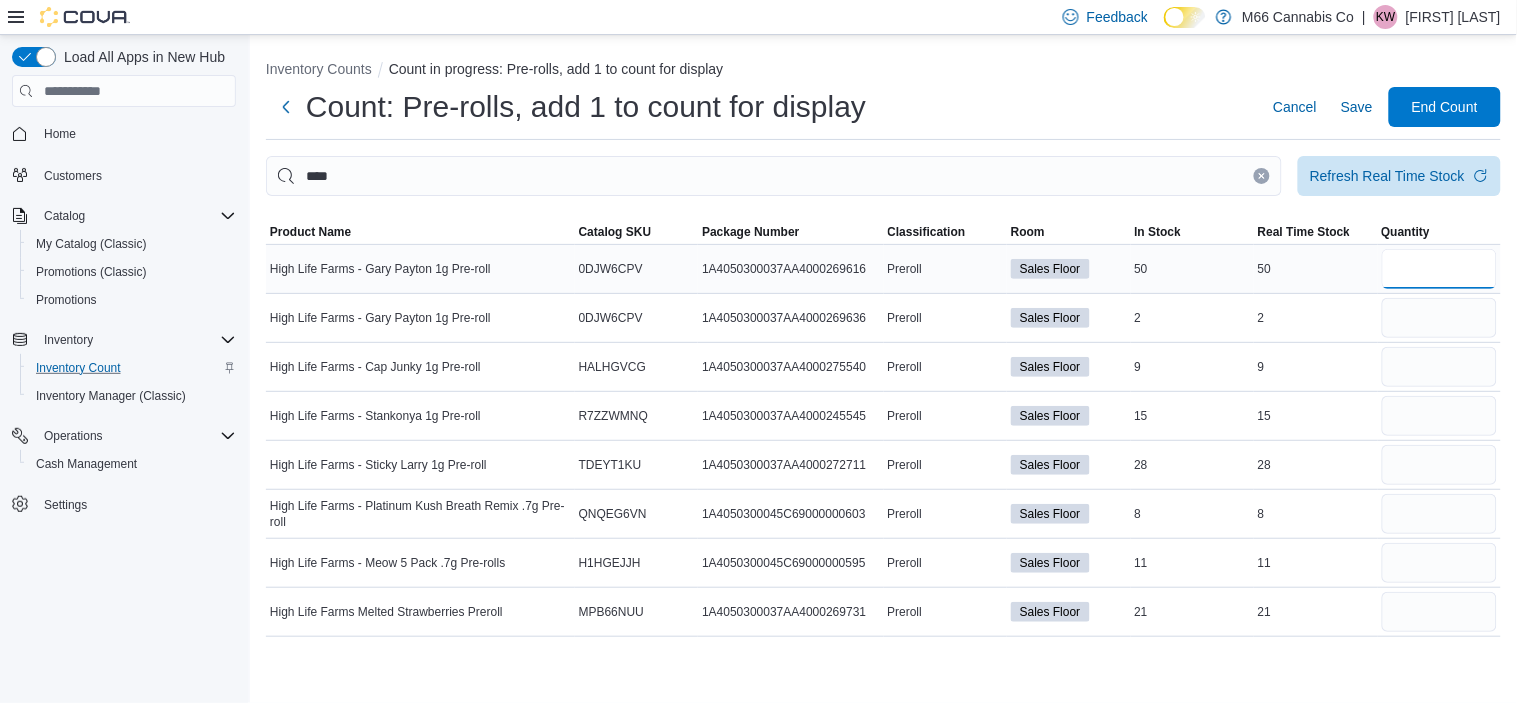 click at bounding box center [1440, 269] 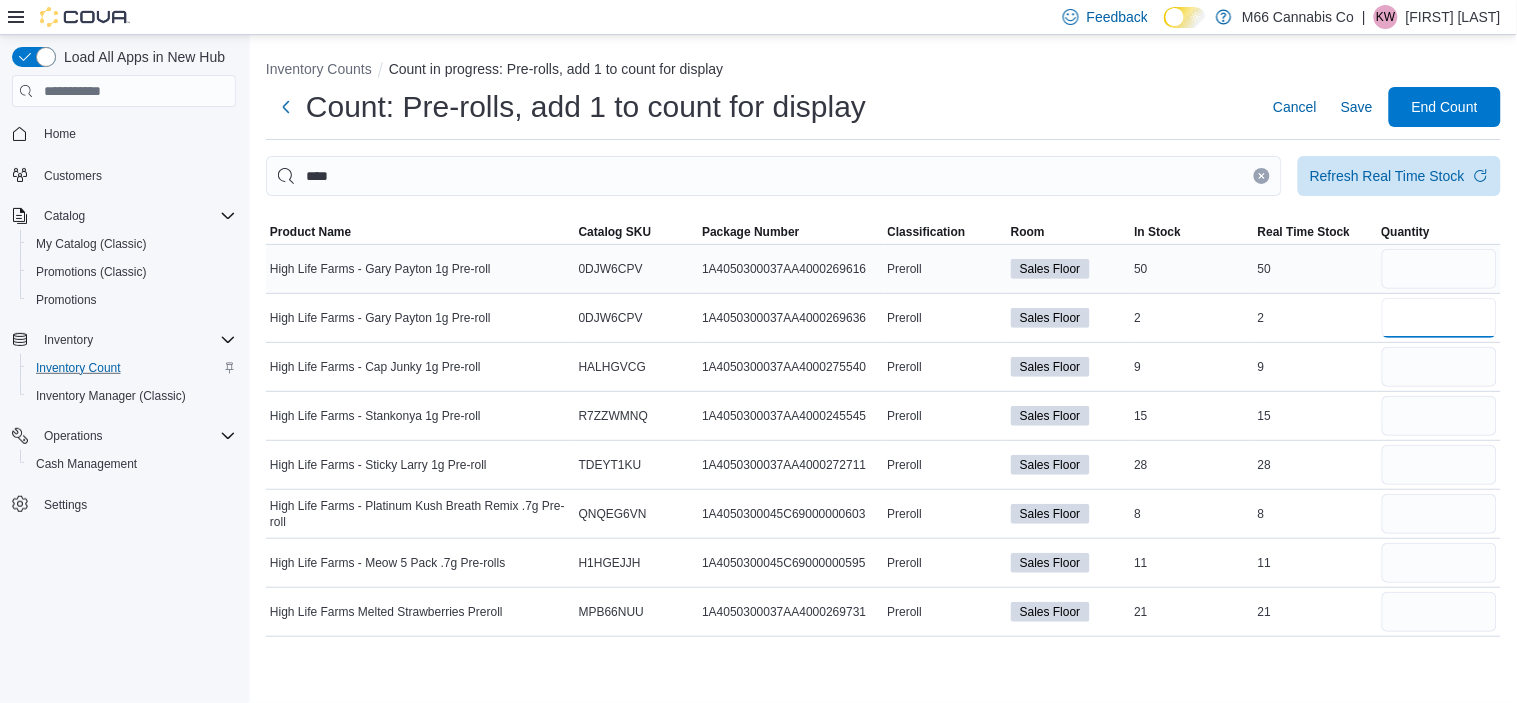 type 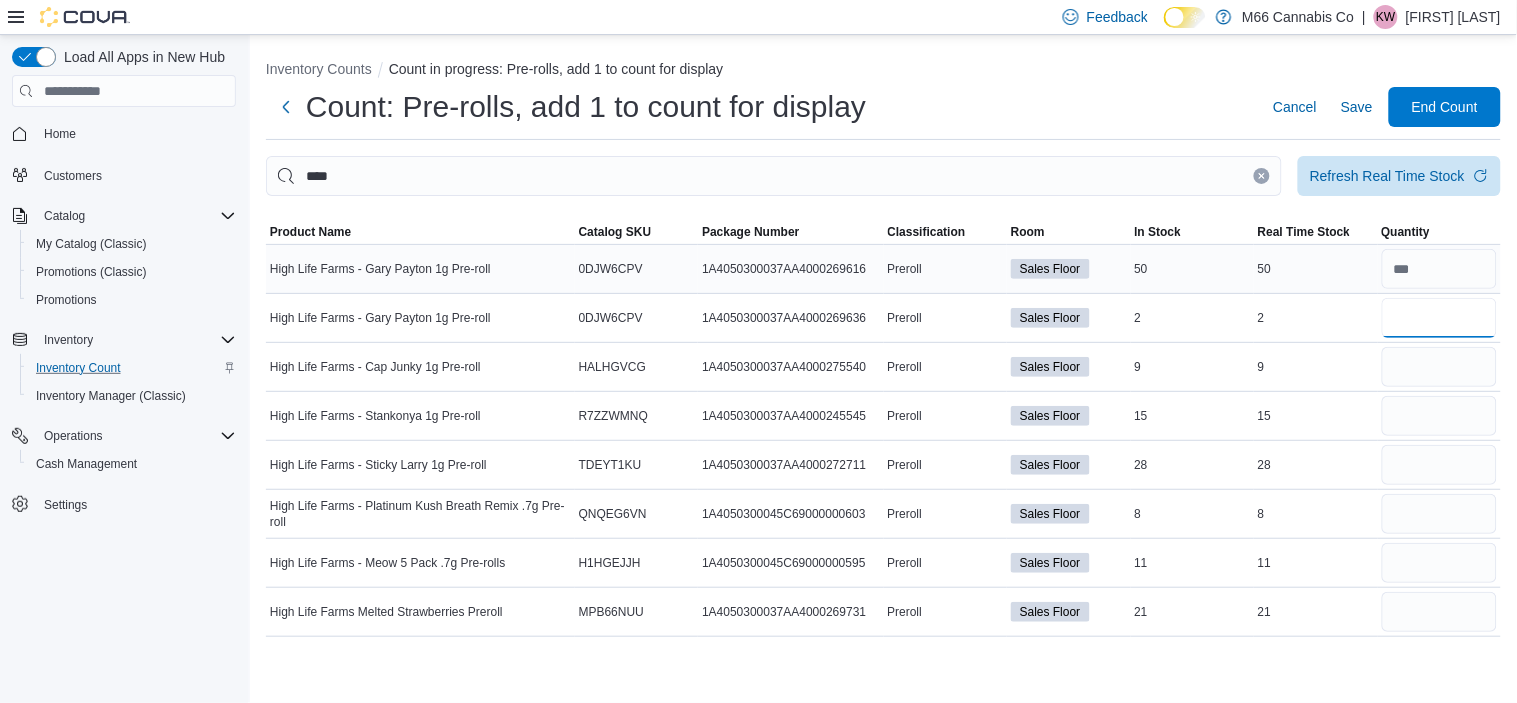 type on "*" 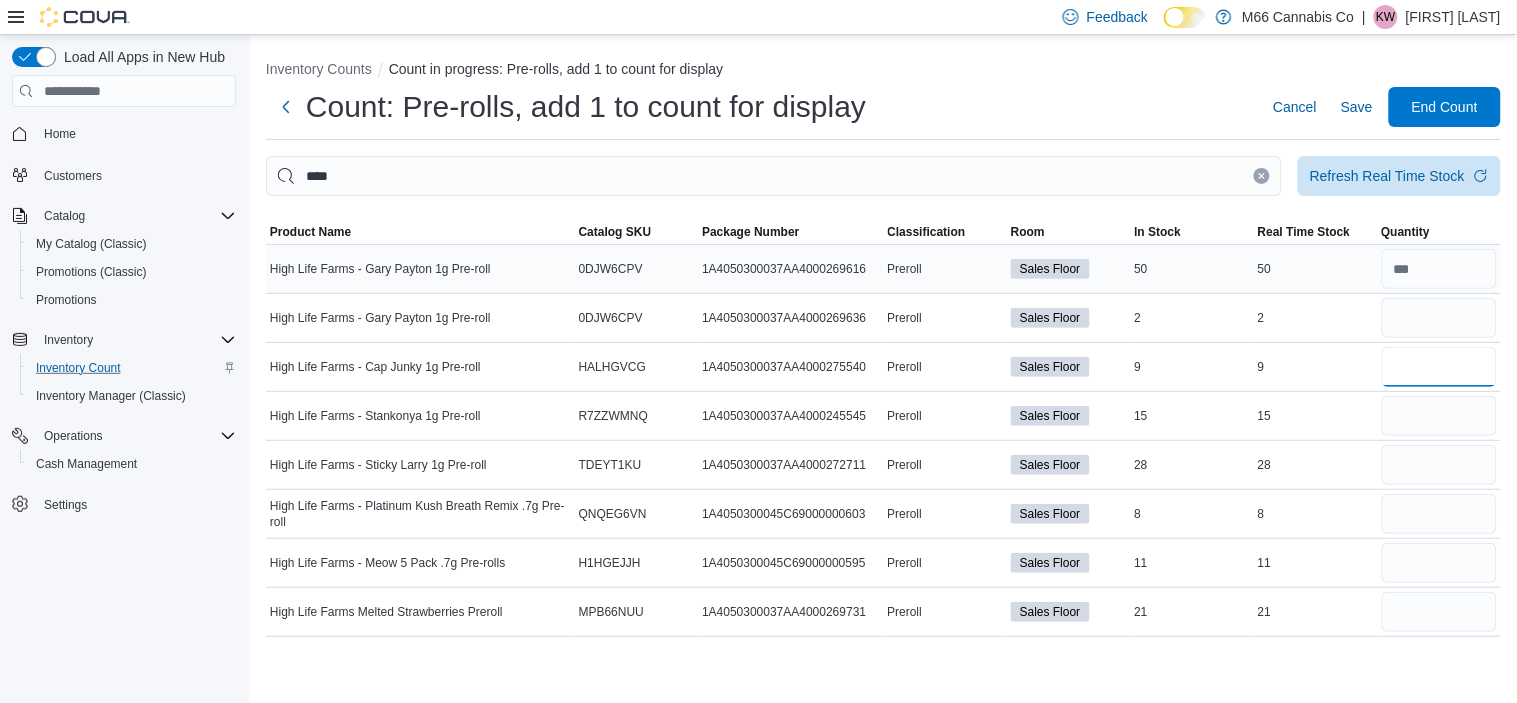 type 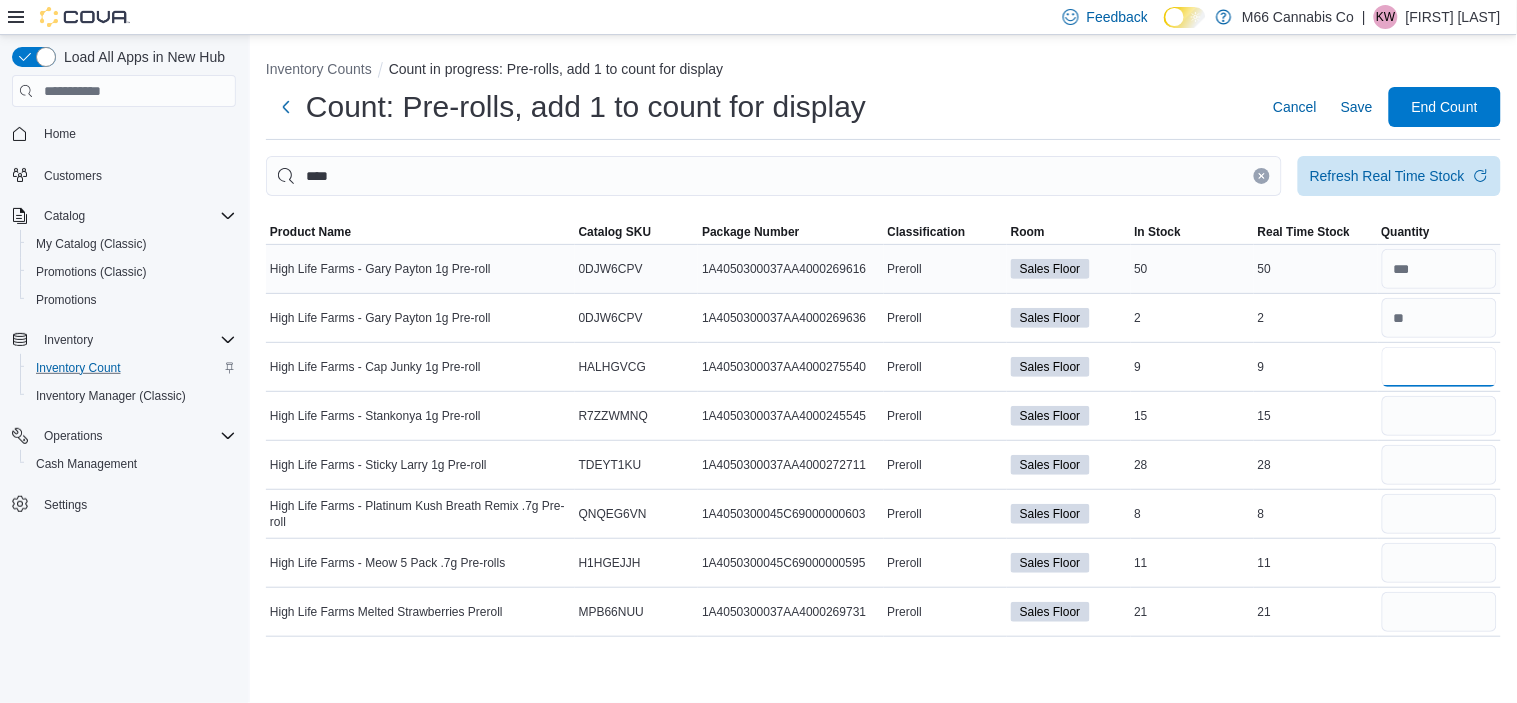 type on "*" 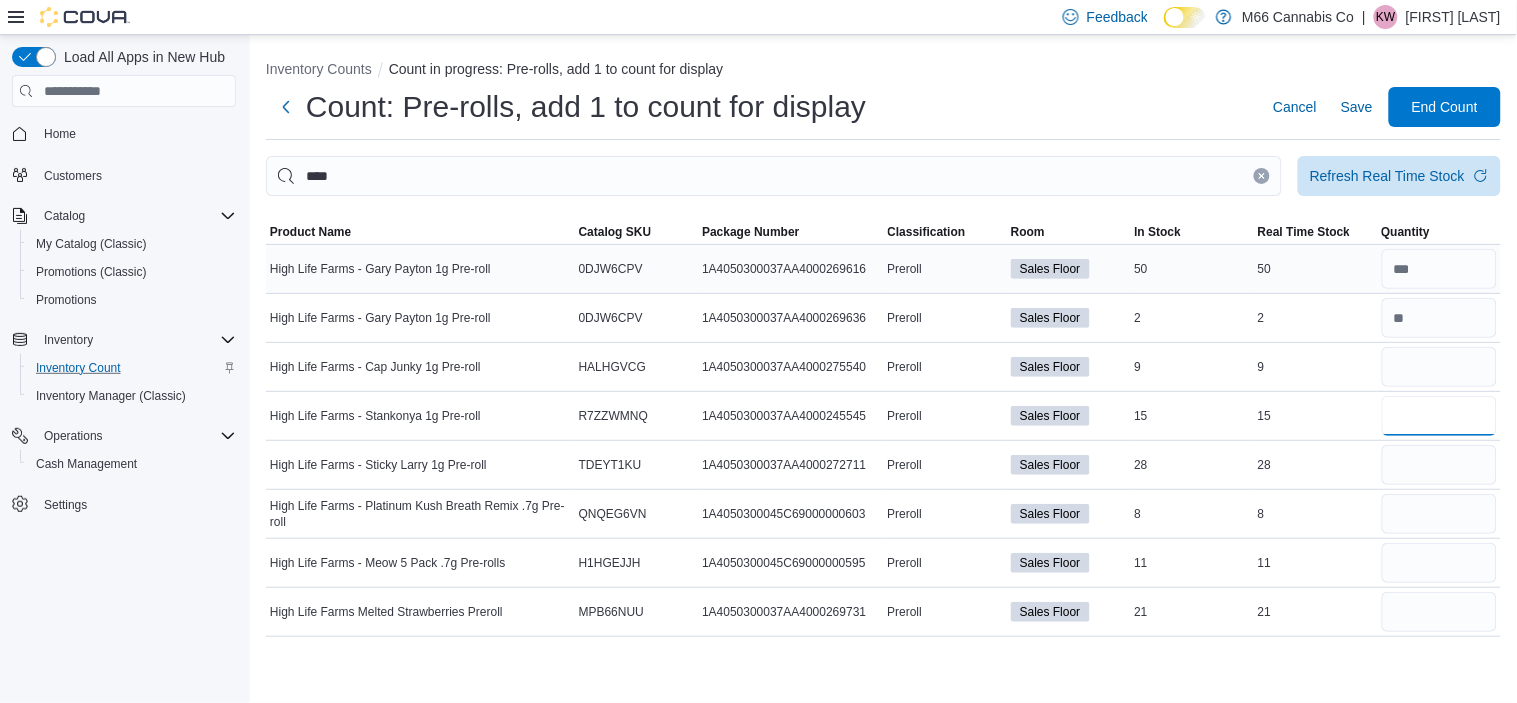type 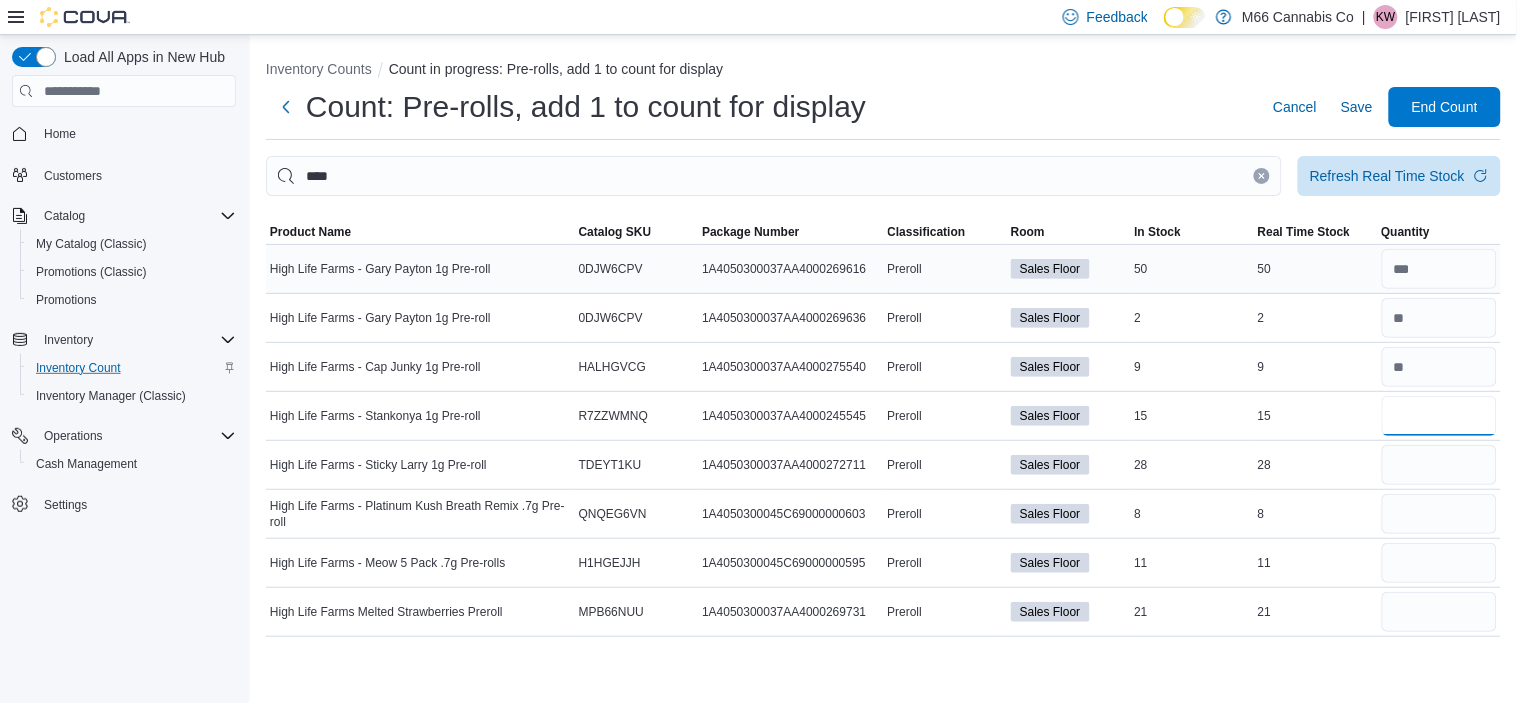 type on "**" 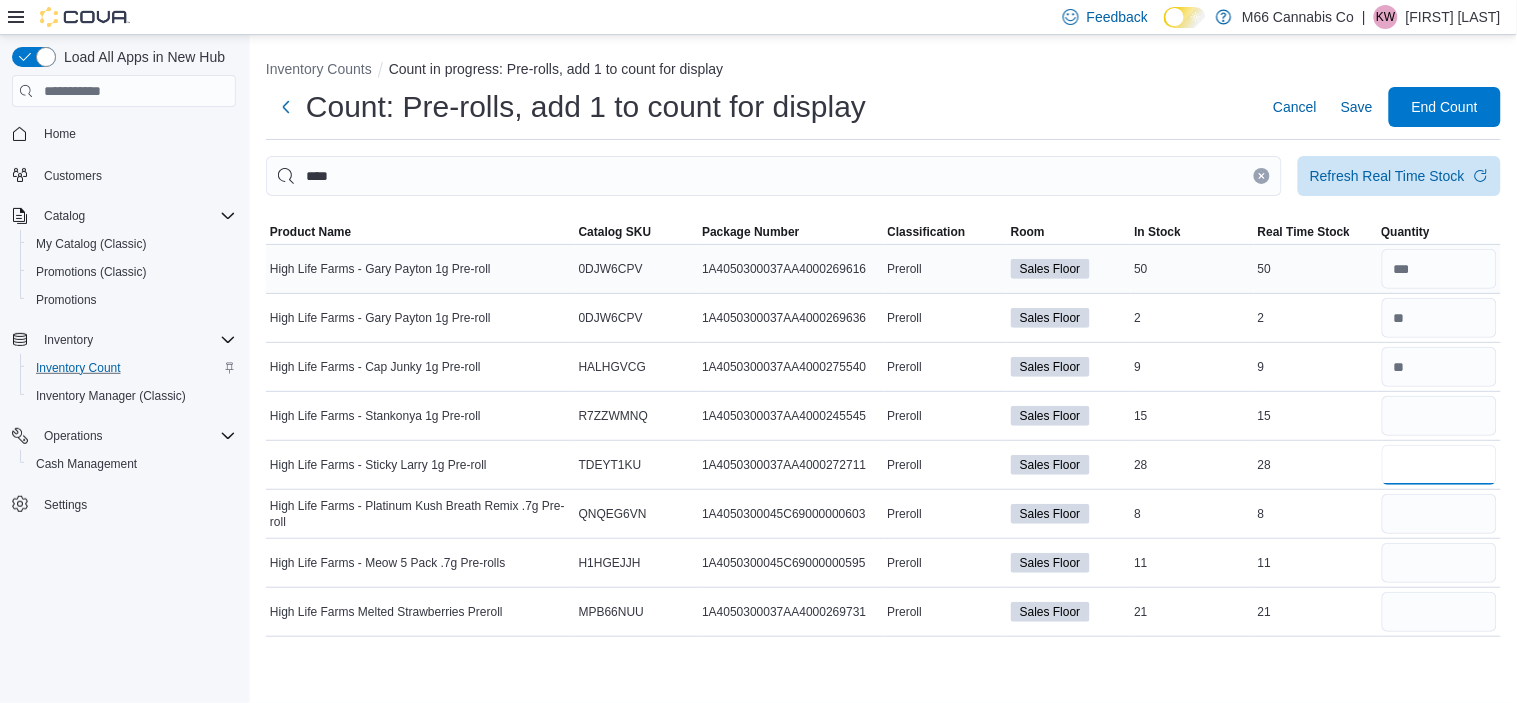type 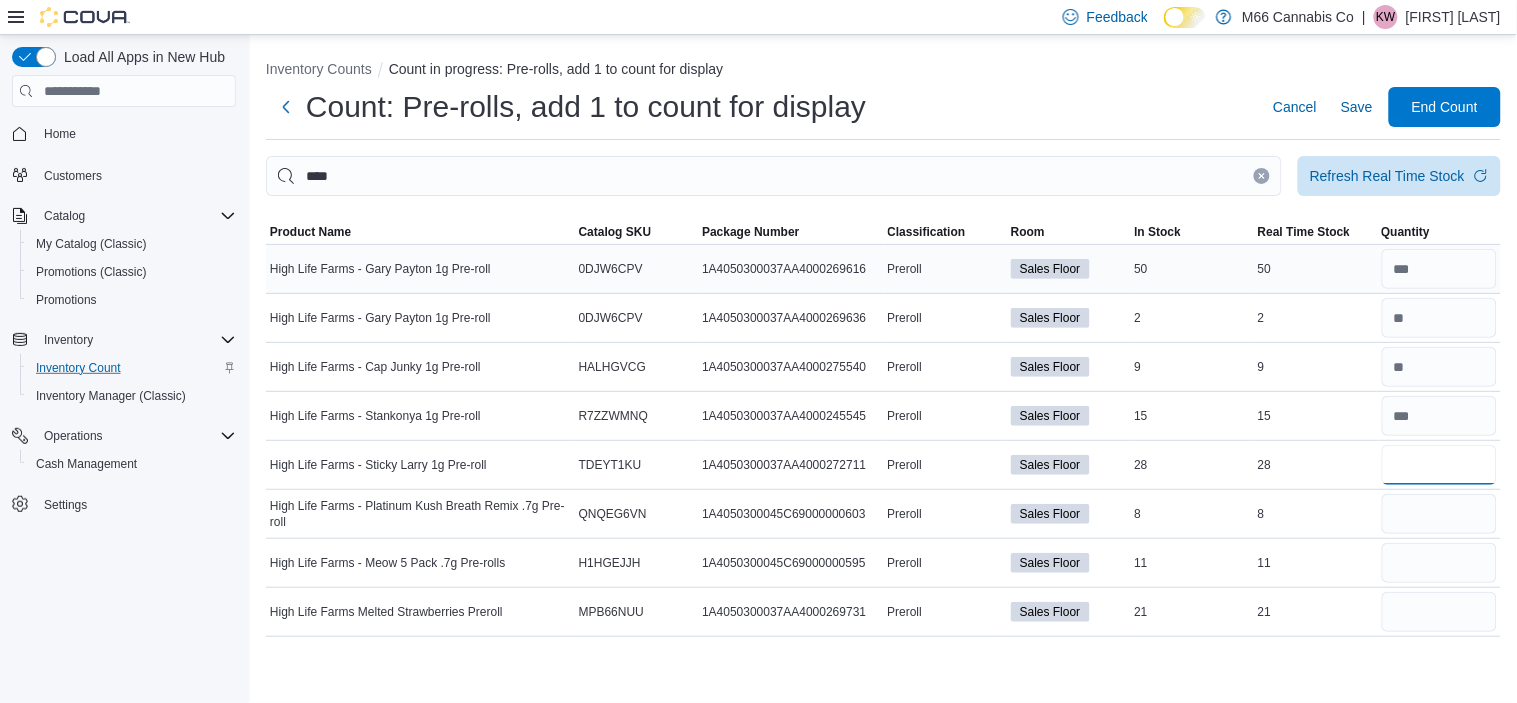 type on "**" 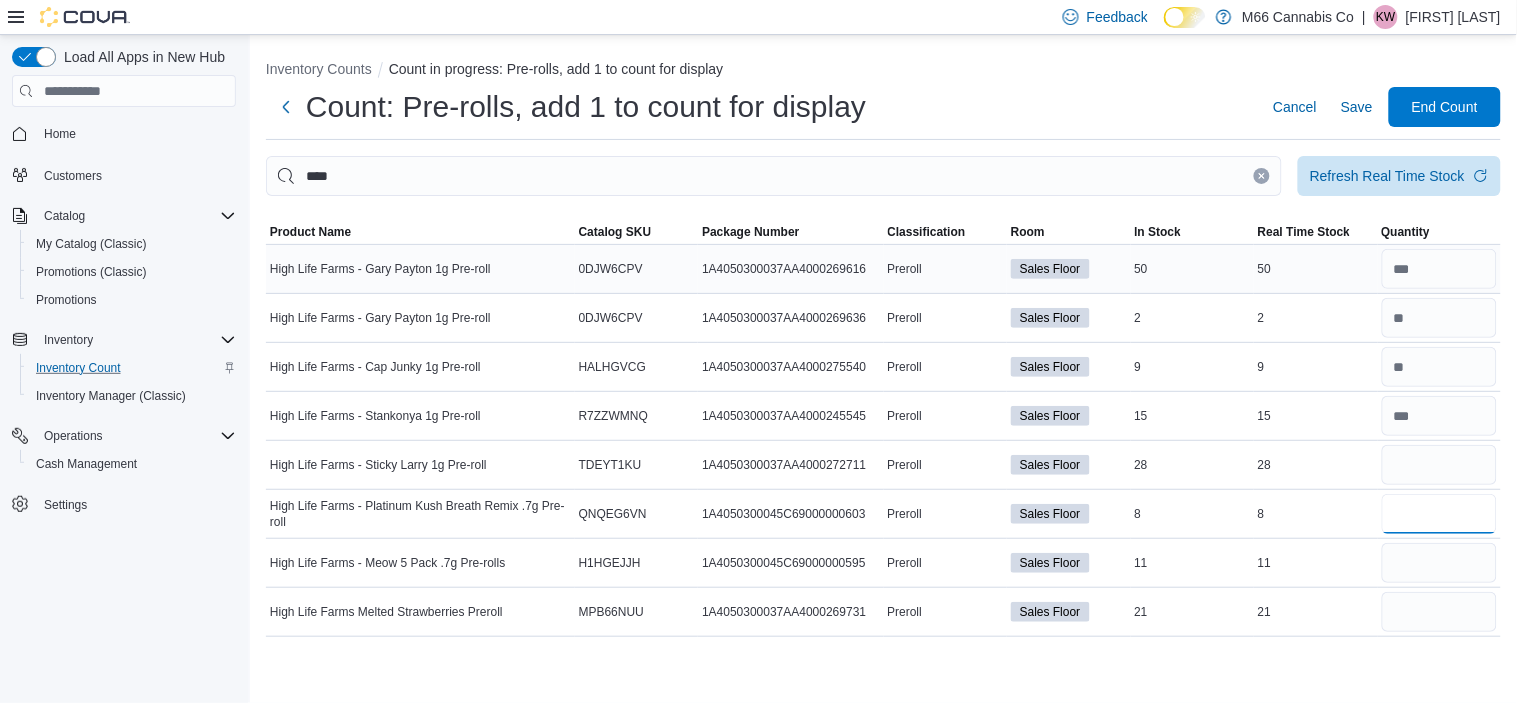 type 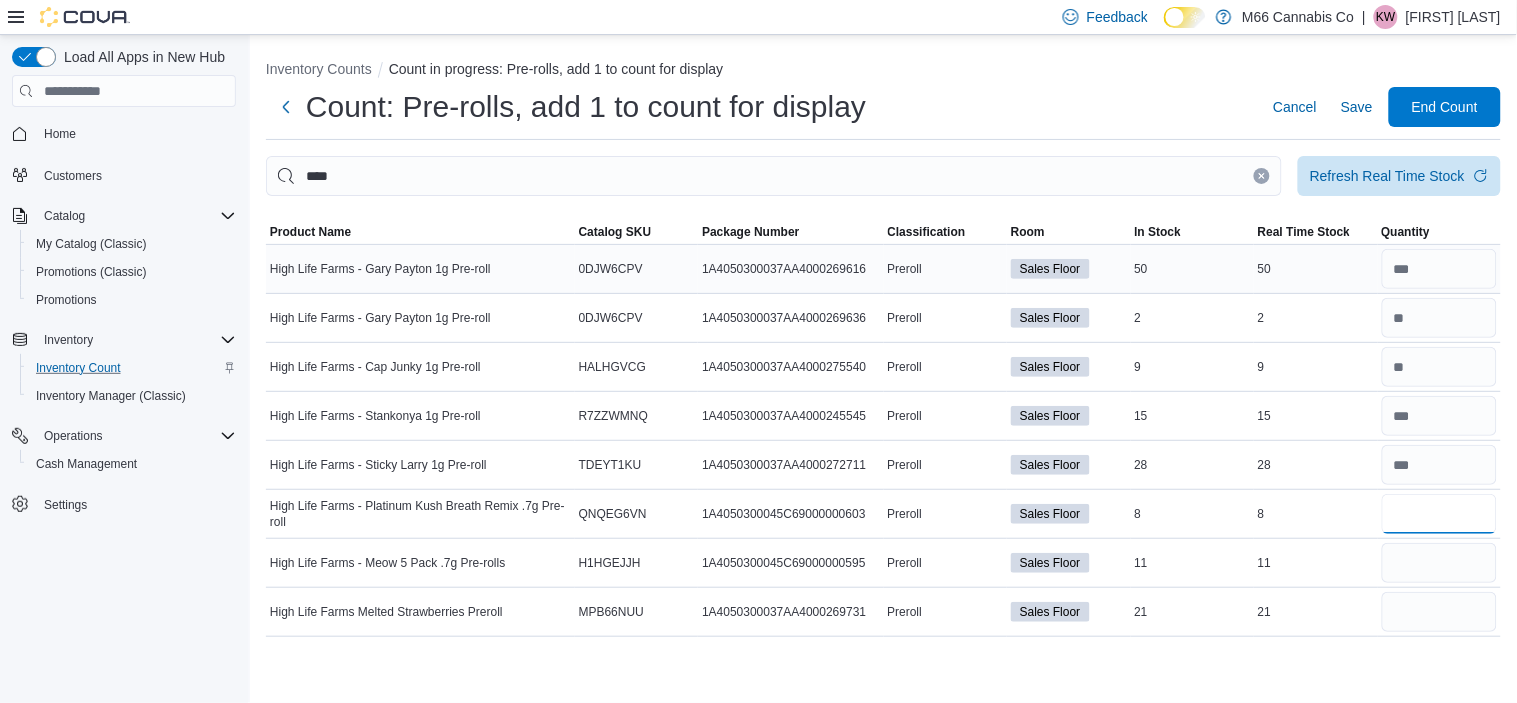 type on "*" 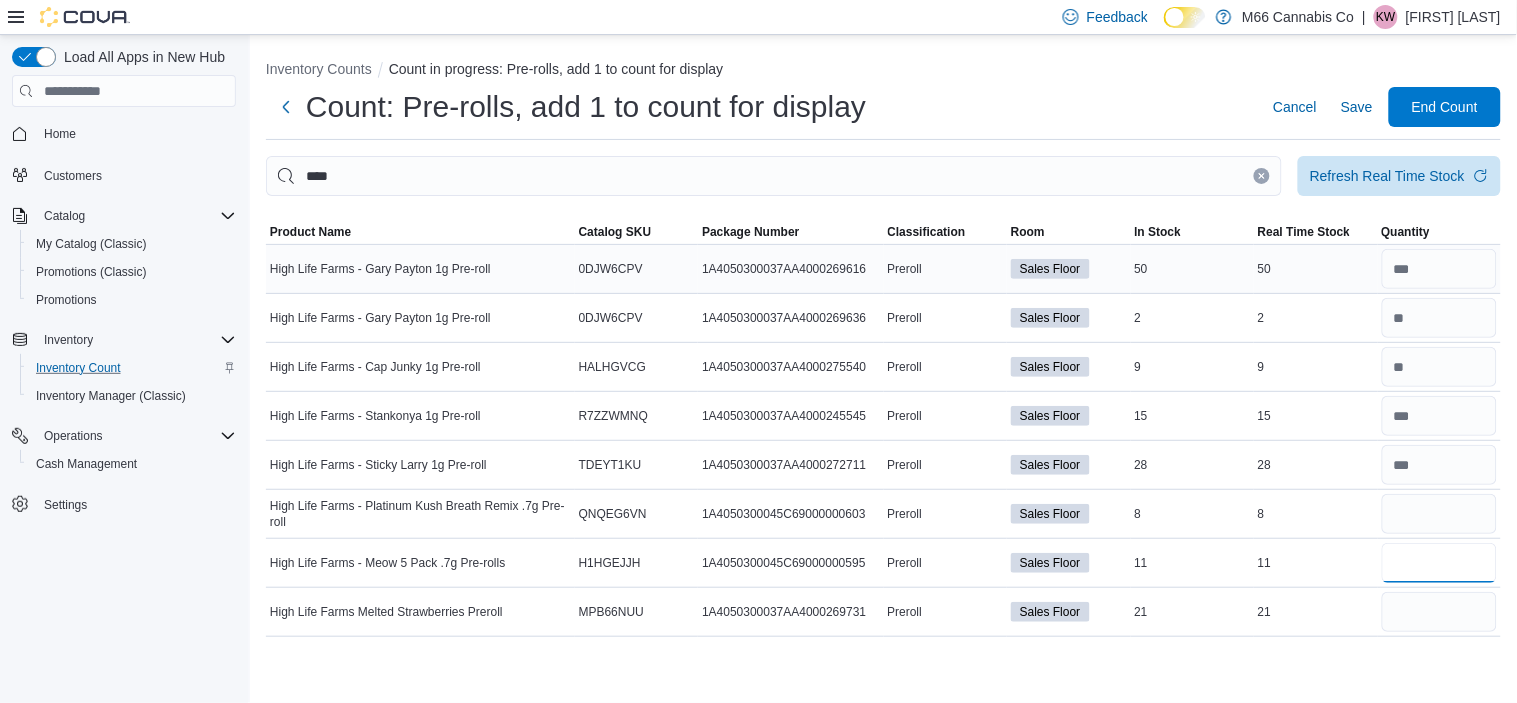type 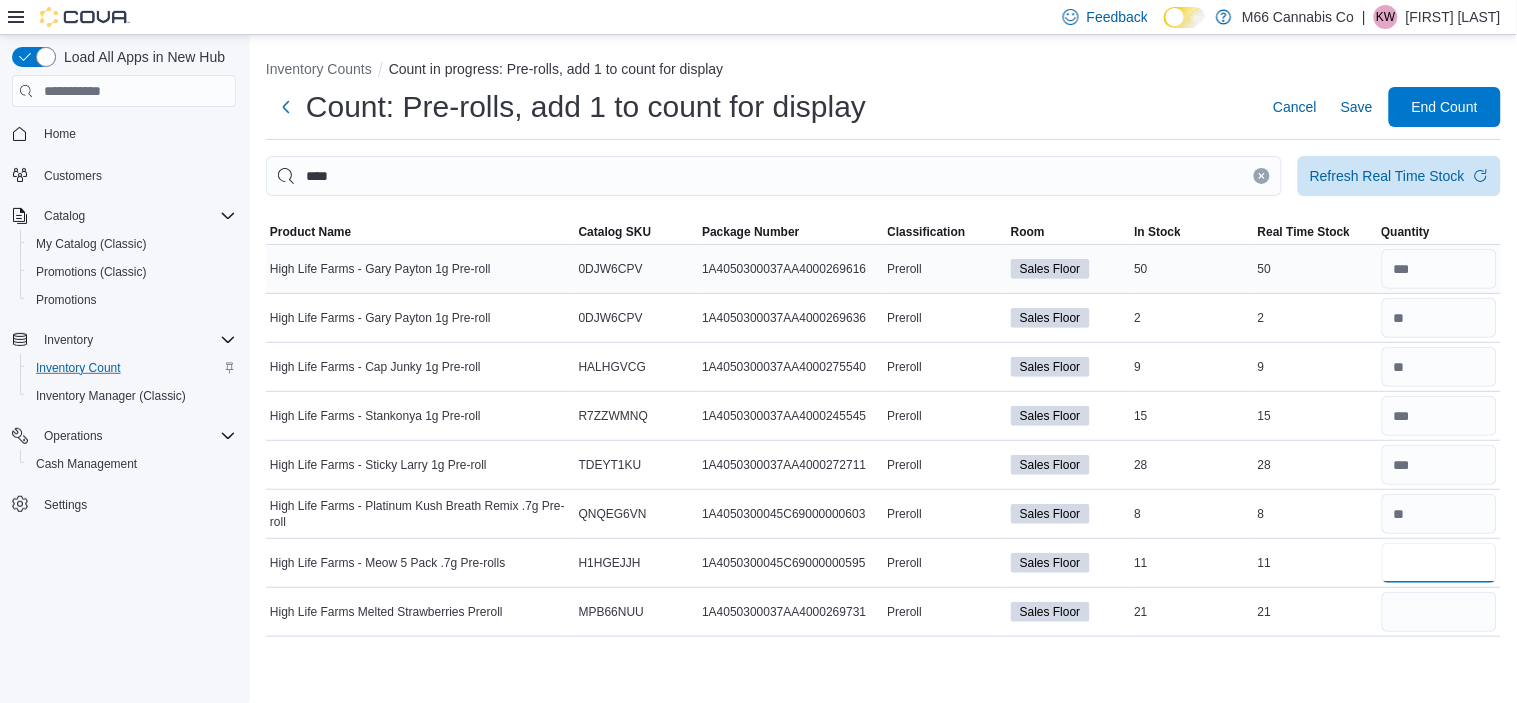 type on "**" 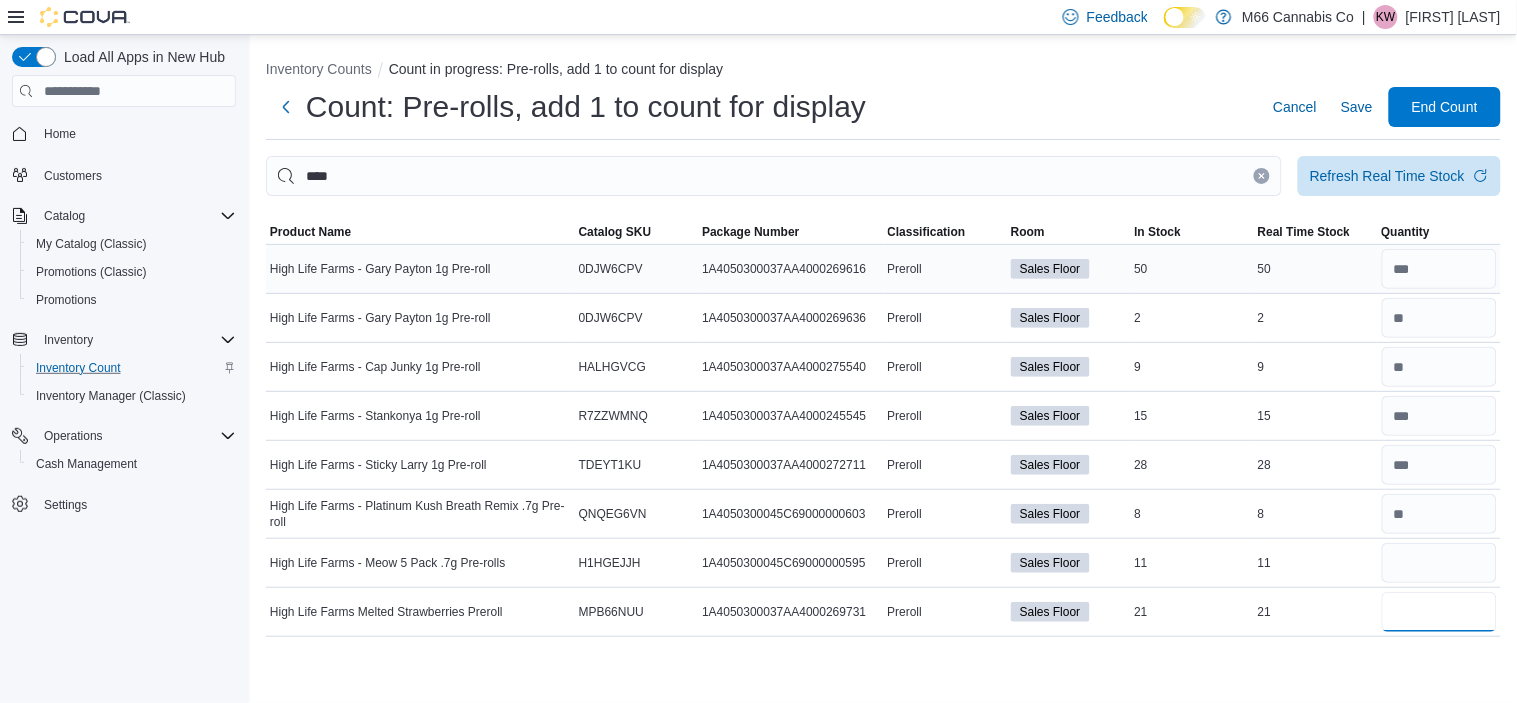 type 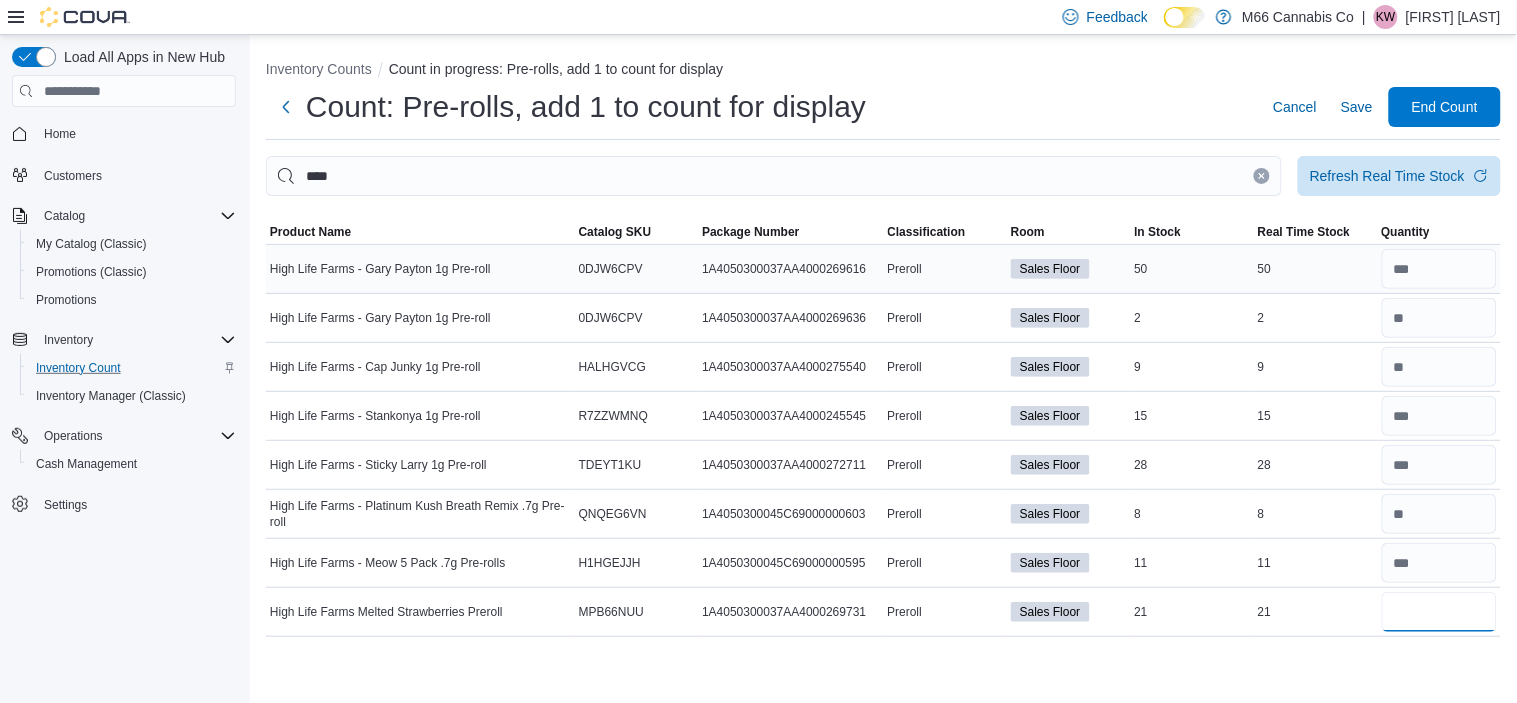 type on "**" 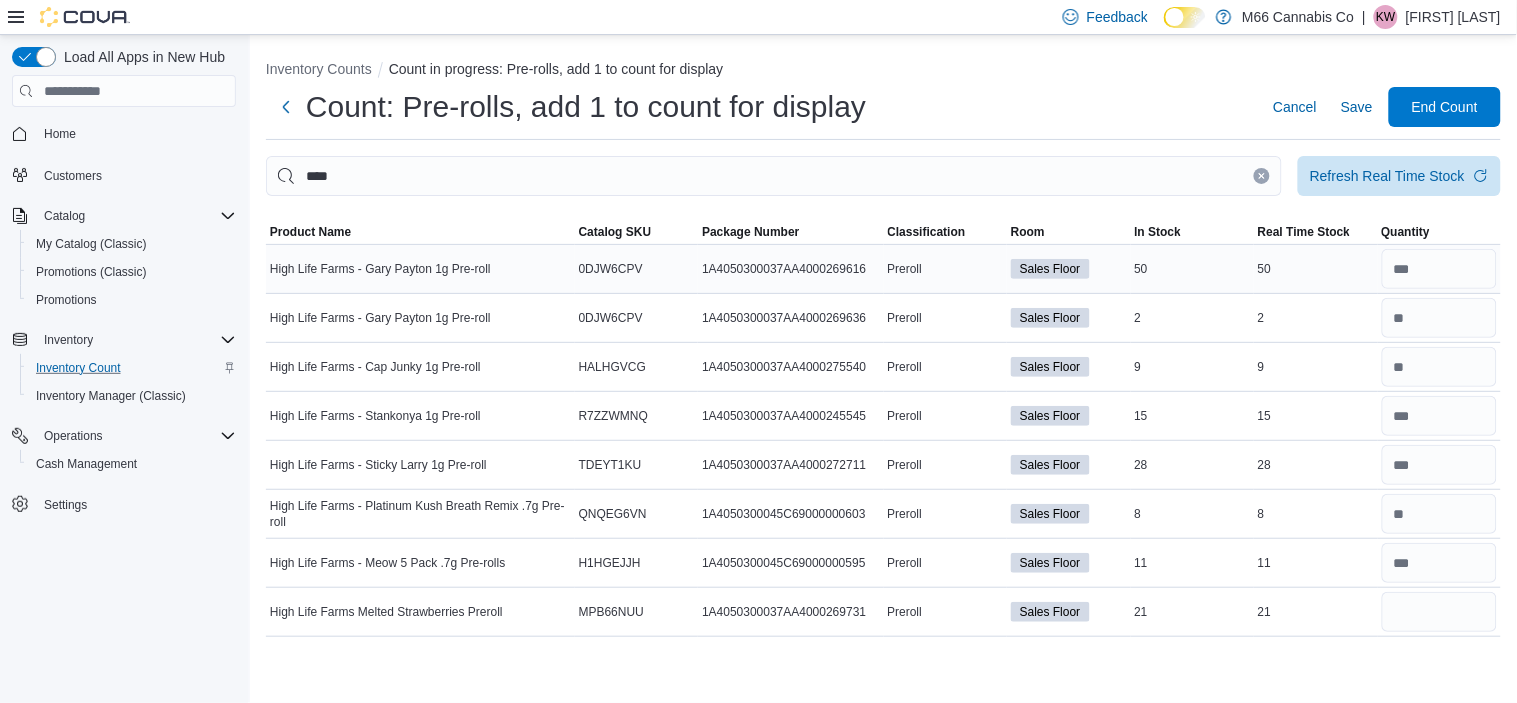type 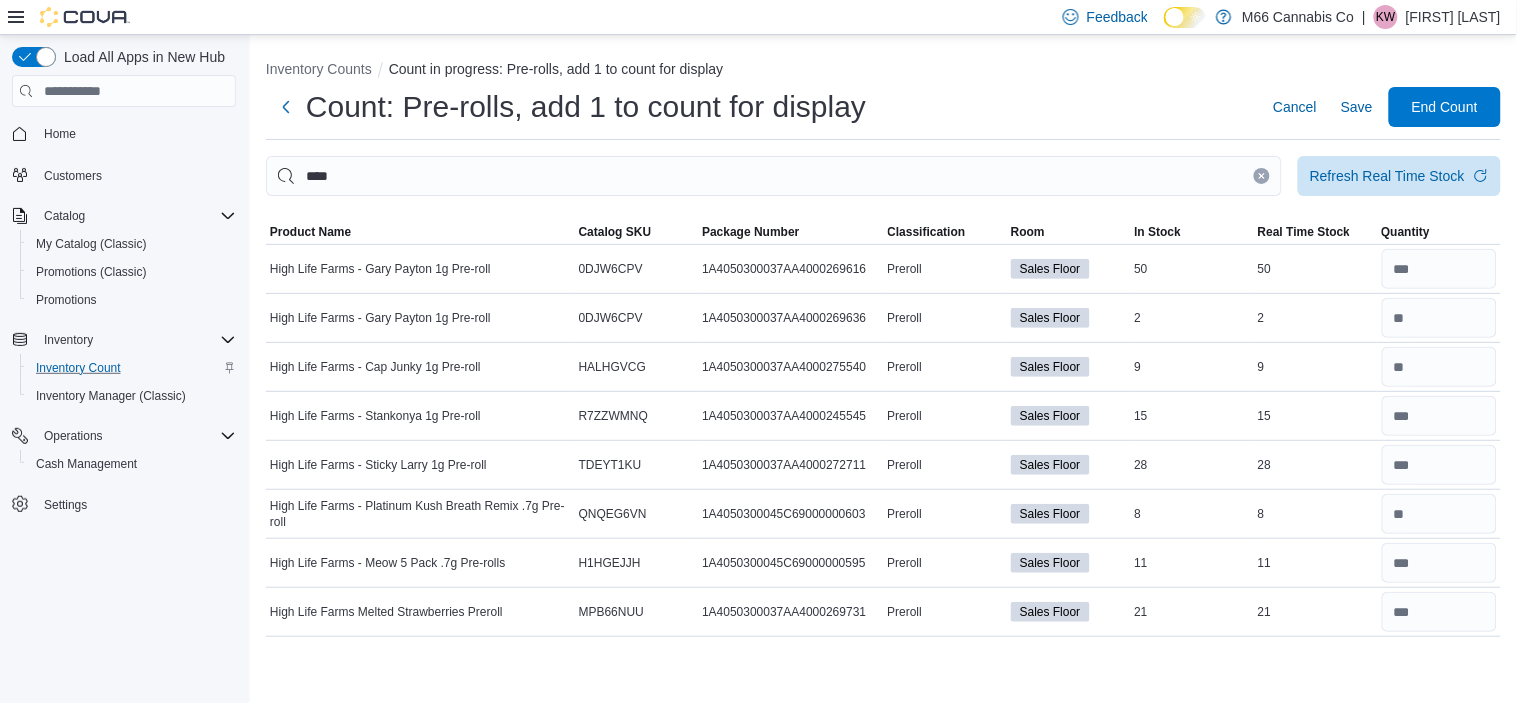 click 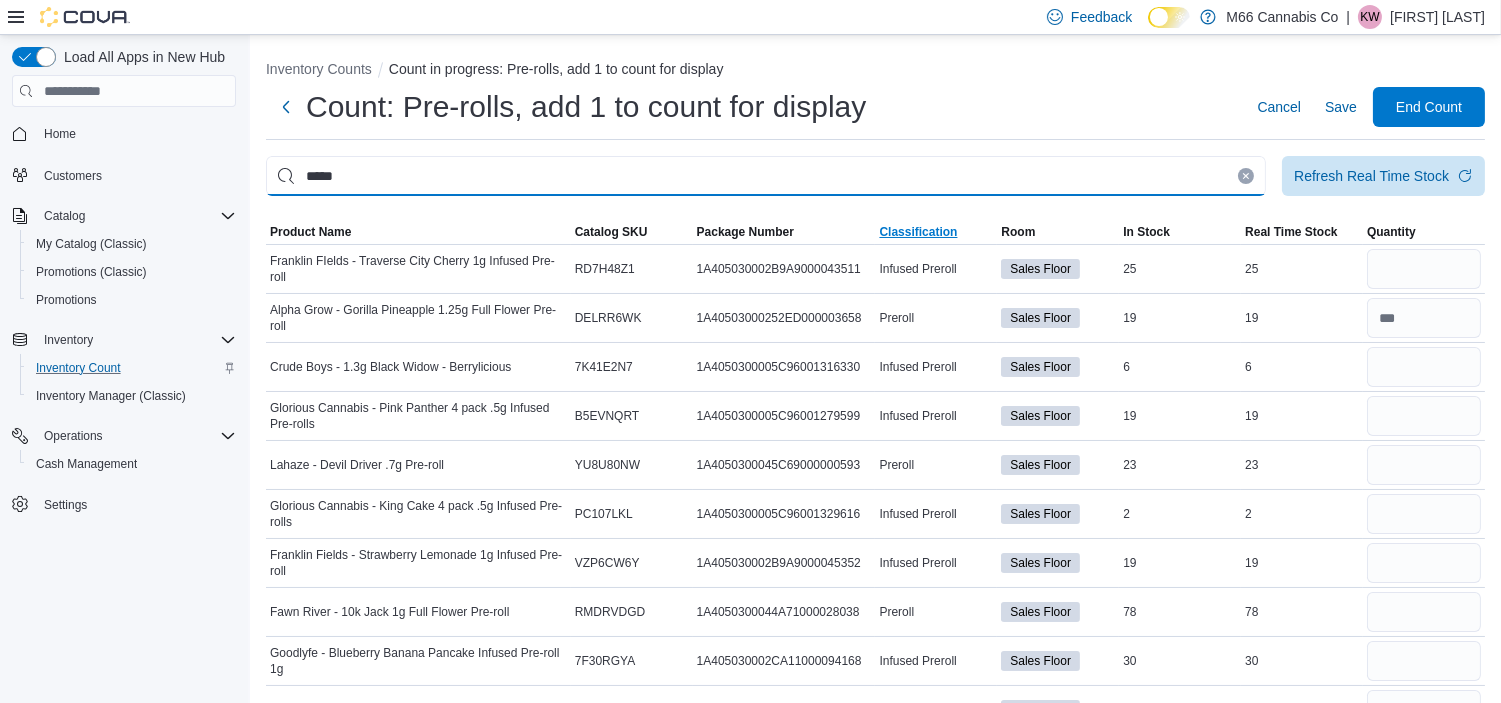 type on "*****" 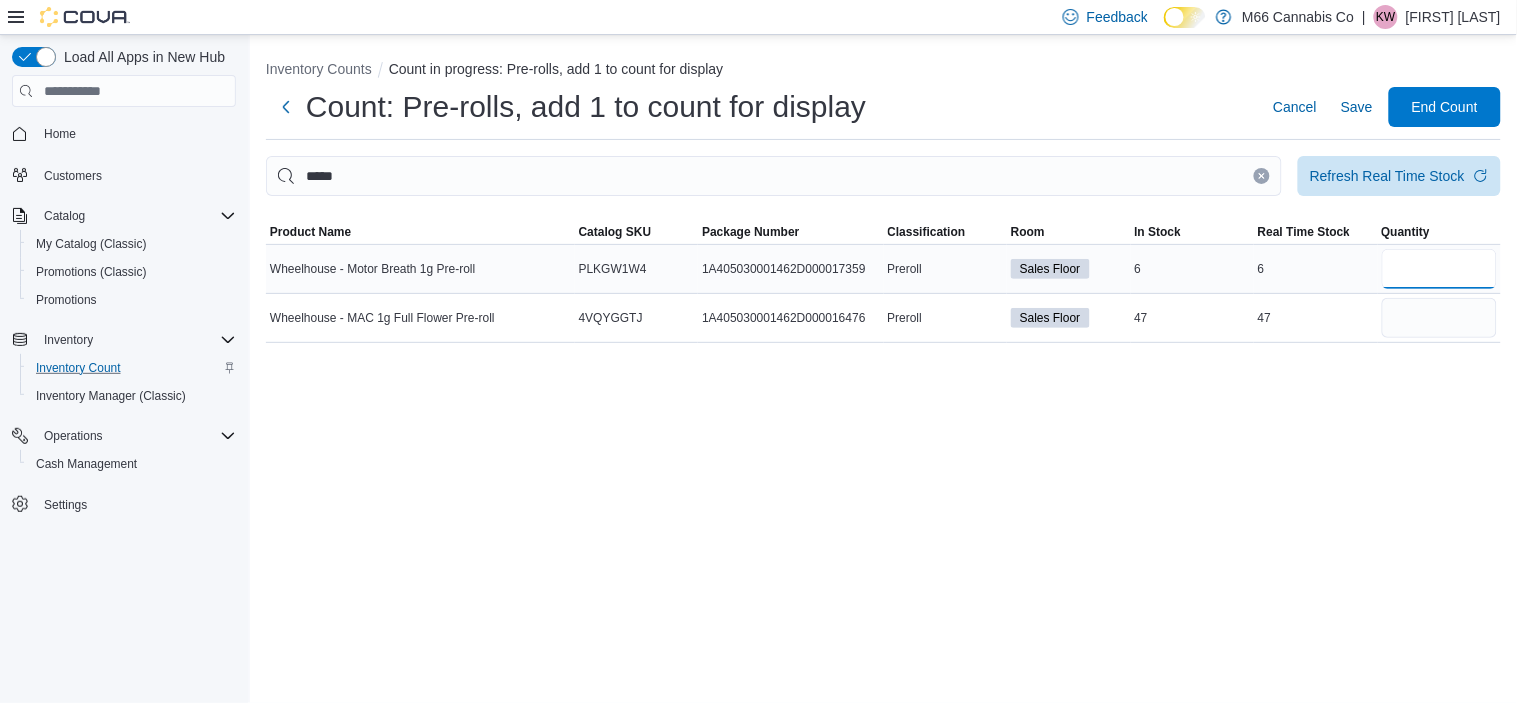 click at bounding box center (1440, 269) 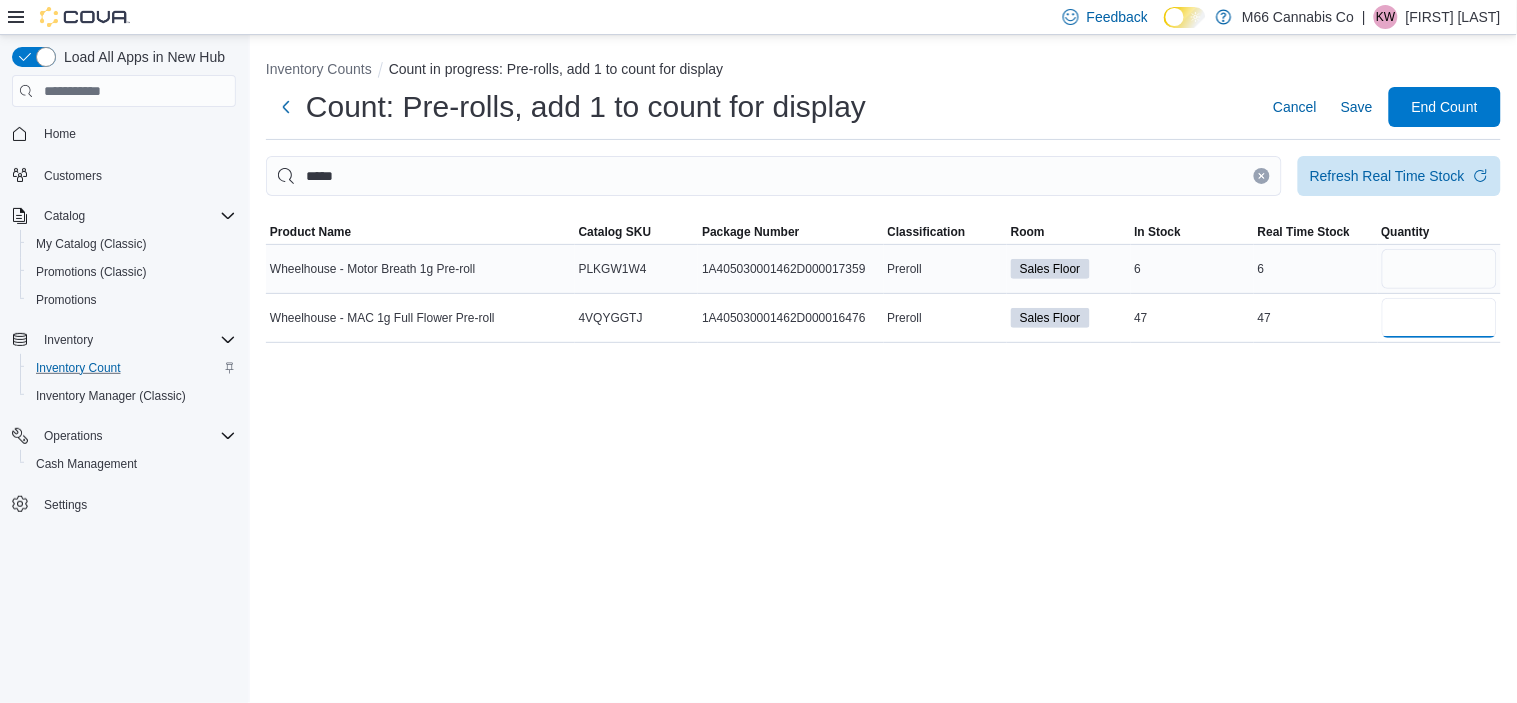 type 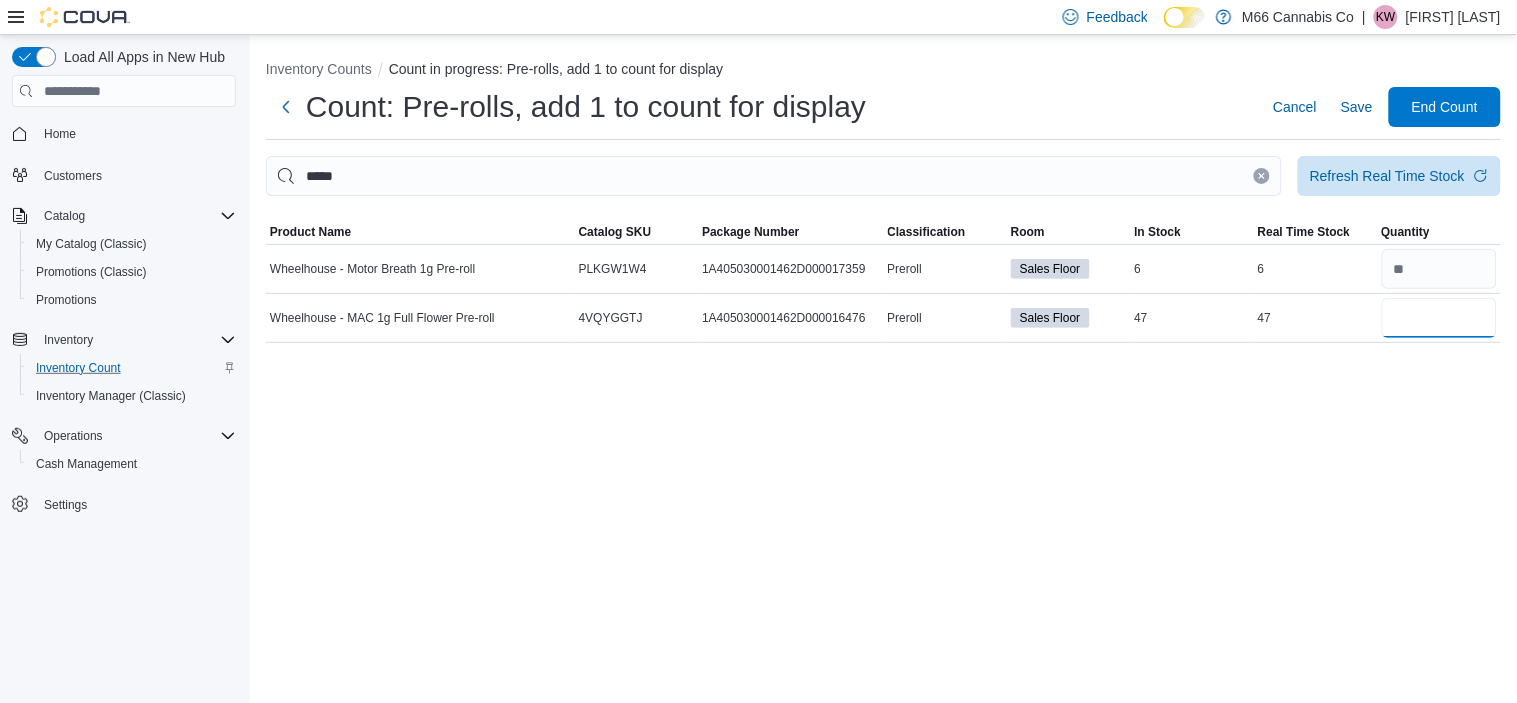 type on "**" 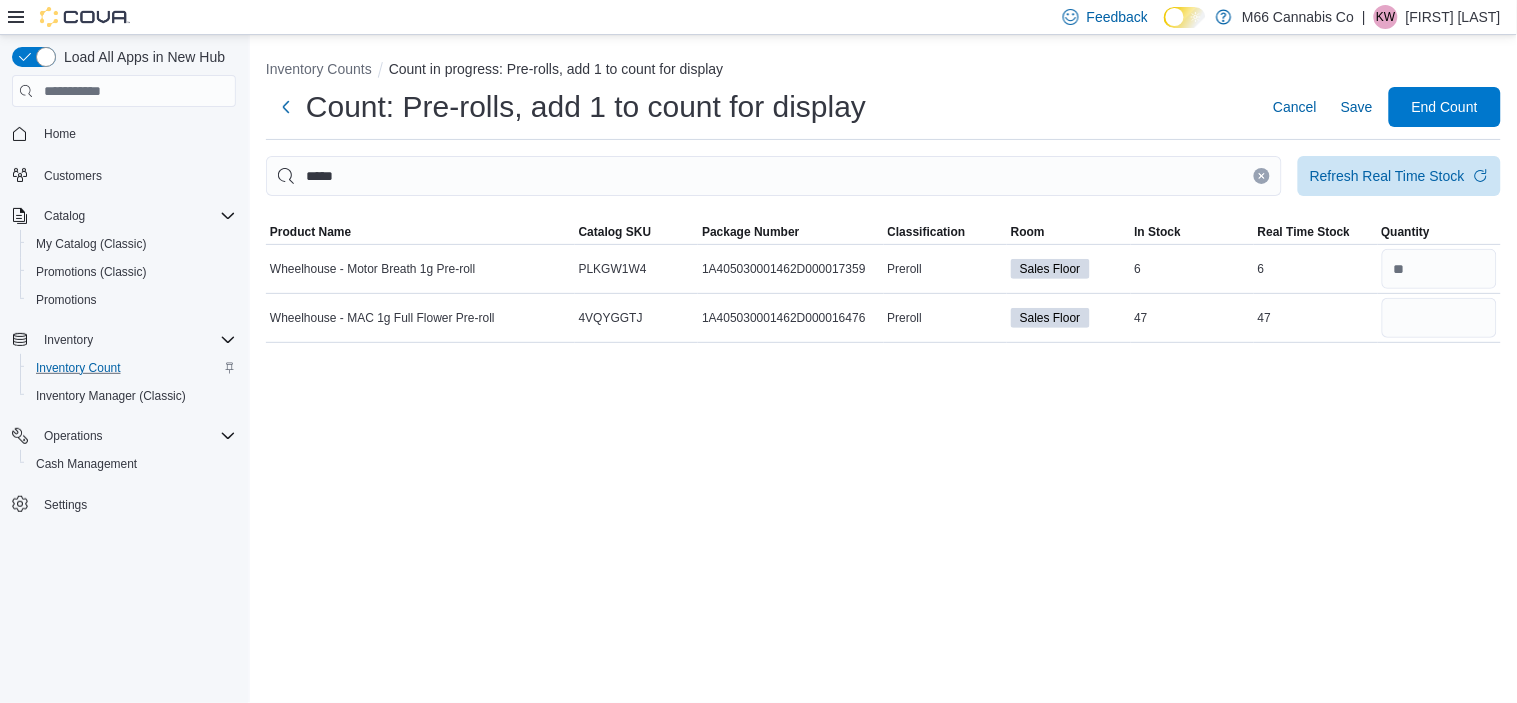 type 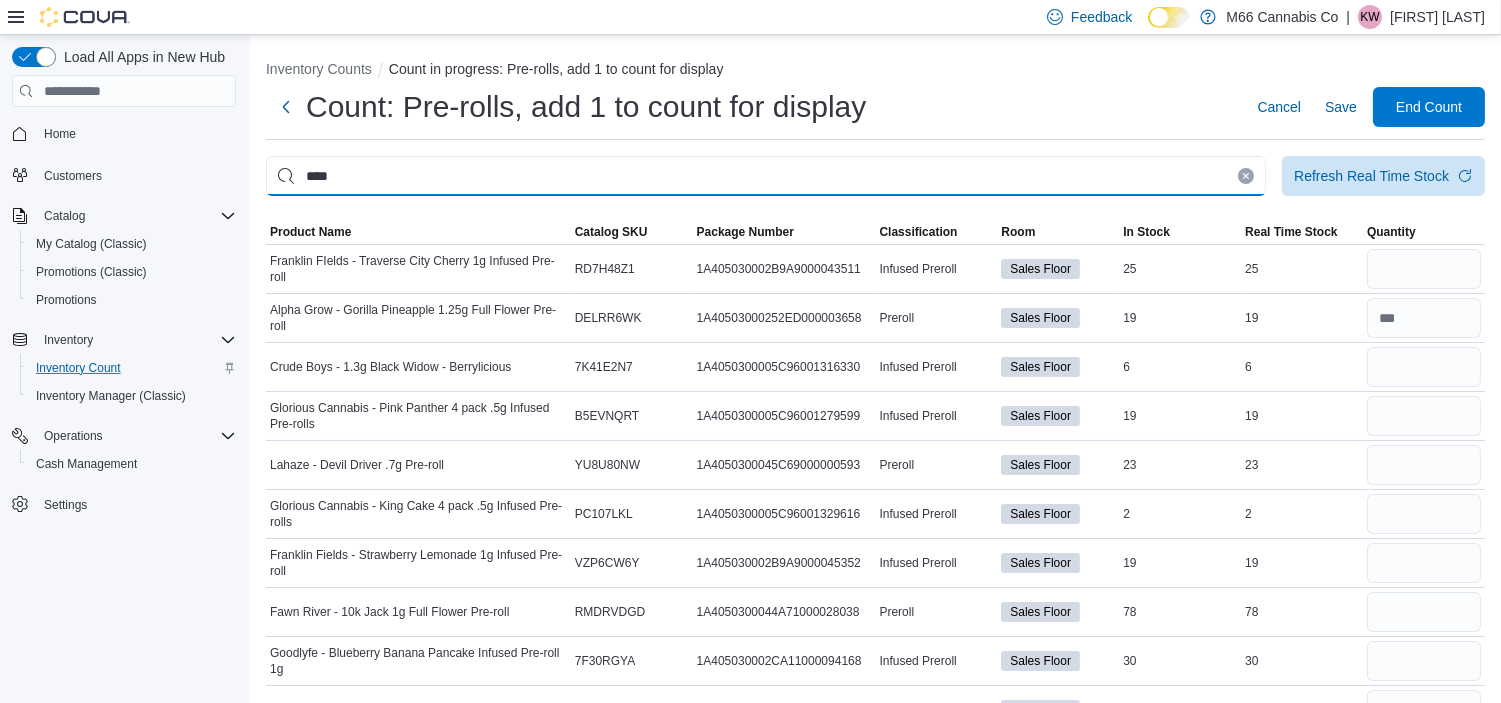 type on "****" 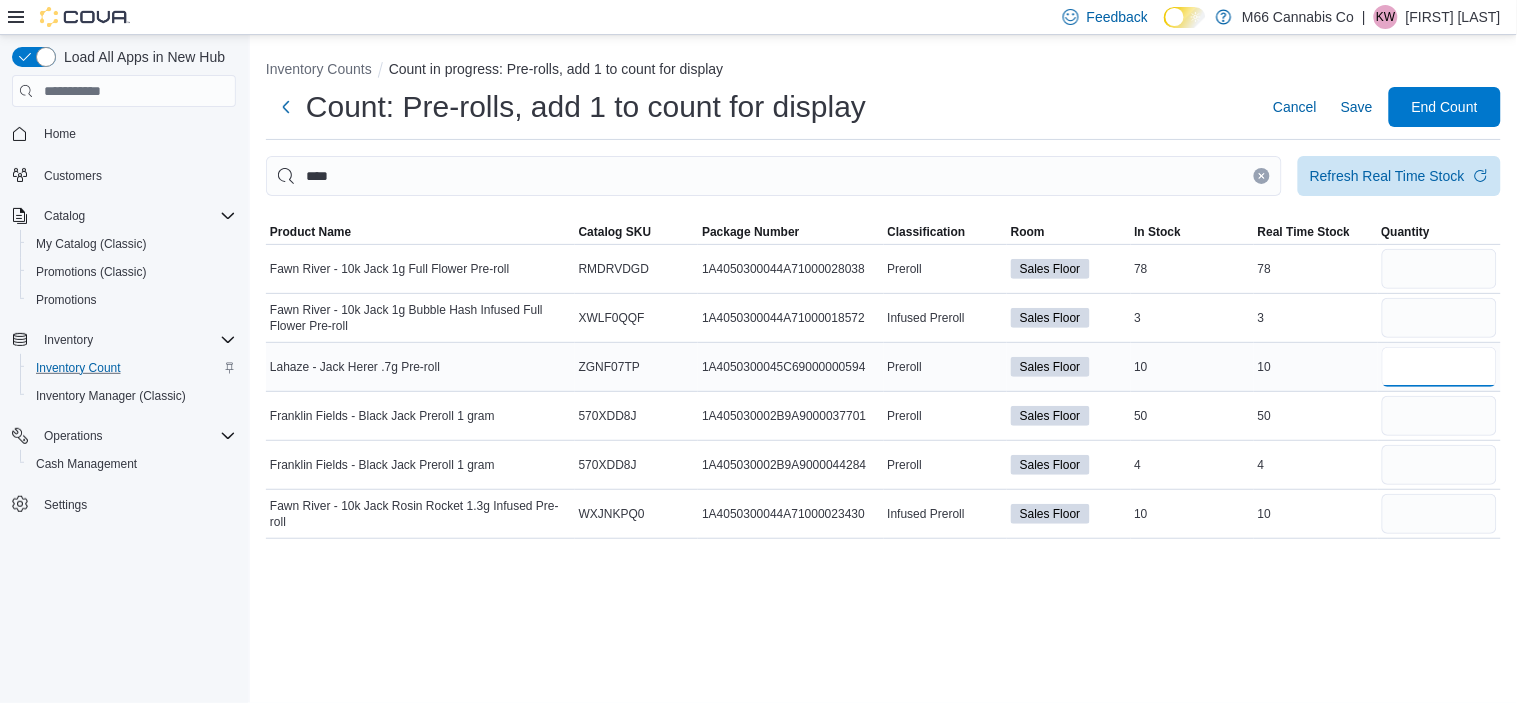 click at bounding box center [1440, 367] 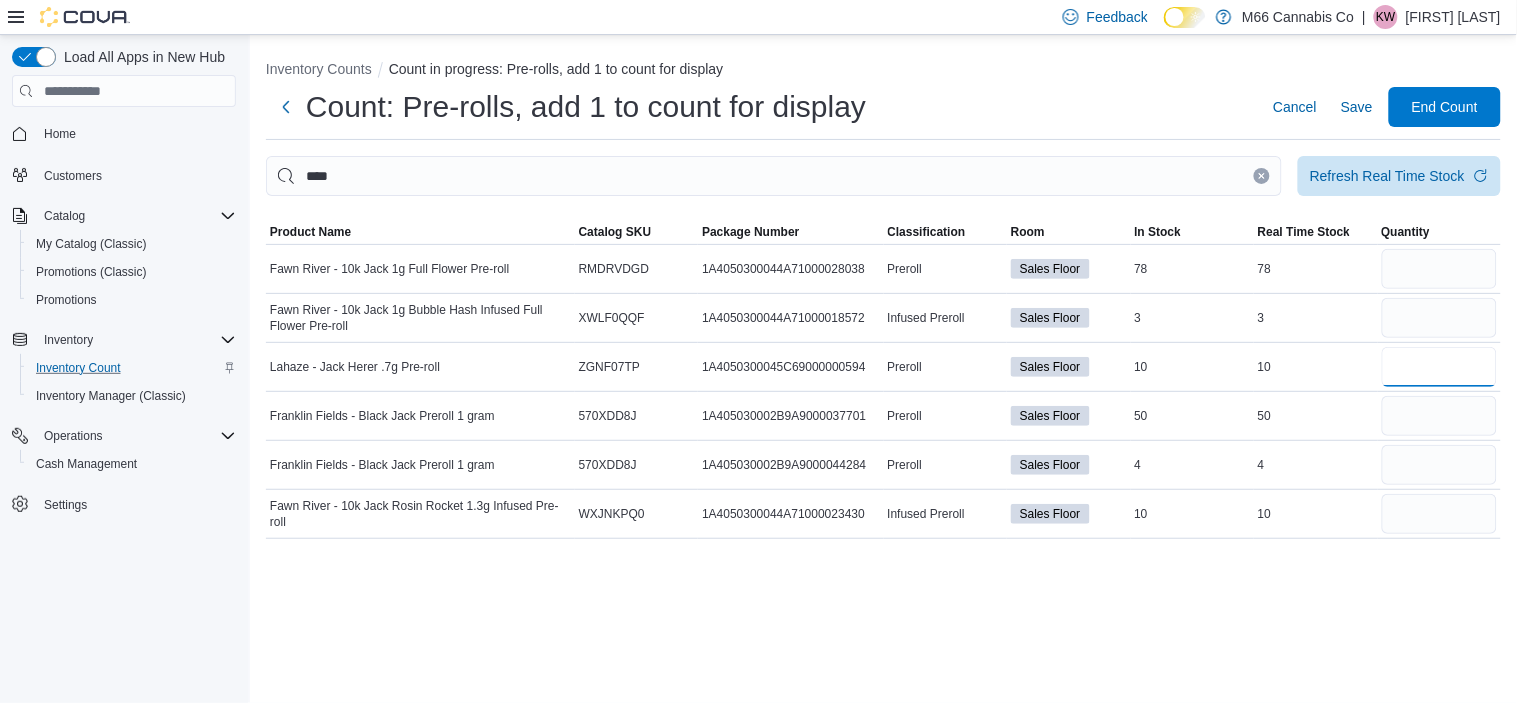 type on "**" 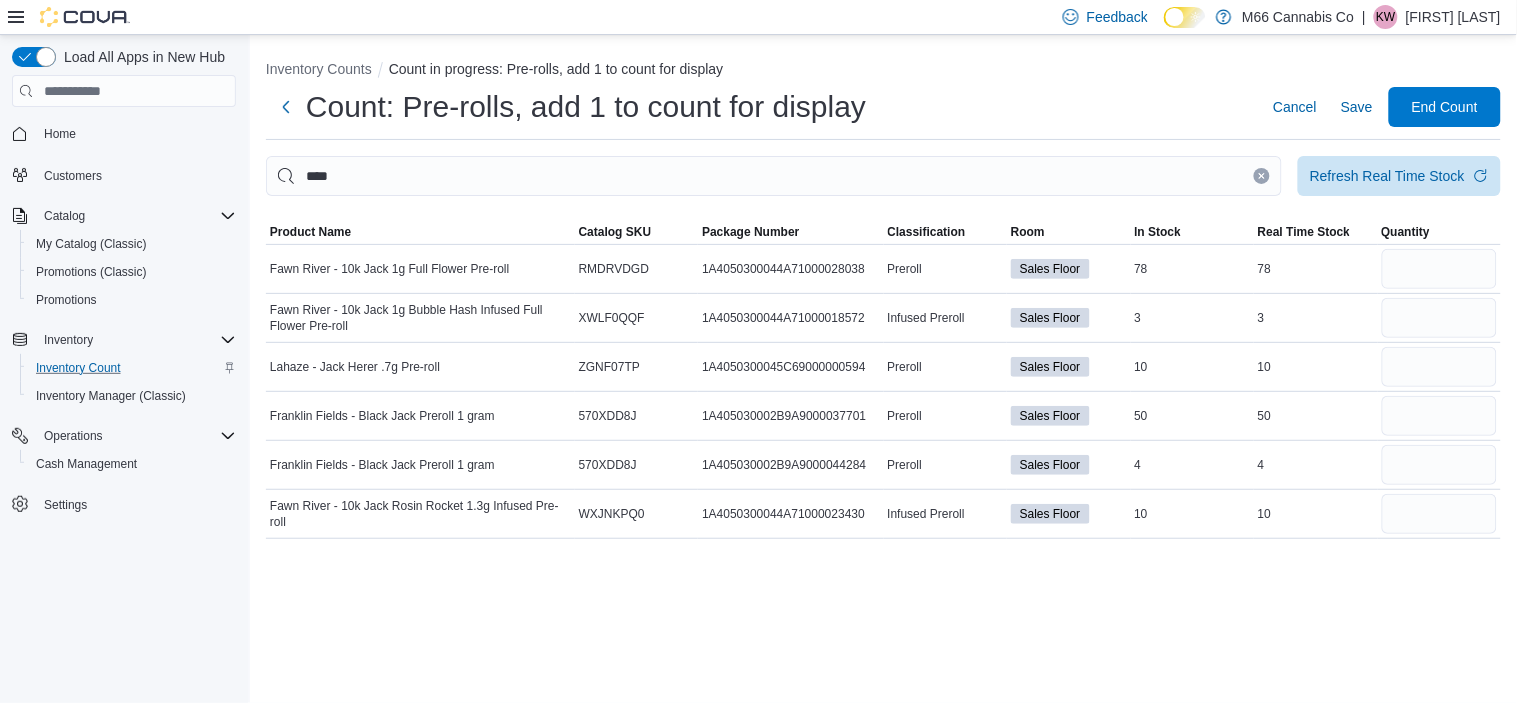 type 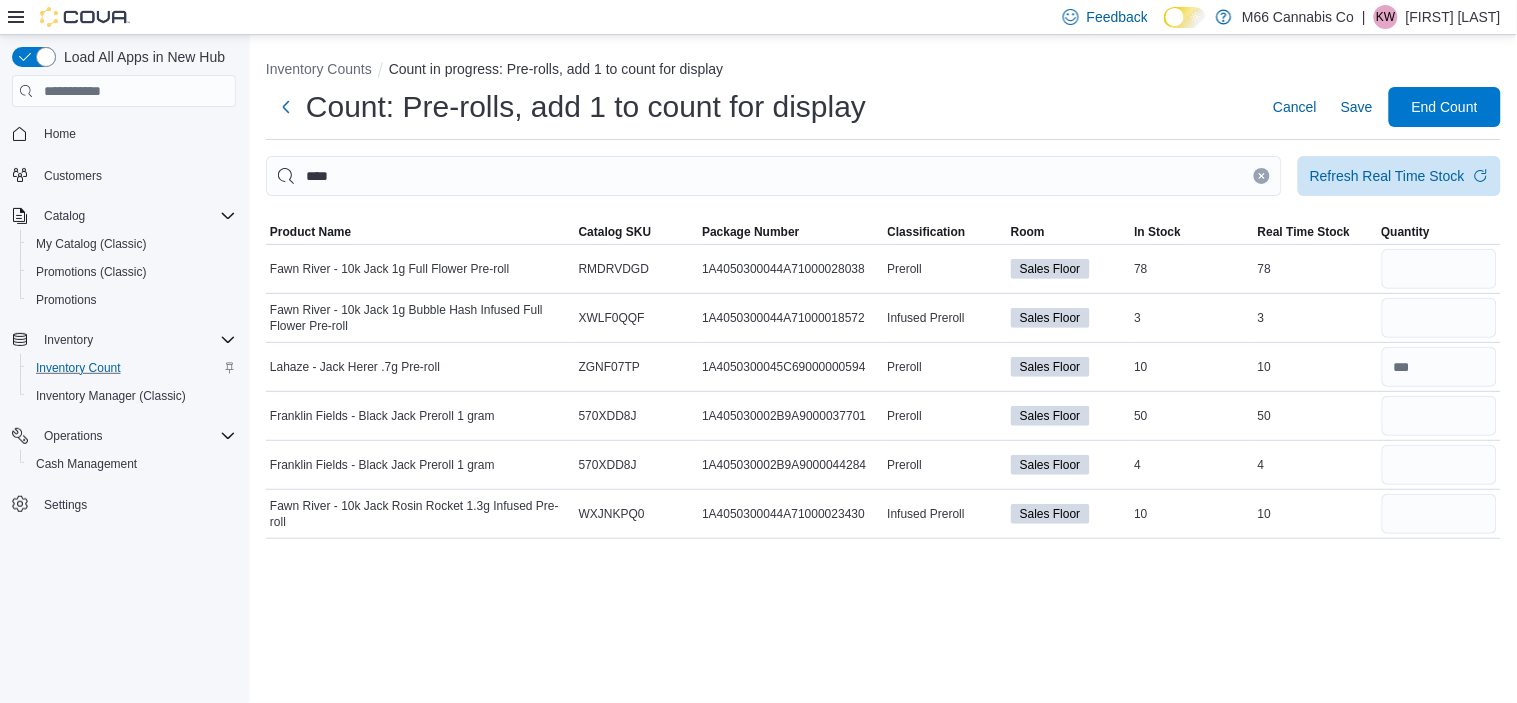 click 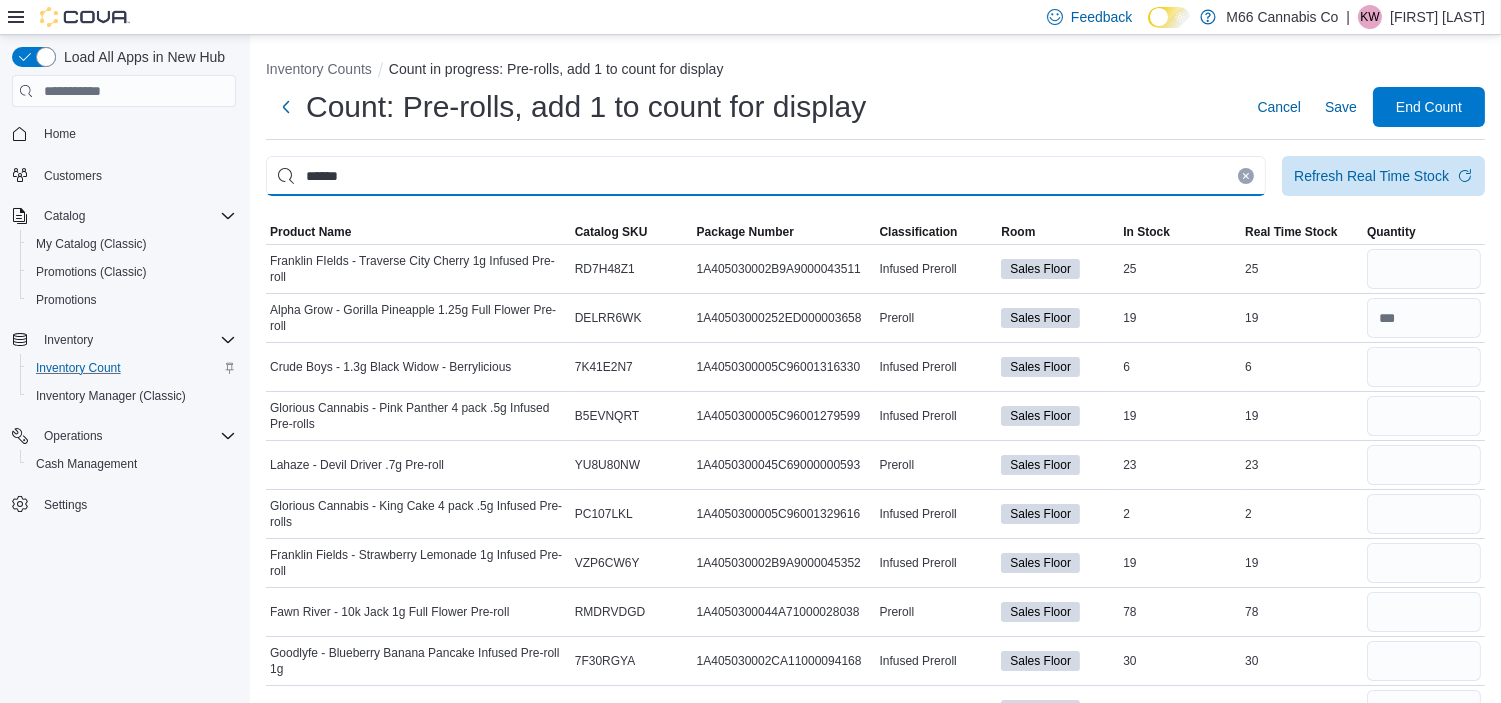 type on "******" 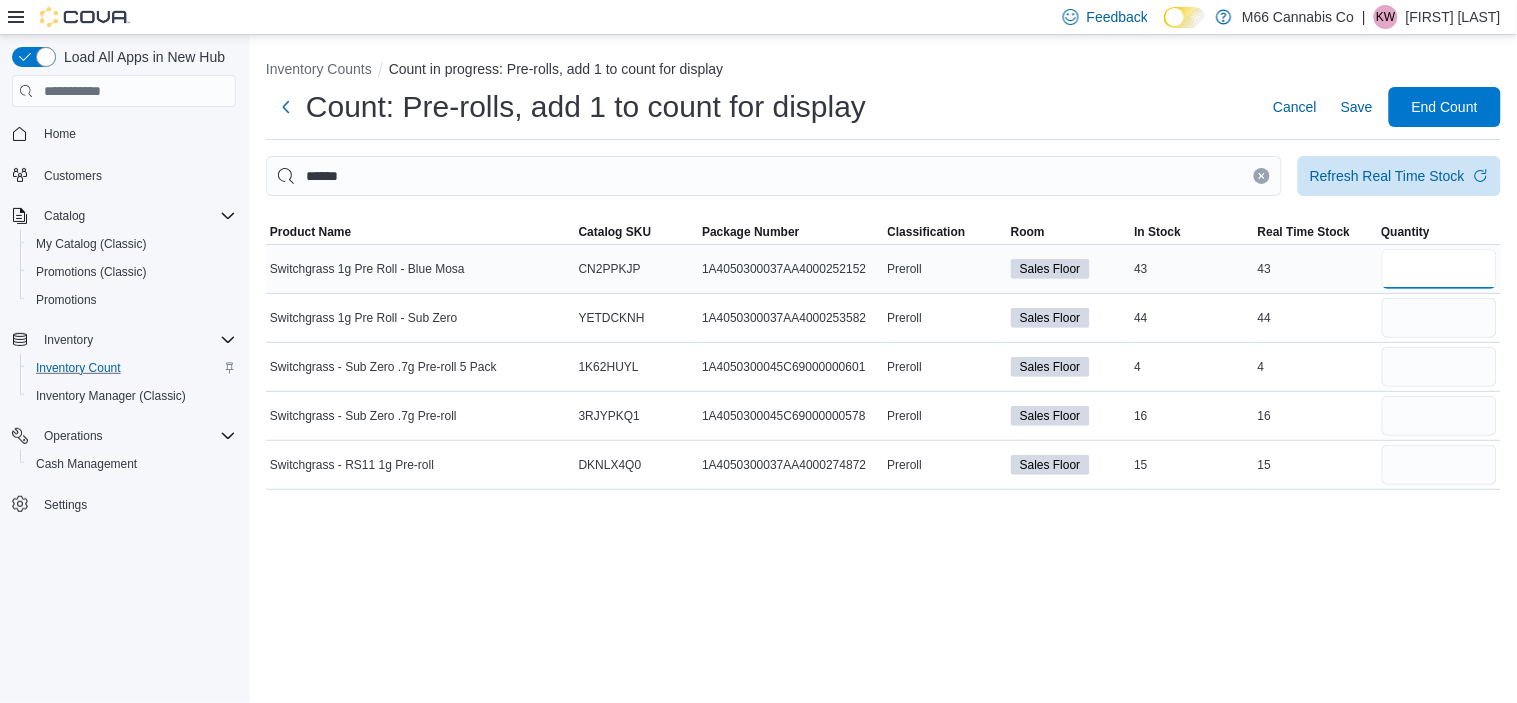 click at bounding box center [1440, 269] 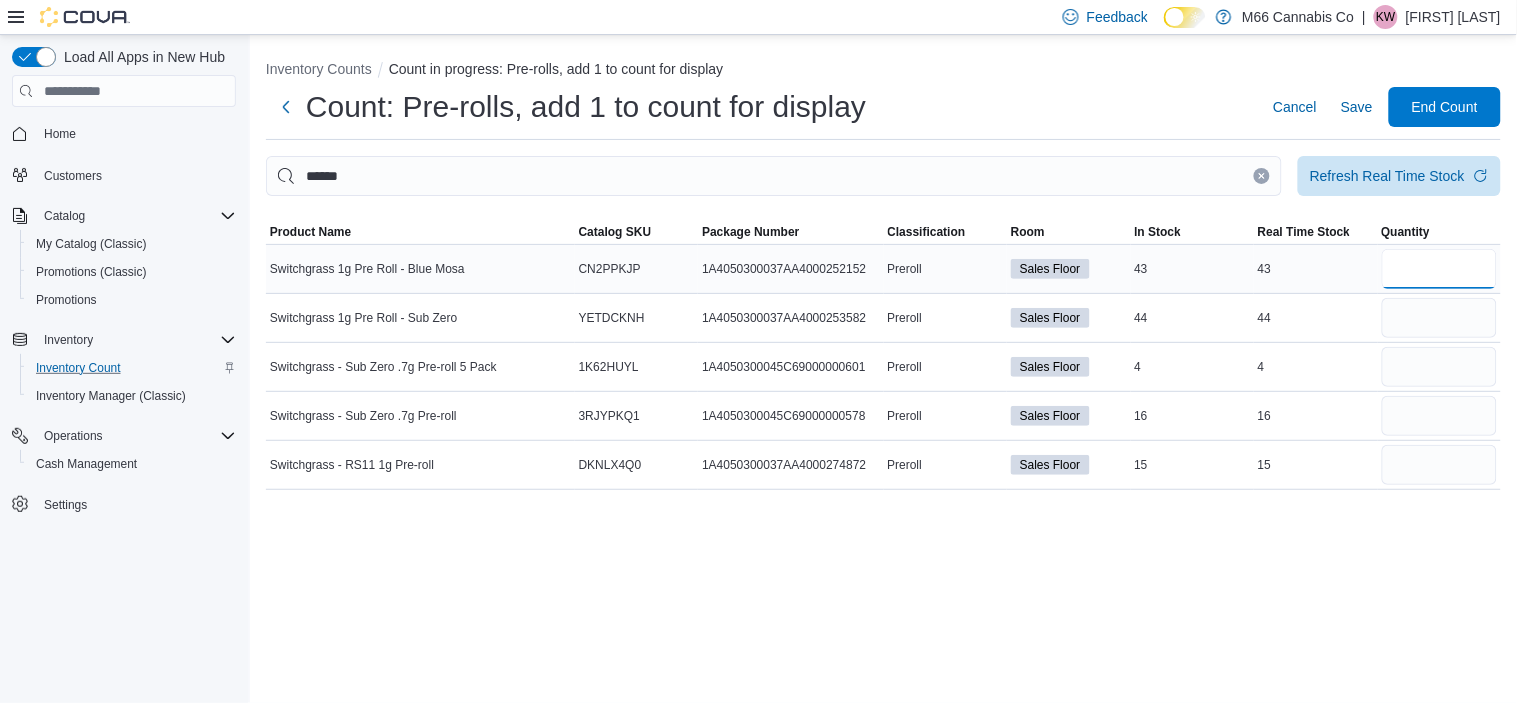 type on "**" 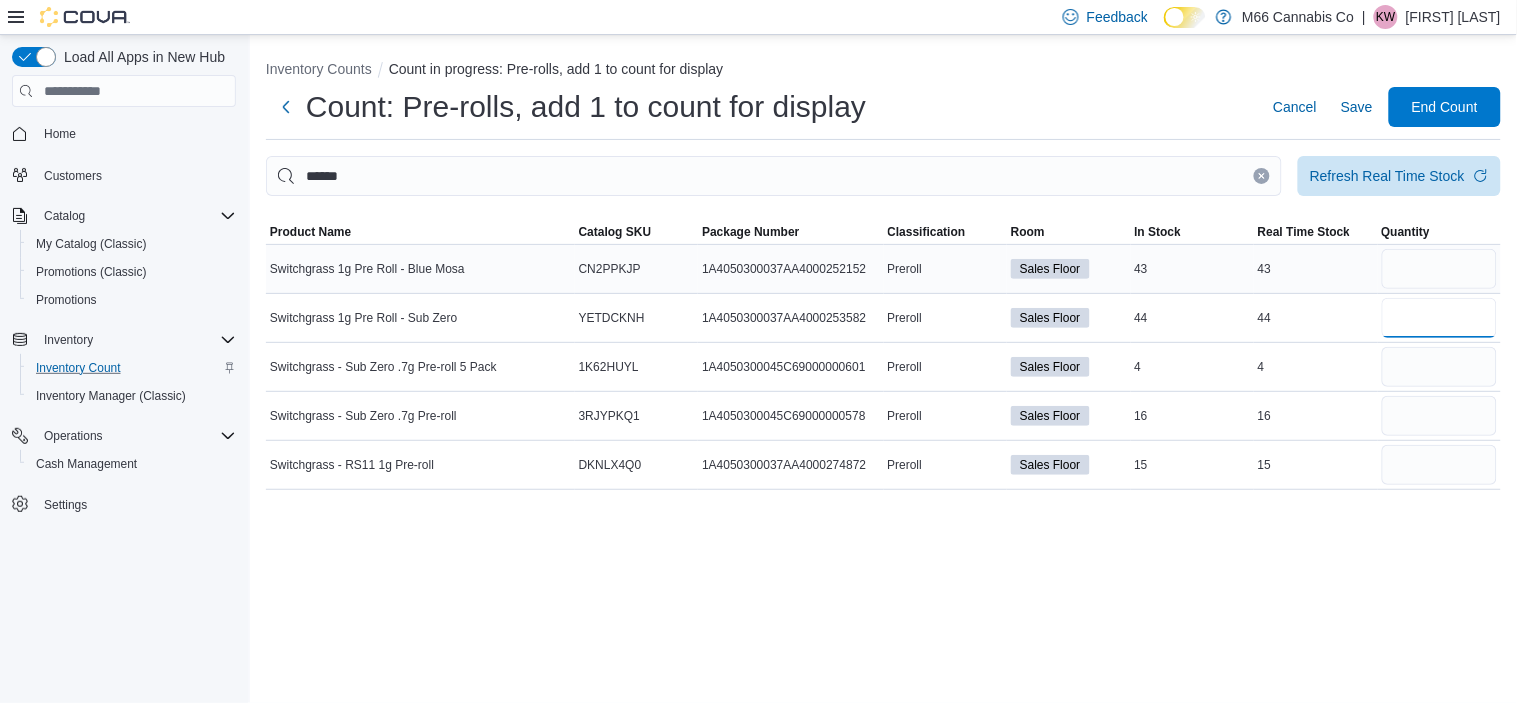 type 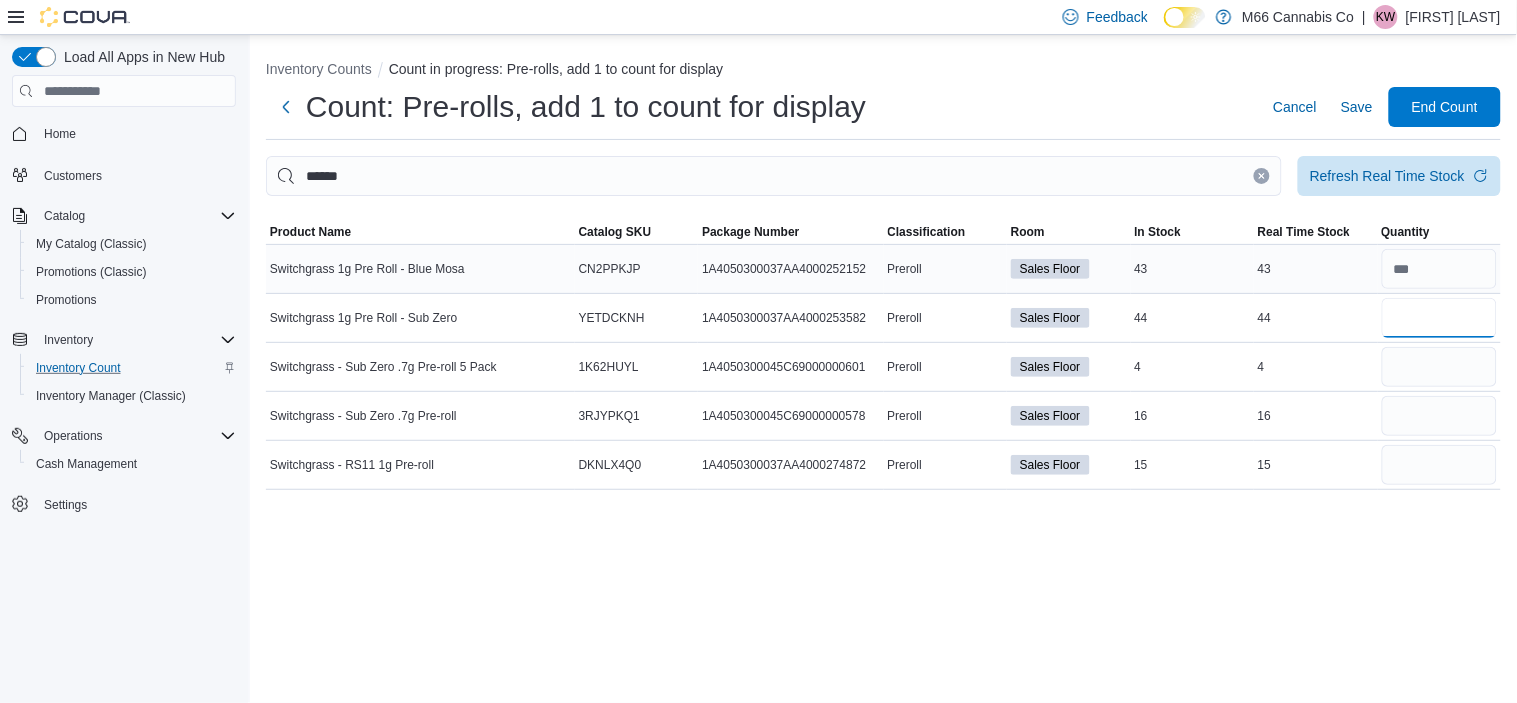 type on "**" 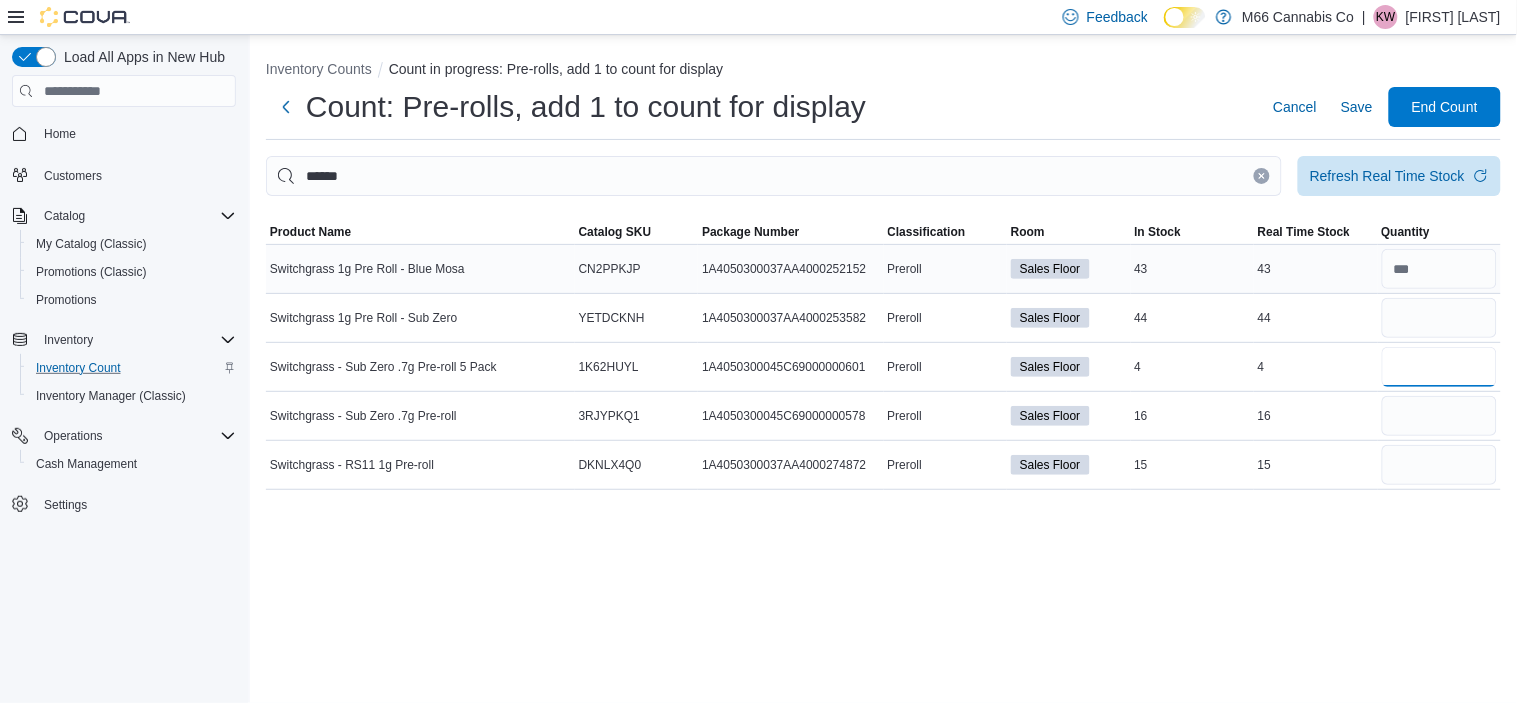 type 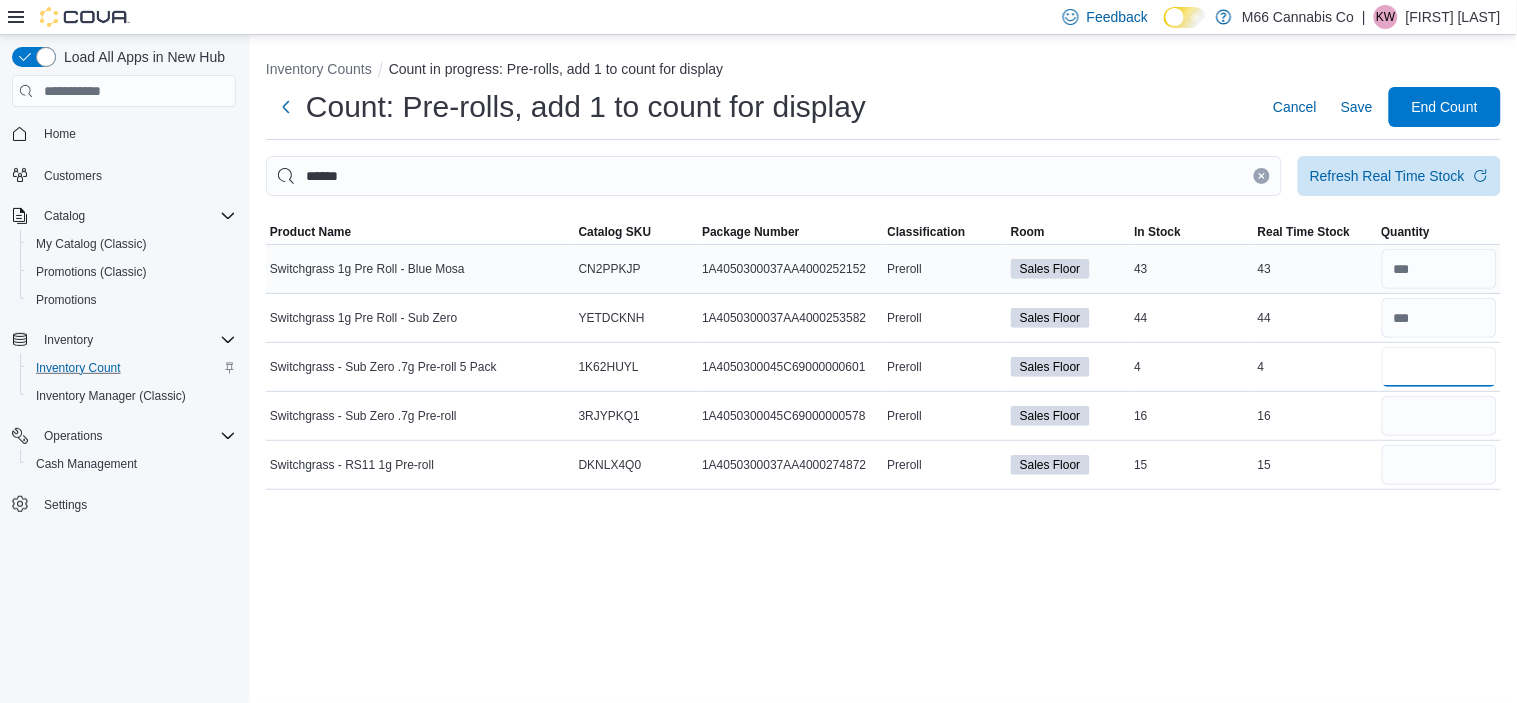 type on "*" 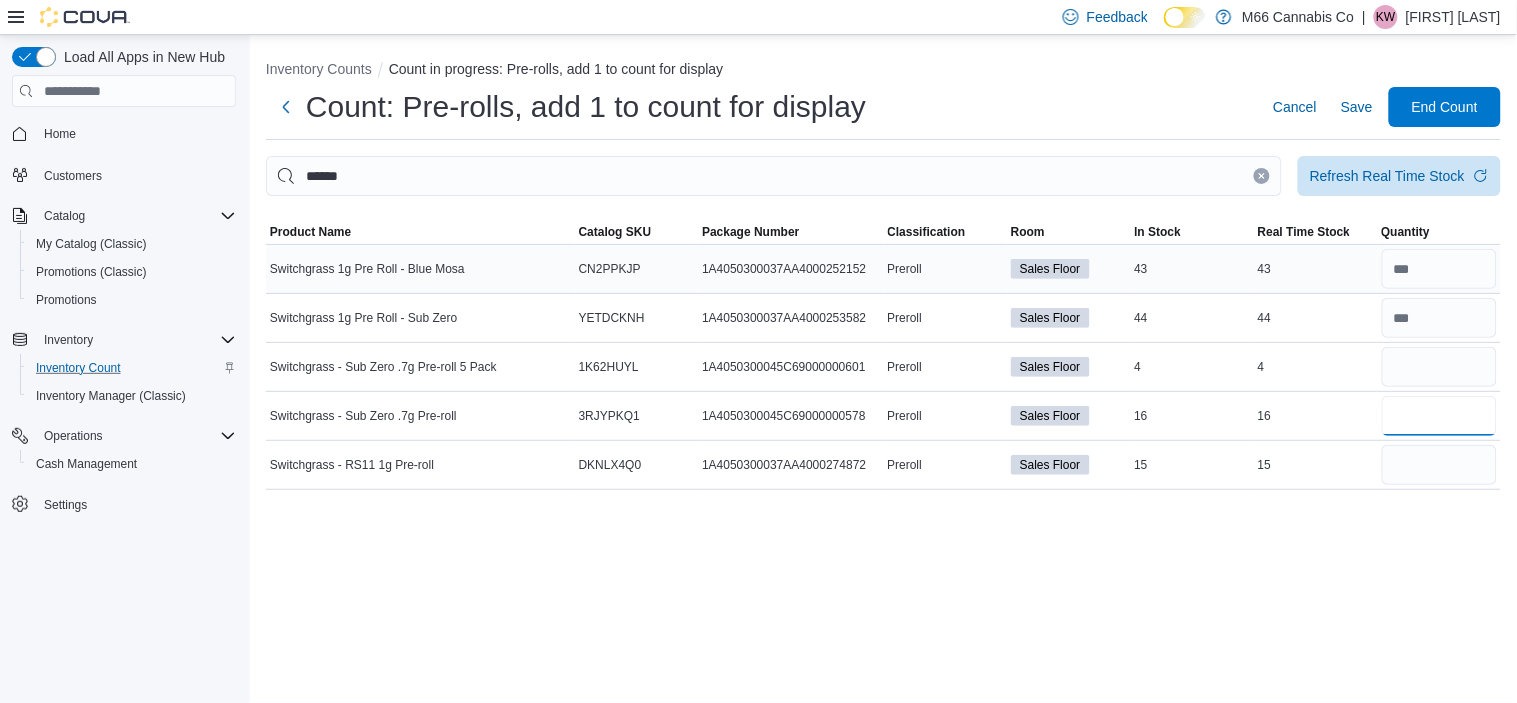 type 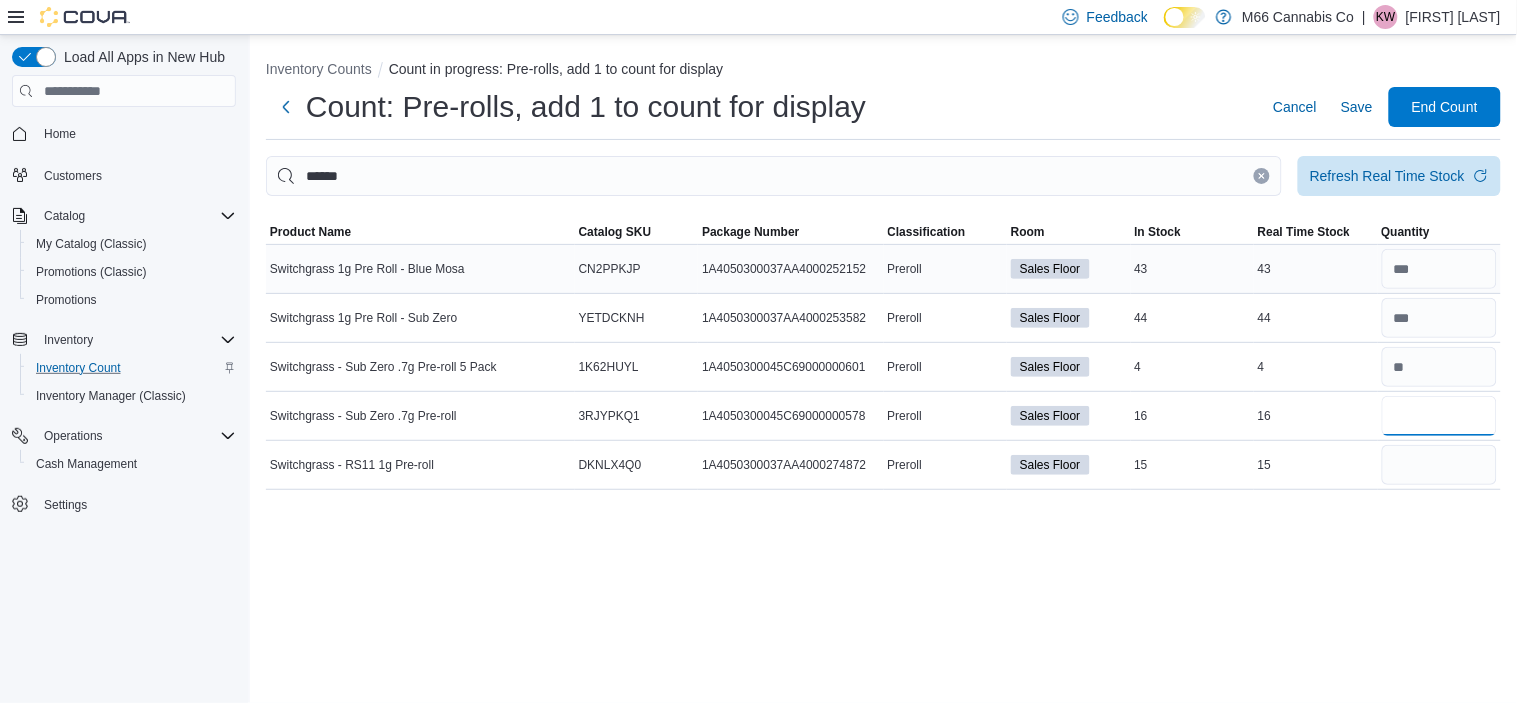 type on "**" 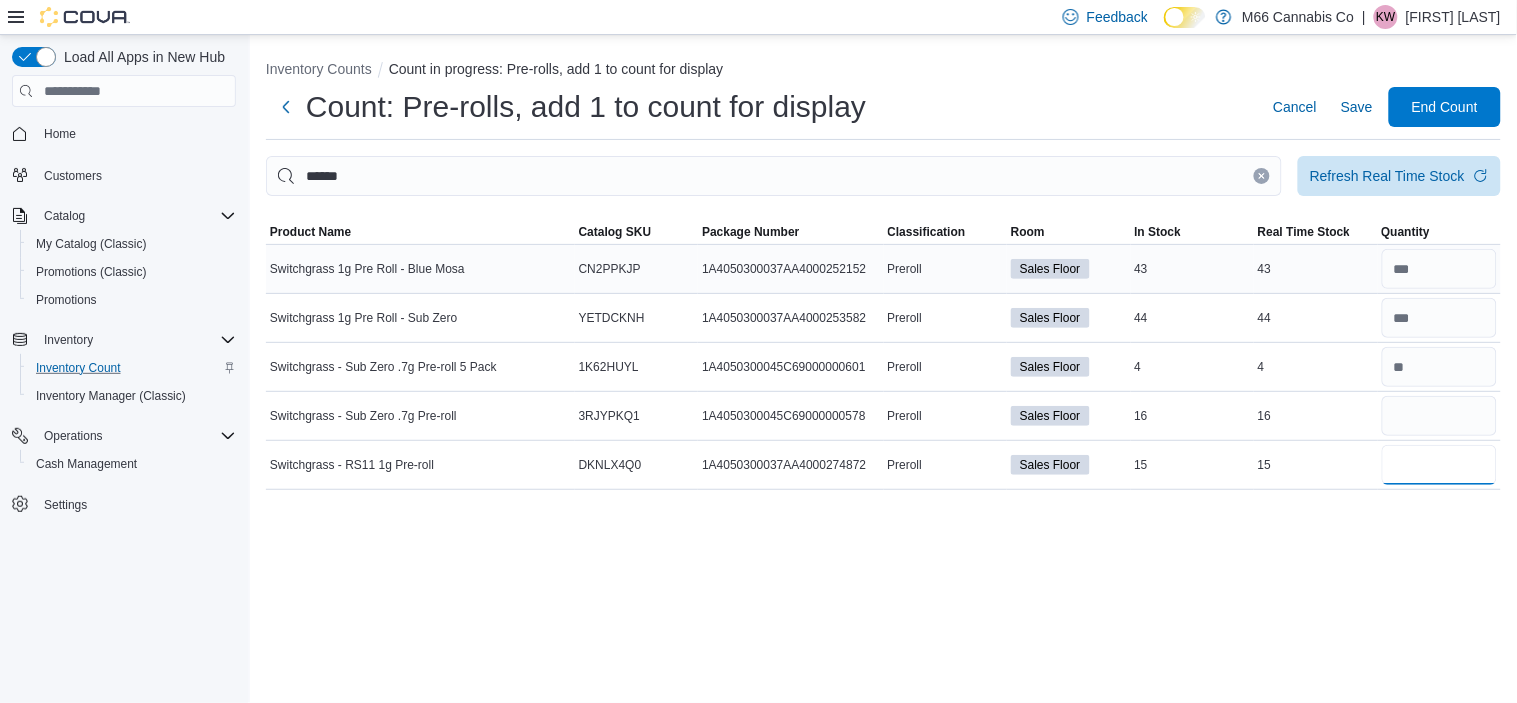 type 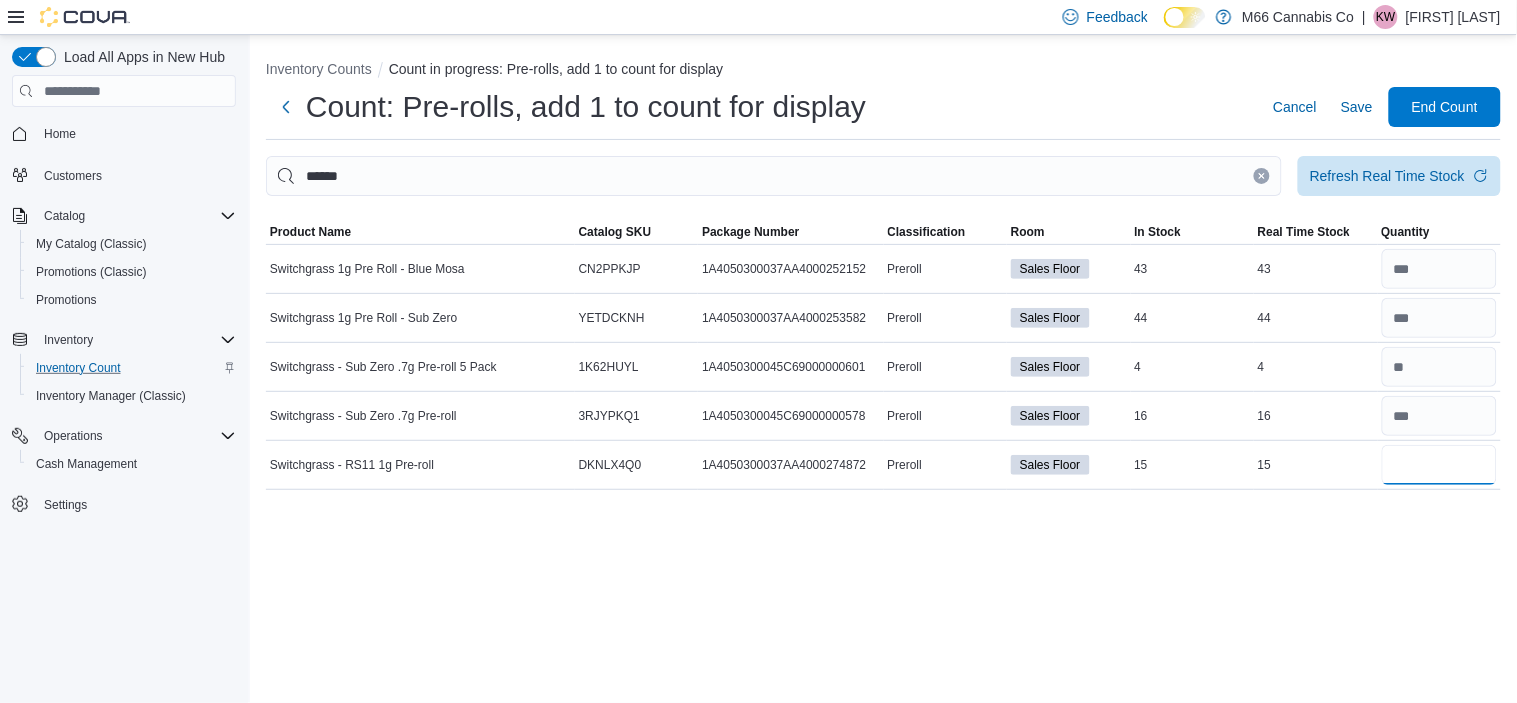 type on "**" 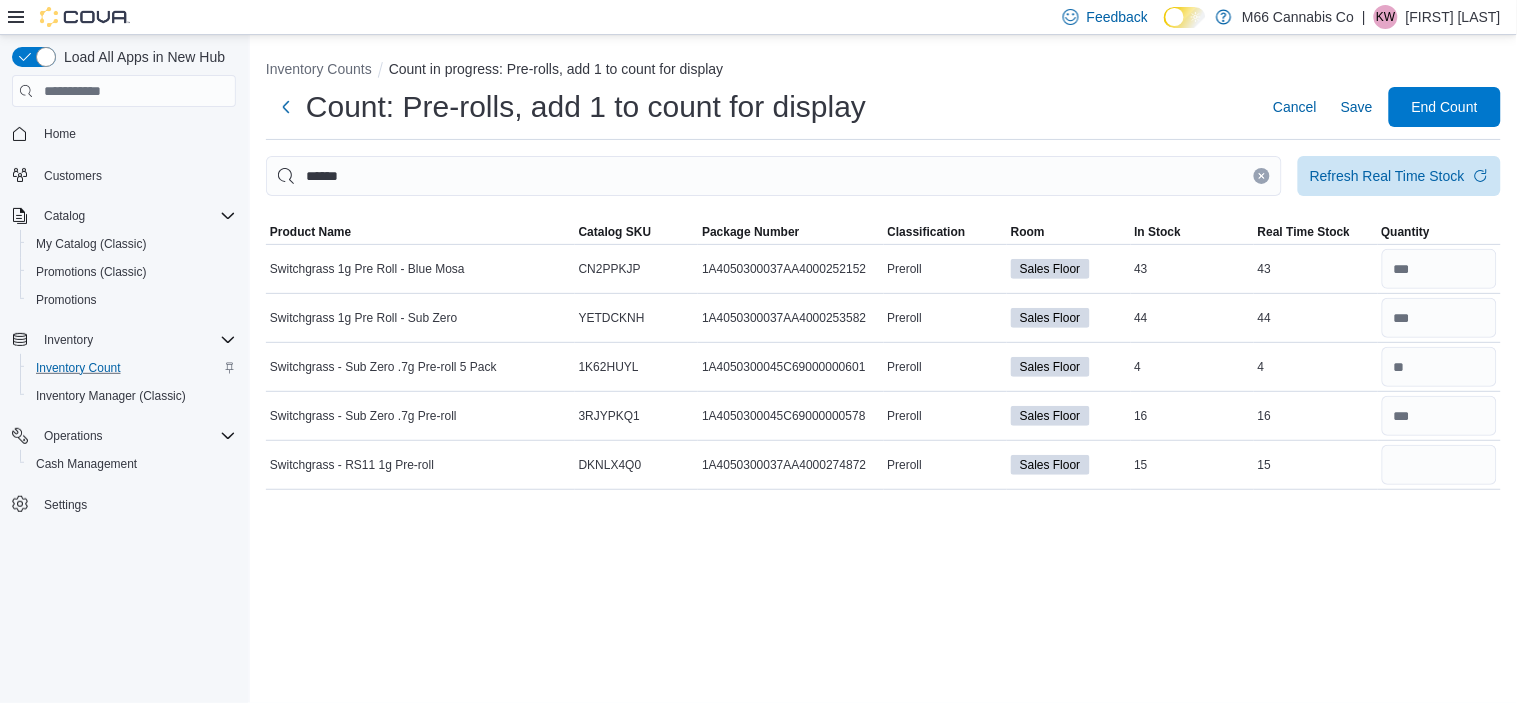 type 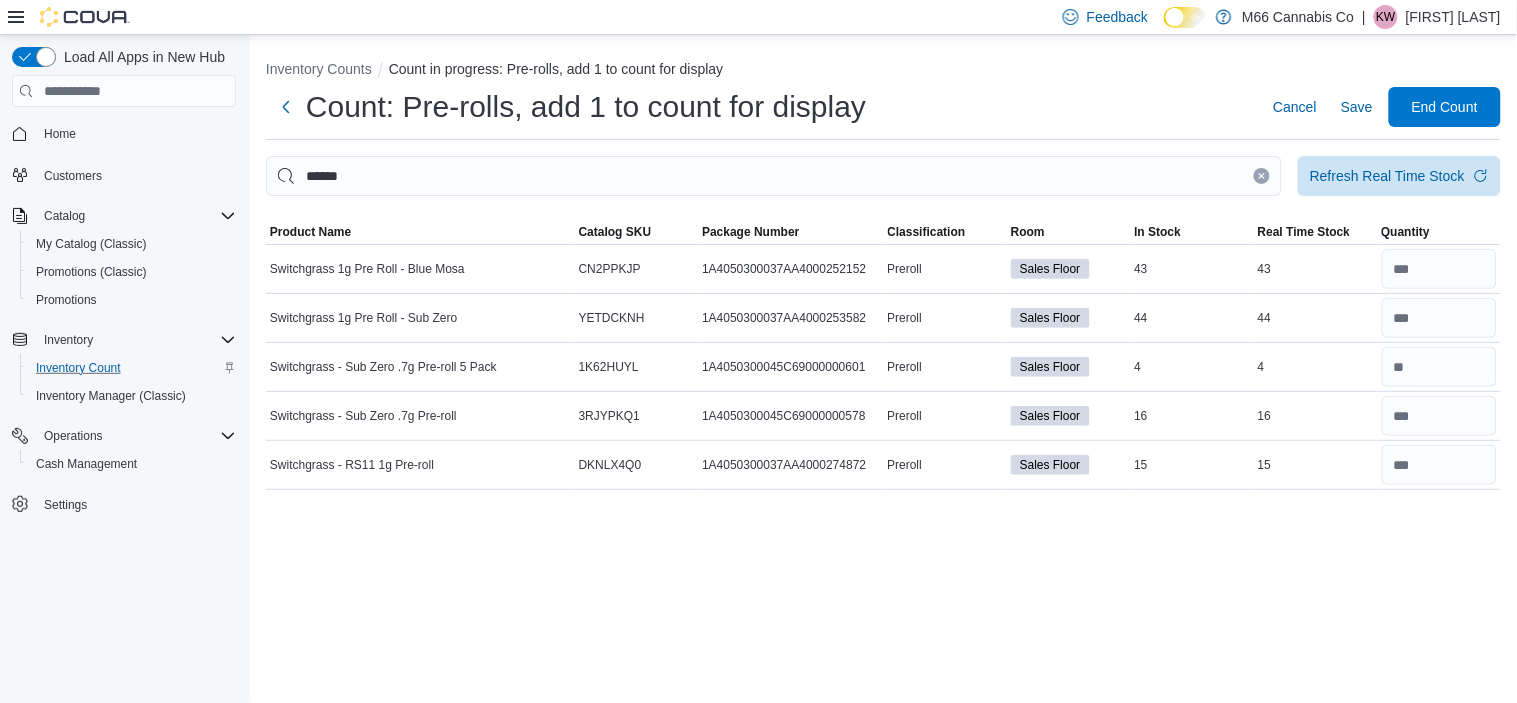 click 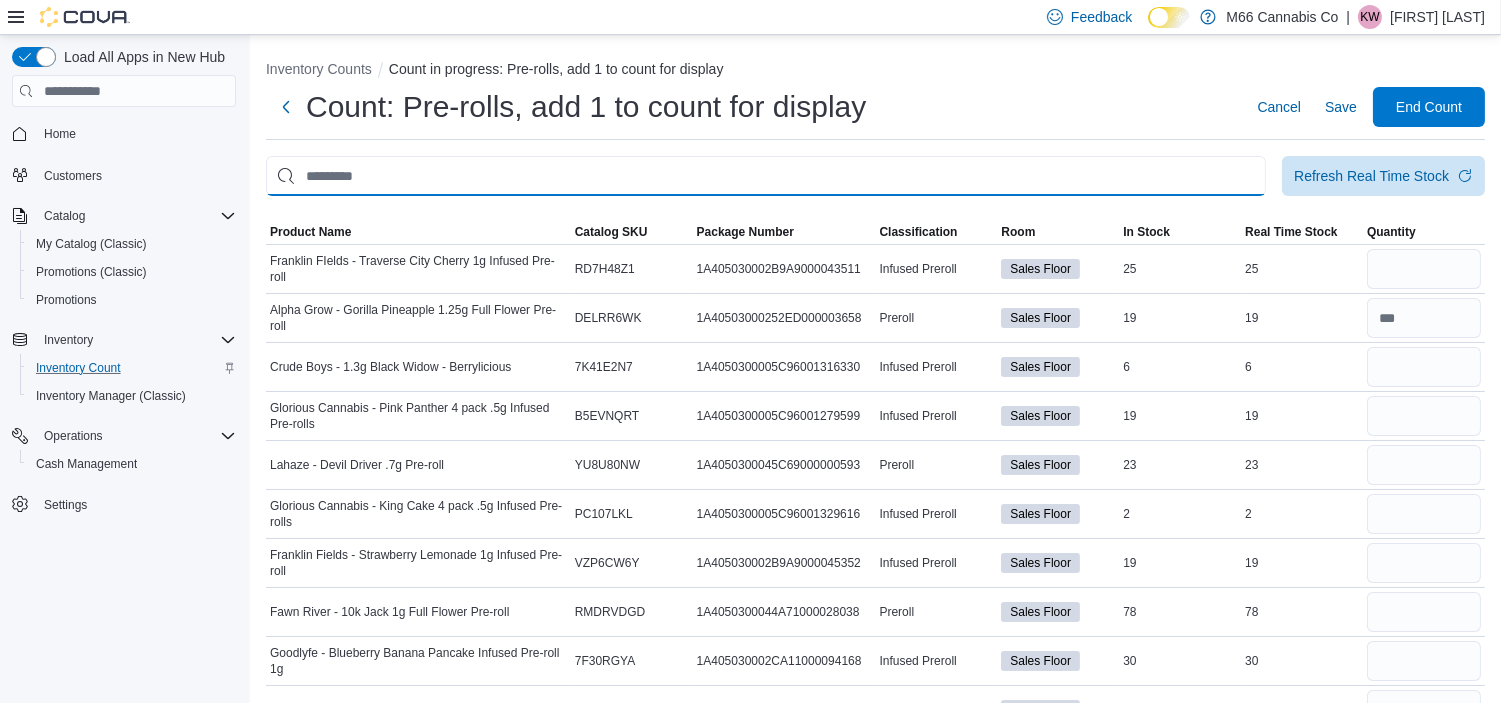 type on "*" 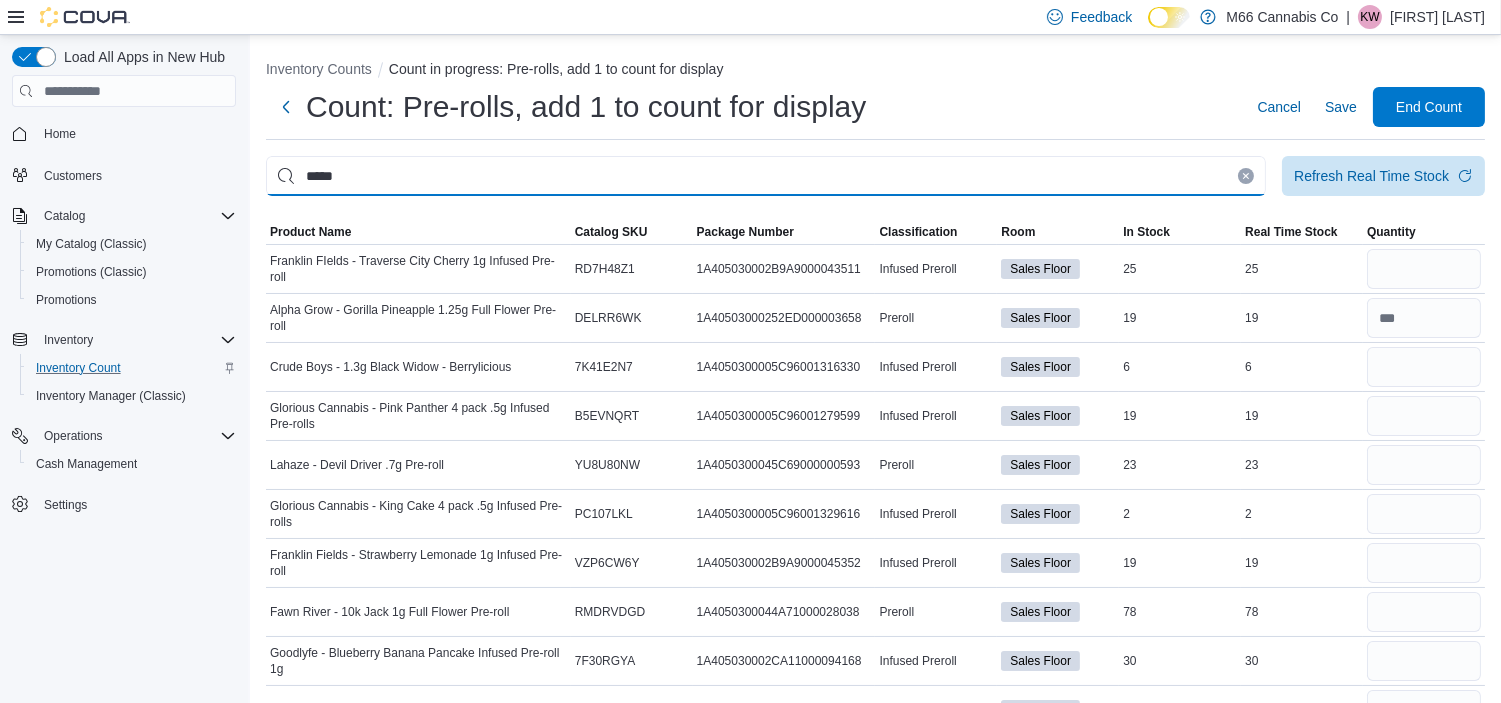 type on "*****" 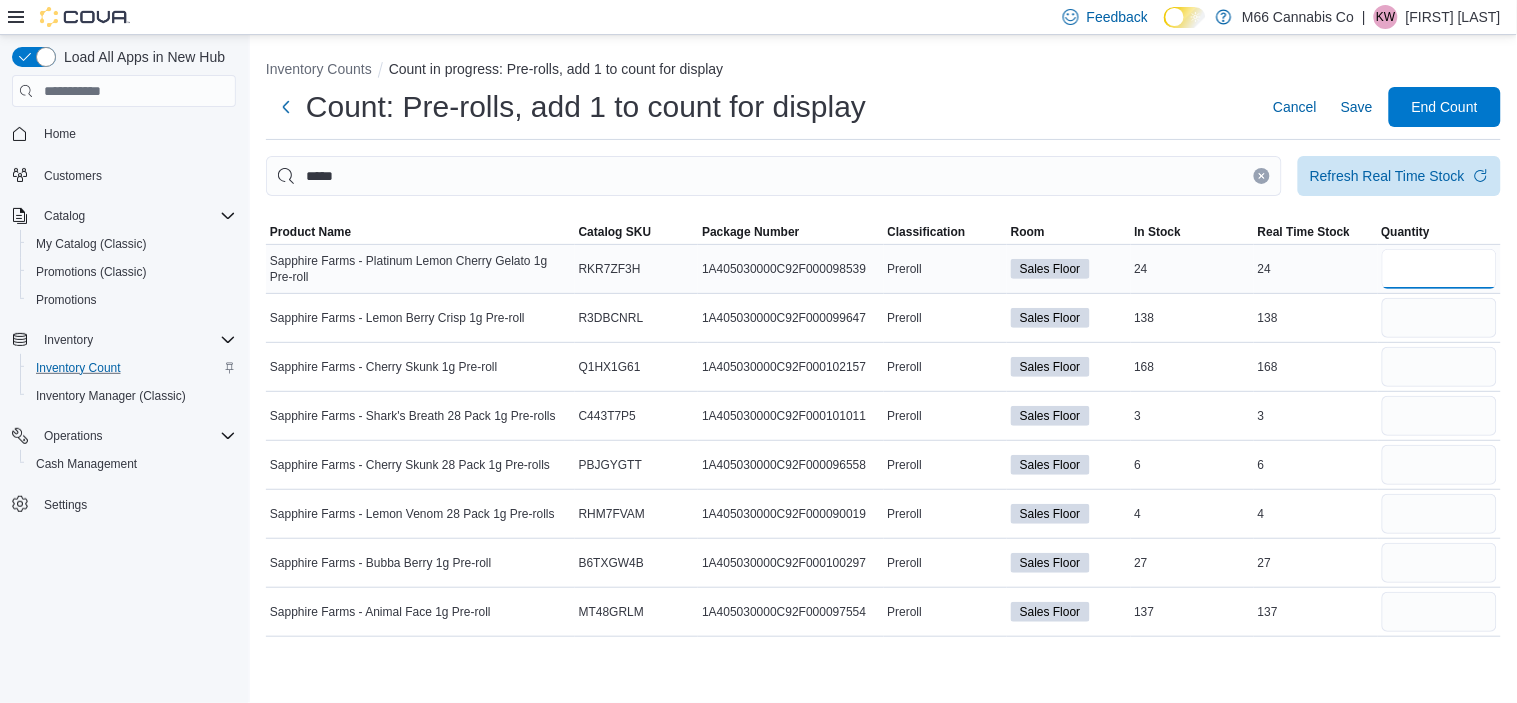 click at bounding box center (1440, 269) 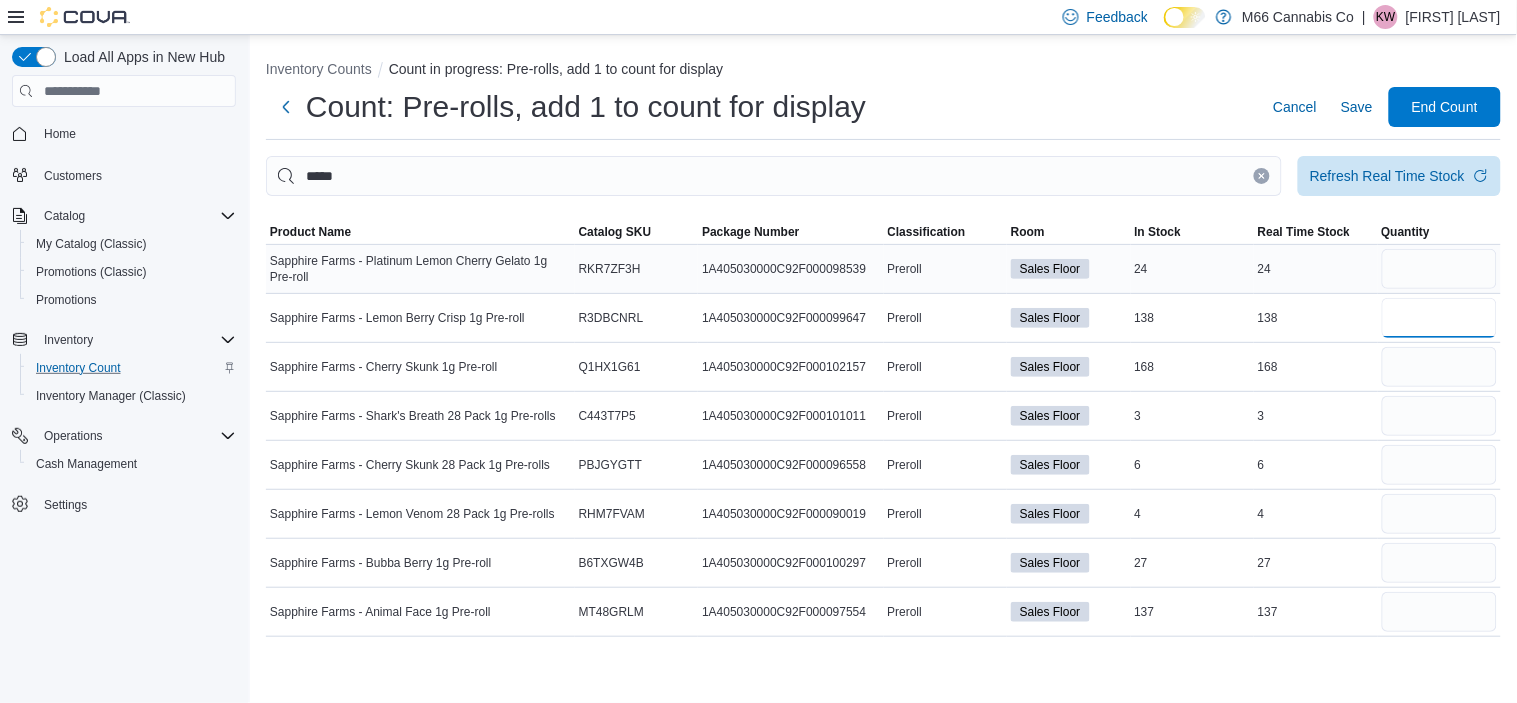 type 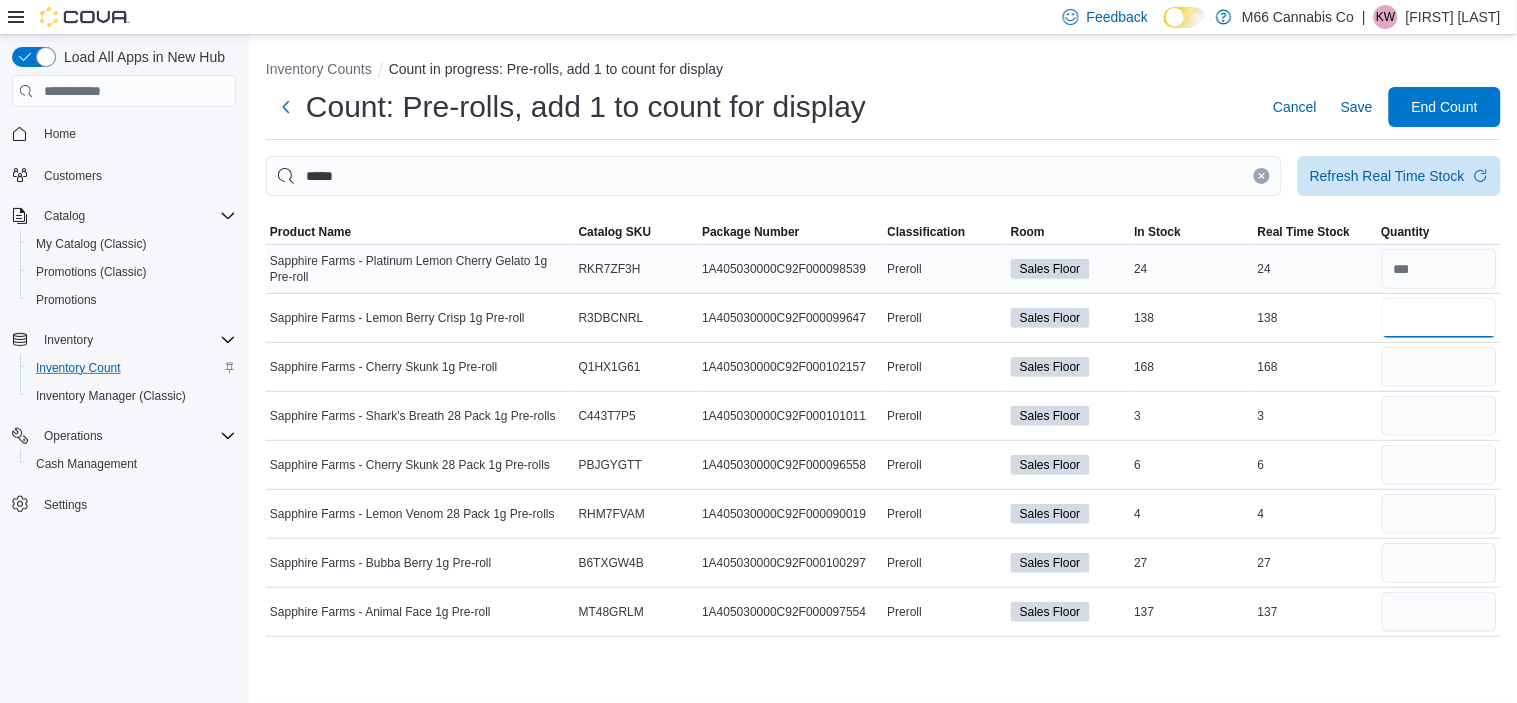 type on "***" 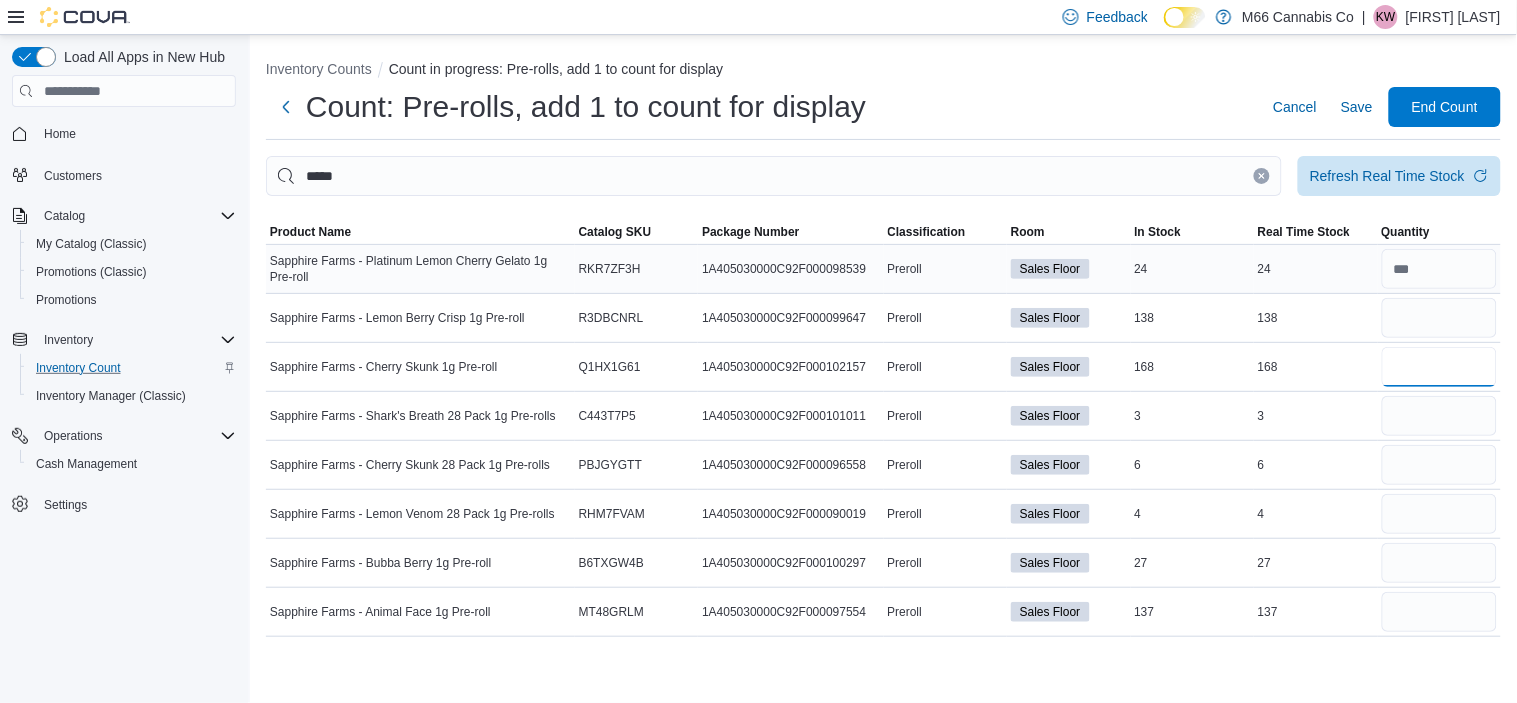 type 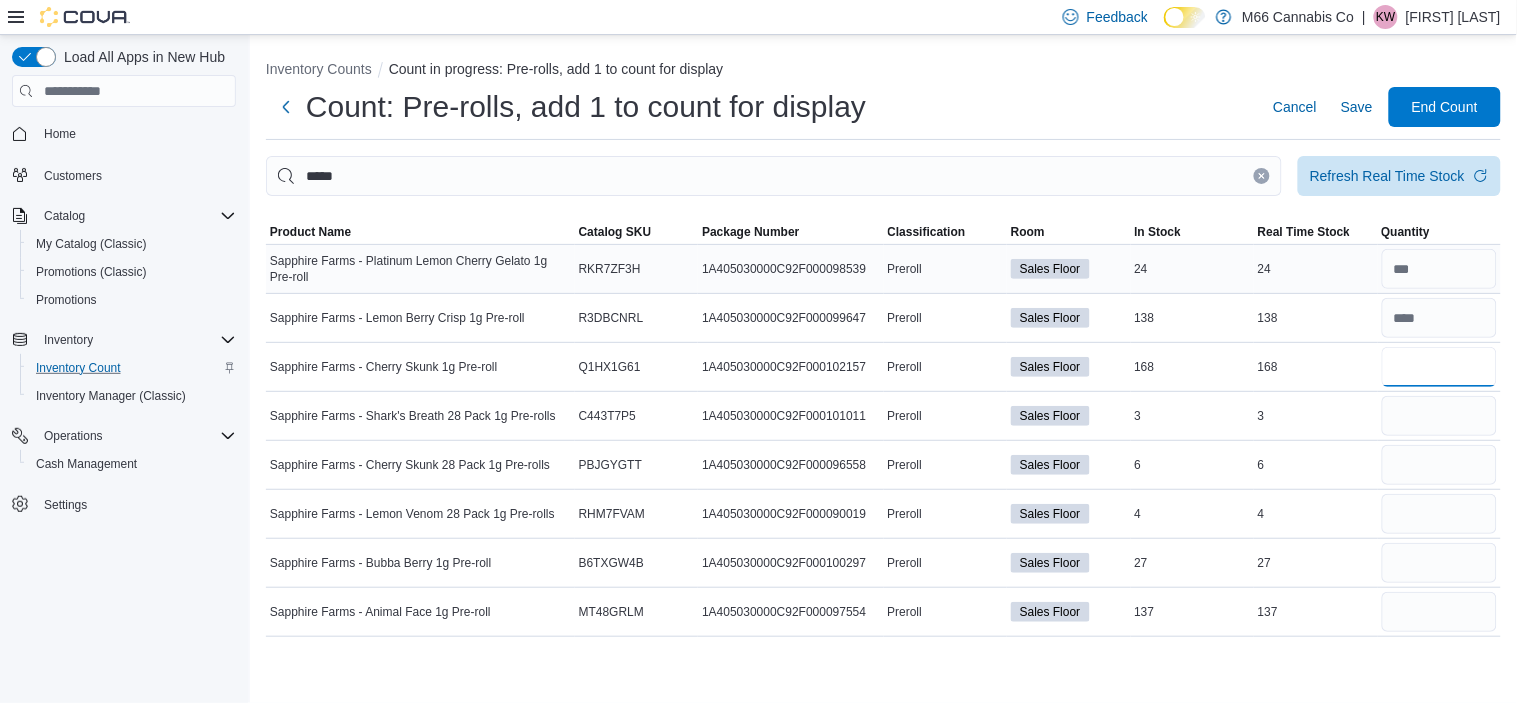 type on "***" 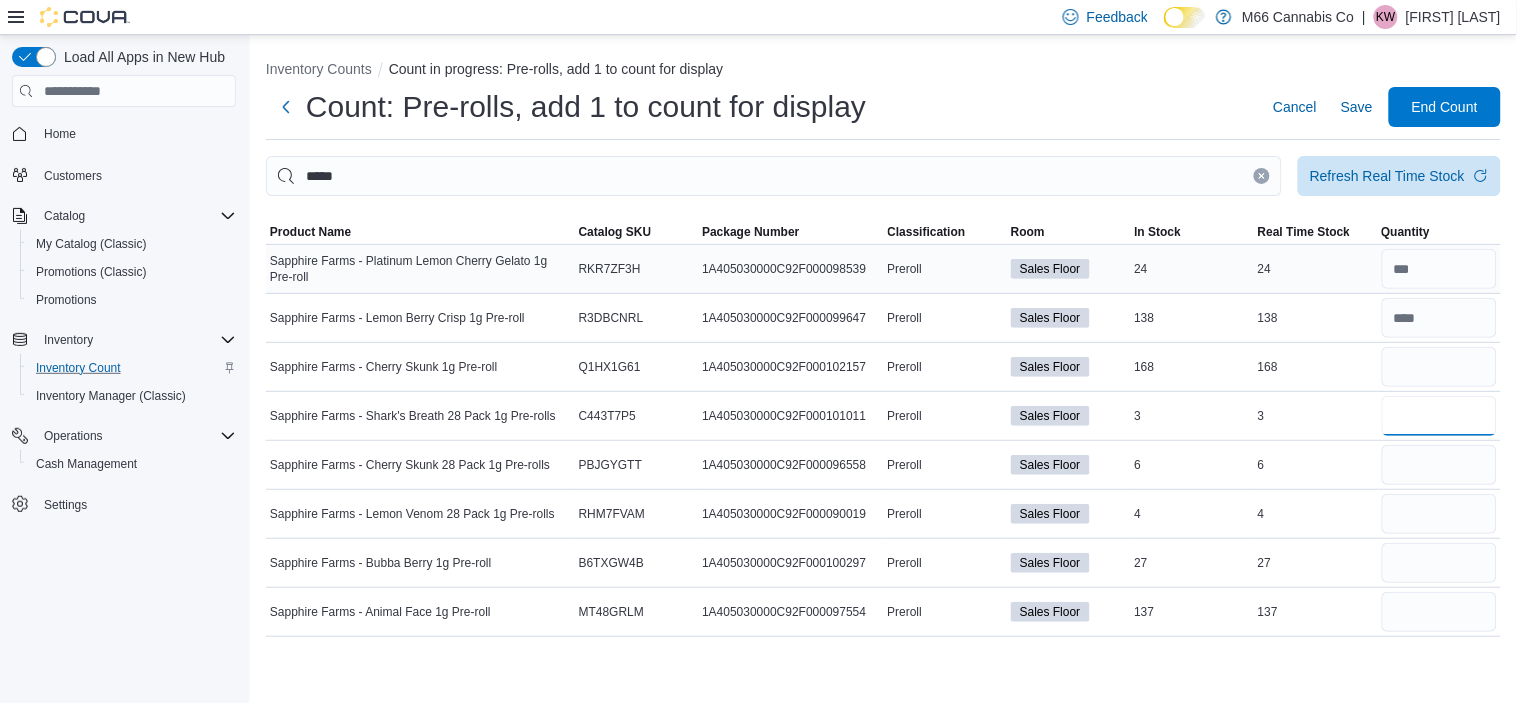 type 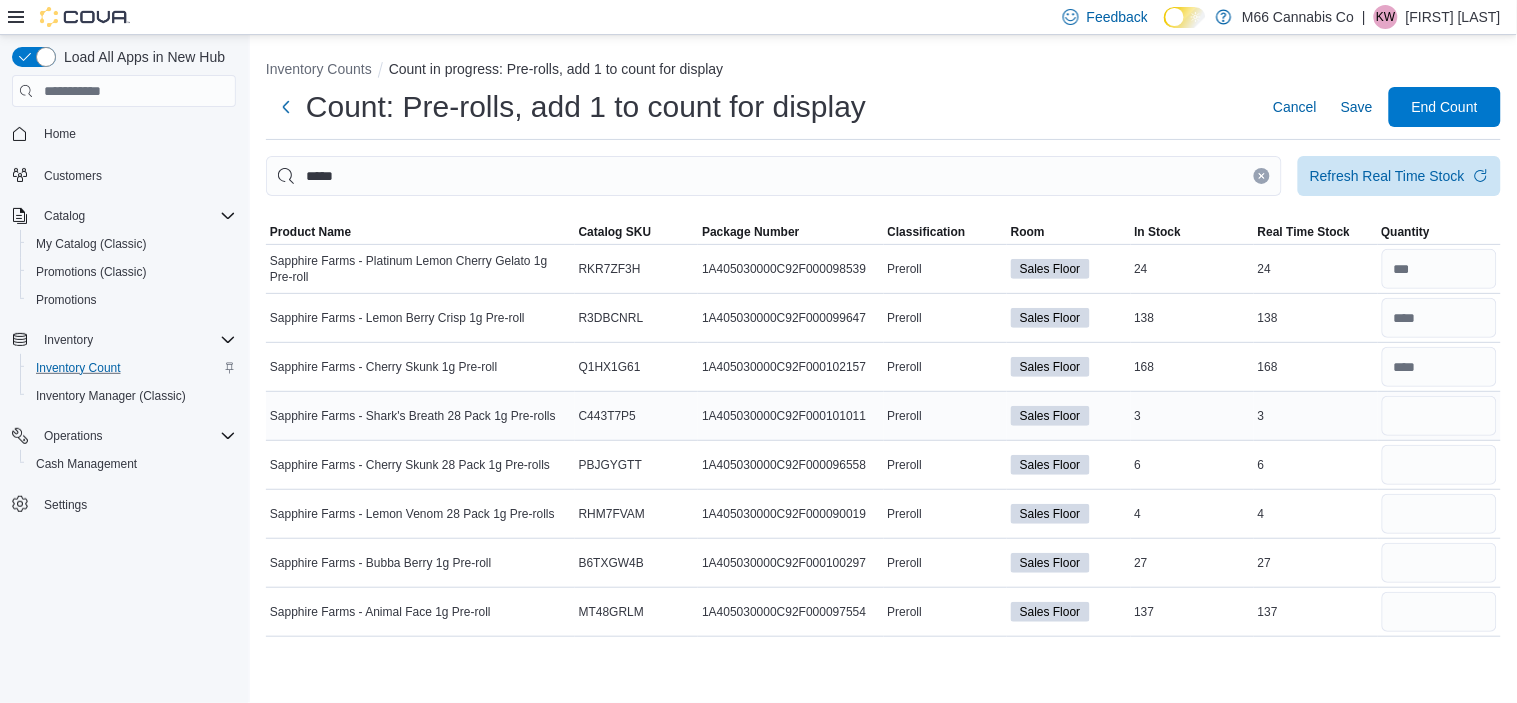 click at bounding box center [1440, 416] 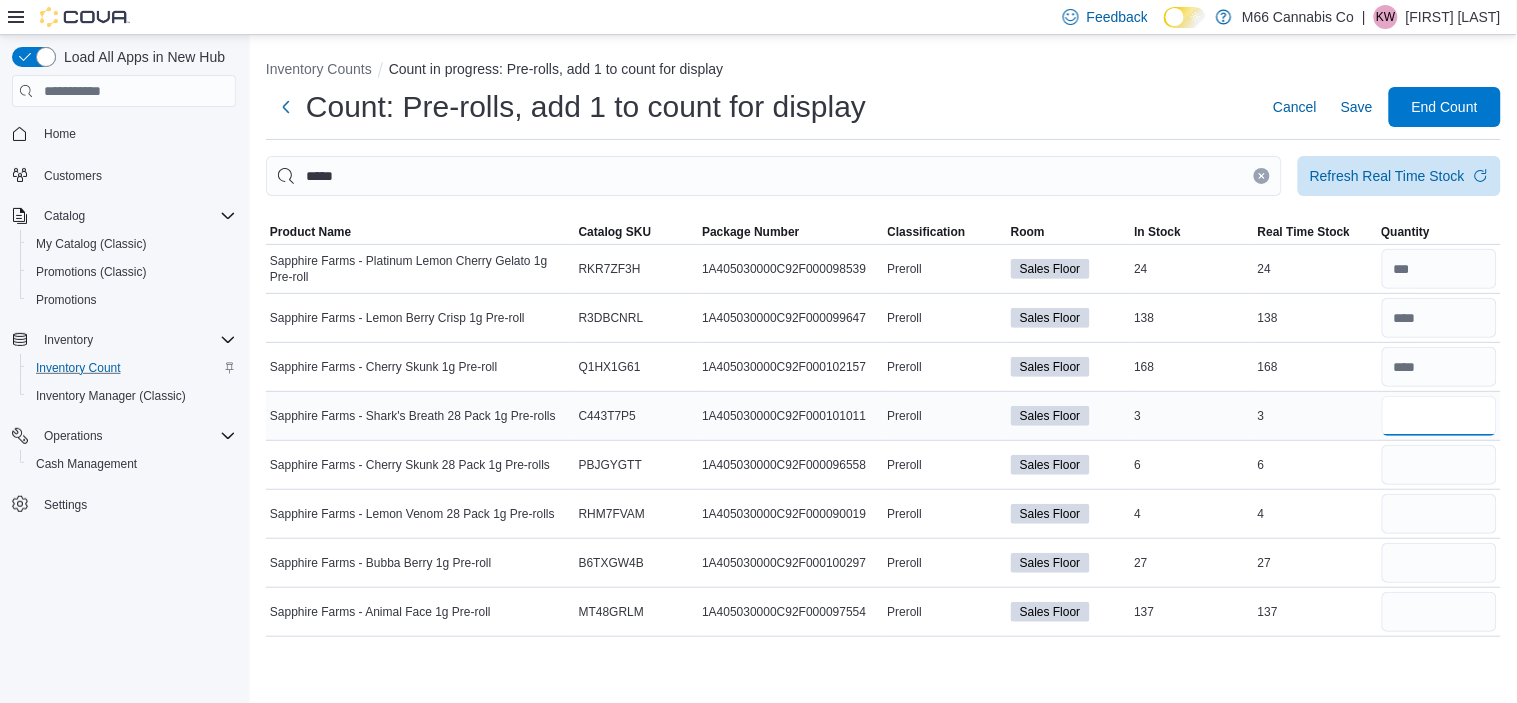 click at bounding box center (1440, 416) 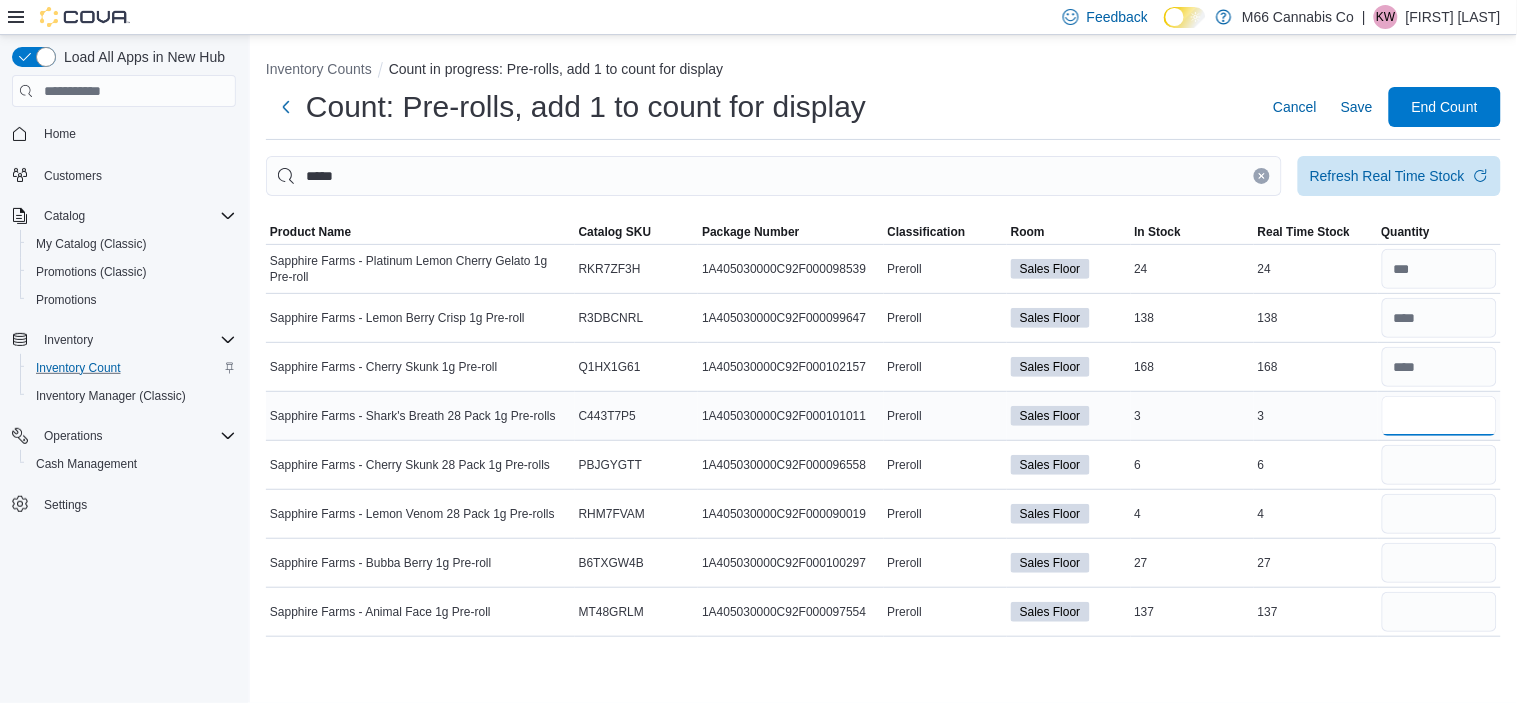 type on "*" 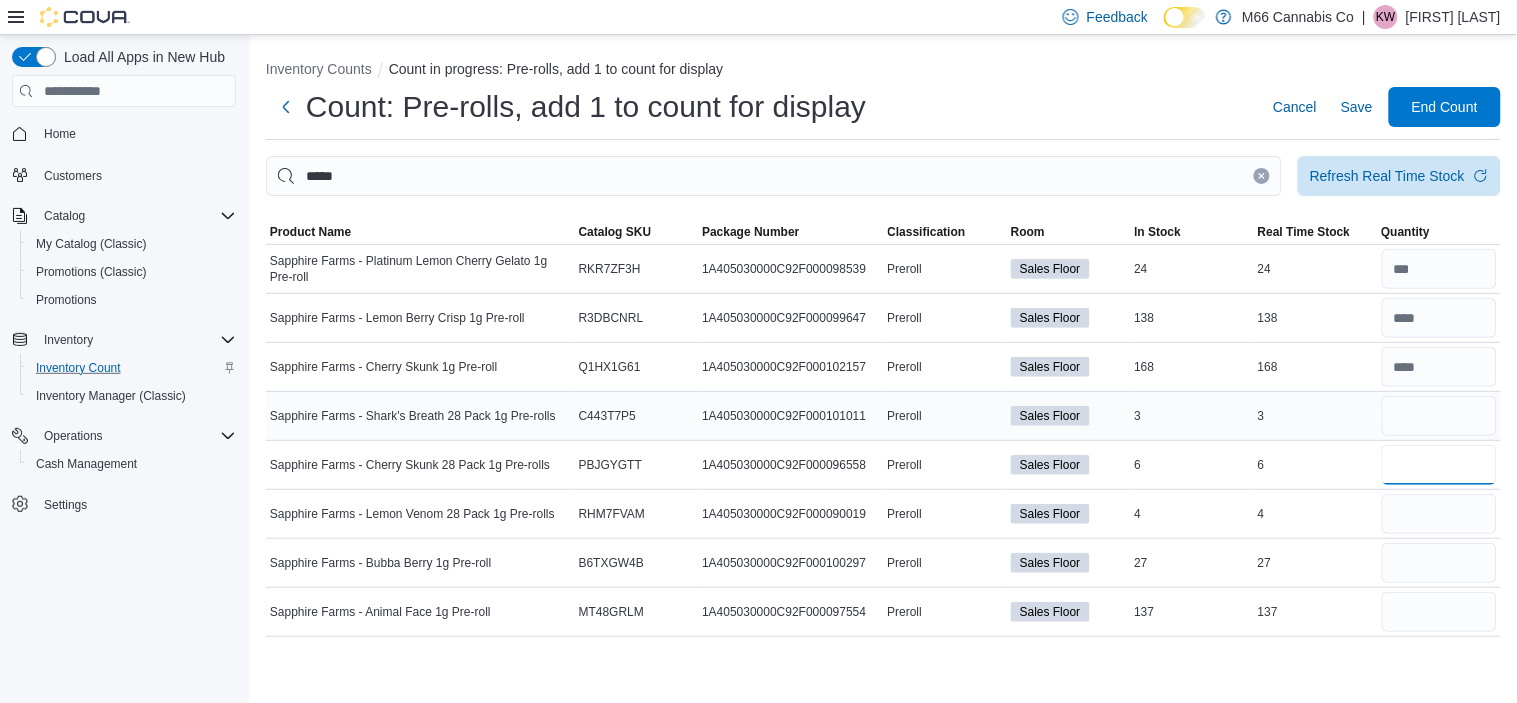 type 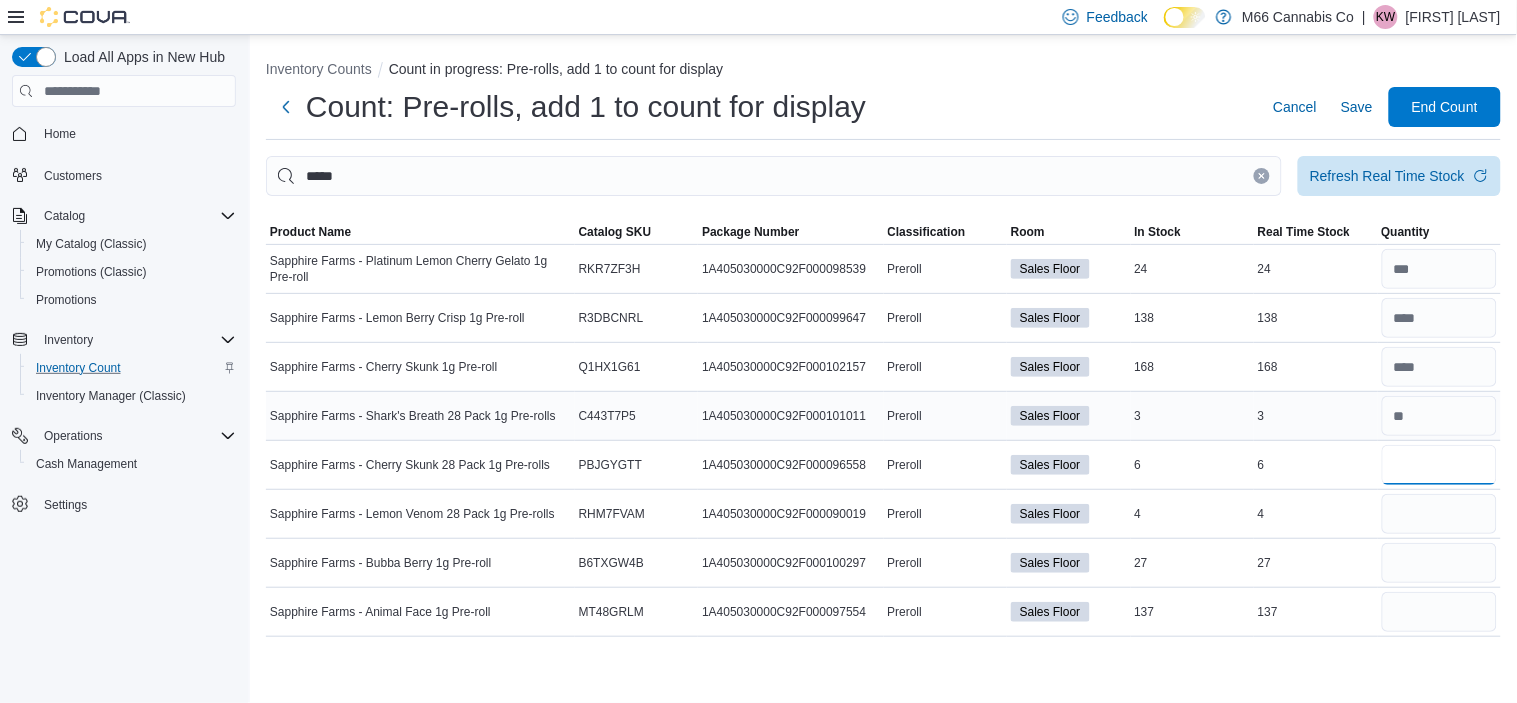 type on "*" 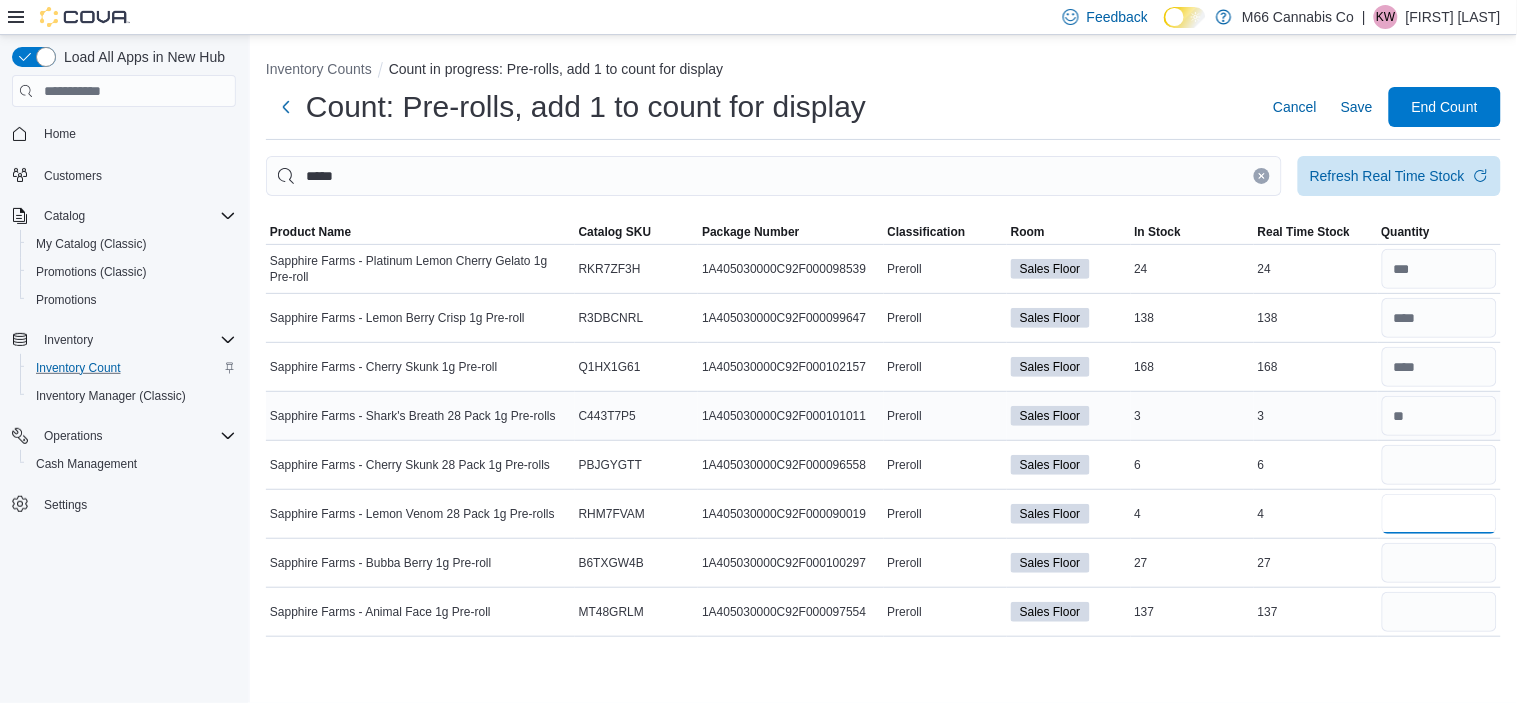 type 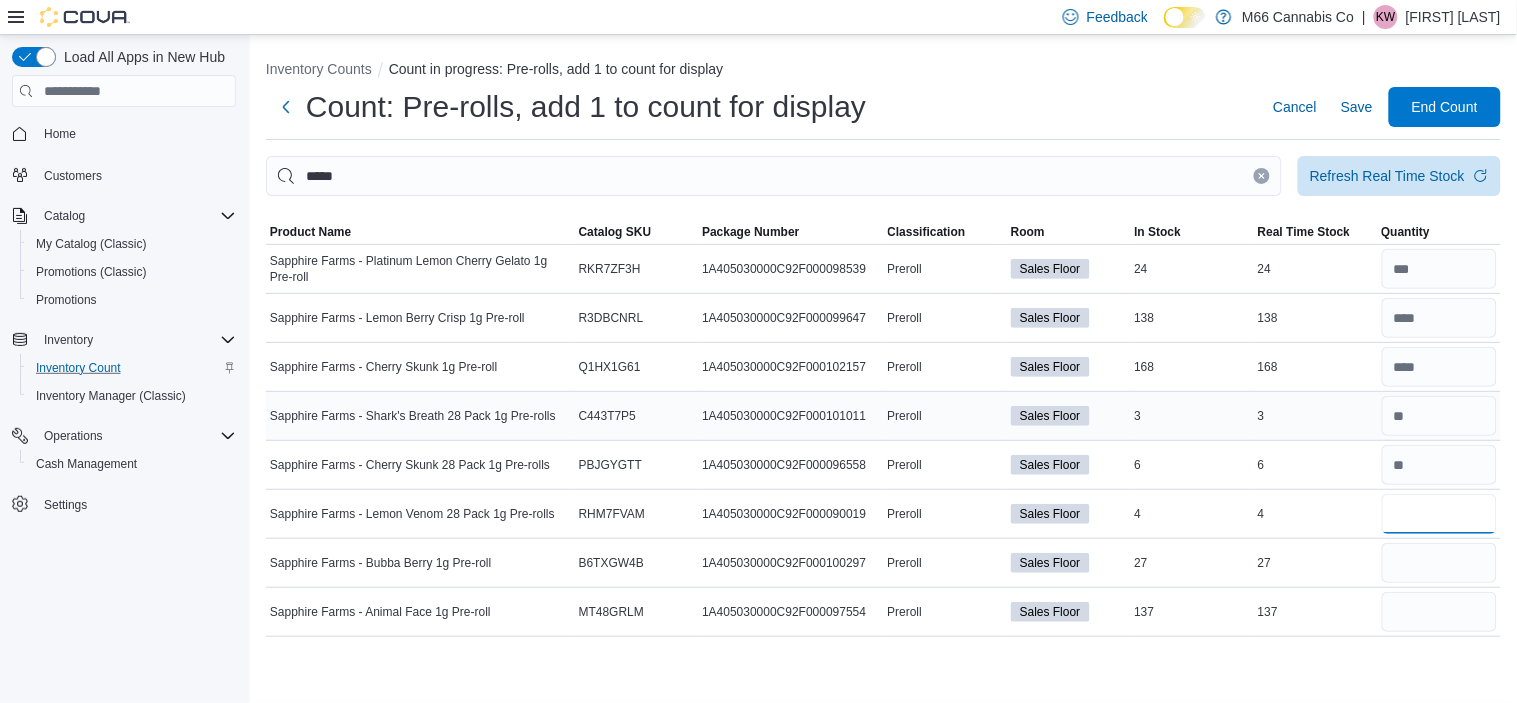type on "*" 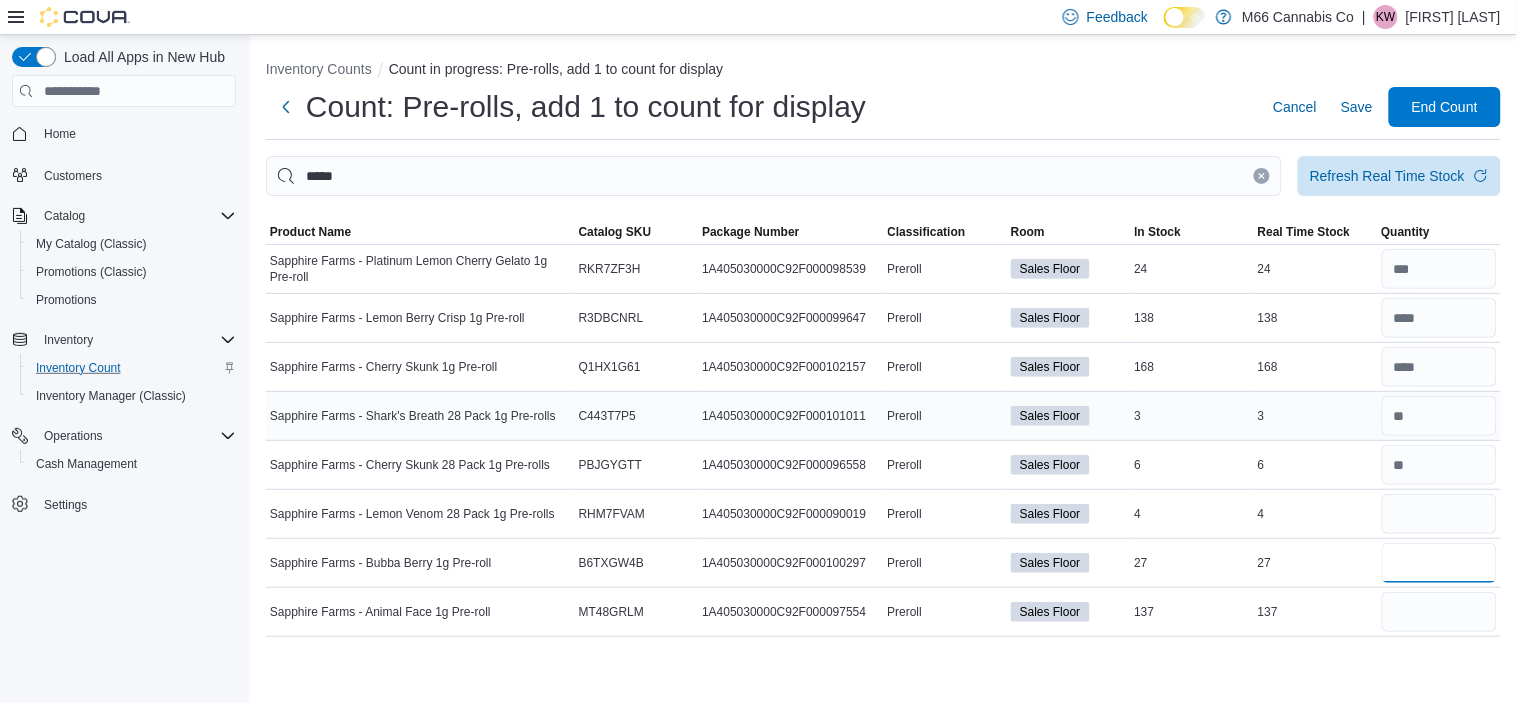 type 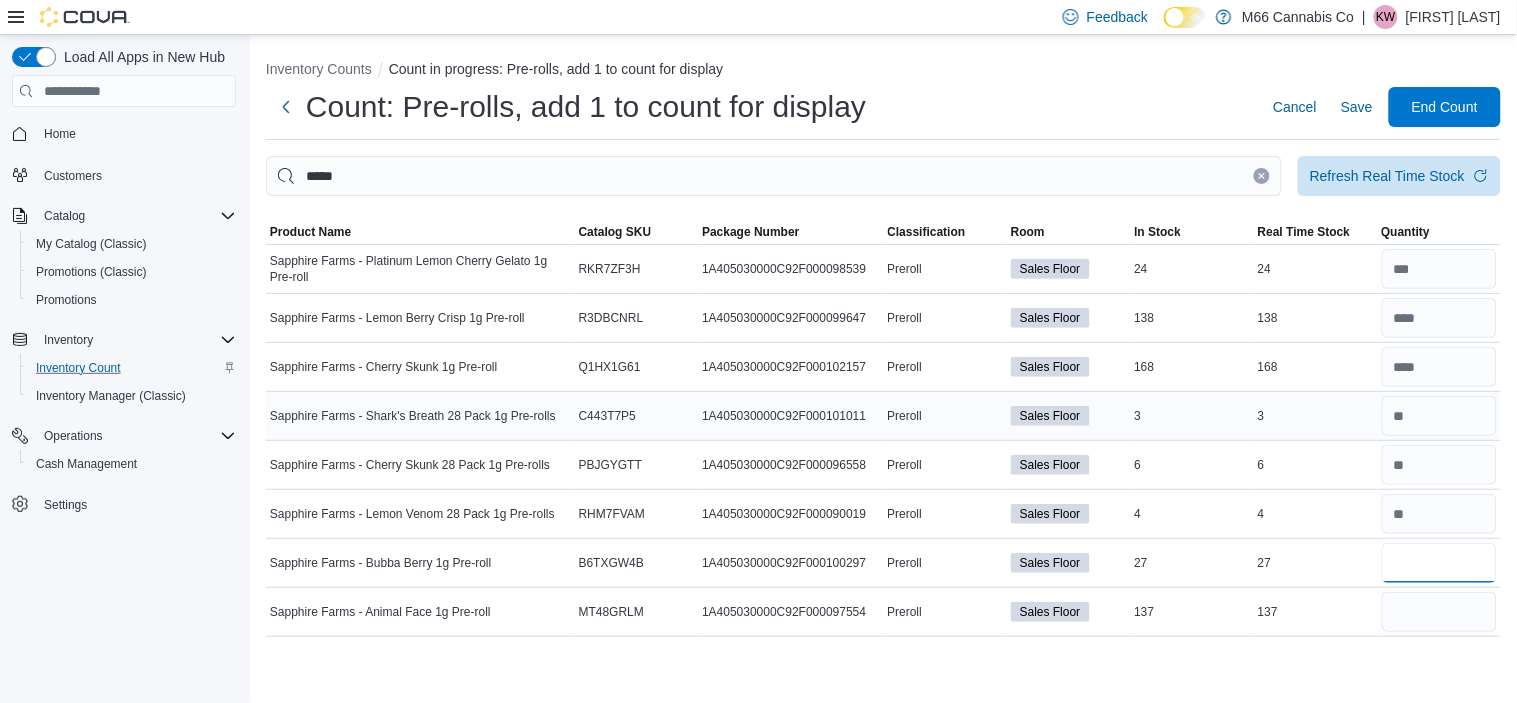 type on "**" 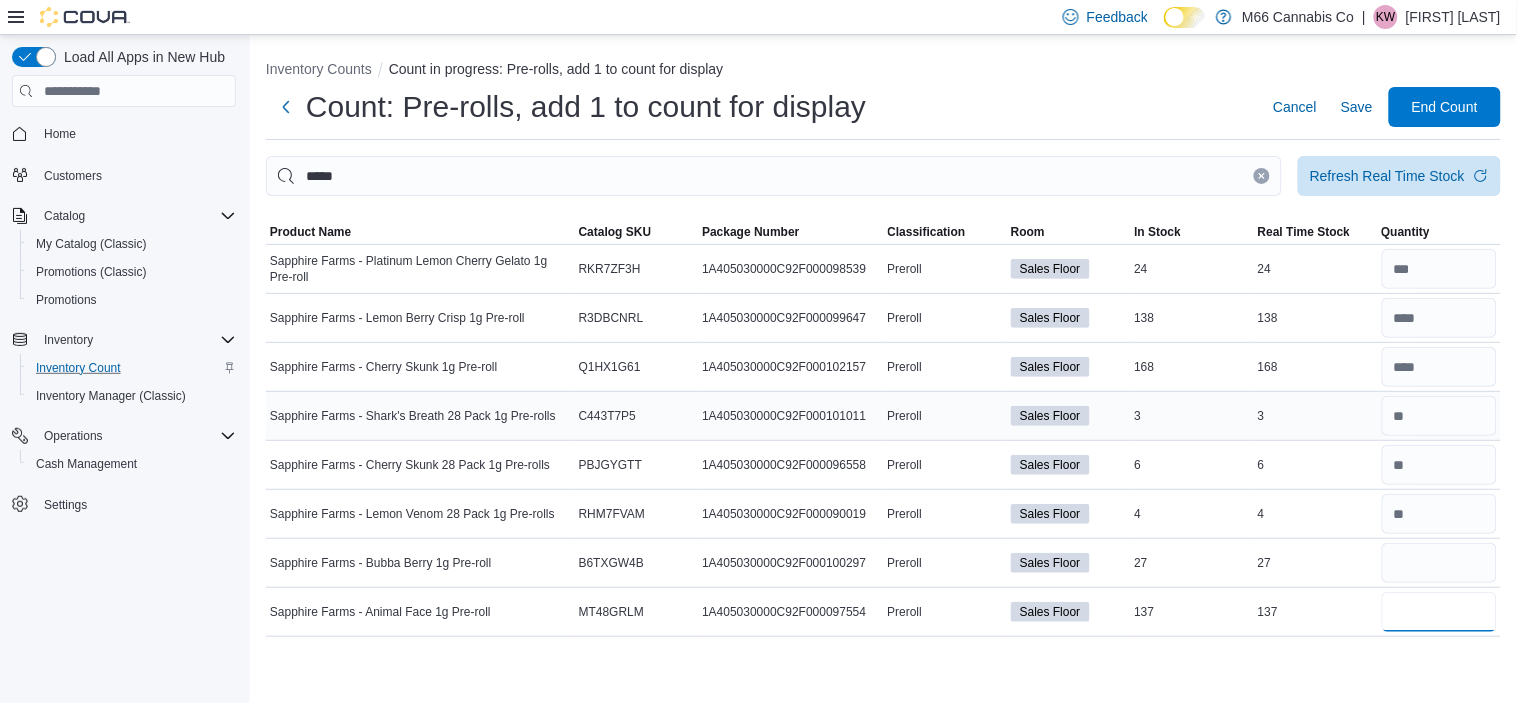 type 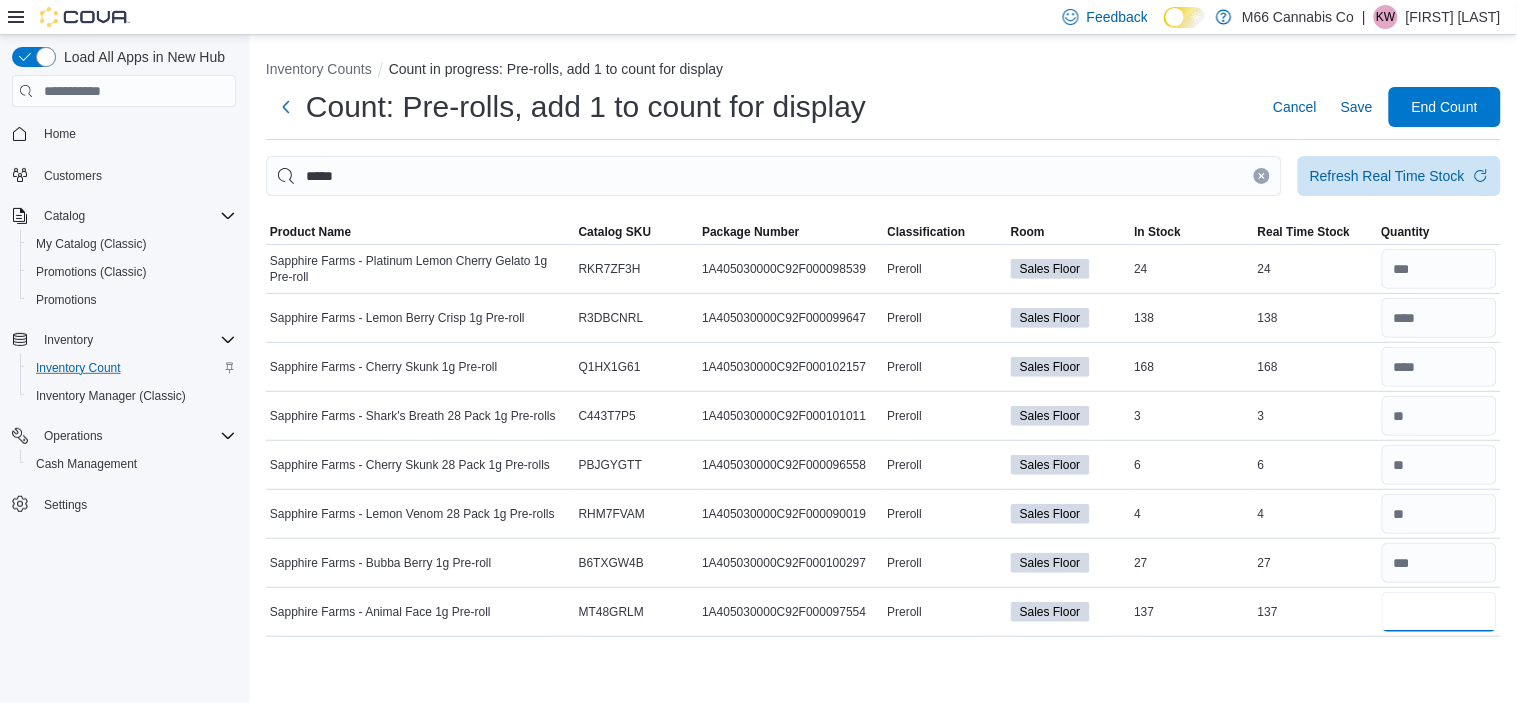 type on "***" 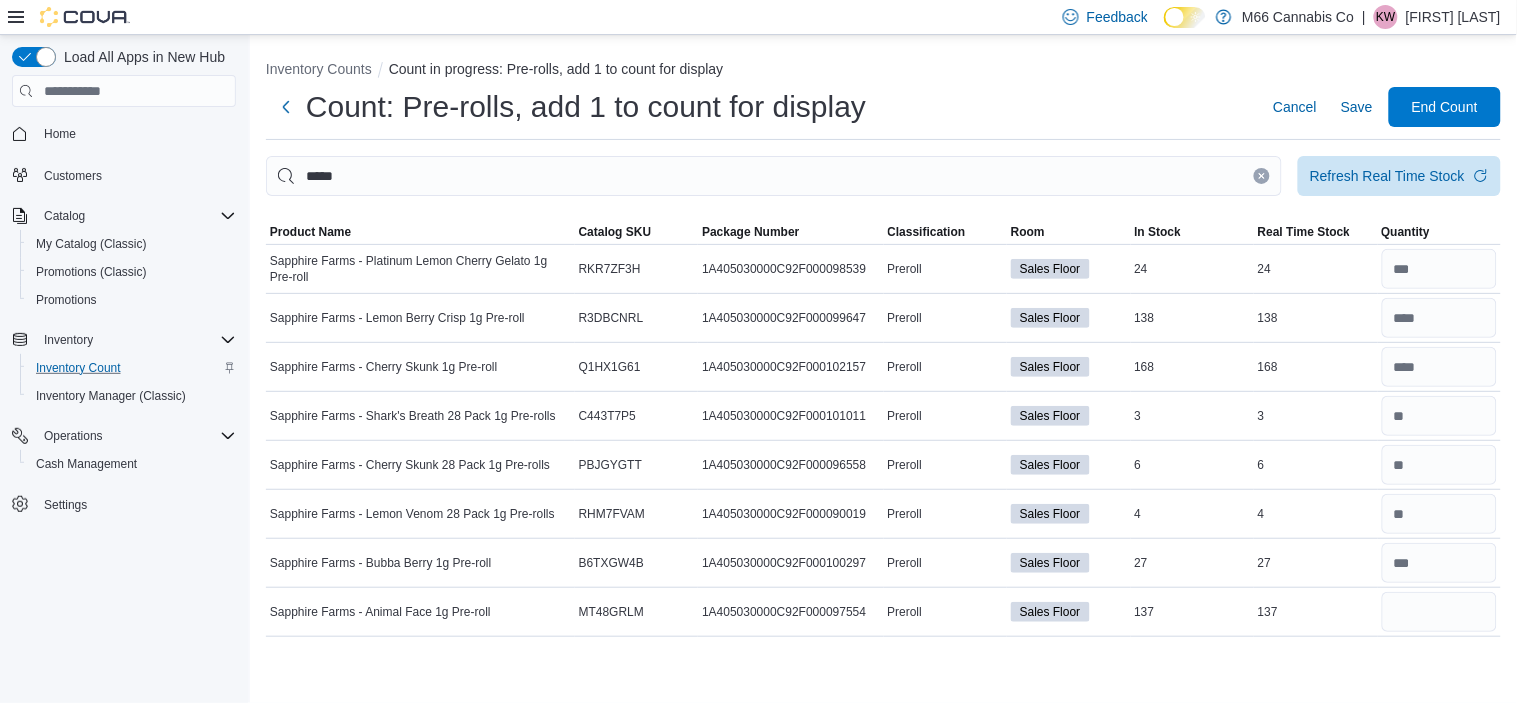 type 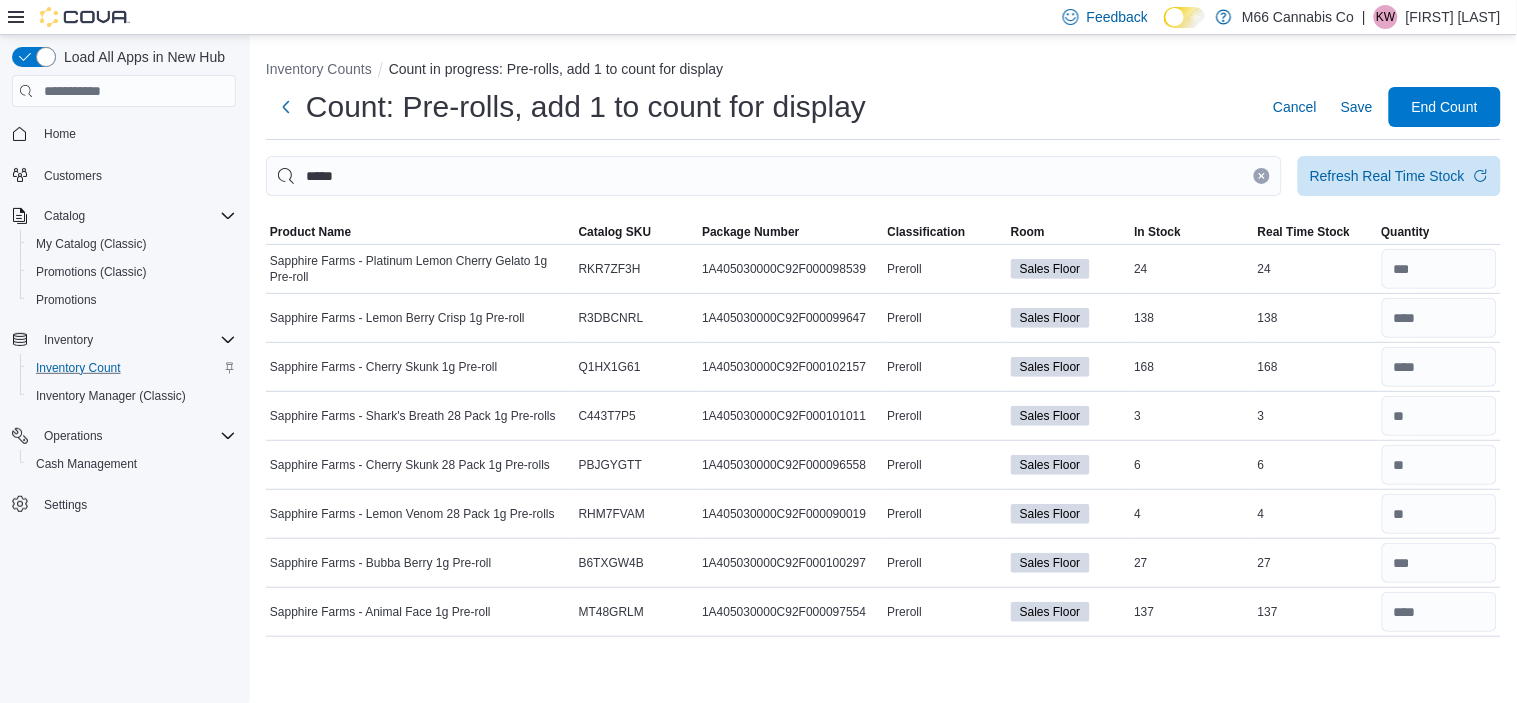 click 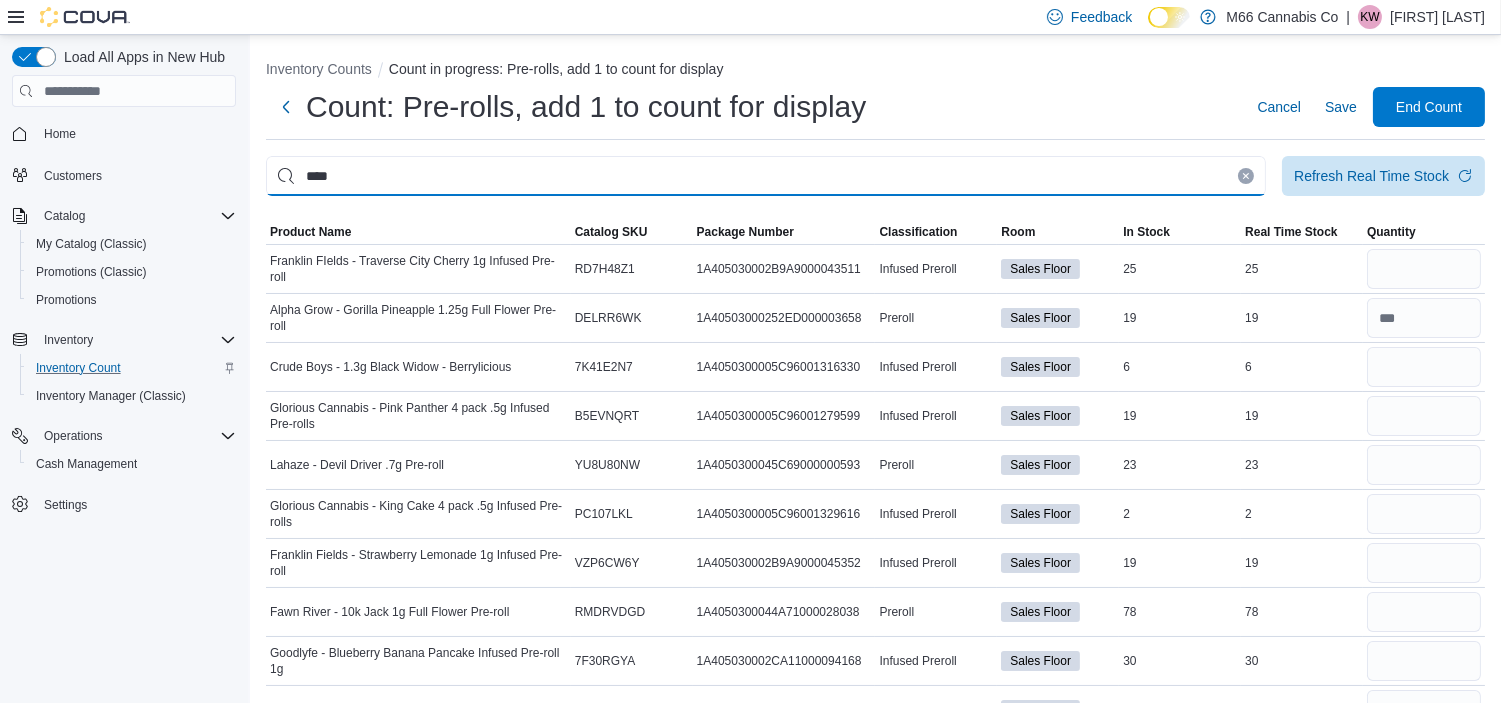 type on "****" 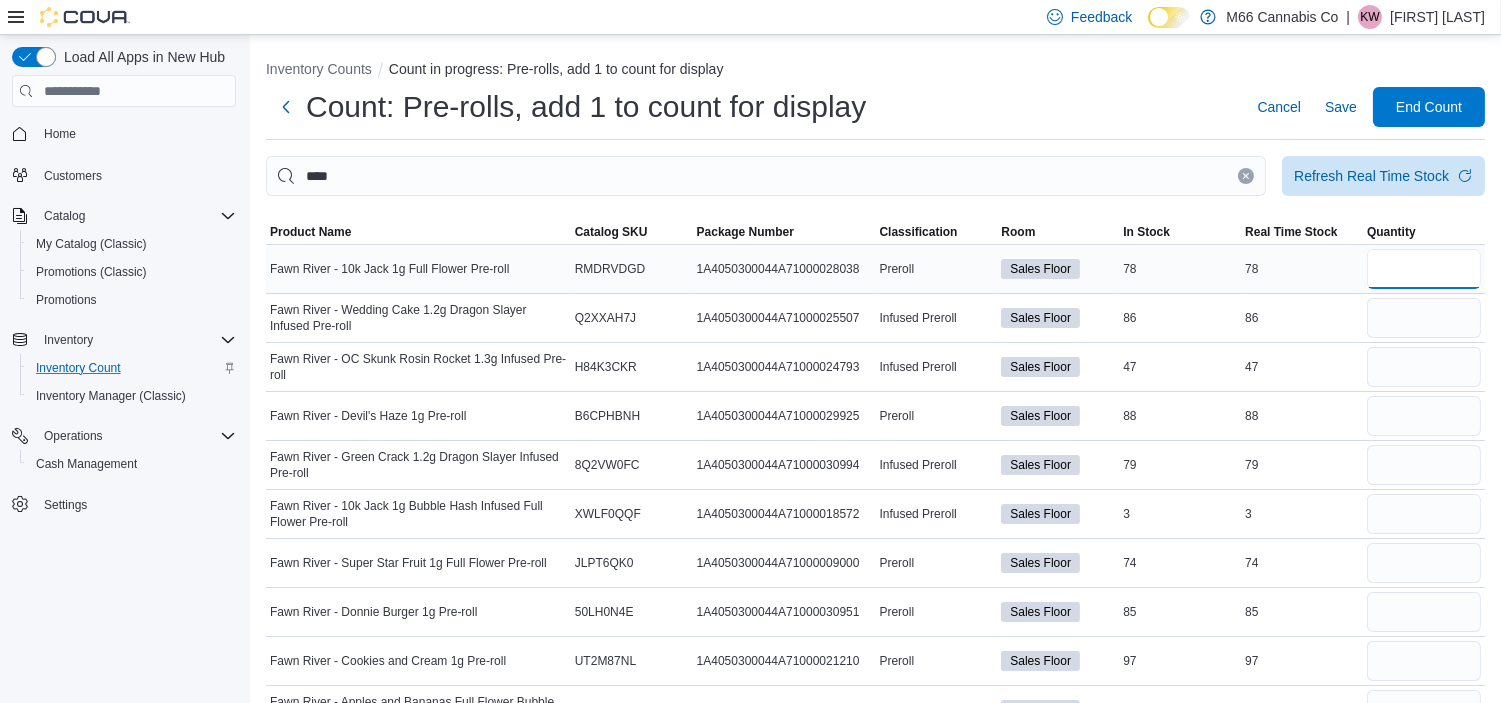 click at bounding box center [1424, 269] 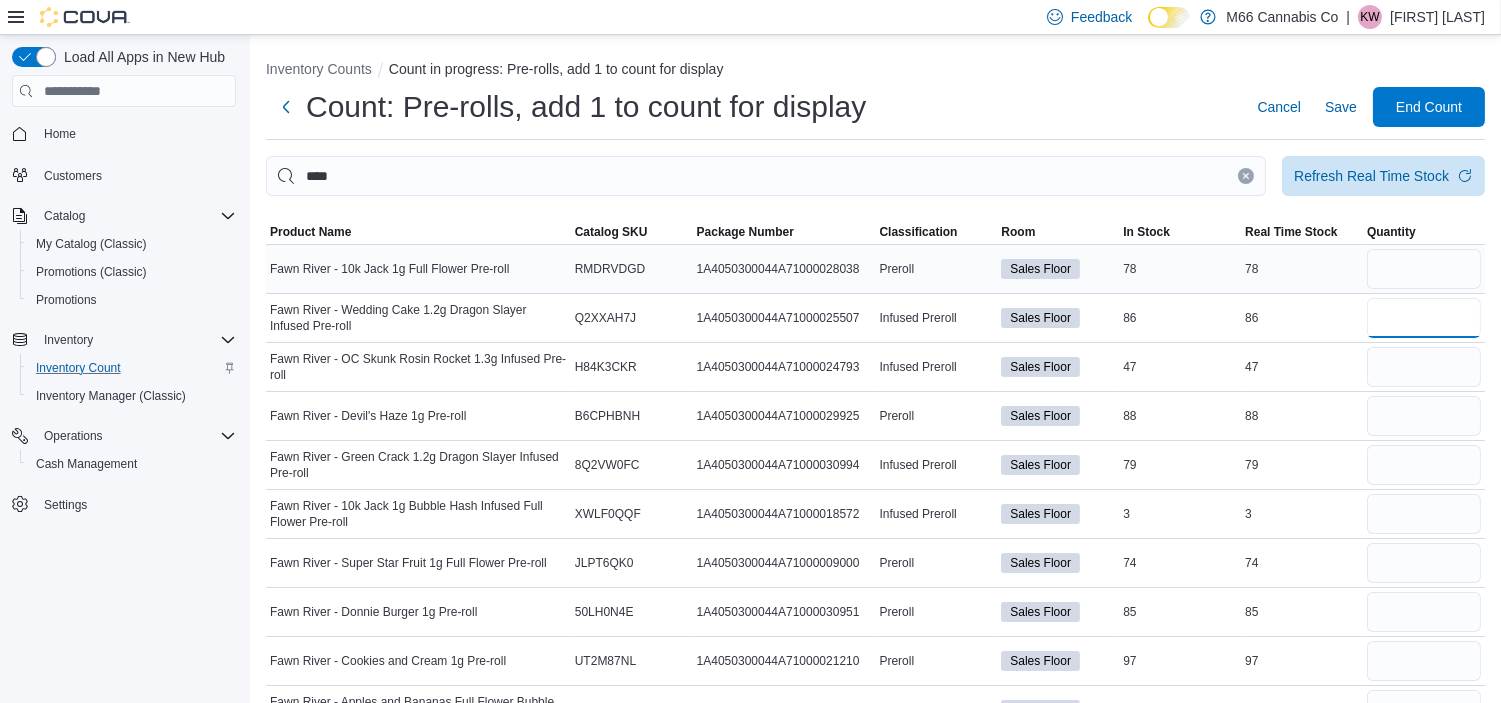 type 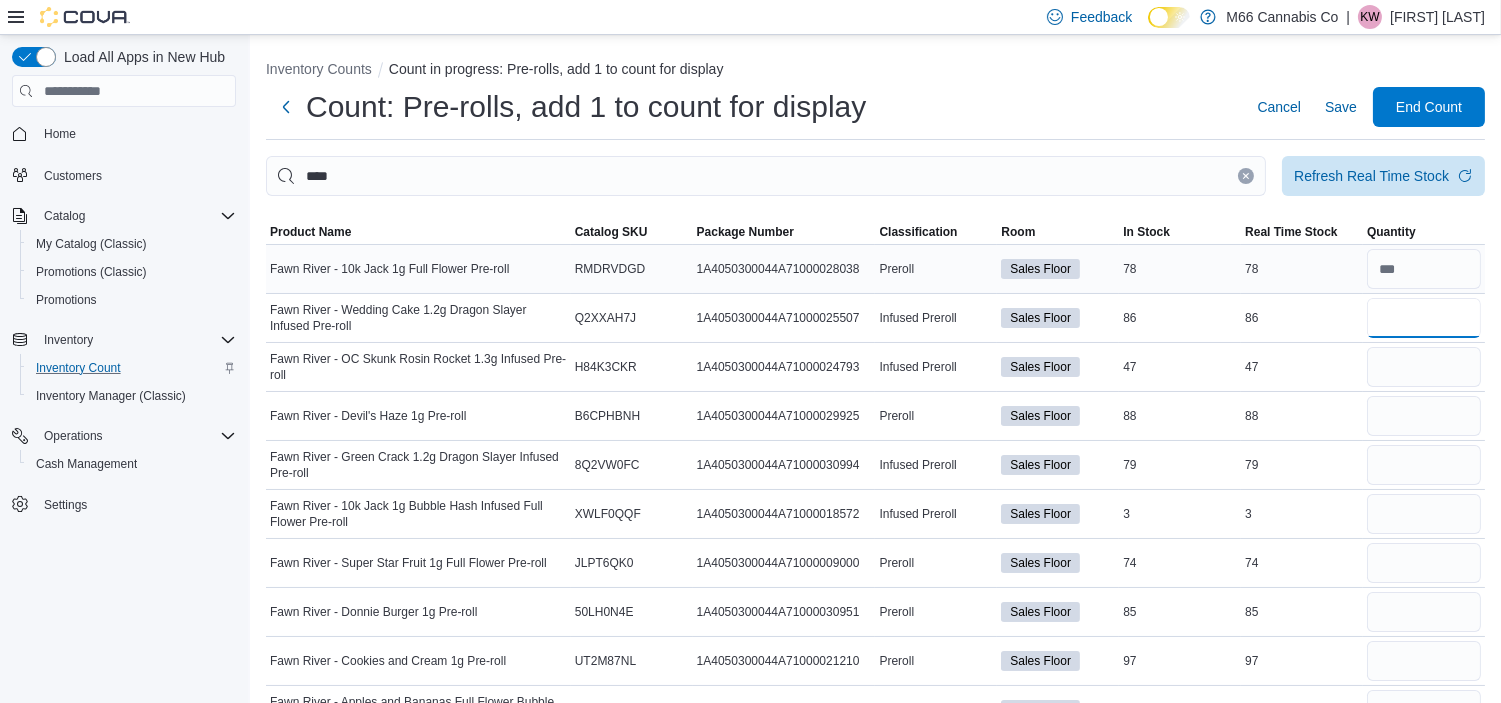 type on "**" 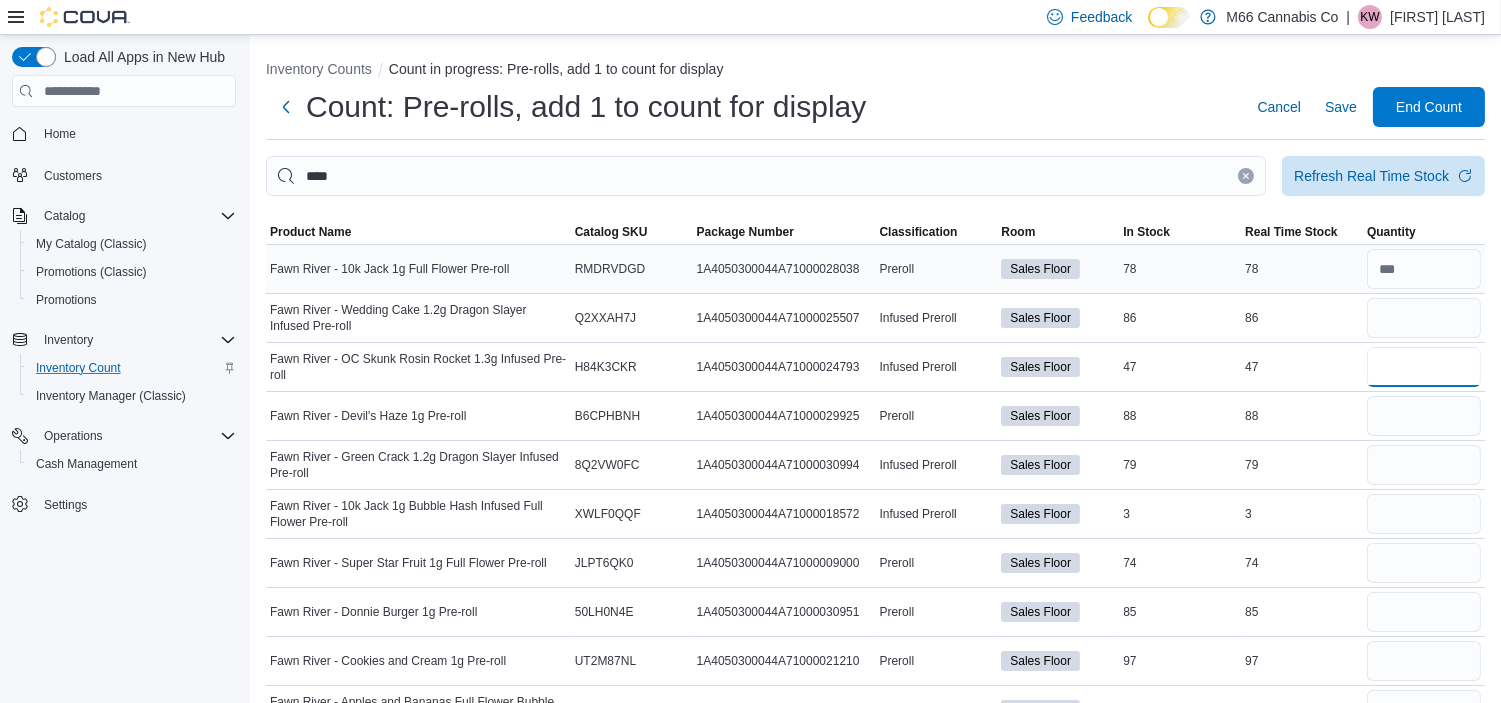 type 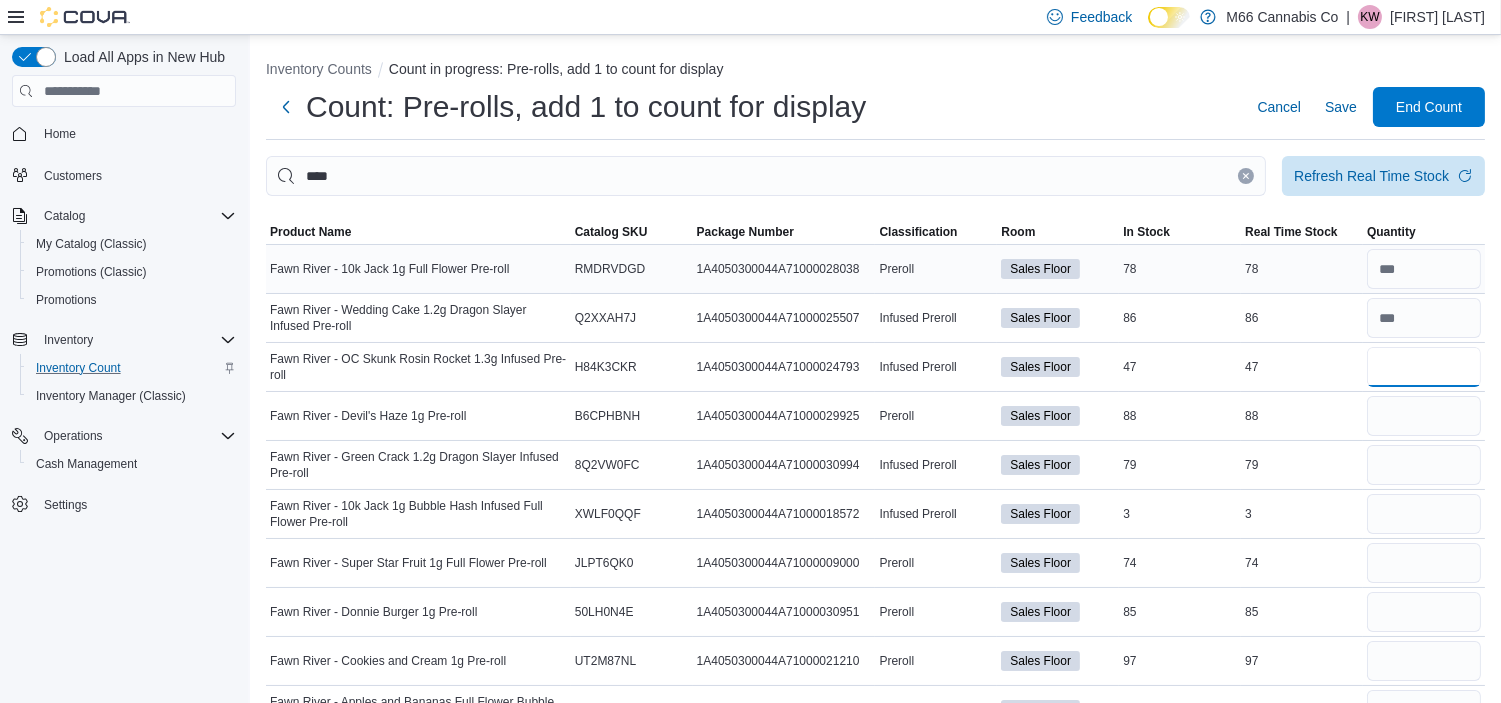 type on "**" 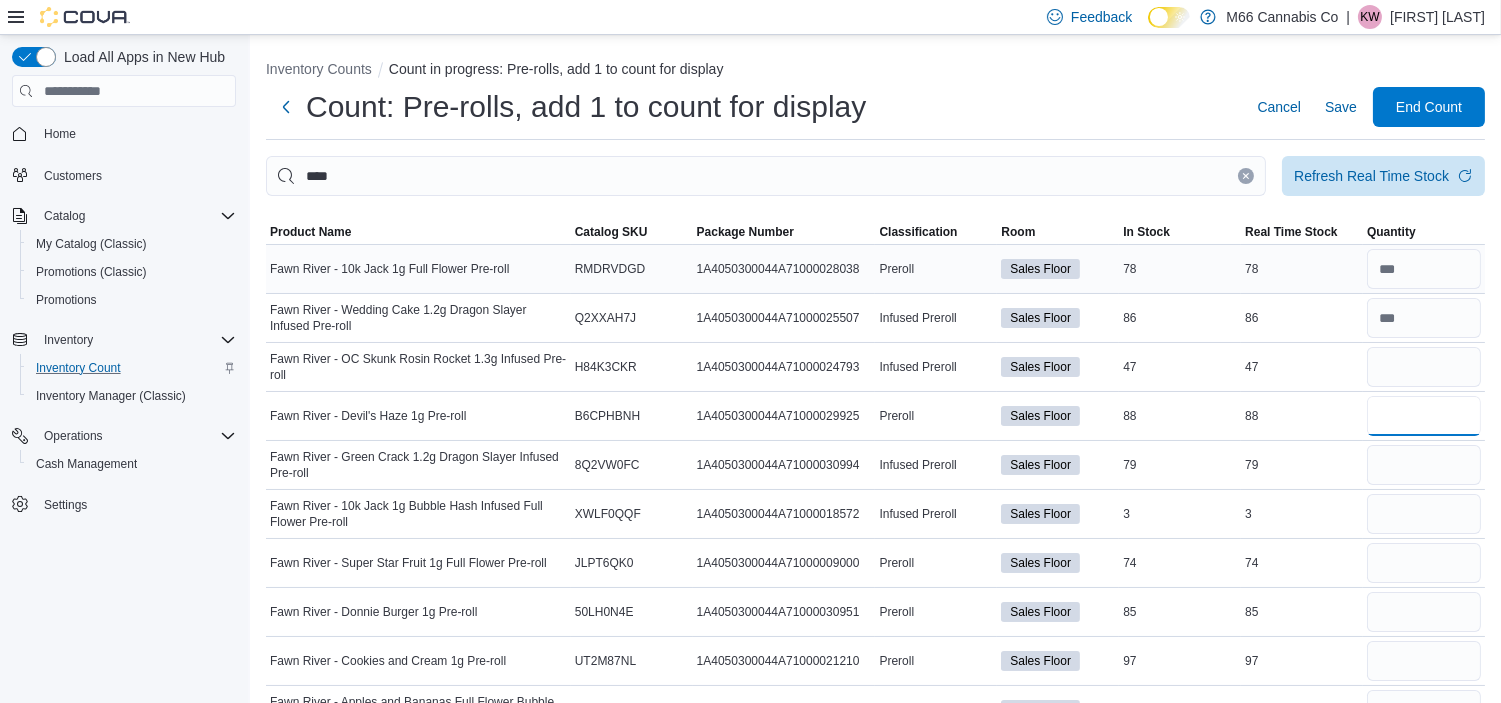 type 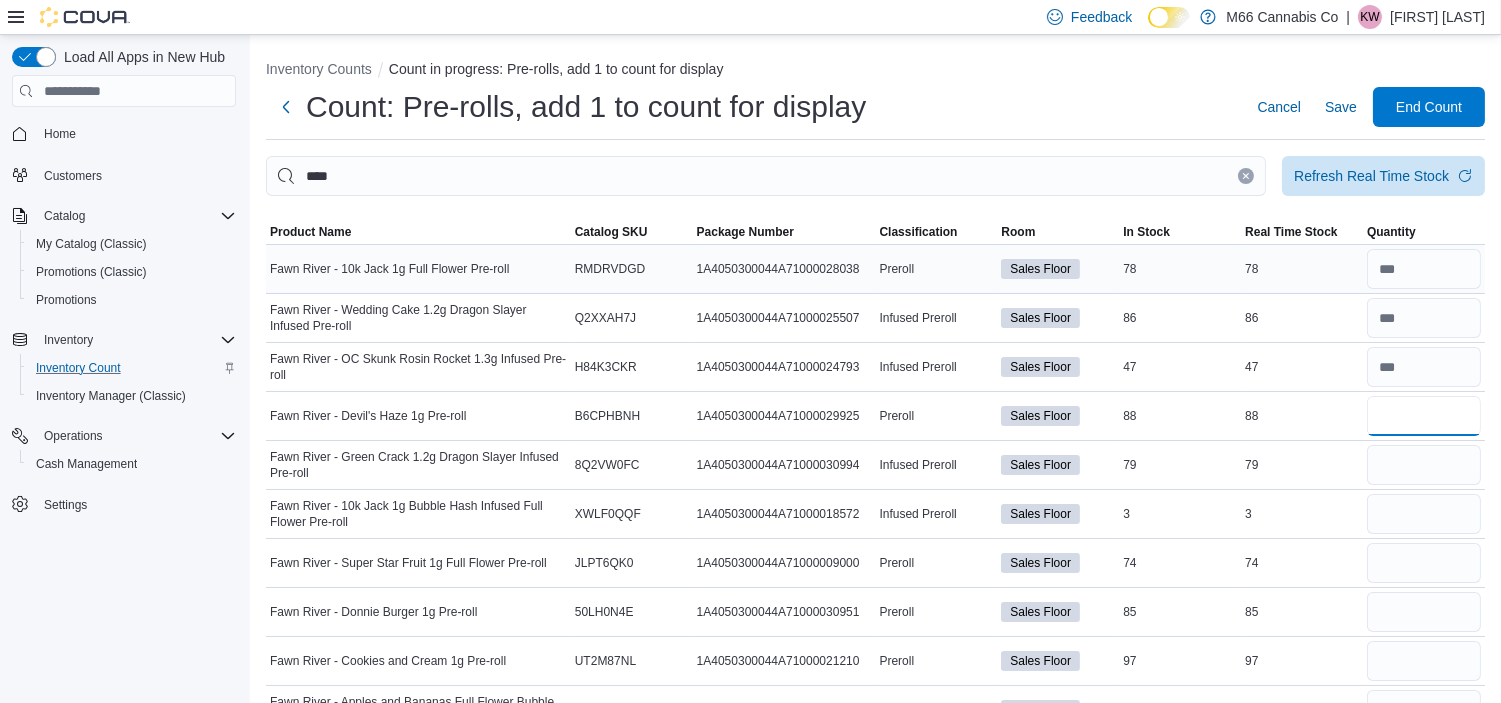 type on "**" 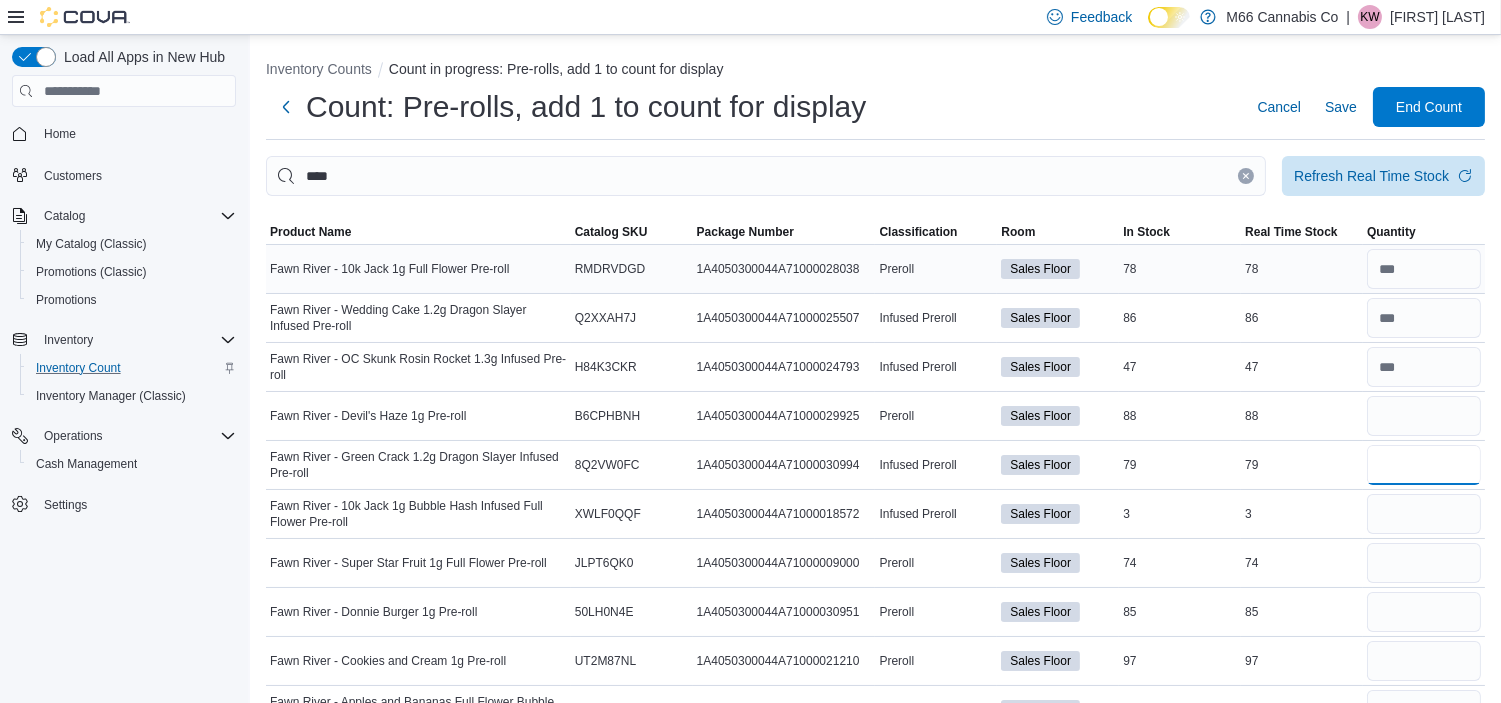 type 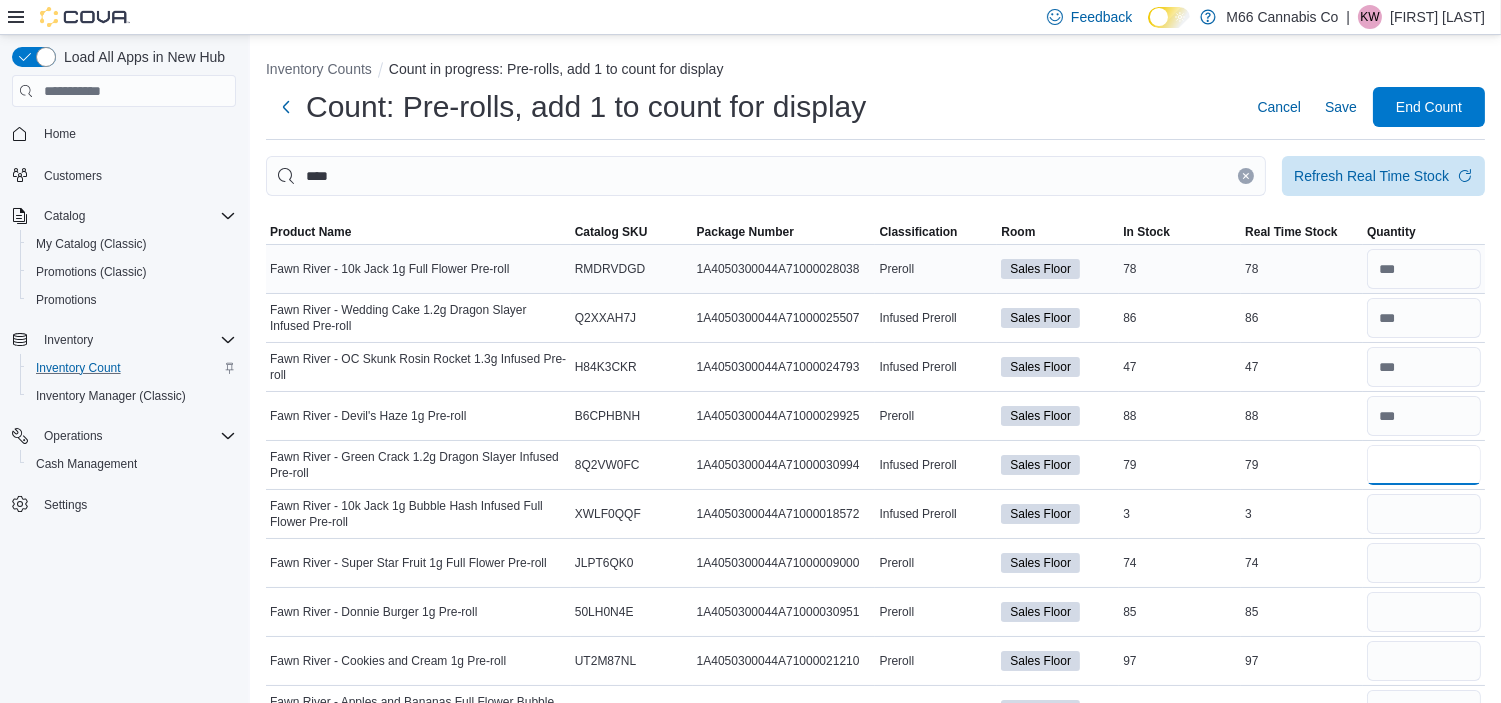 type on "**" 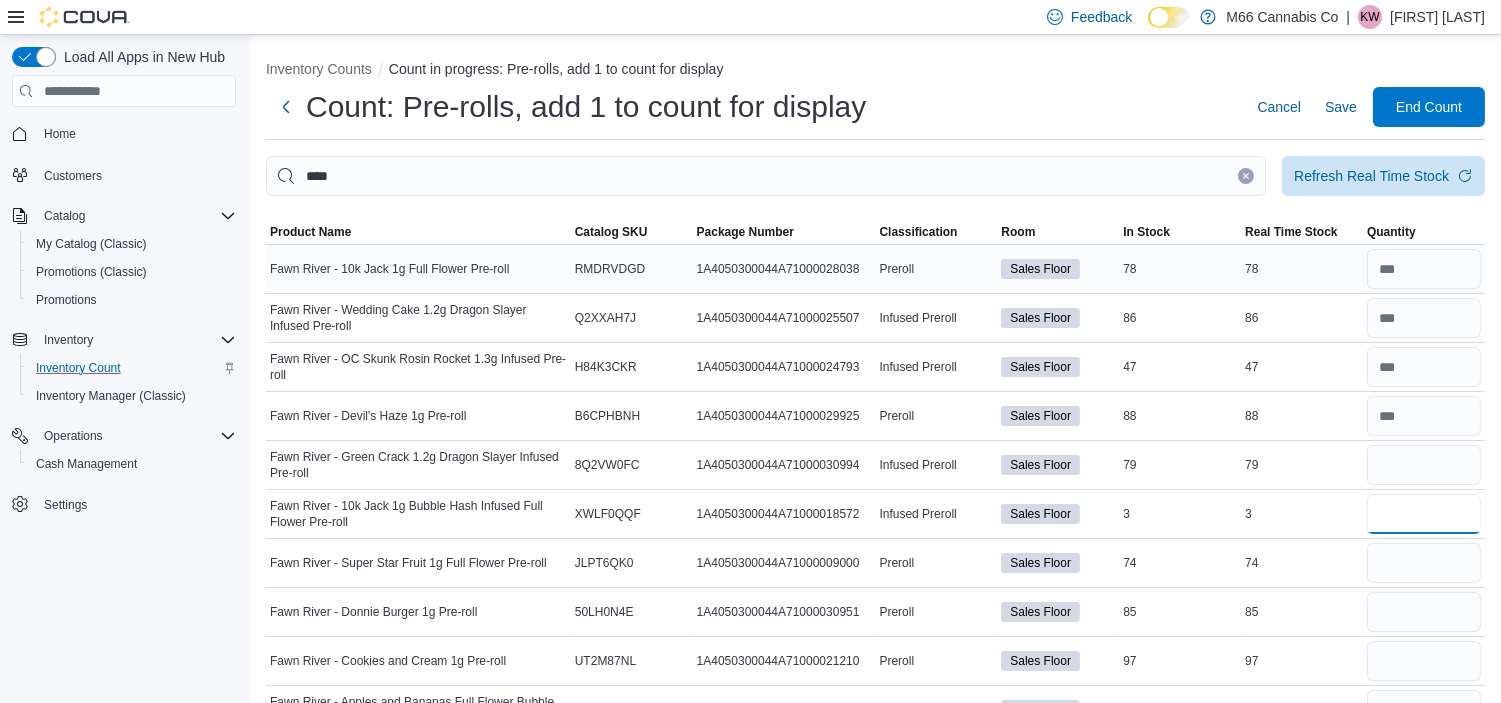 type 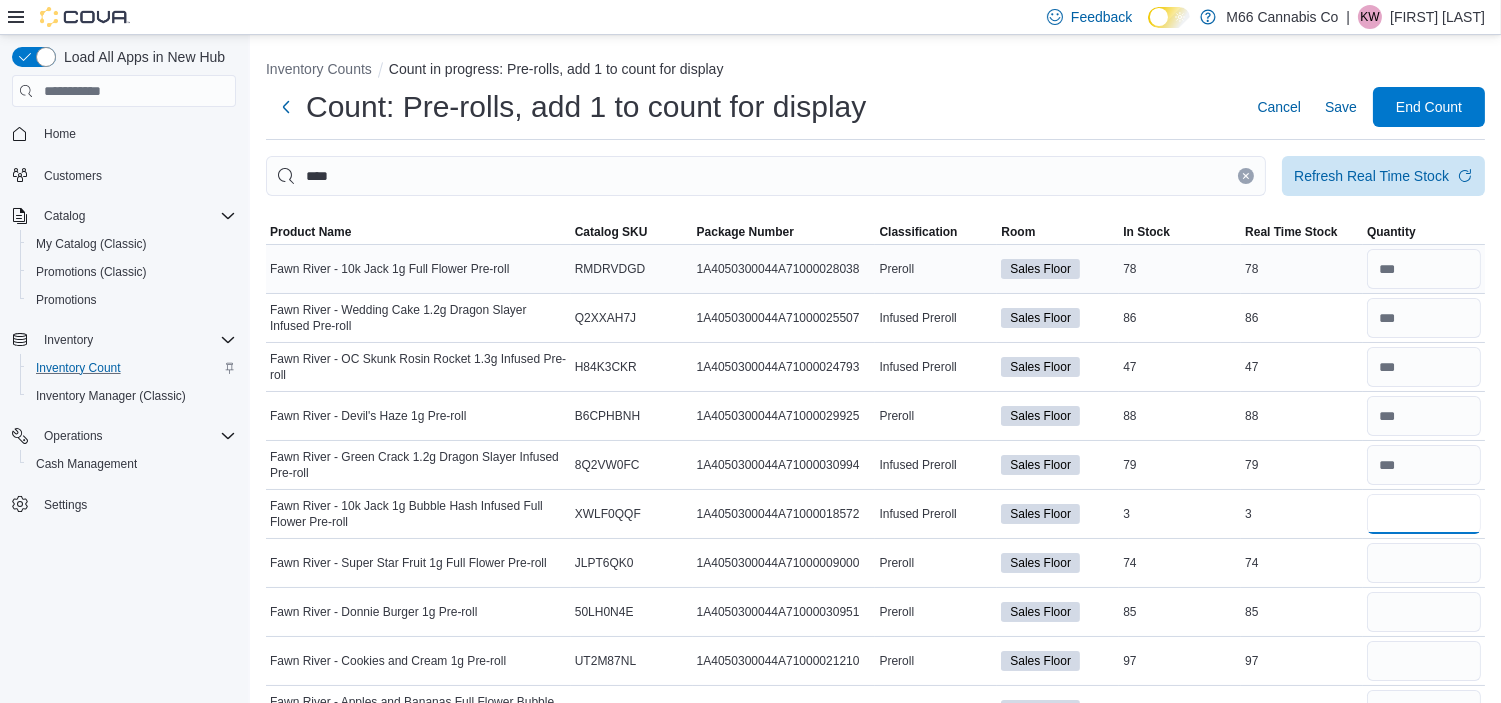 type on "*" 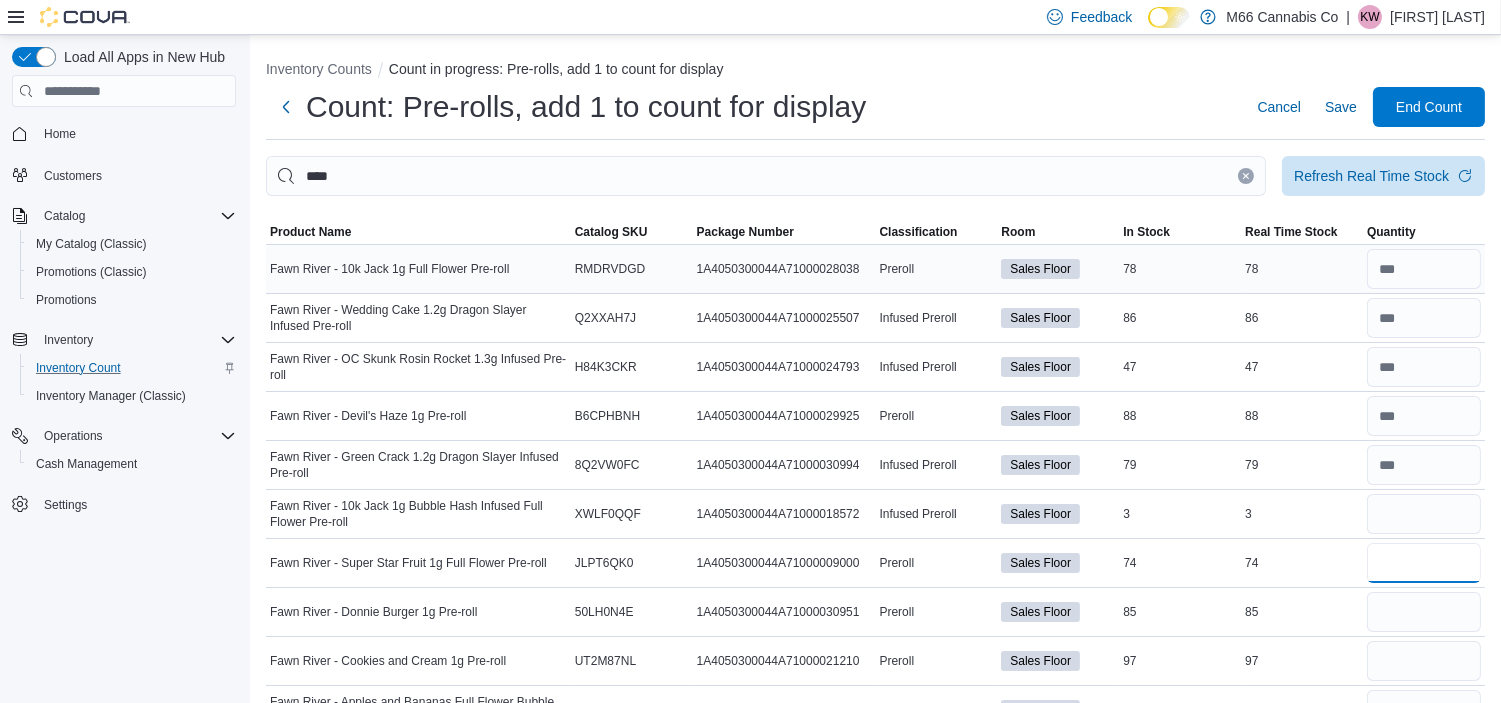 type 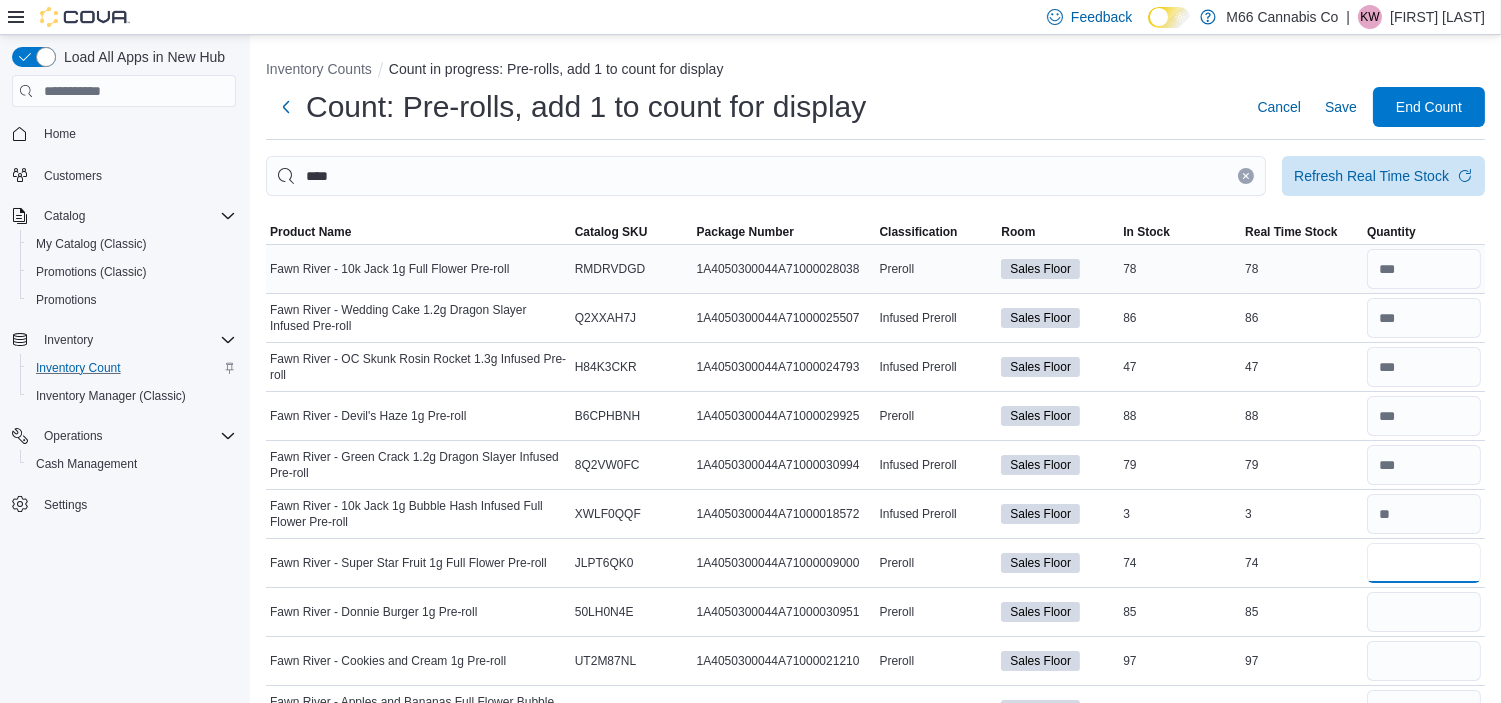type on "**" 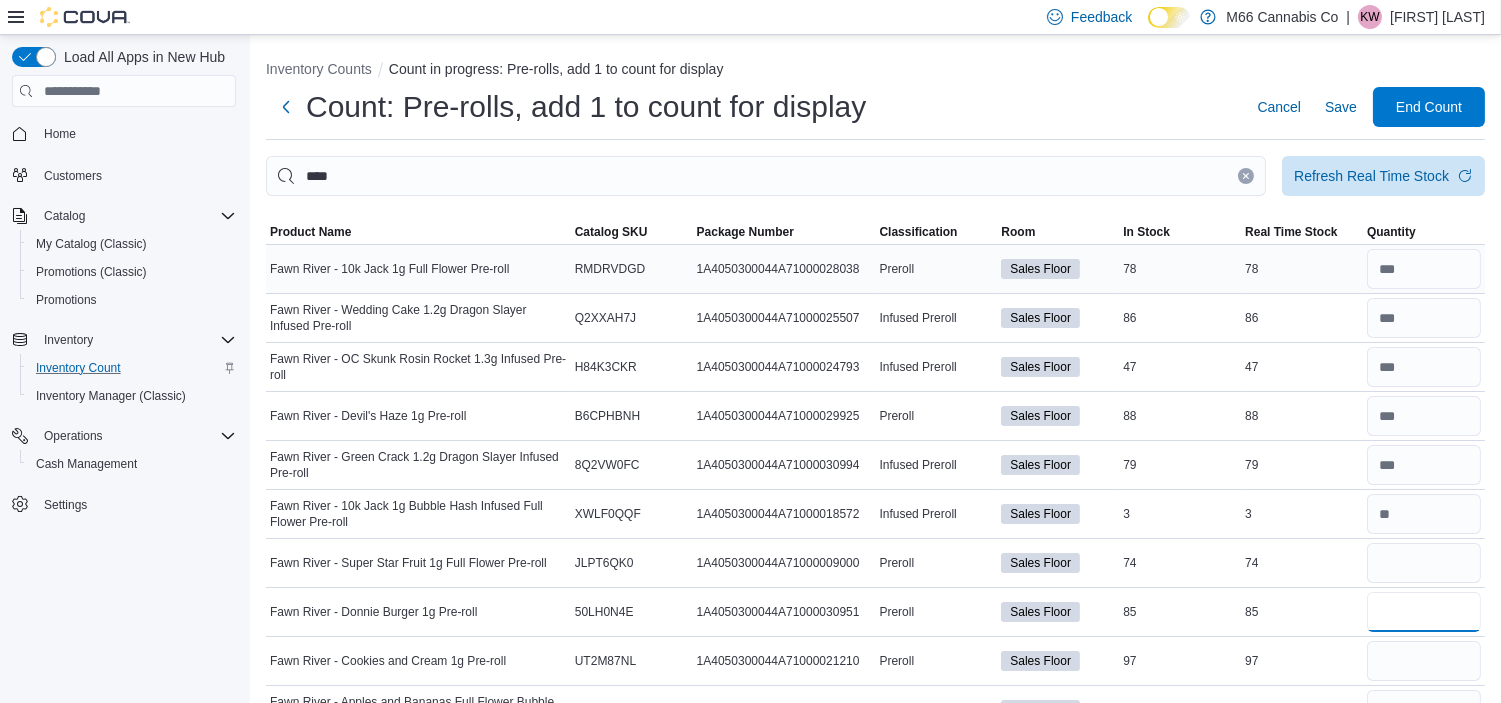 type 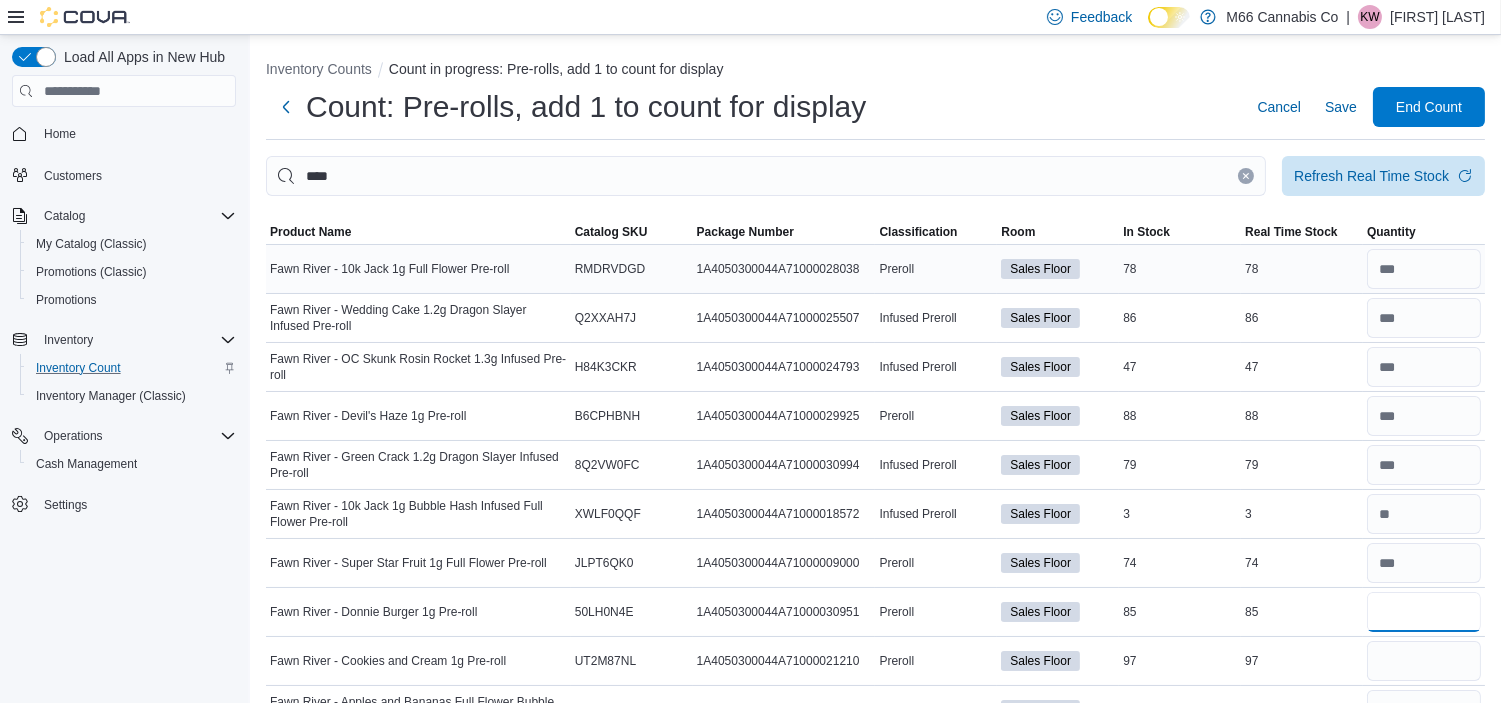 type on "**" 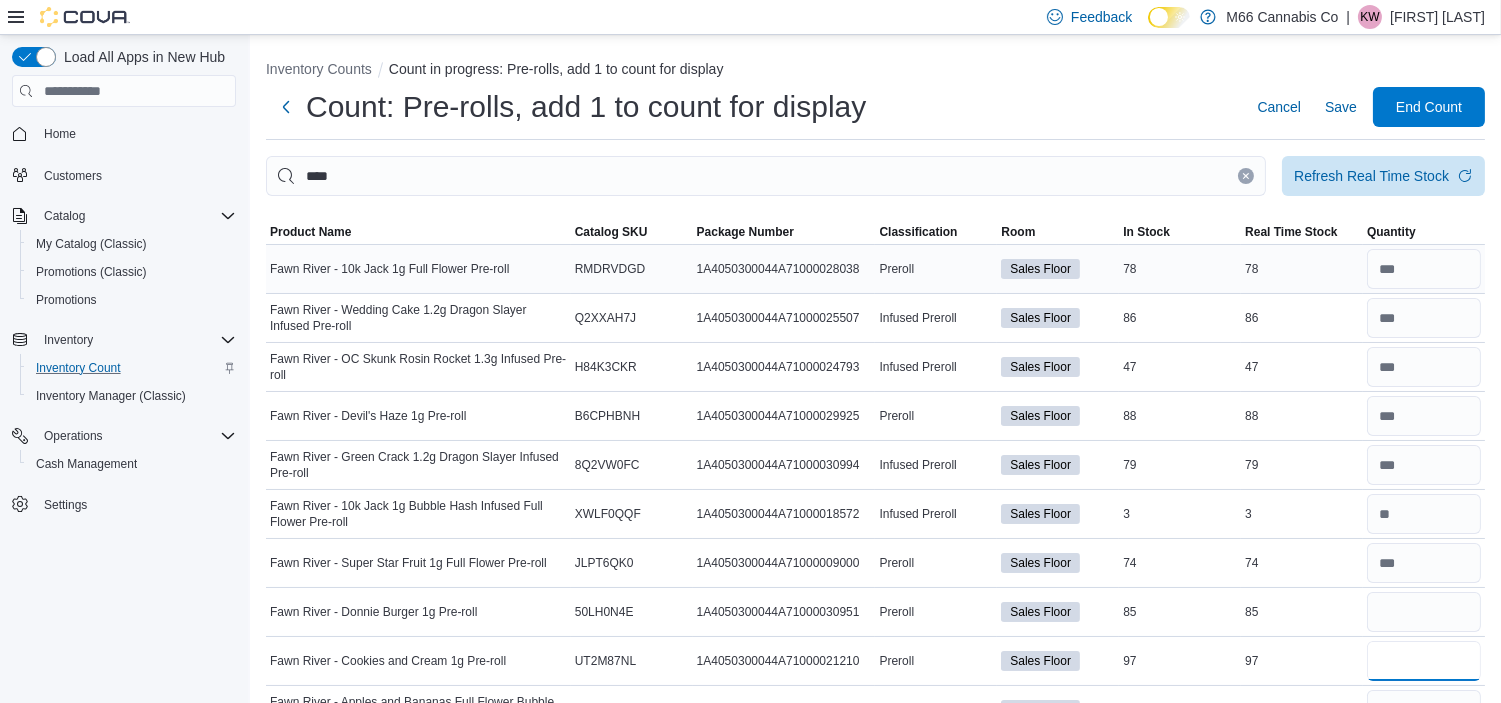 type 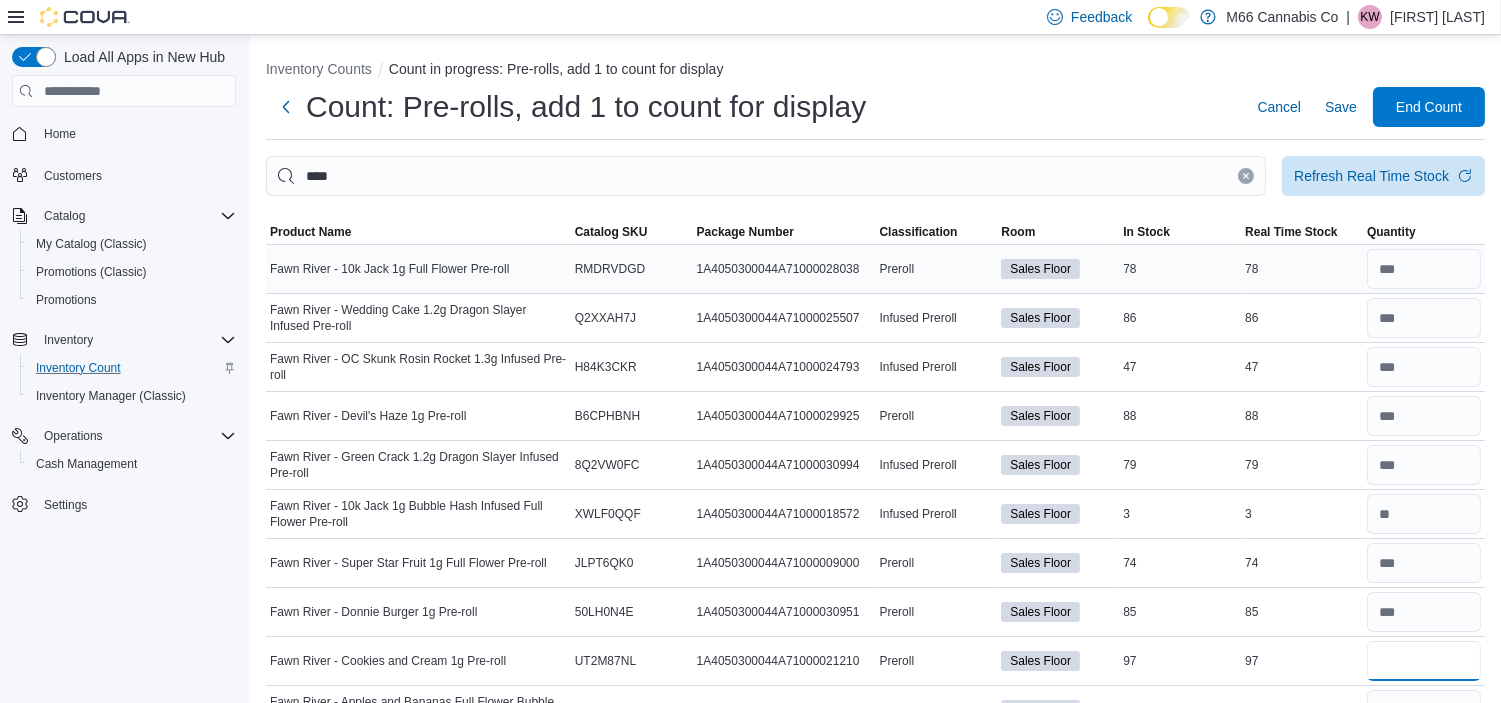 type on "**" 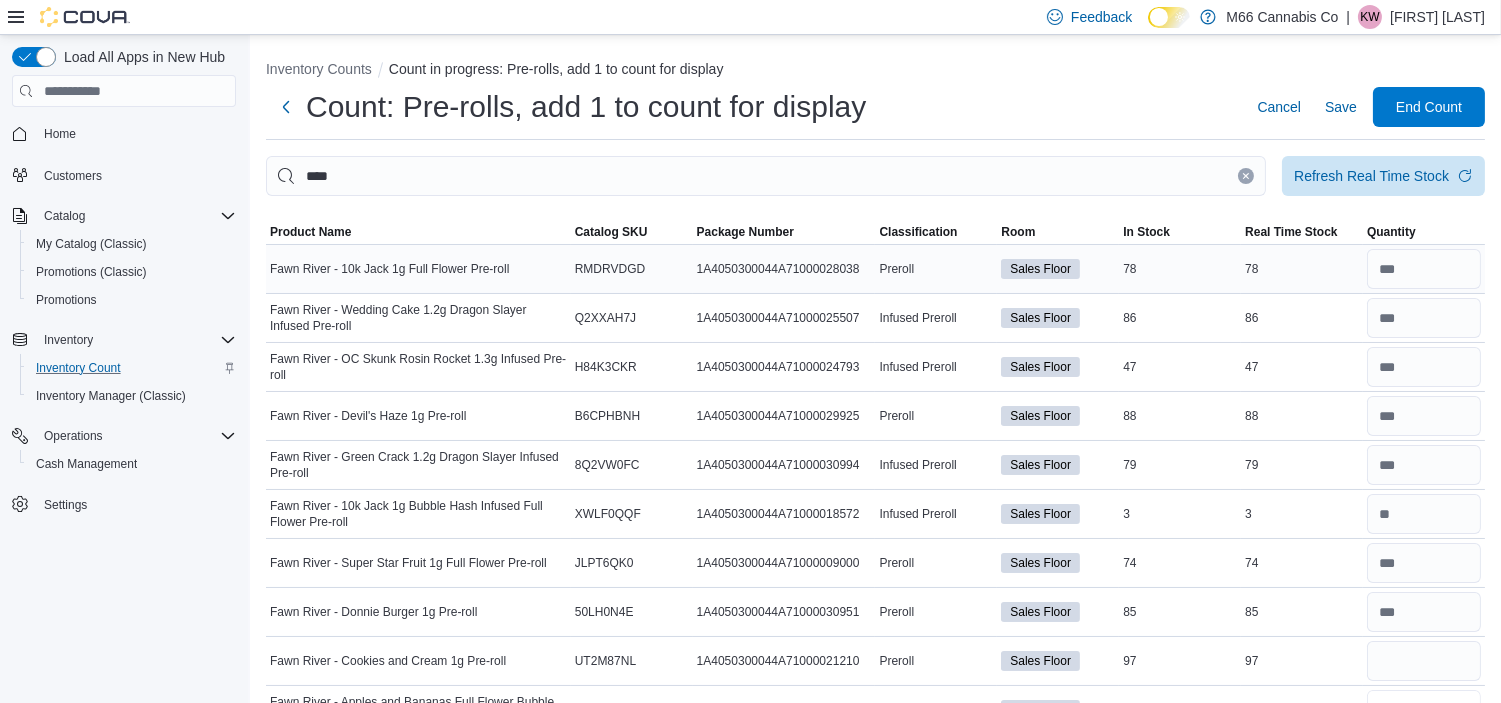 type 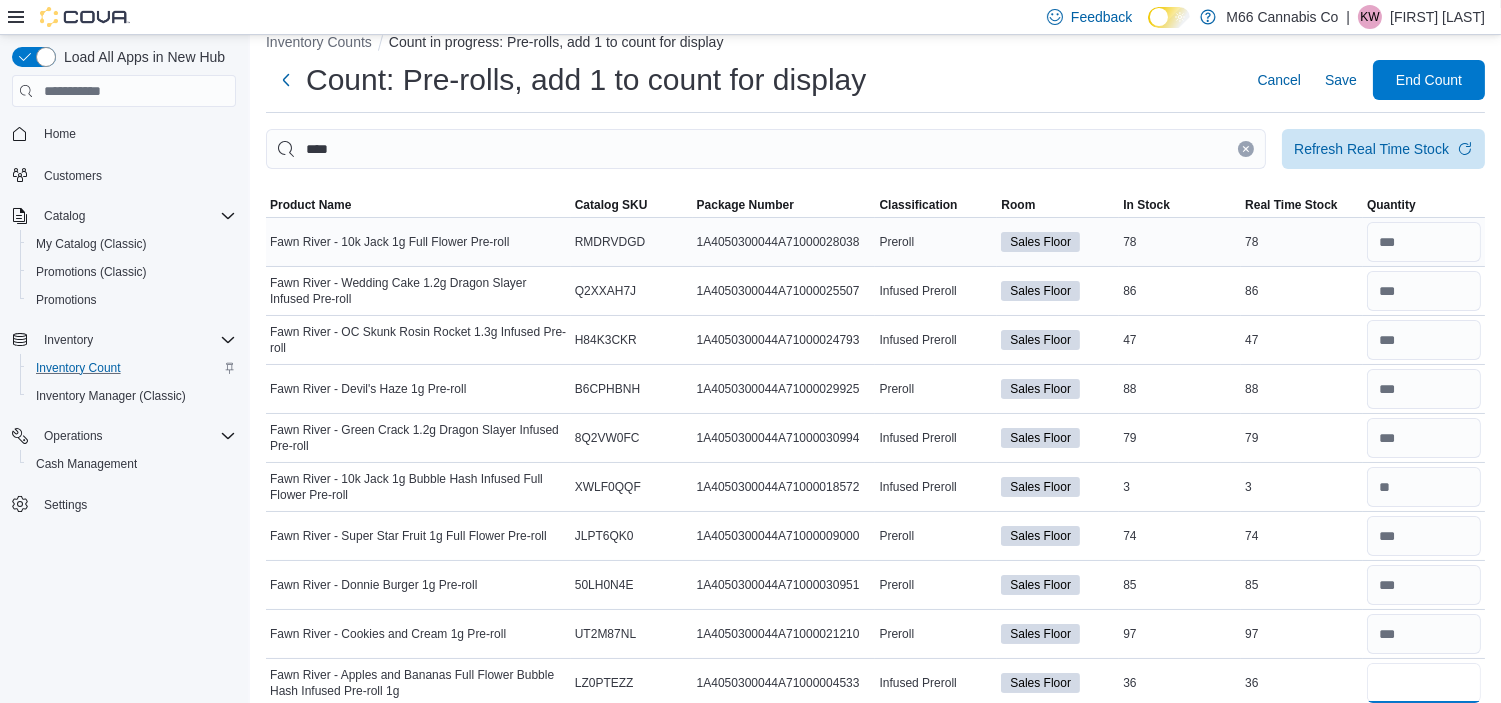 type on "**" 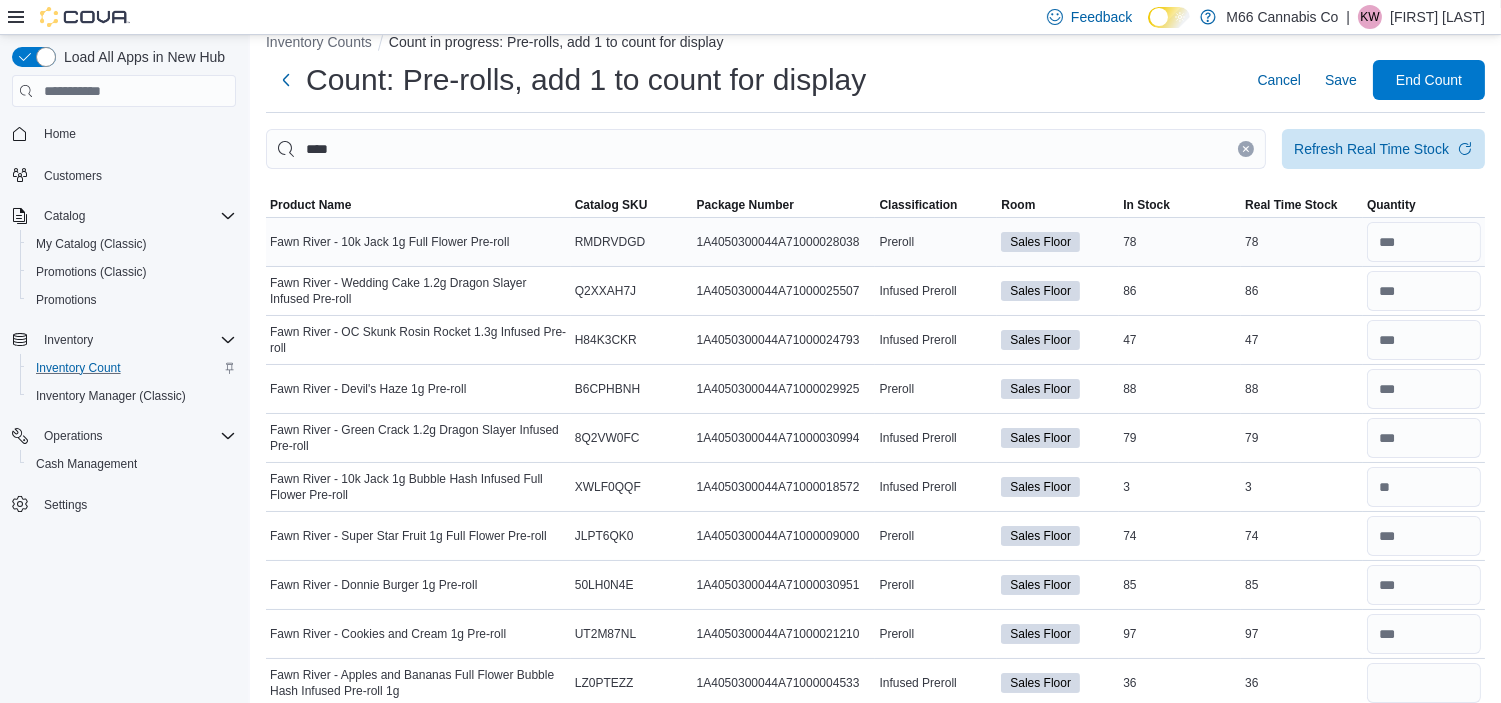 type 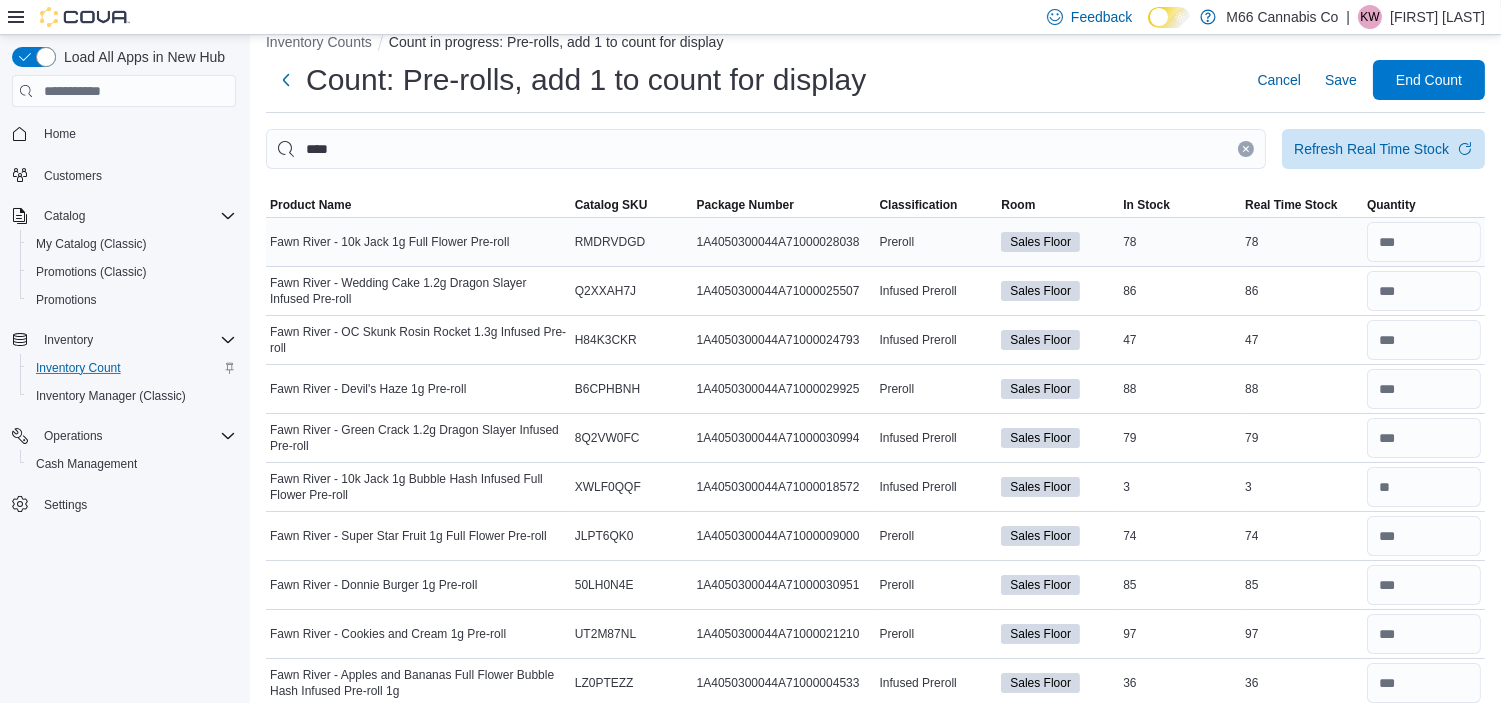 scroll, scrollTop: 294, scrollLeft: 0, axis: vertical 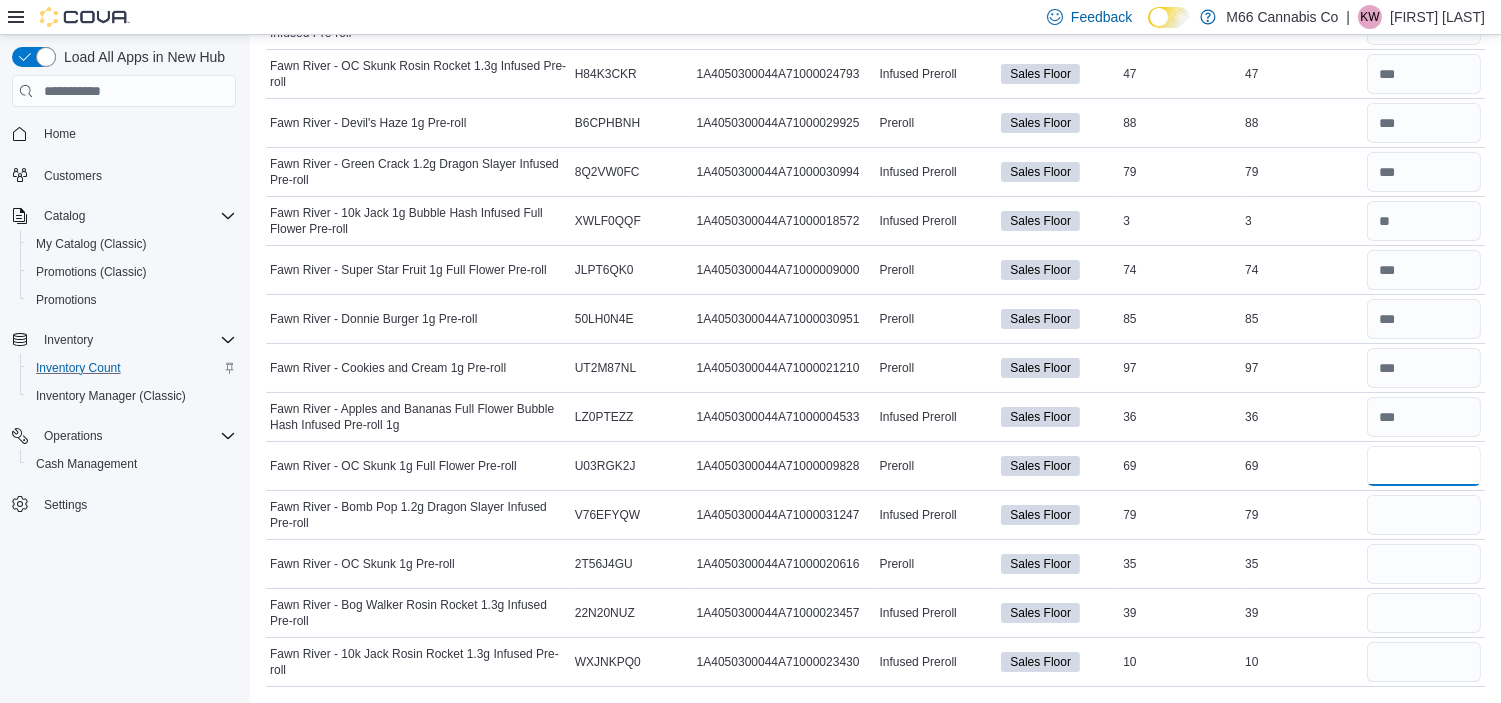 type on "**" 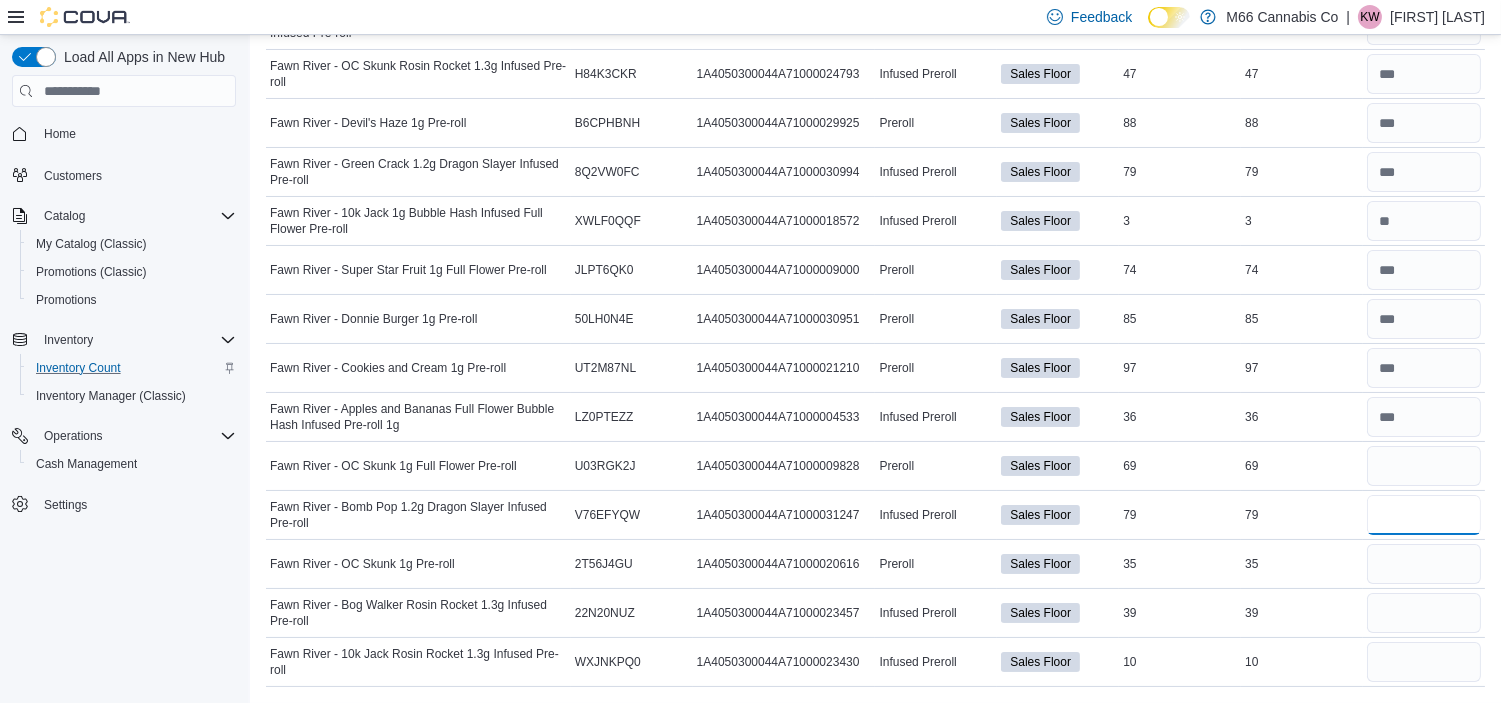 type 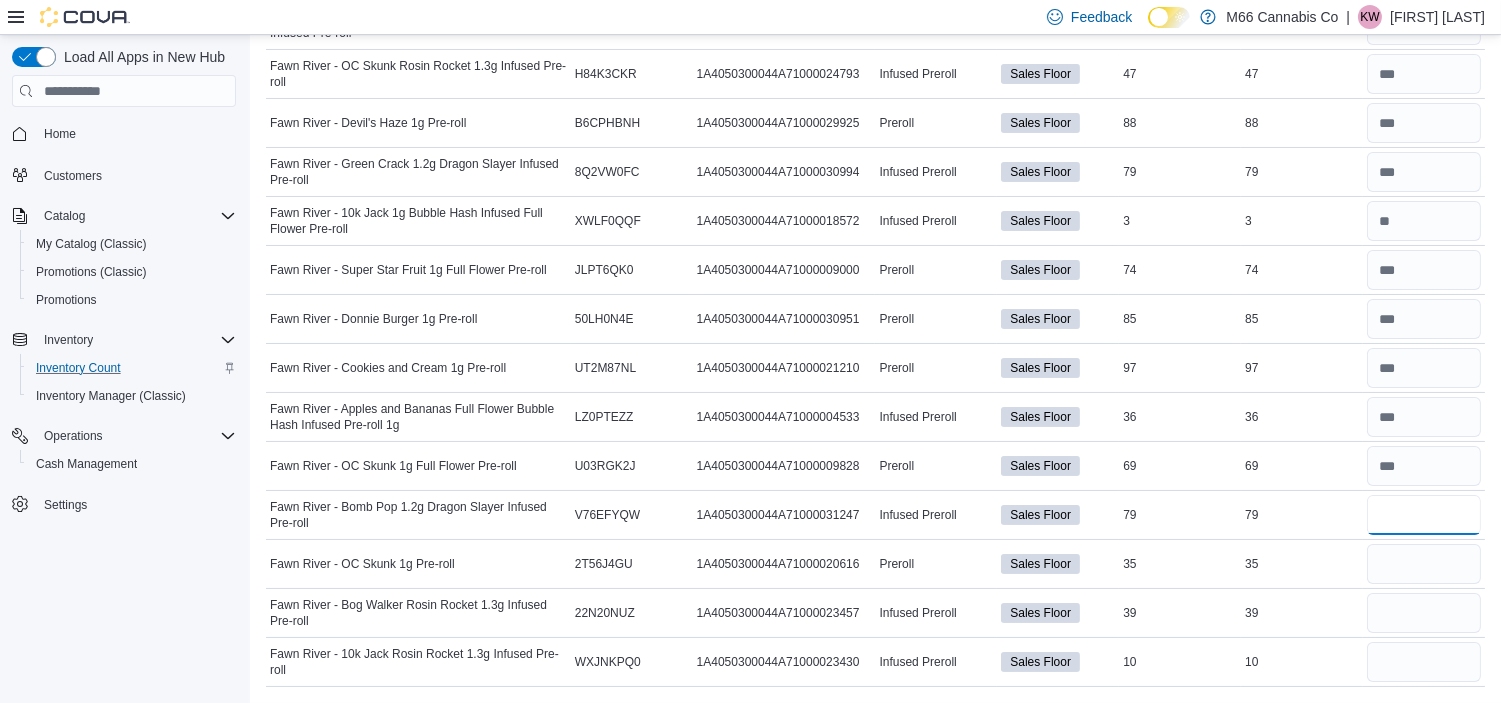 type on "**" 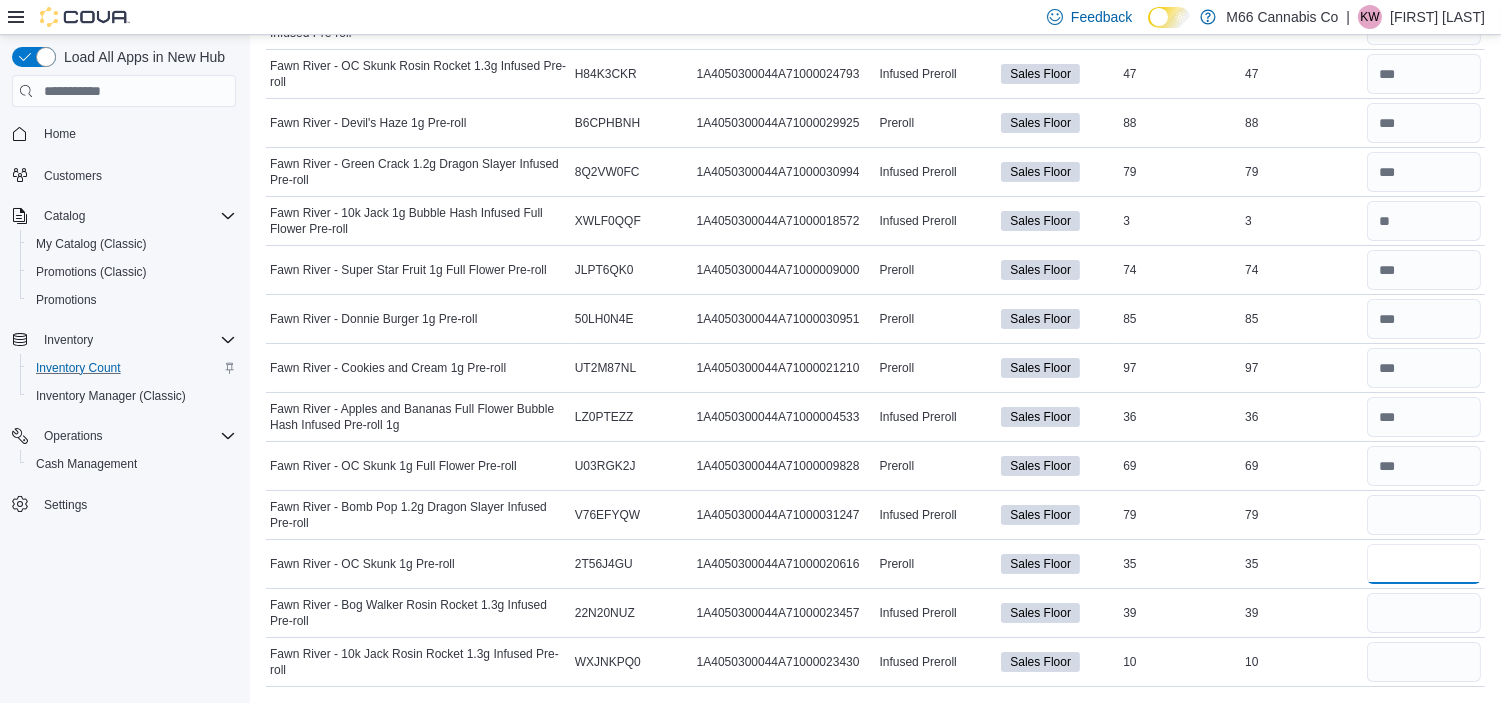 type 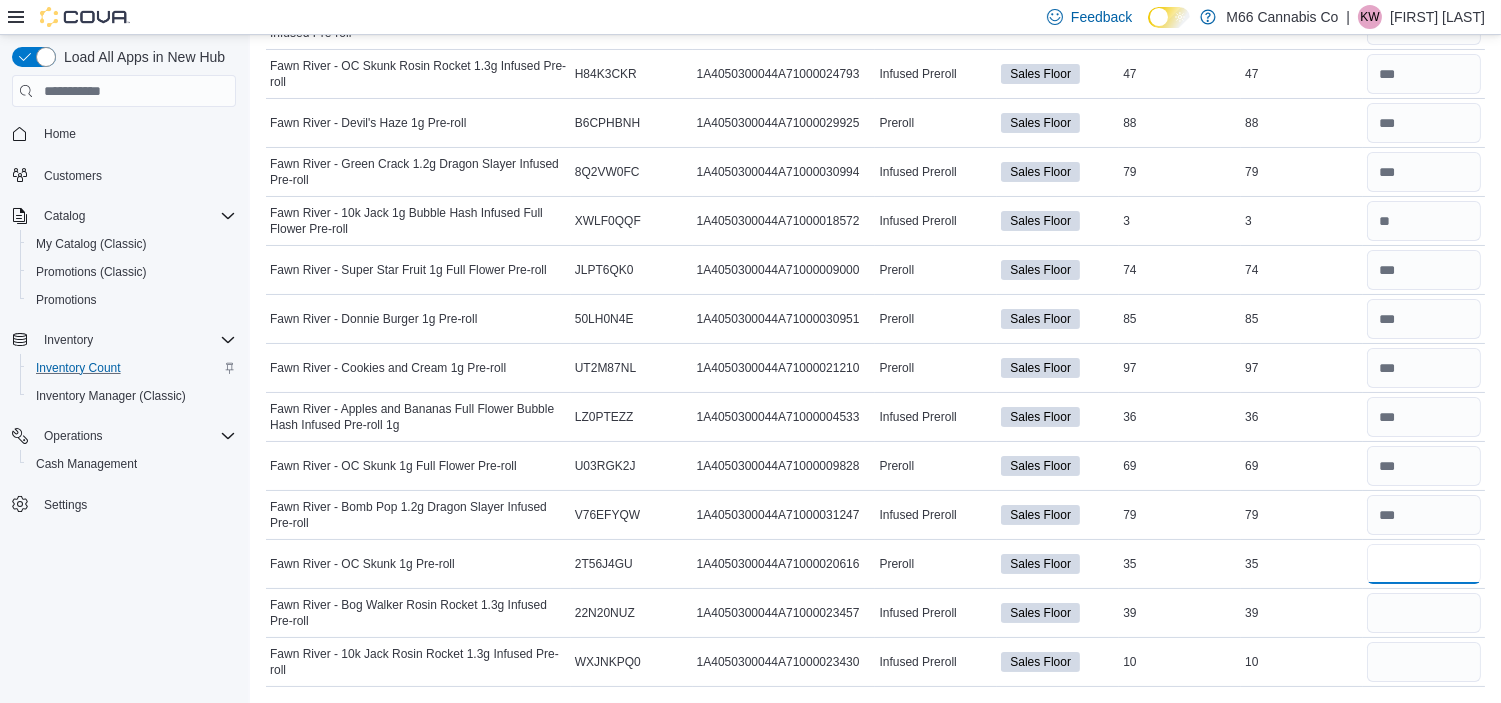 type on "**" 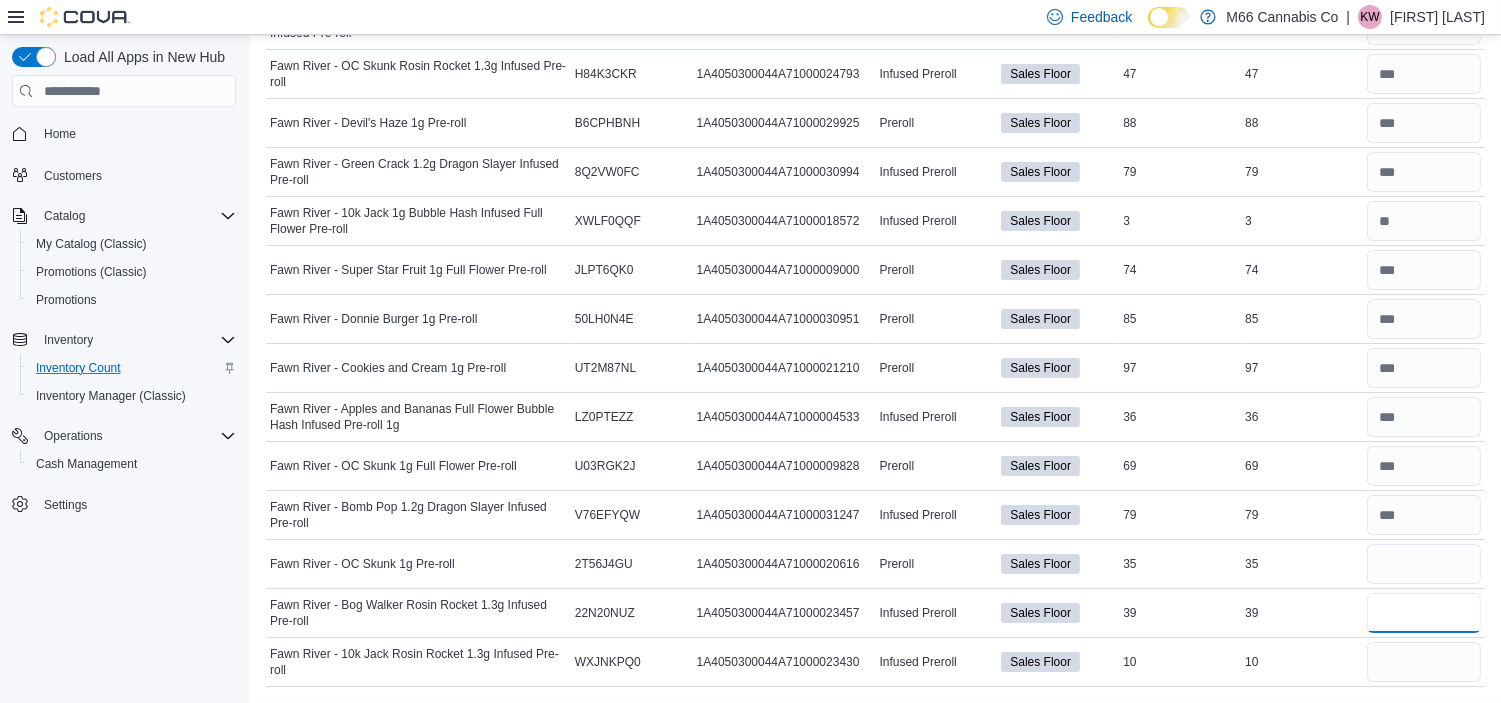 type 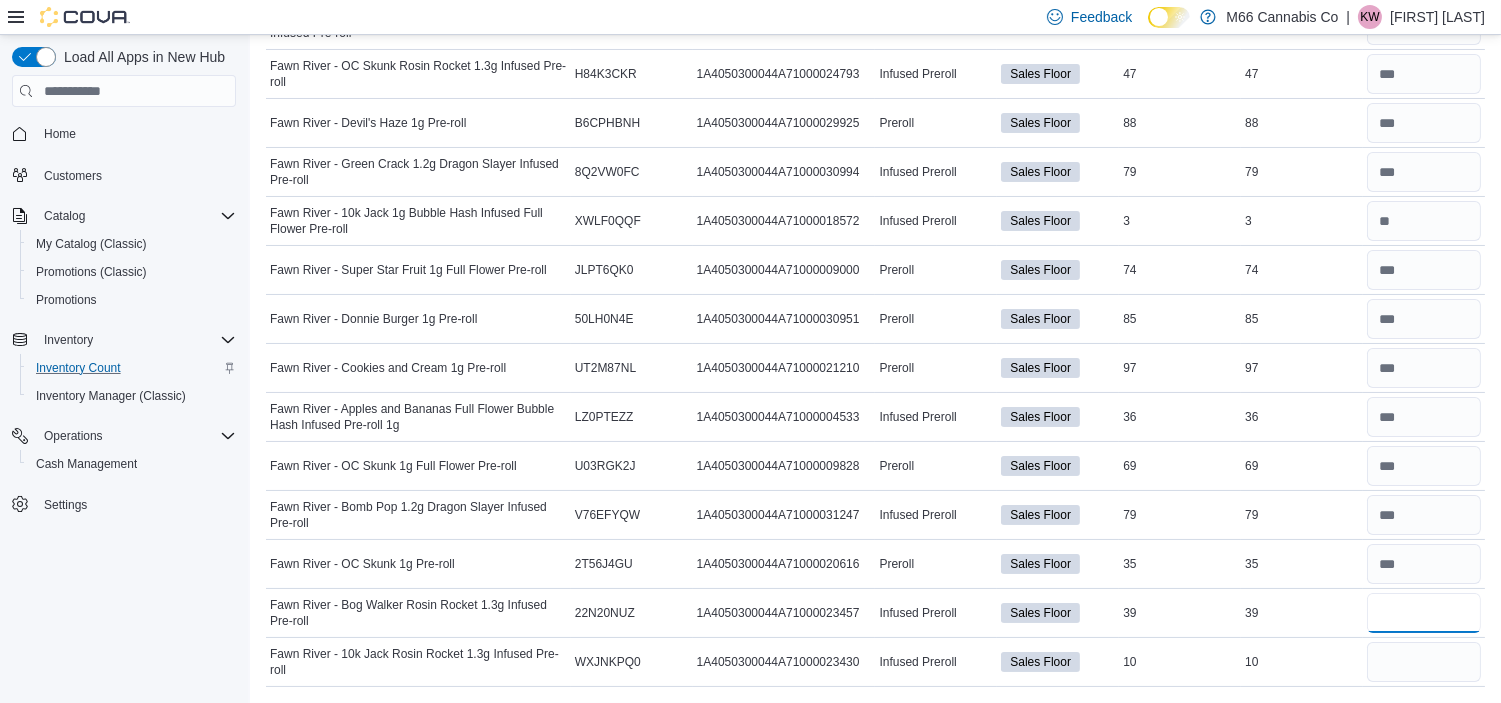 type on "**" 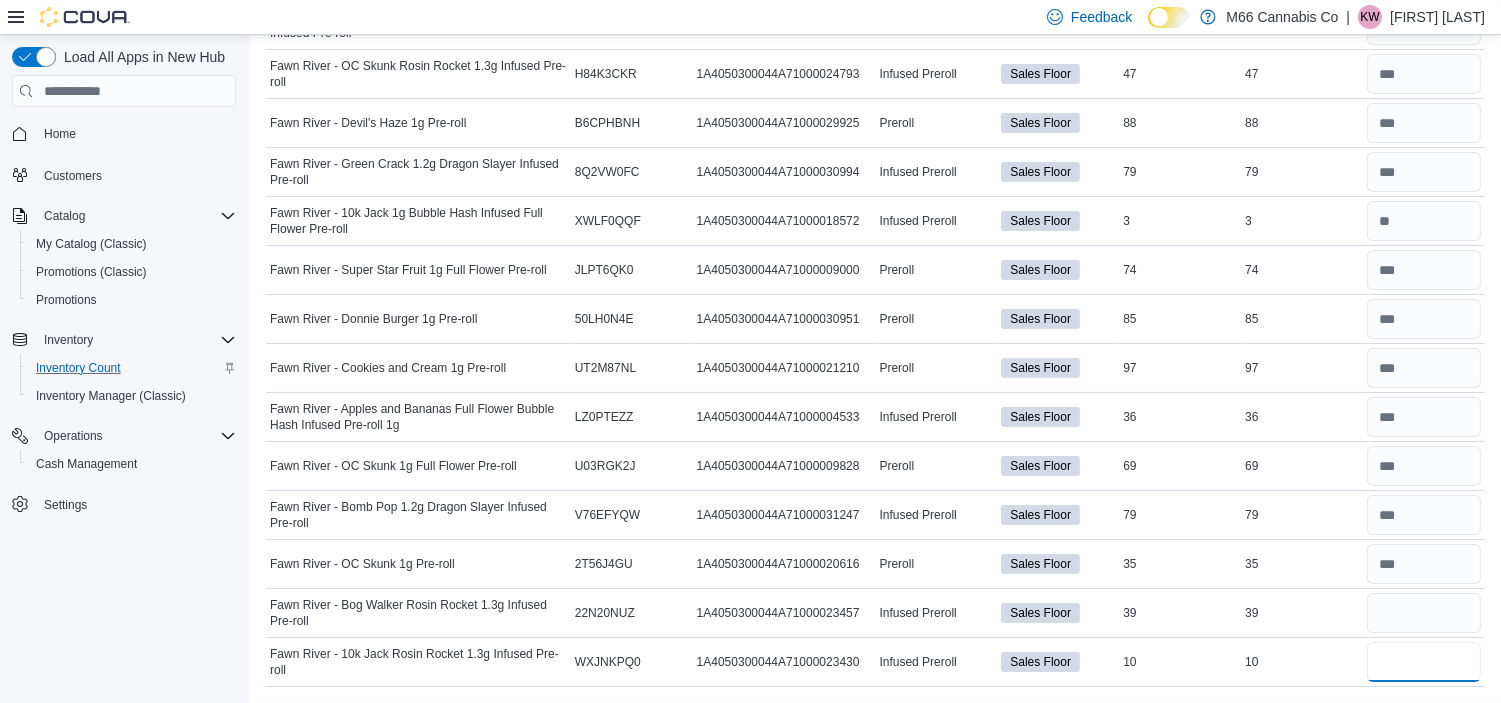 type 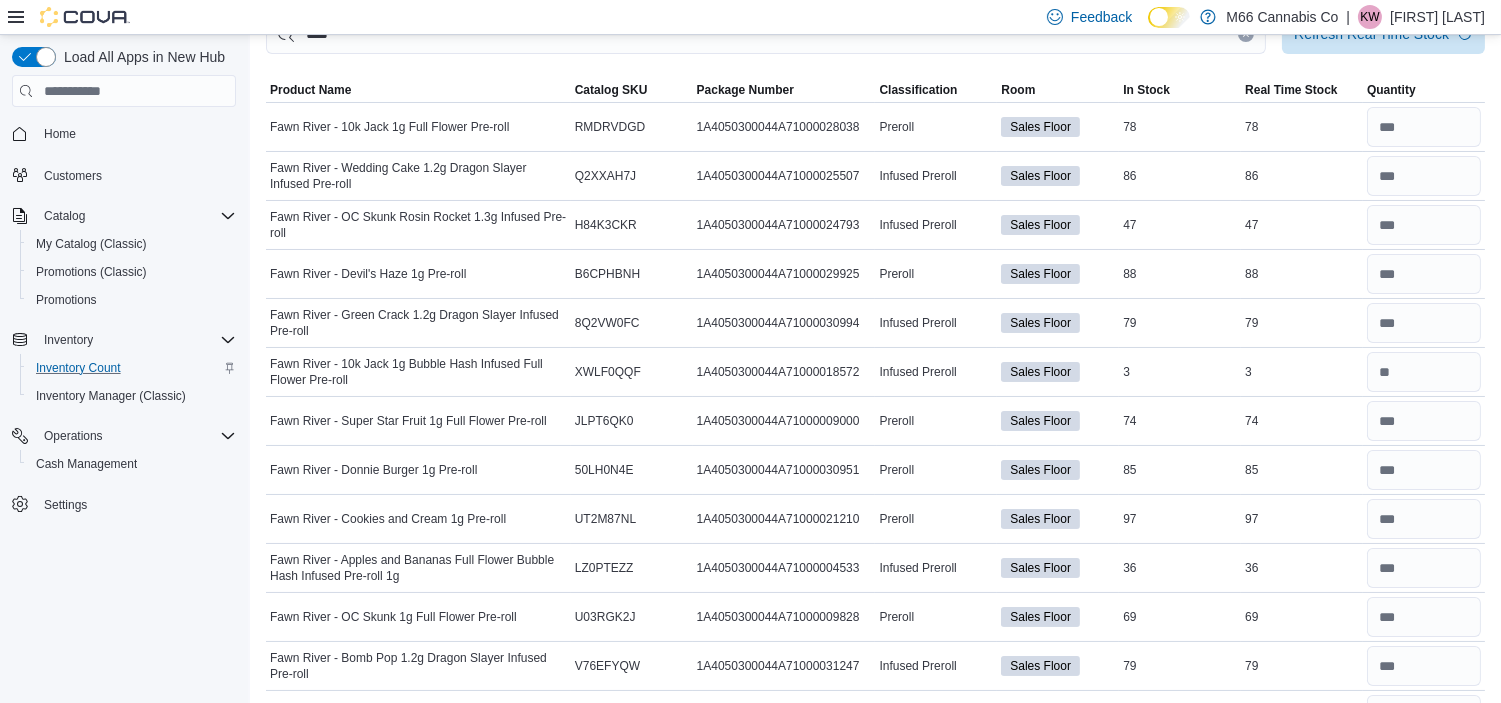 scroll, scrollTop: 0, scrollLeft: 0, axis: both 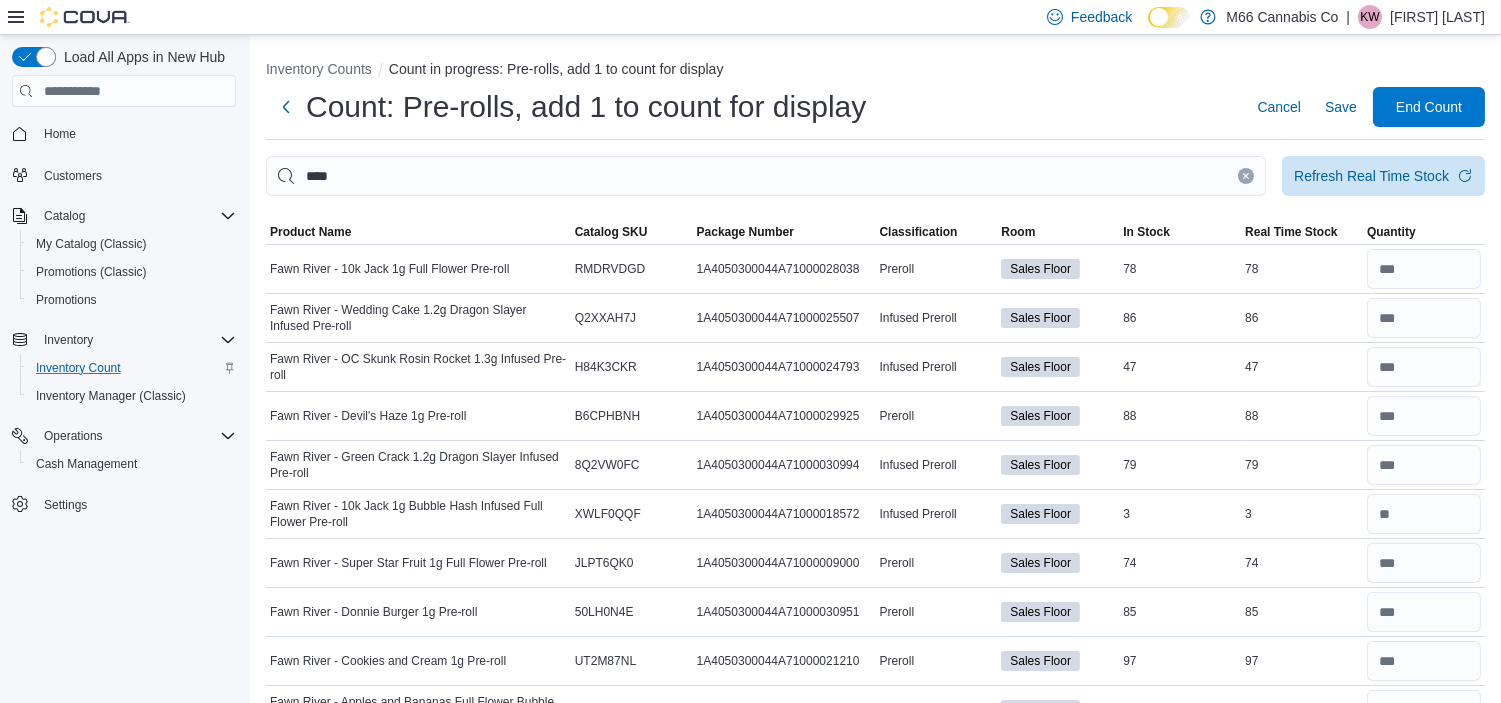 type on "**" 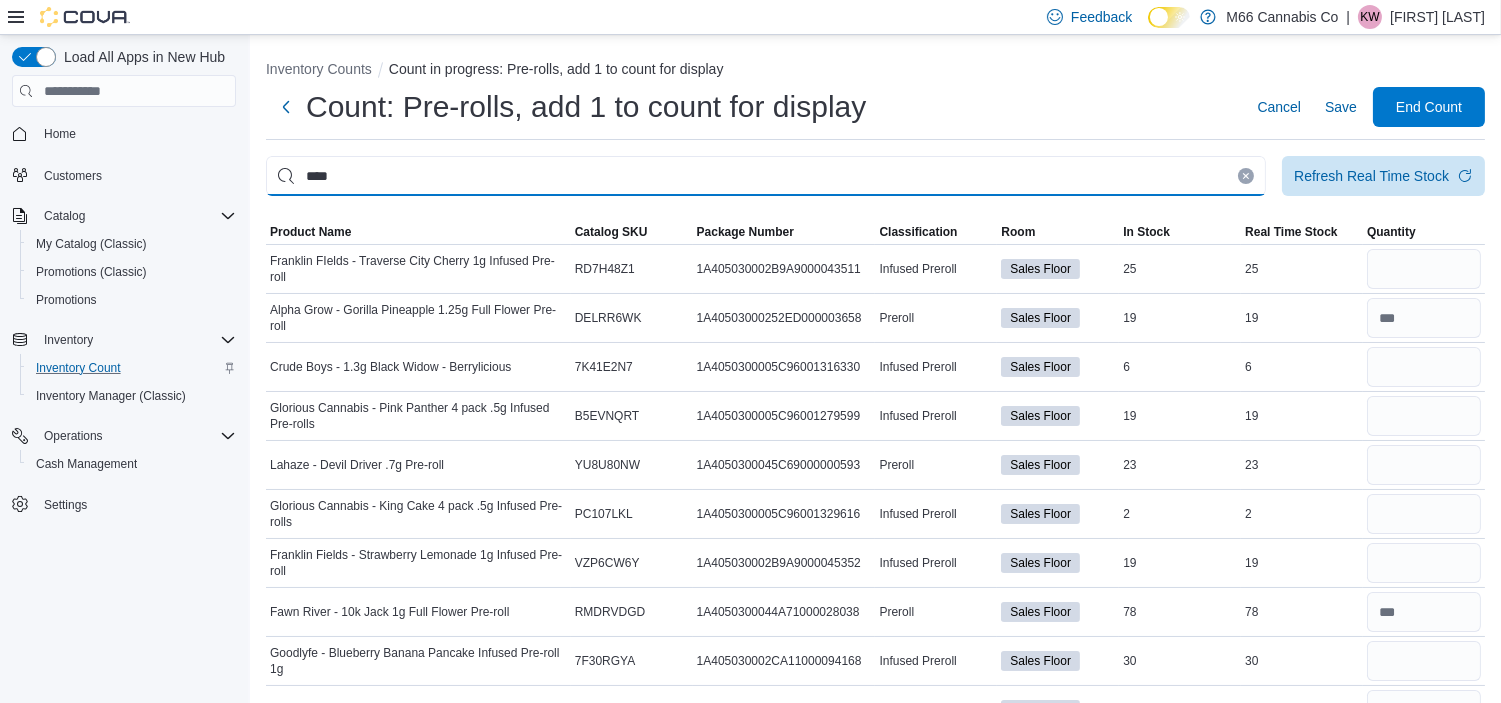 type on "****" 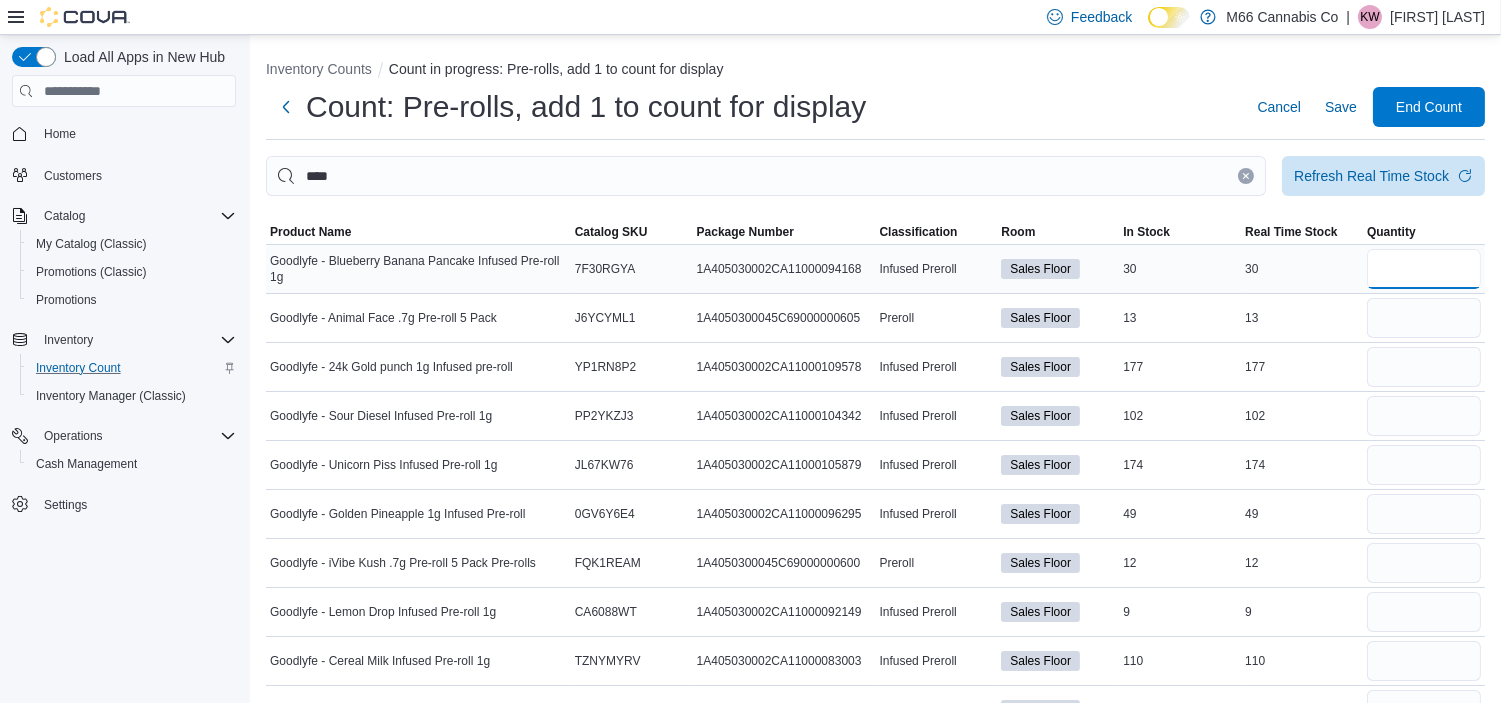 click at bounding box center [1424, 269] 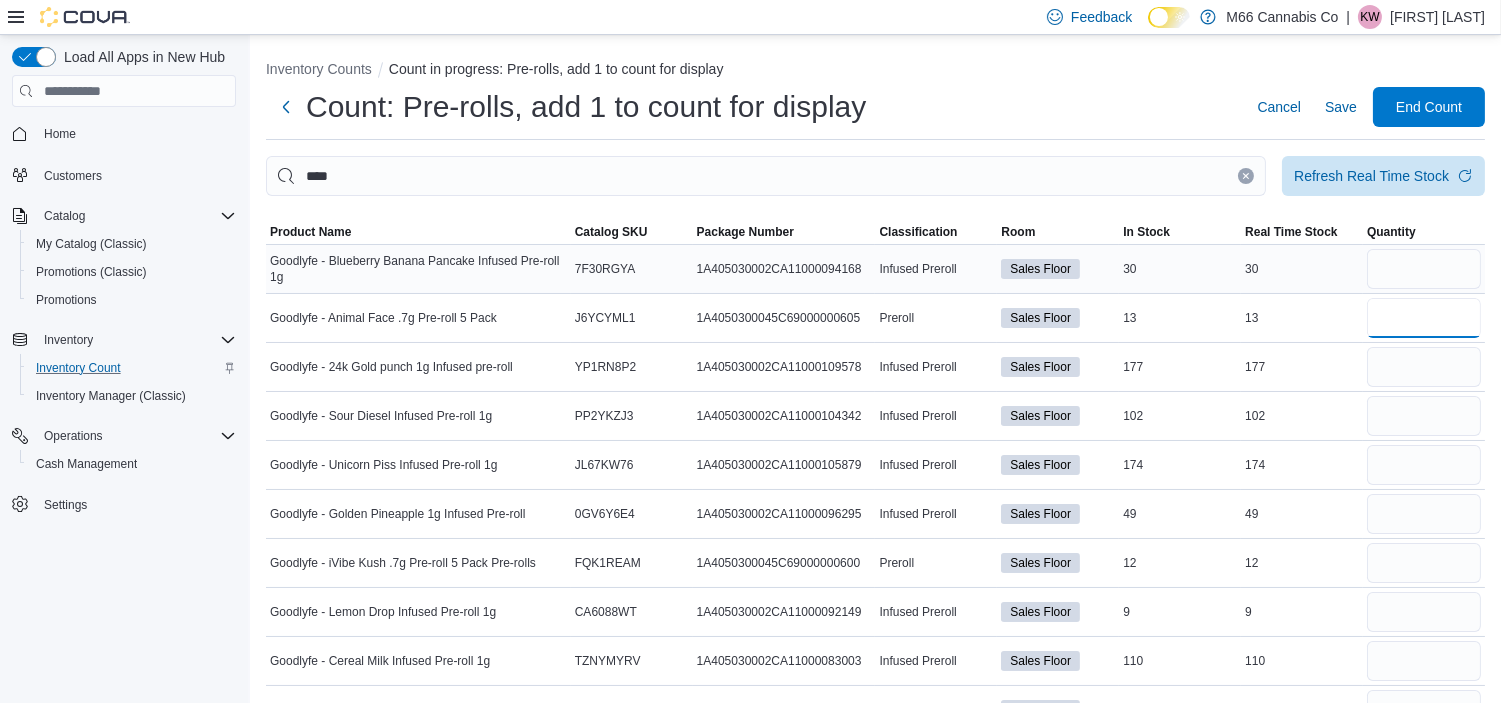 type 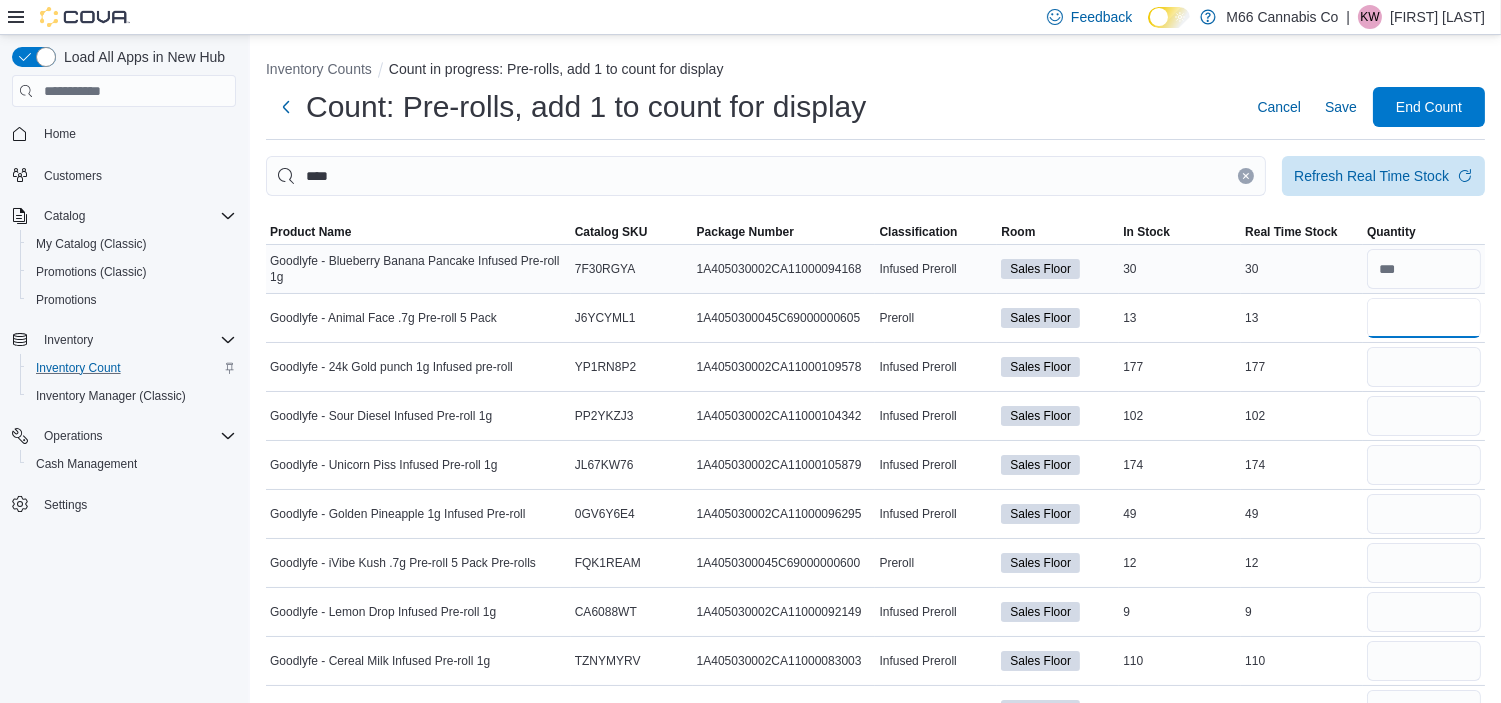 type on "**" 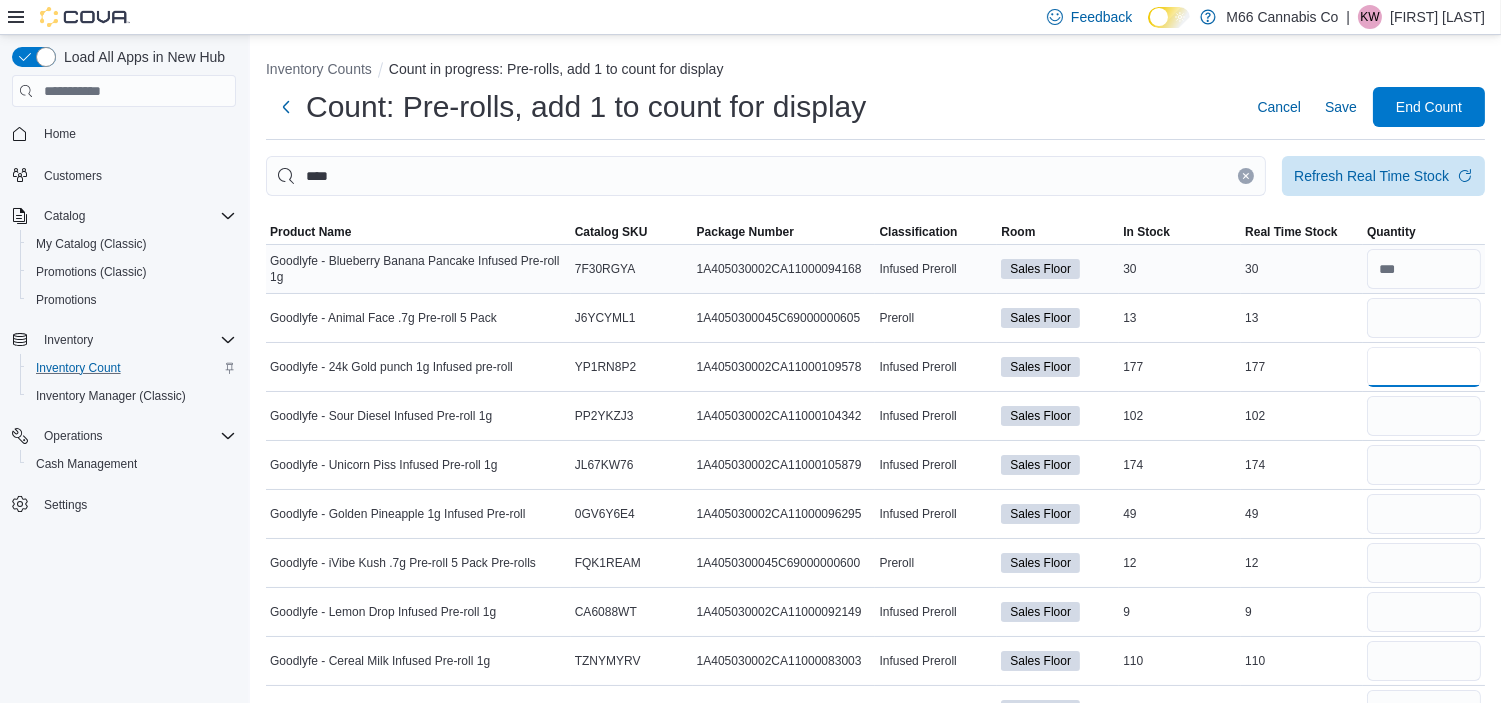 type 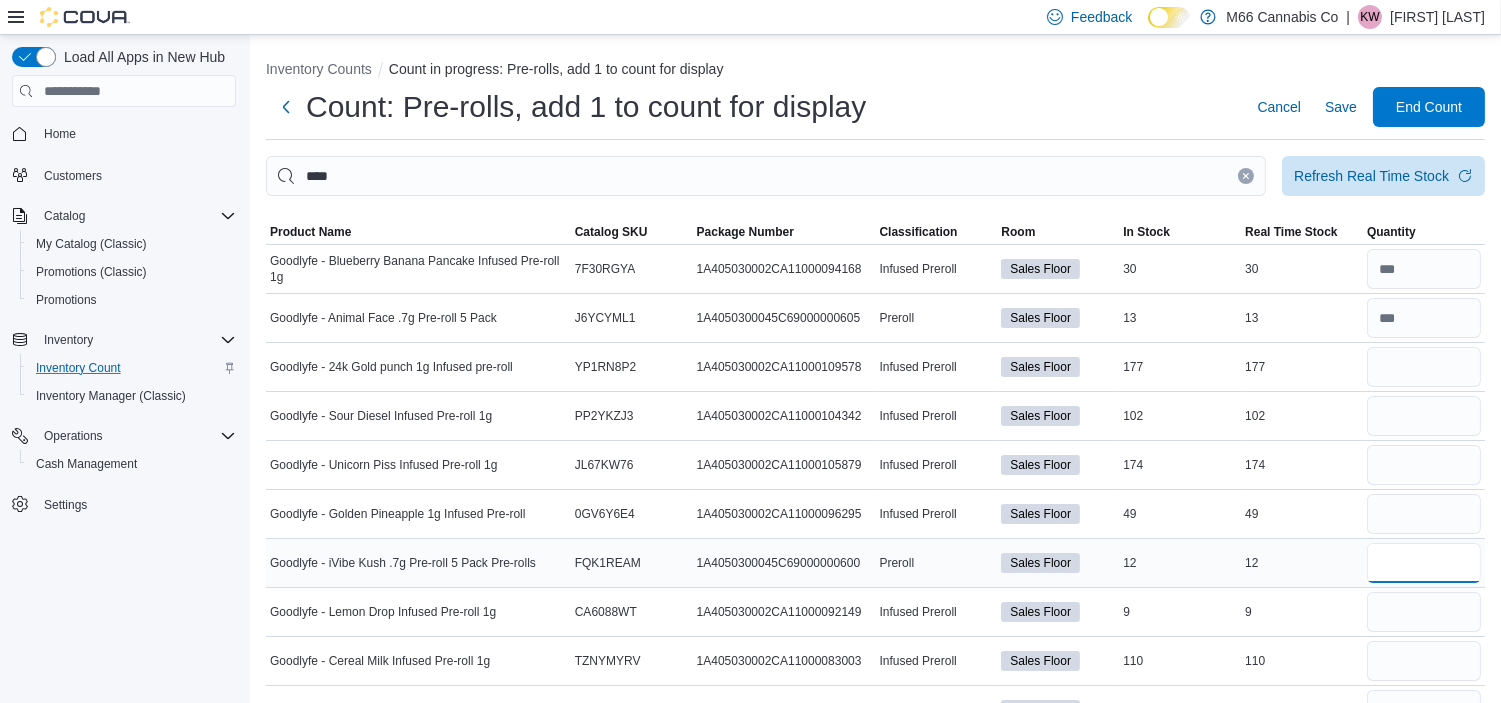 click at bounding box center (1424, 563) 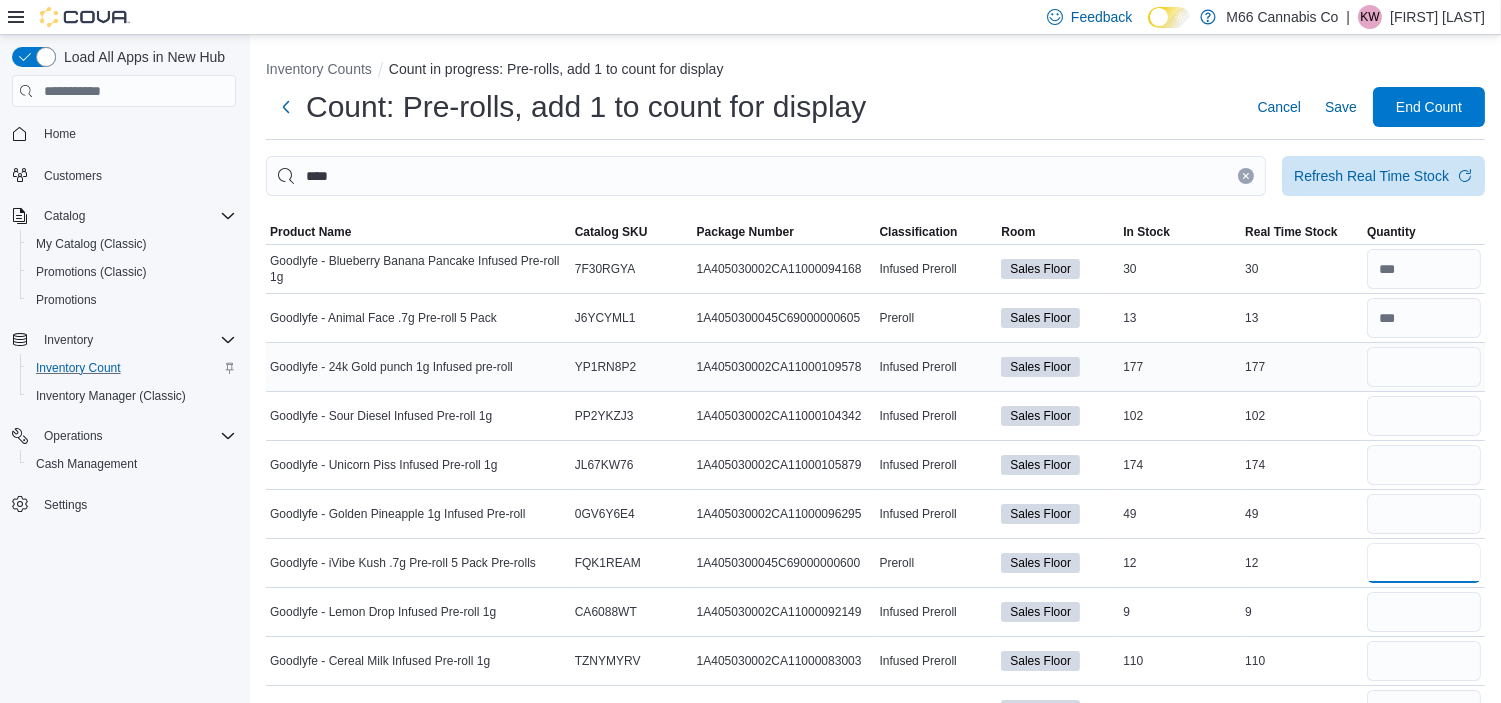 type on "**" 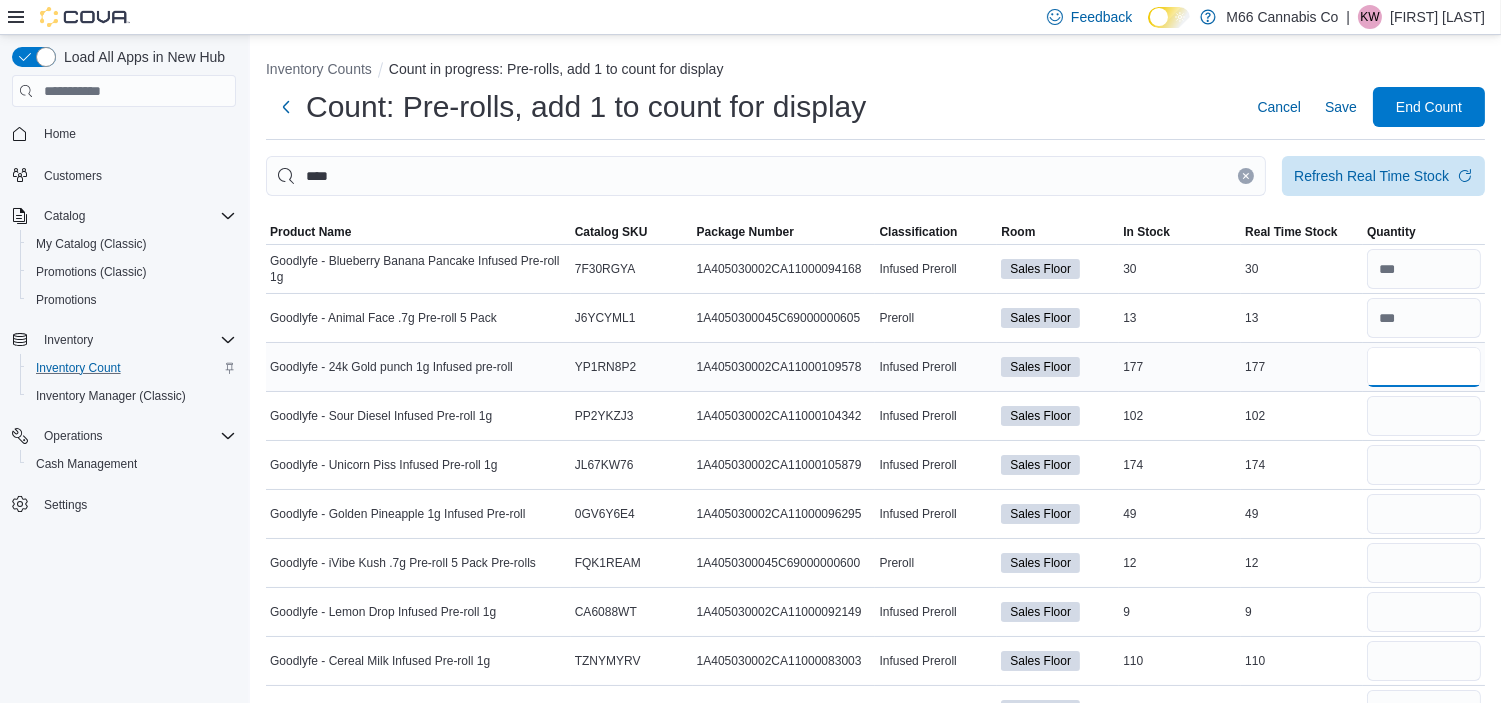 type 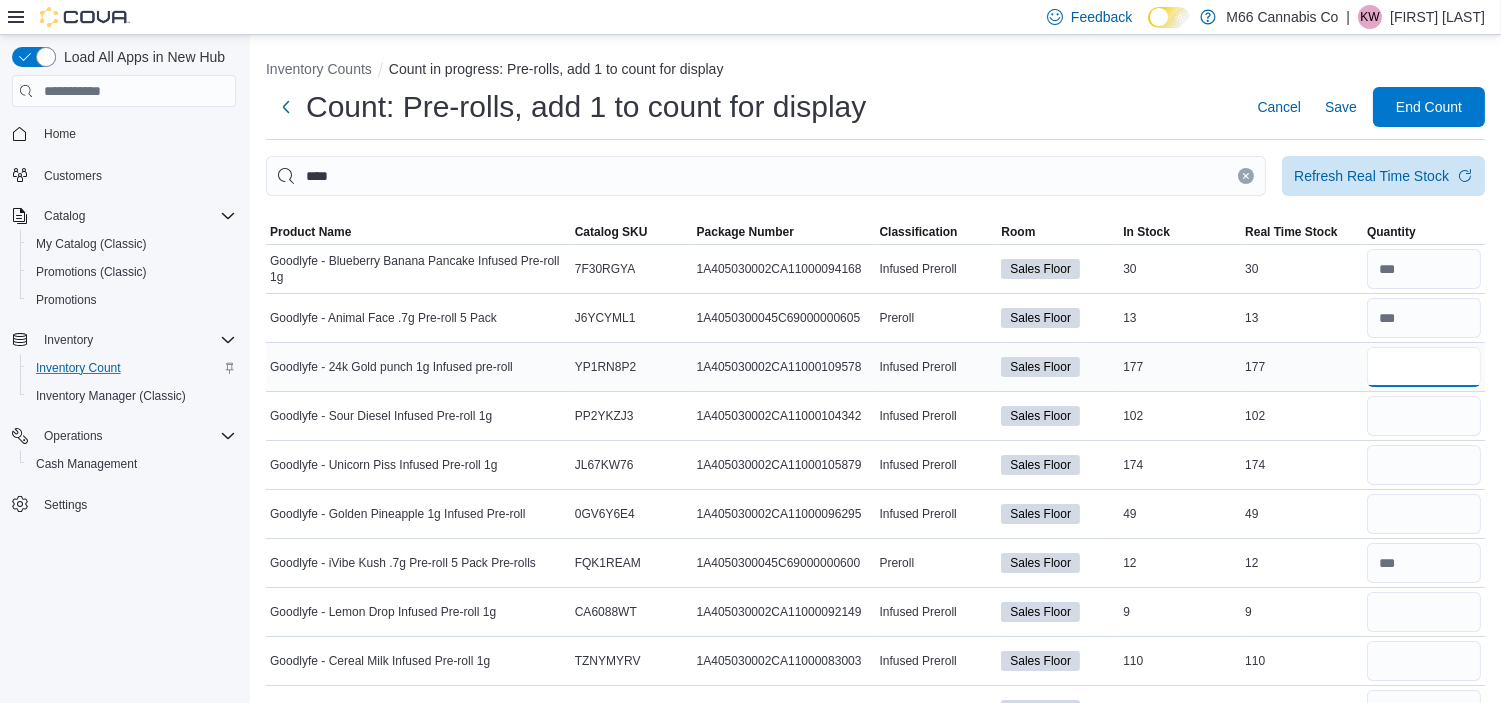 click at bounding box center (1424, 367) 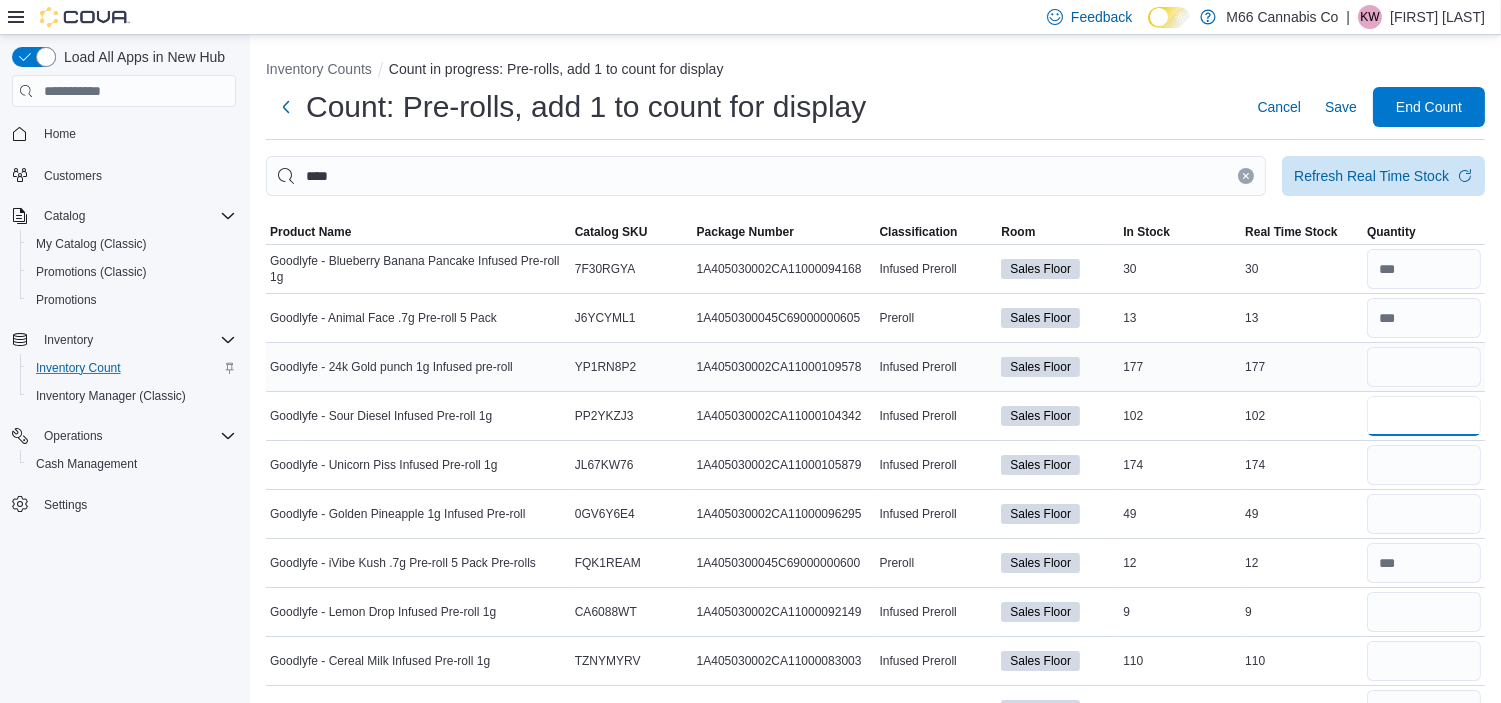 type 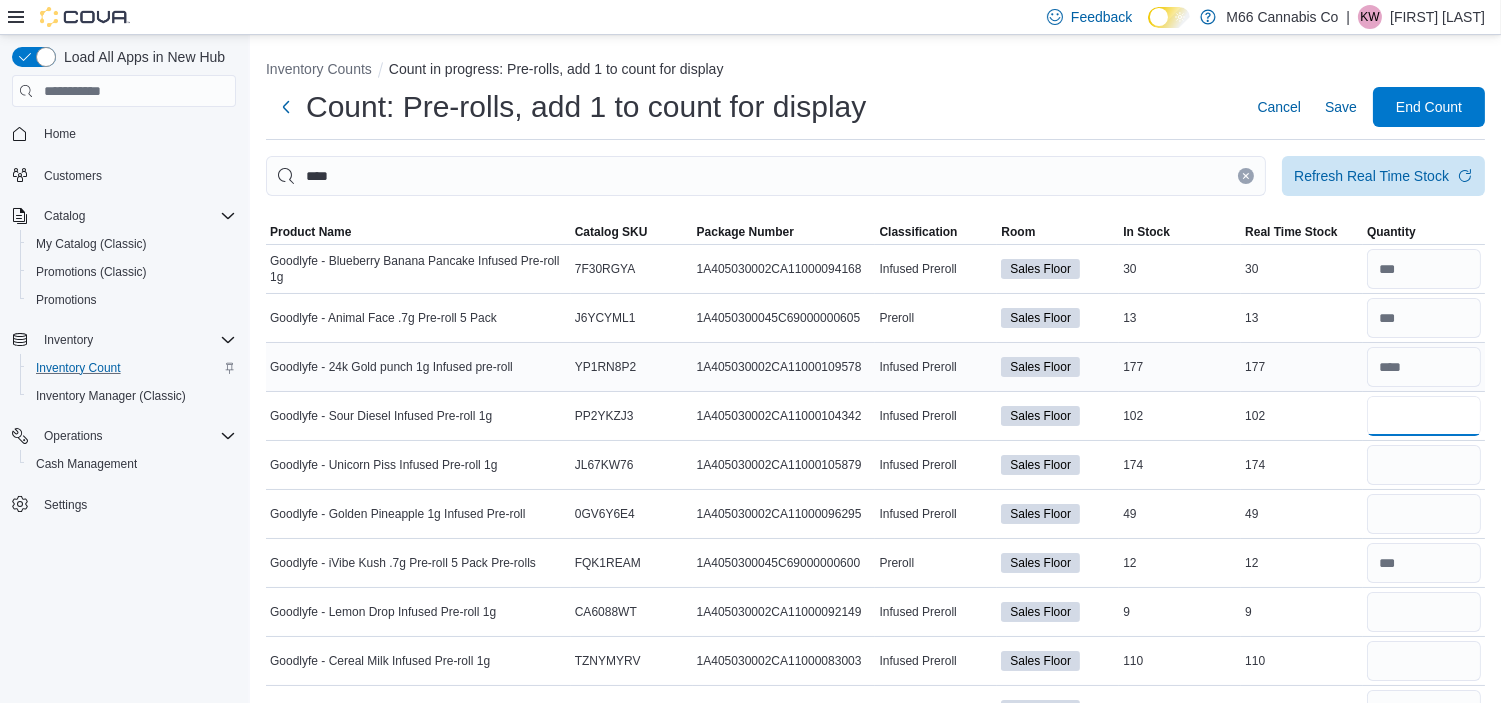 type on "***" 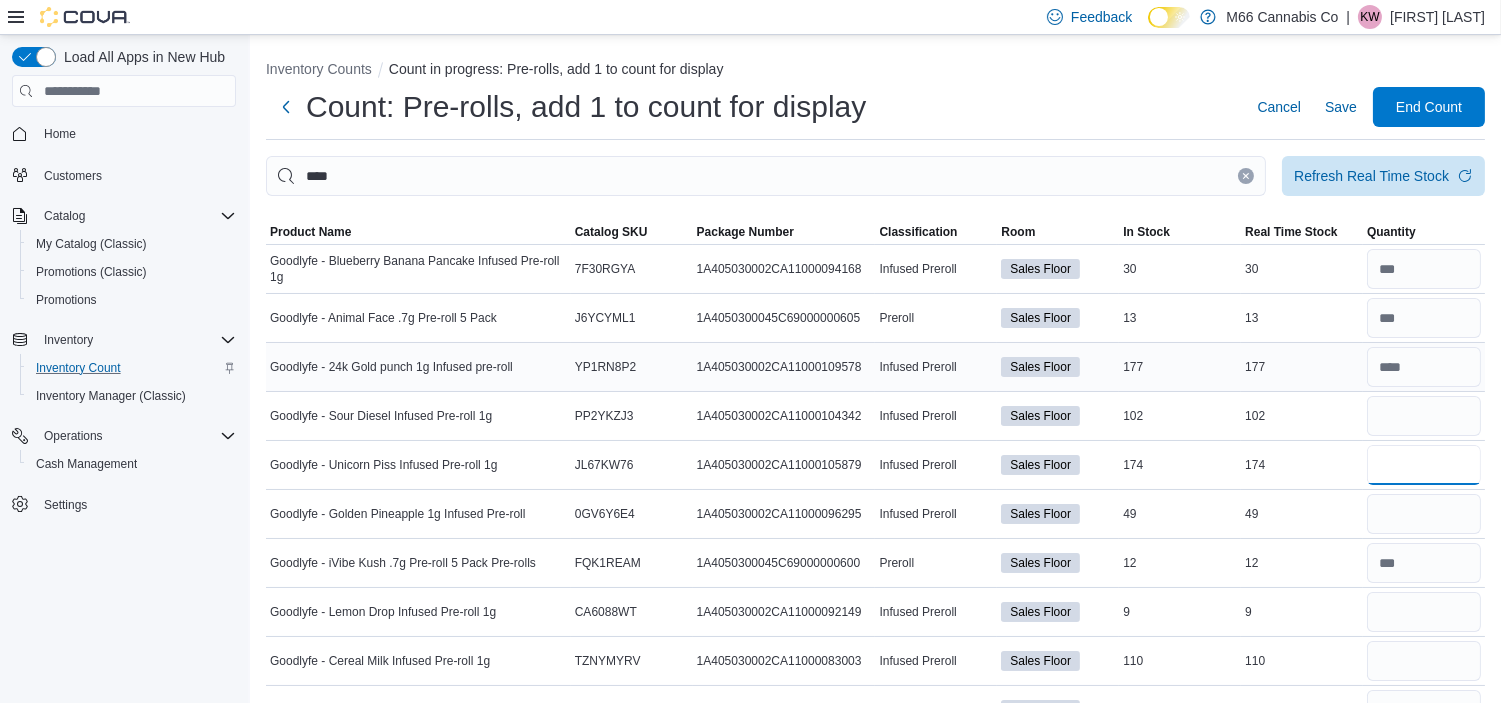 type 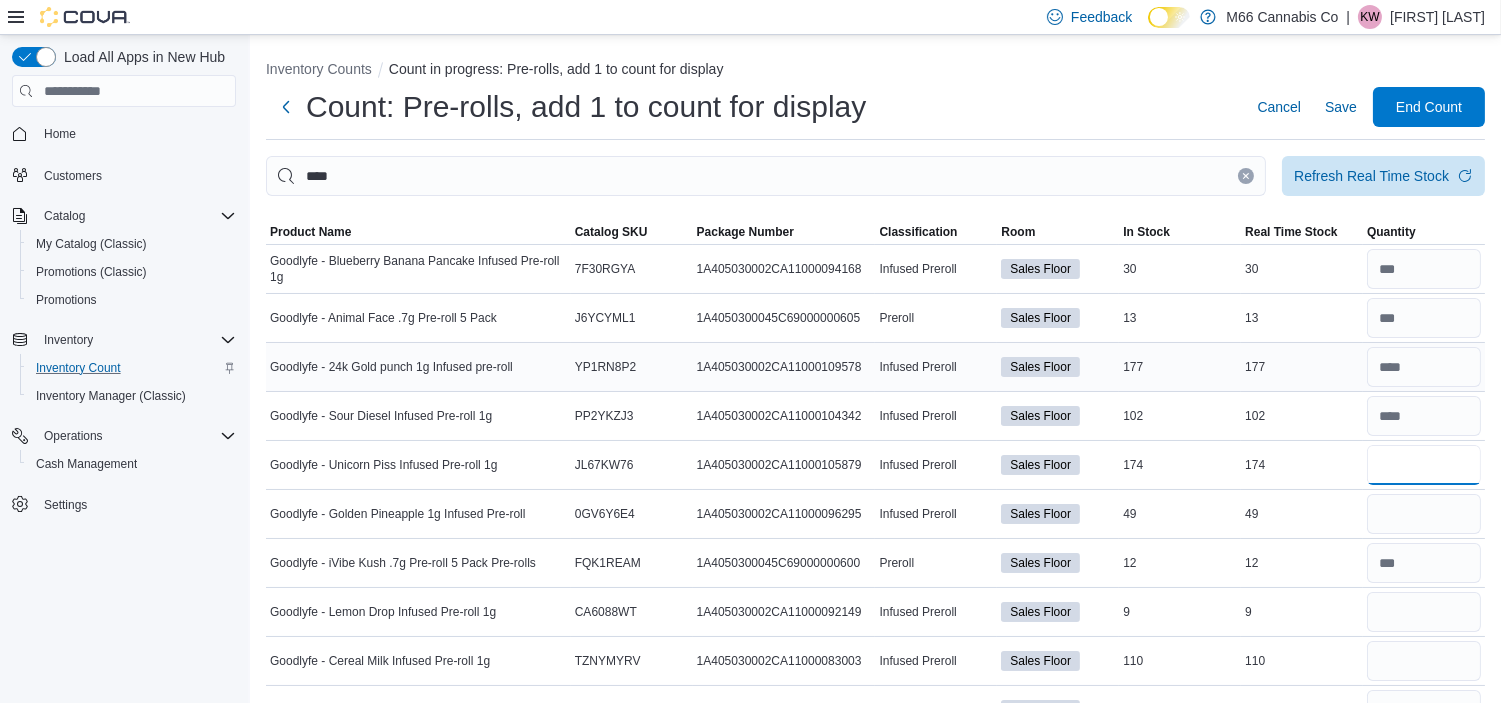 type on "***" 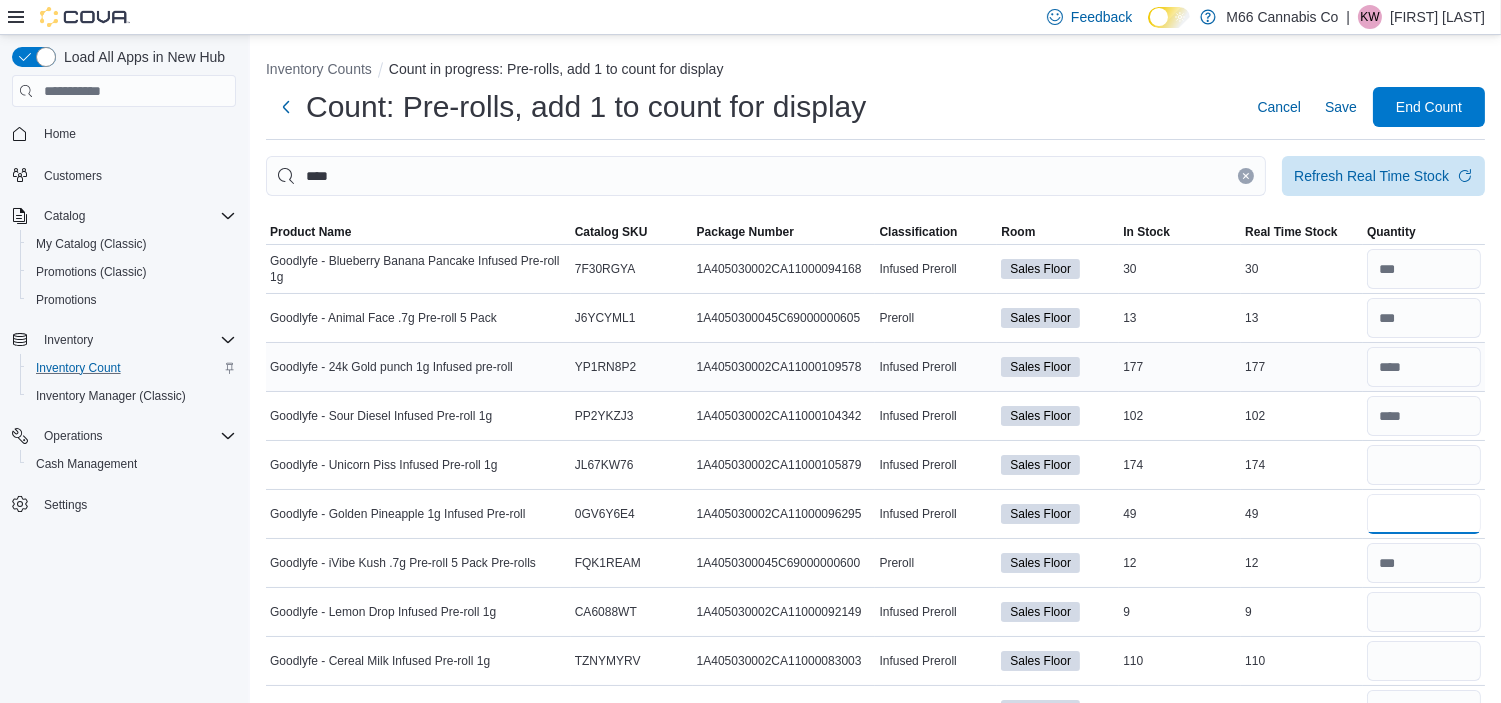 type 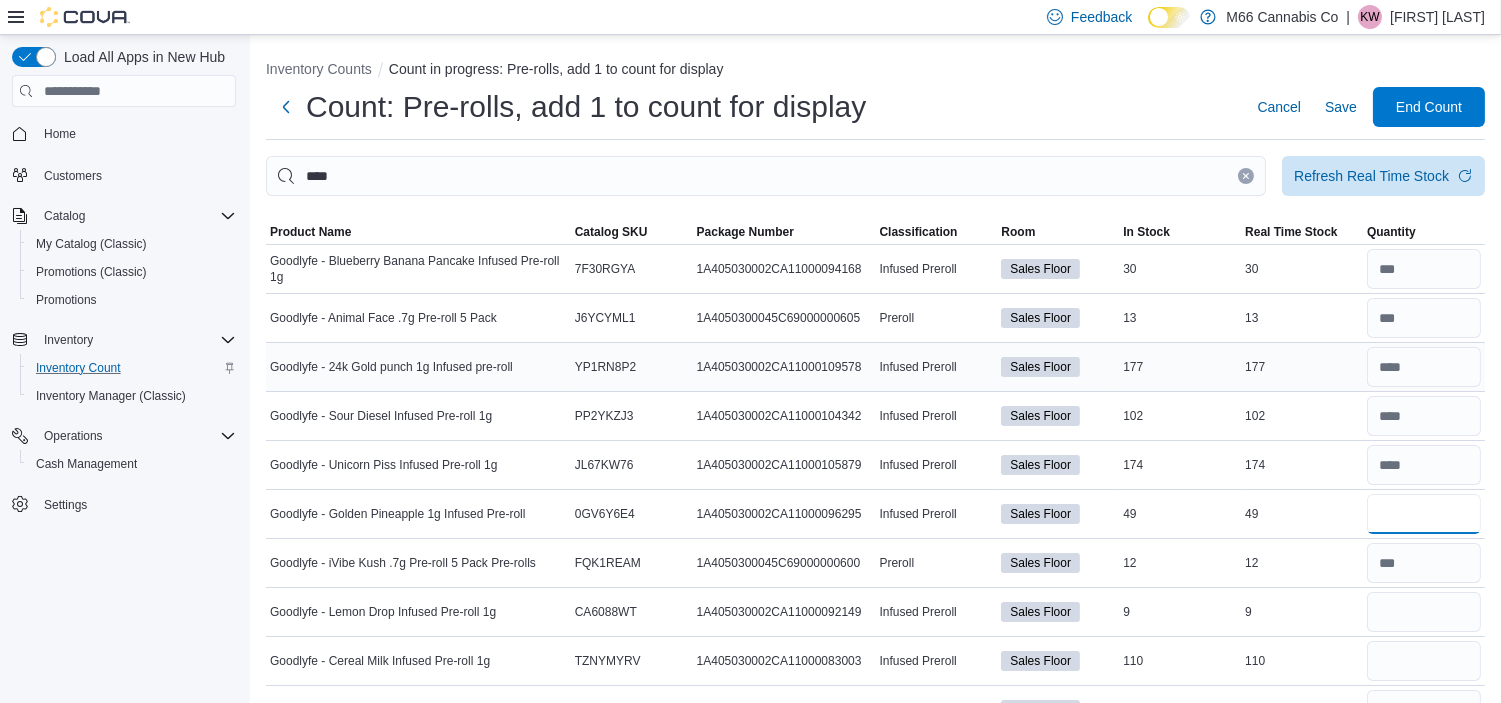 type on "**" 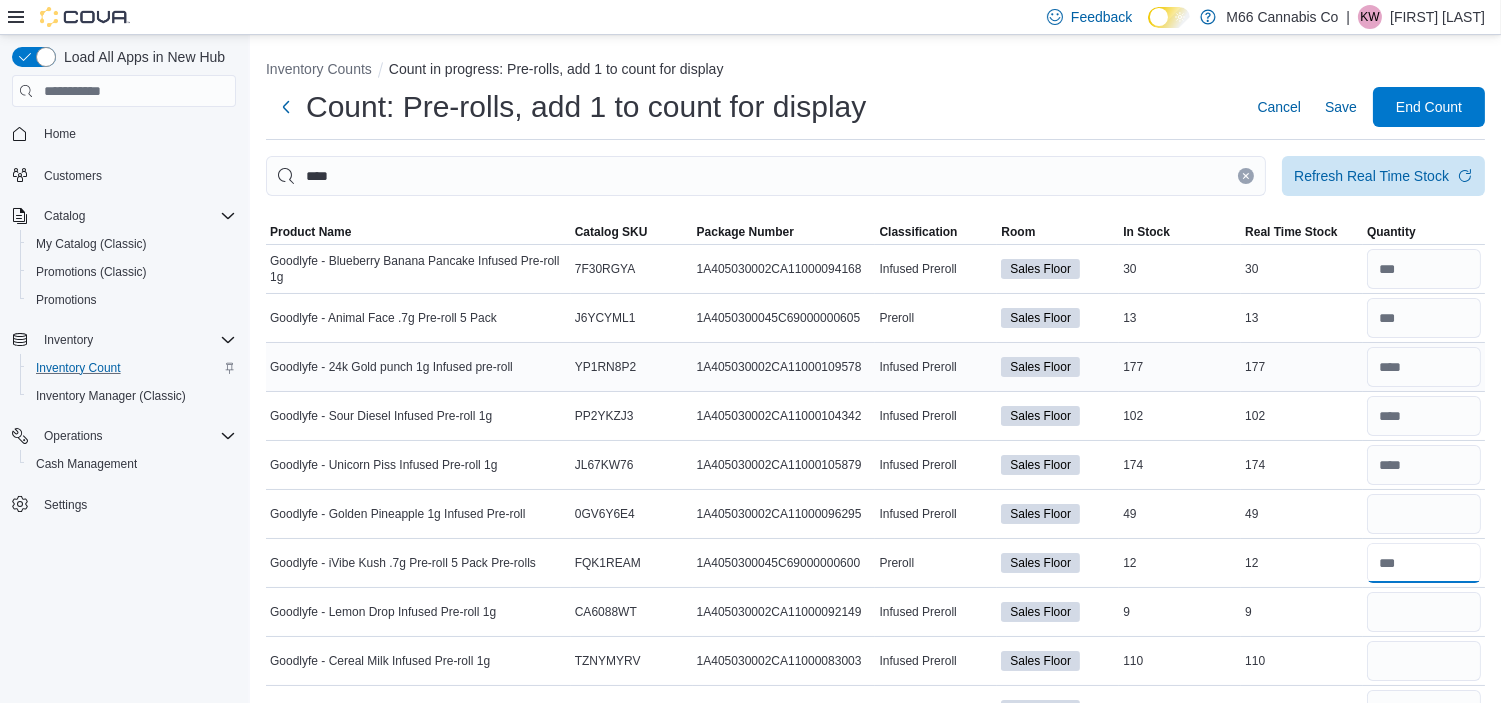 type 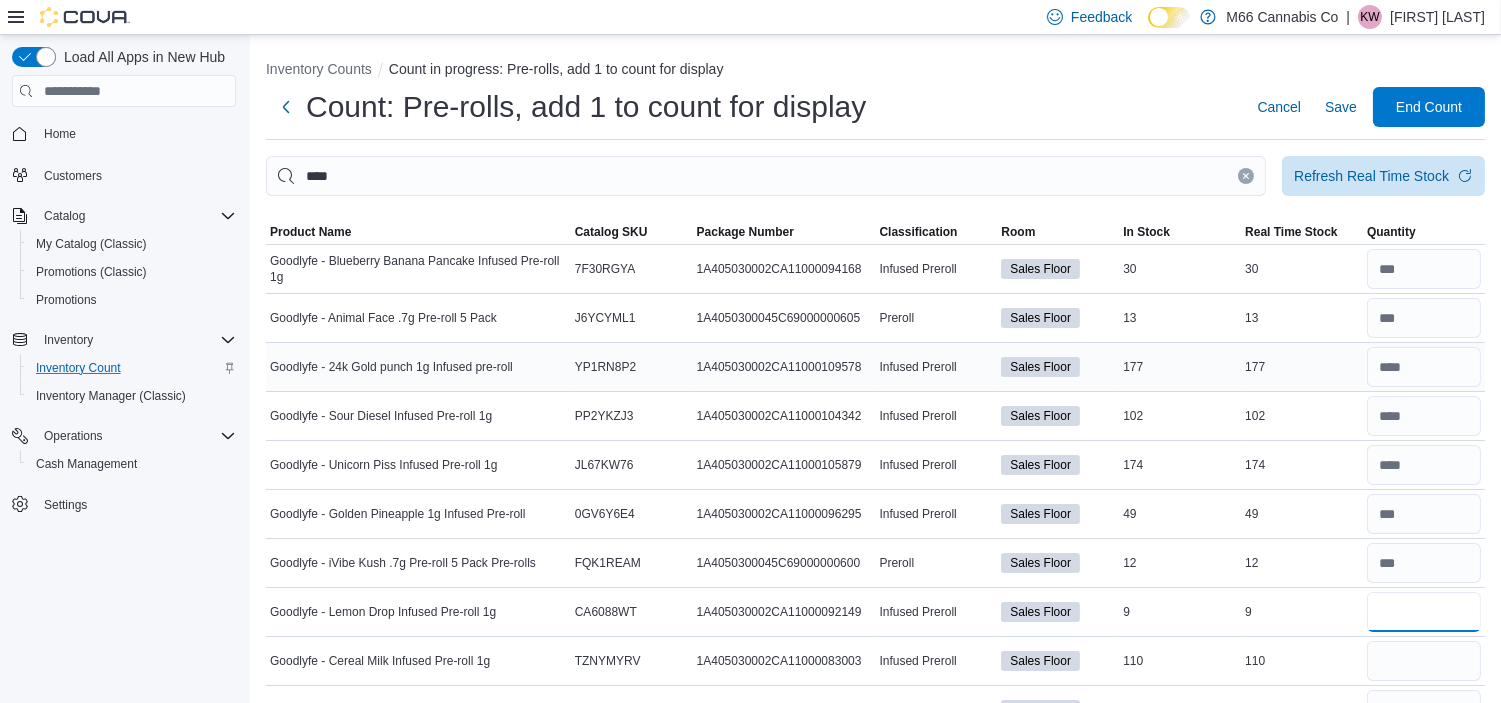 type on "*" 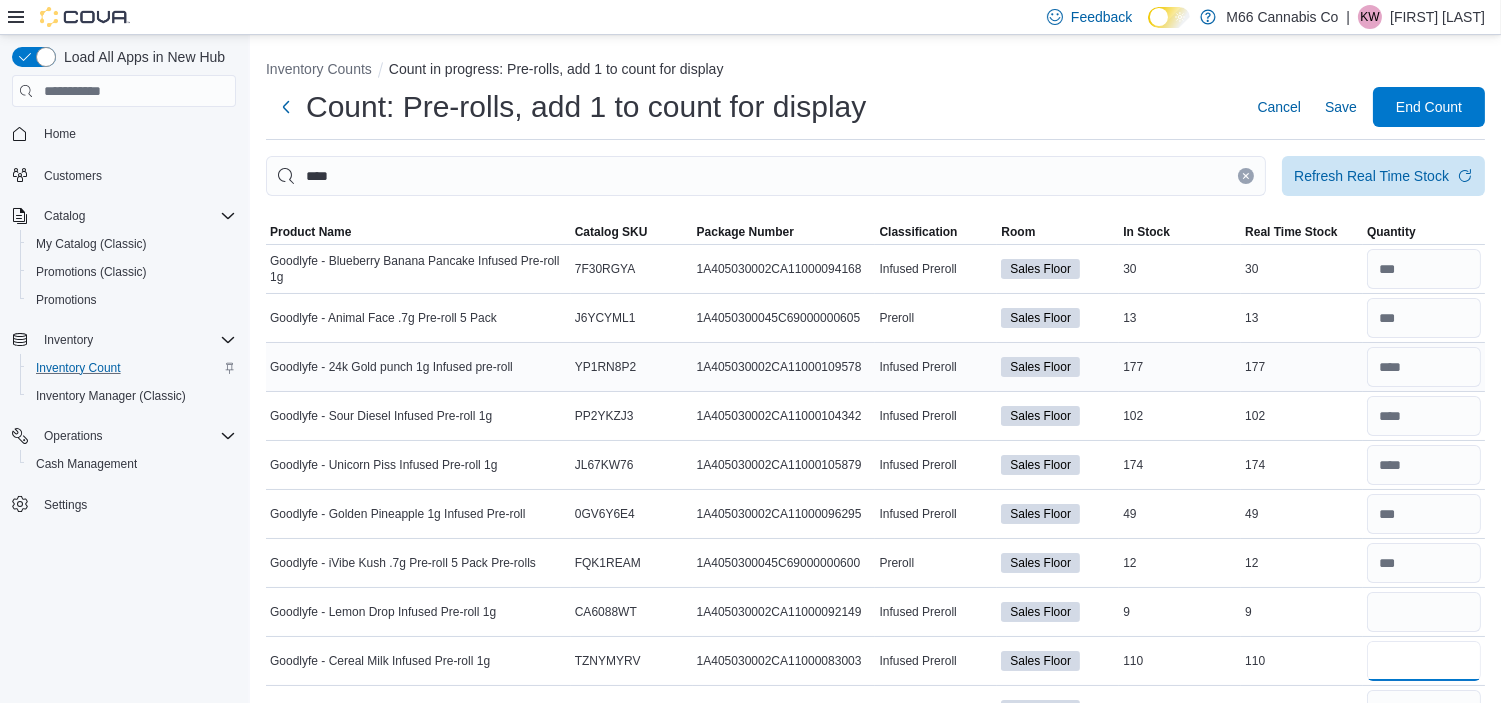 type 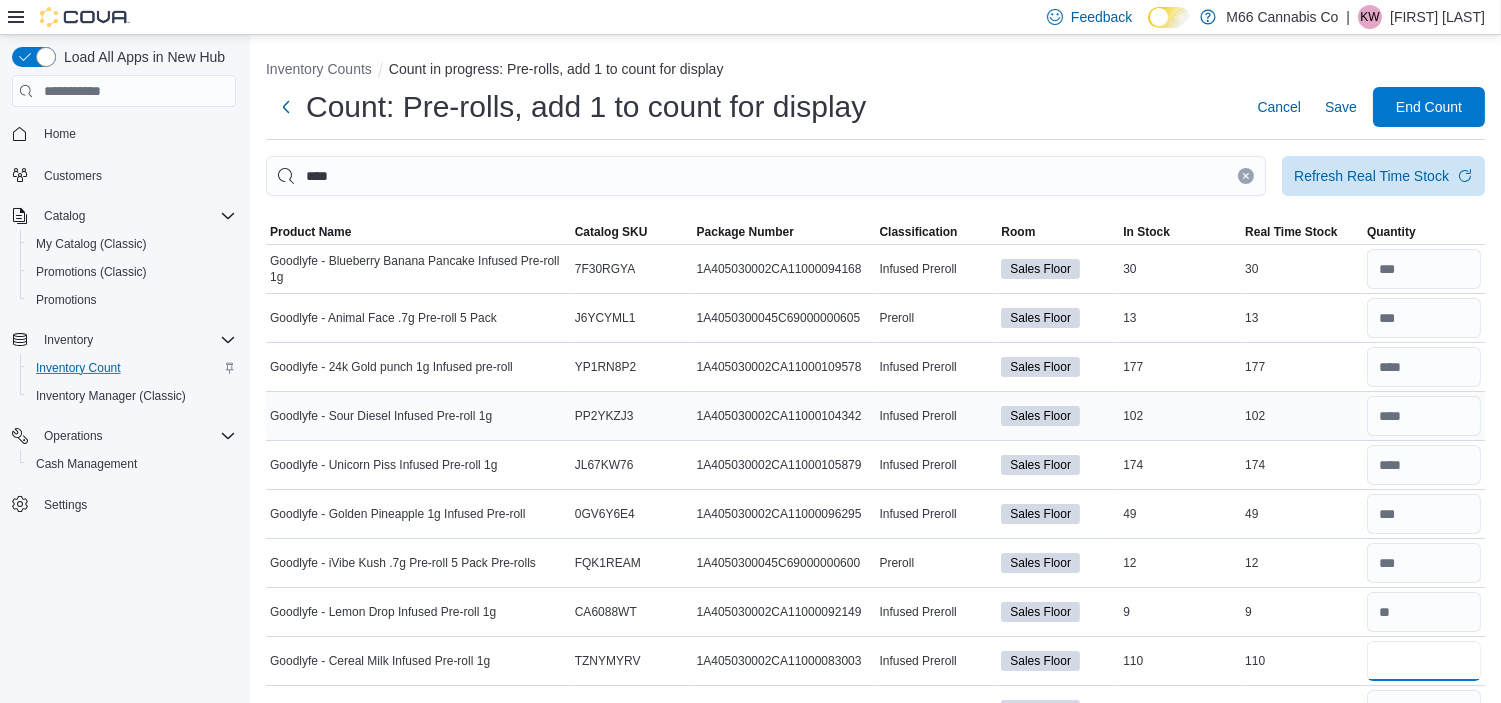 type on "***" 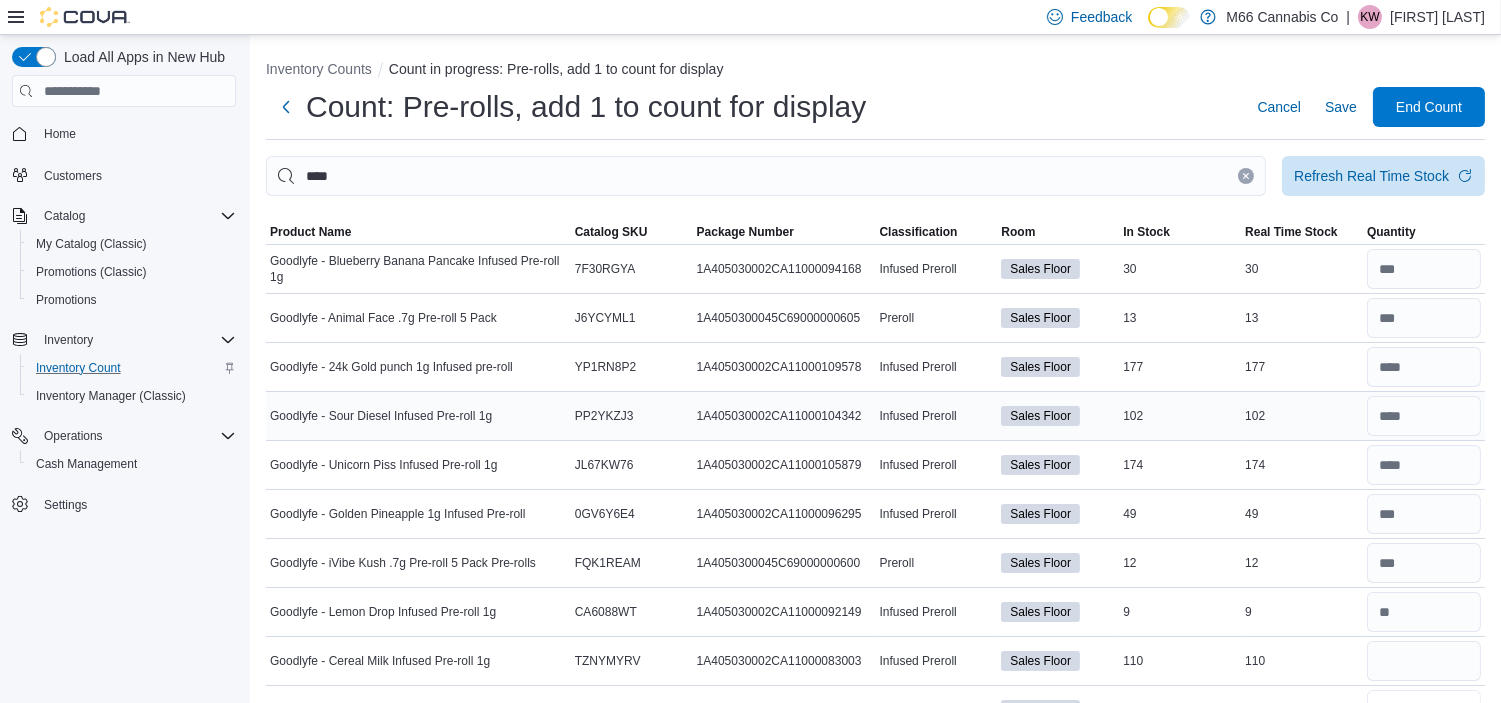 type 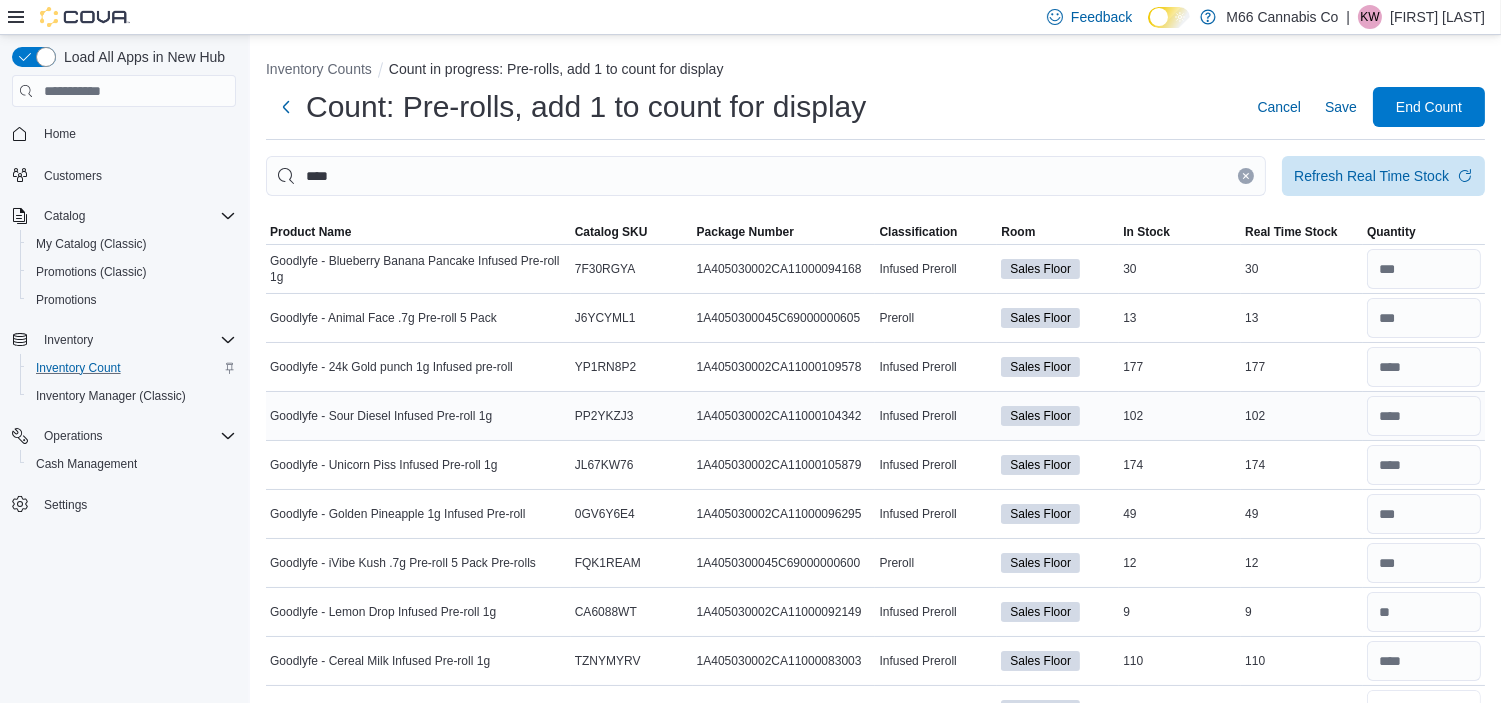 scroll, scrollTop: 27, scrollLeft: 0, axis: vertical 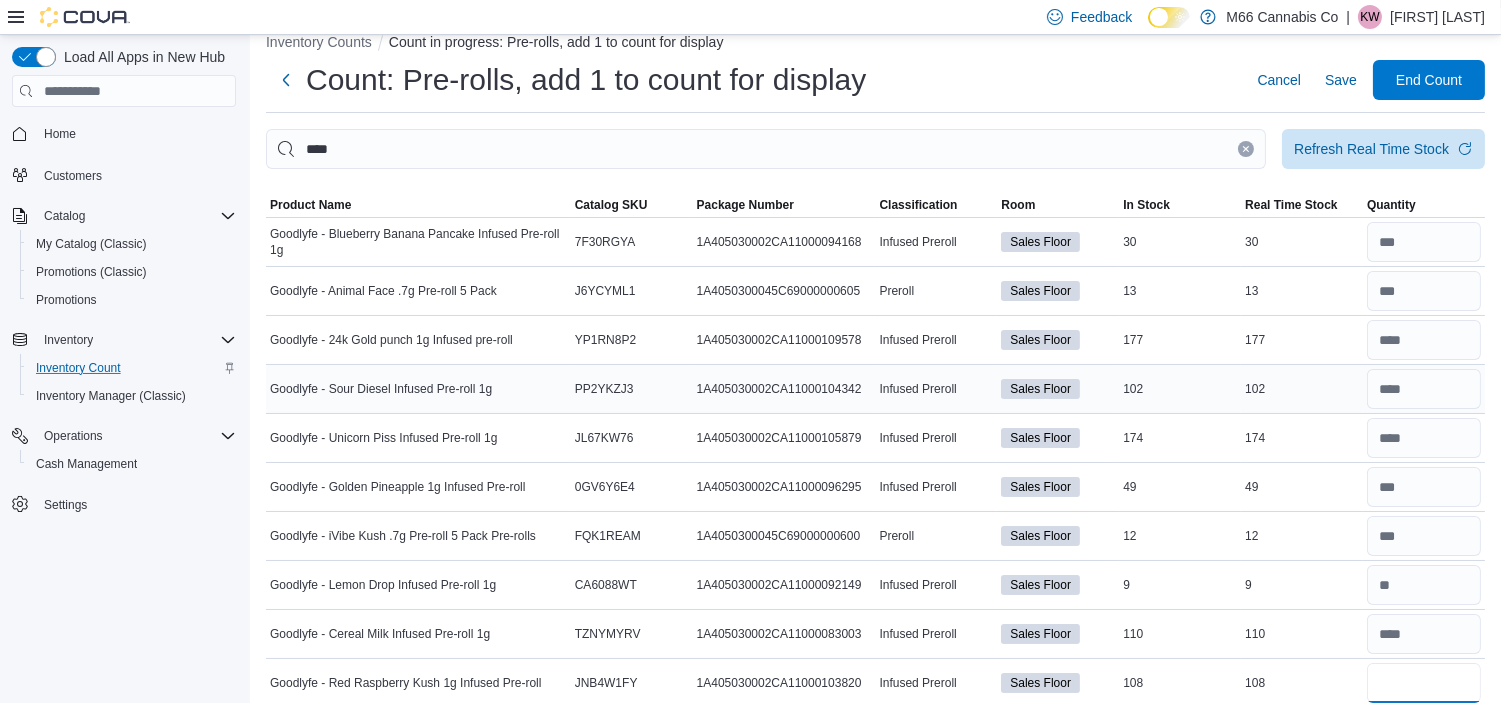 type on "***" 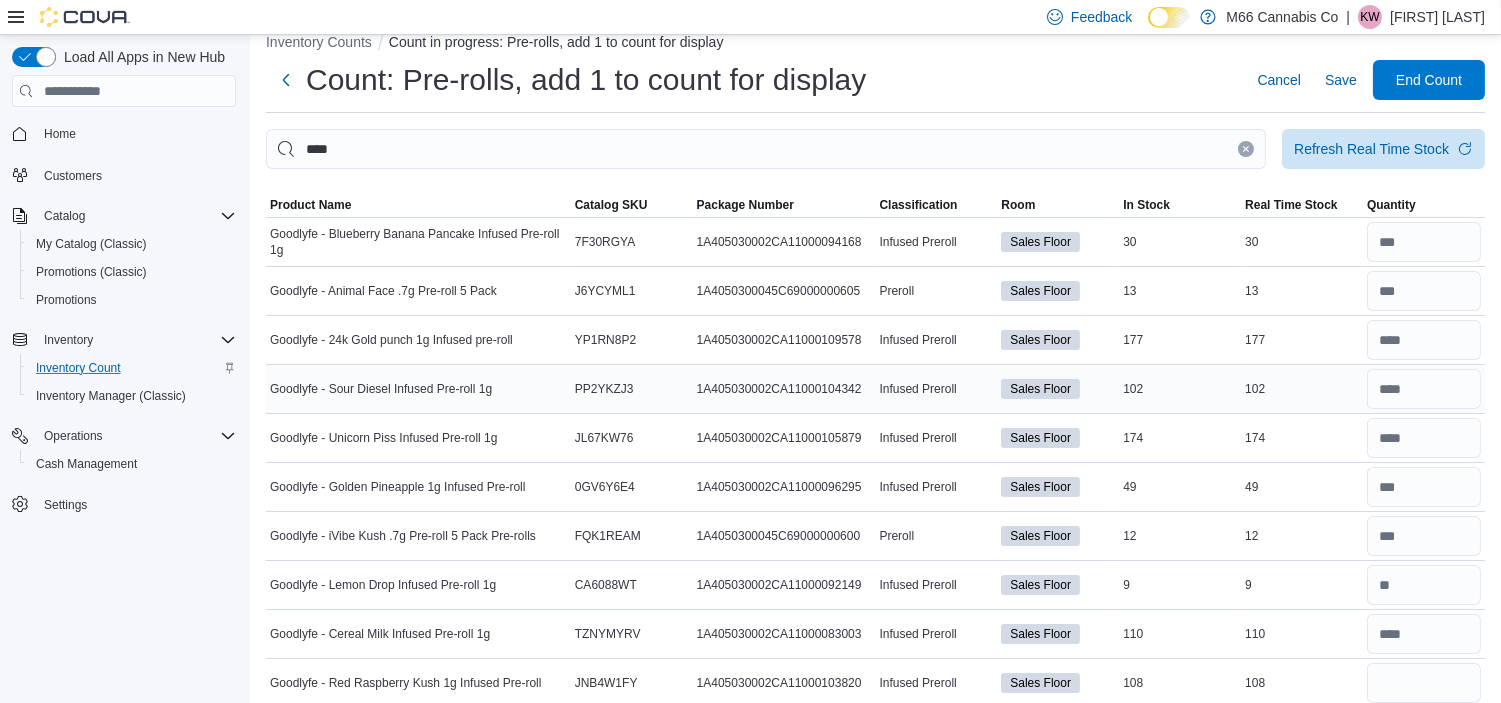type 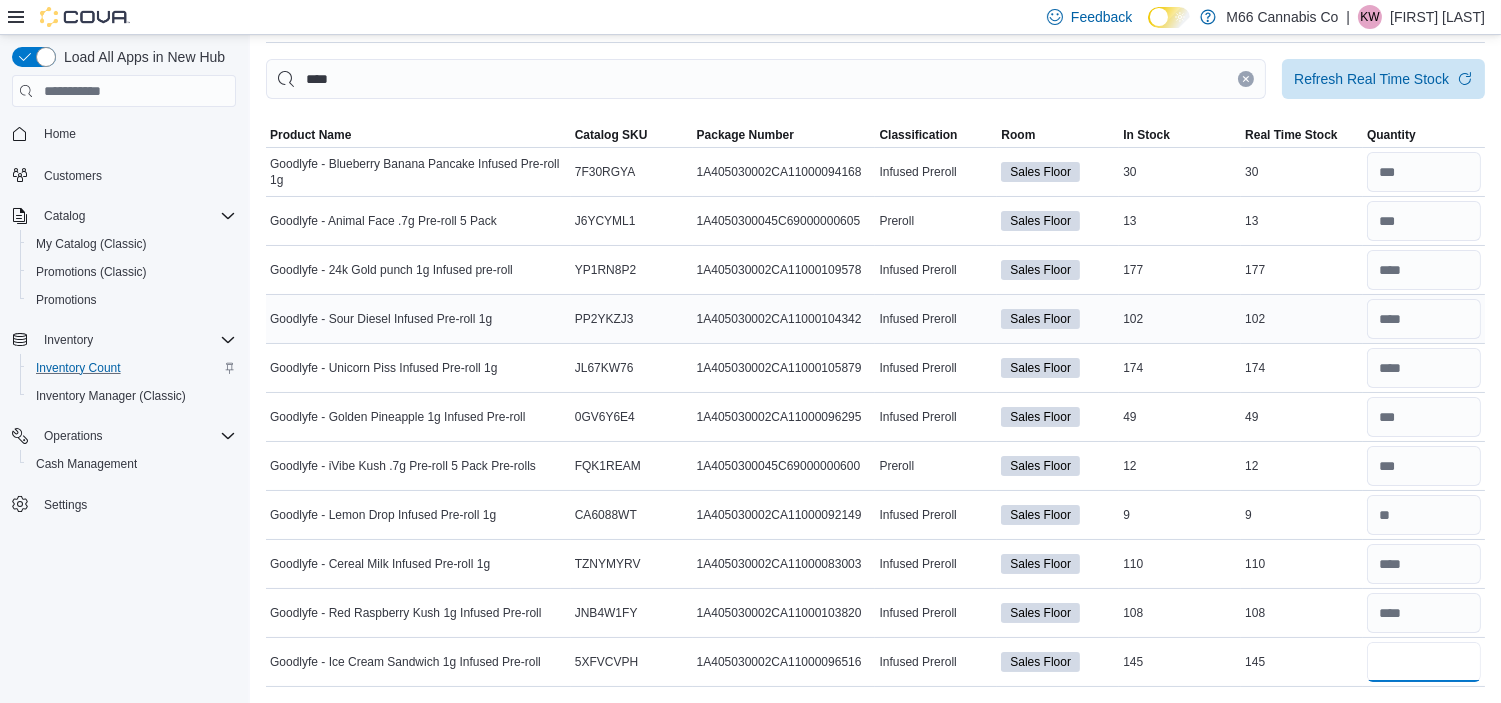 type on "***" 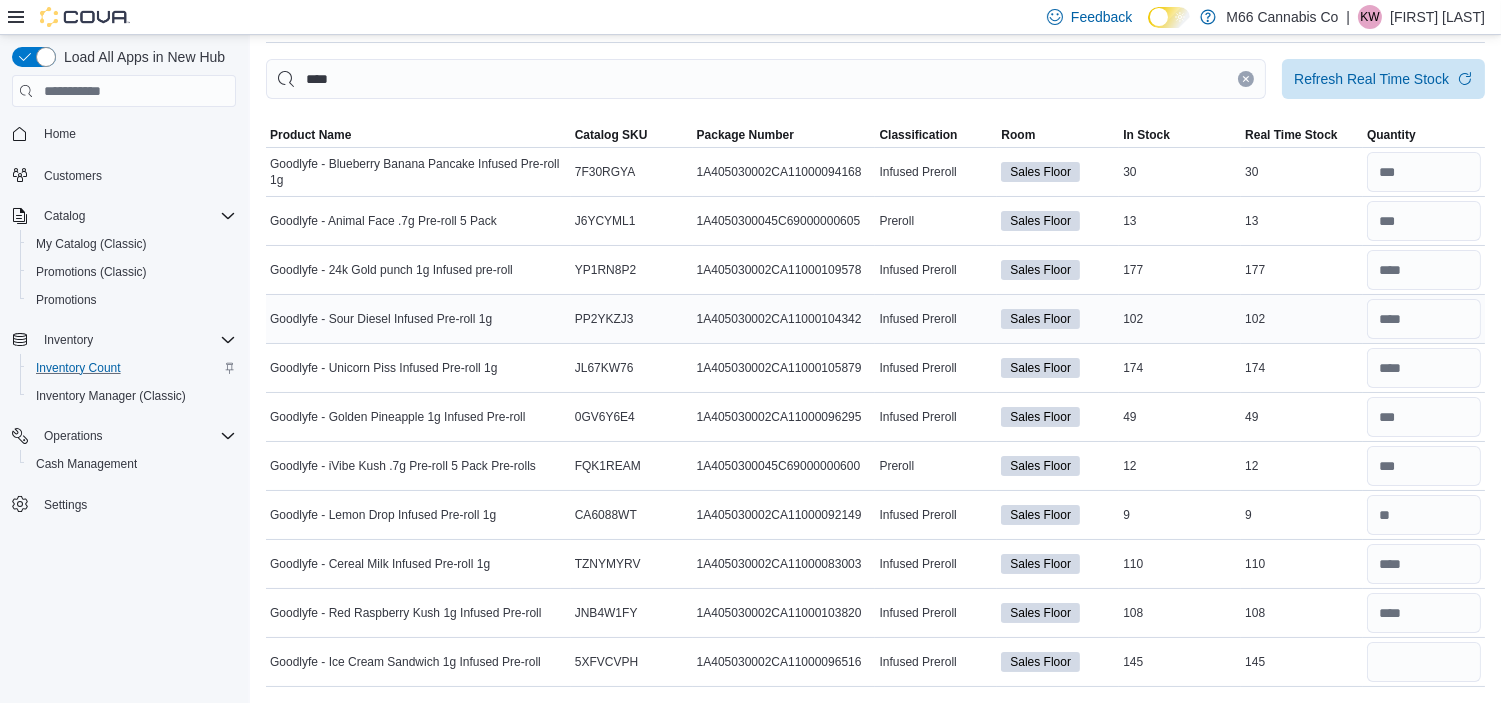 type 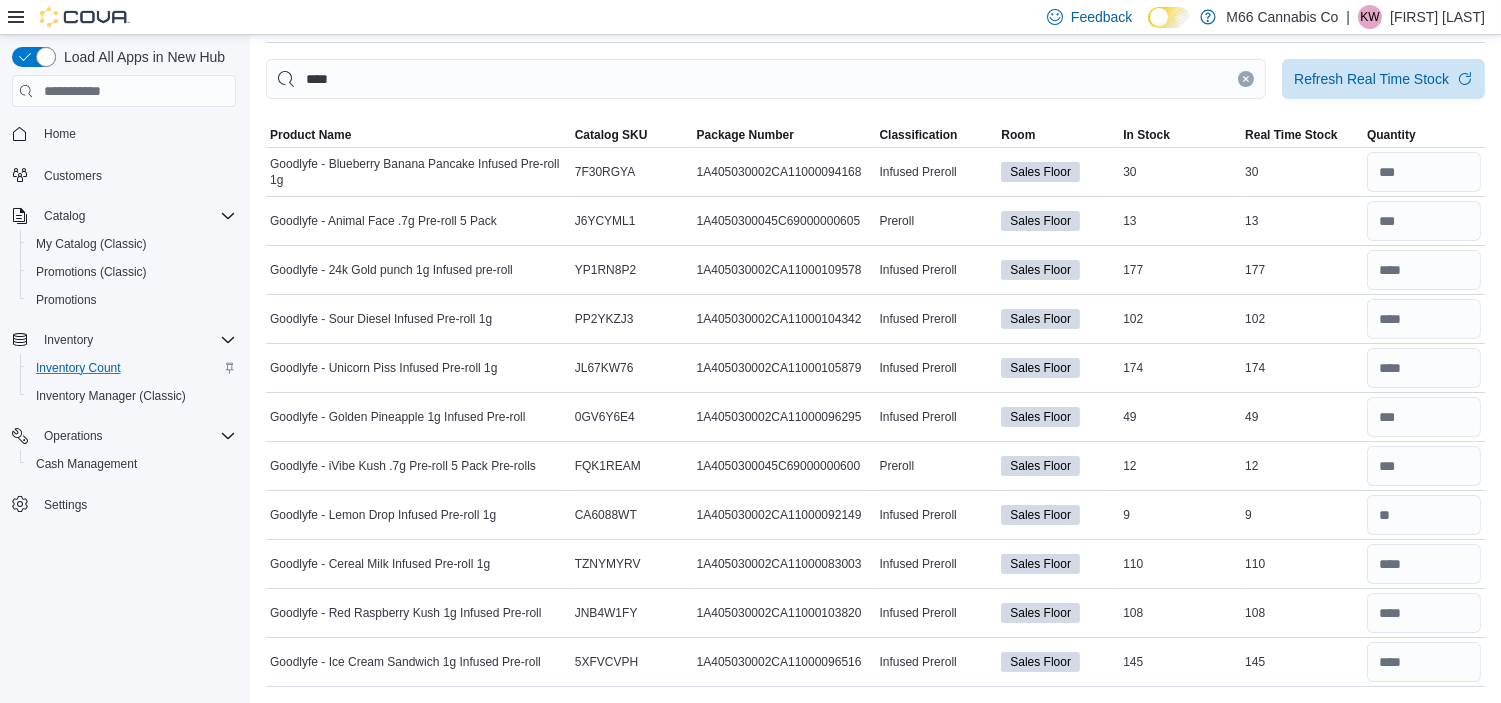 click at bounding box center (1246, 79) 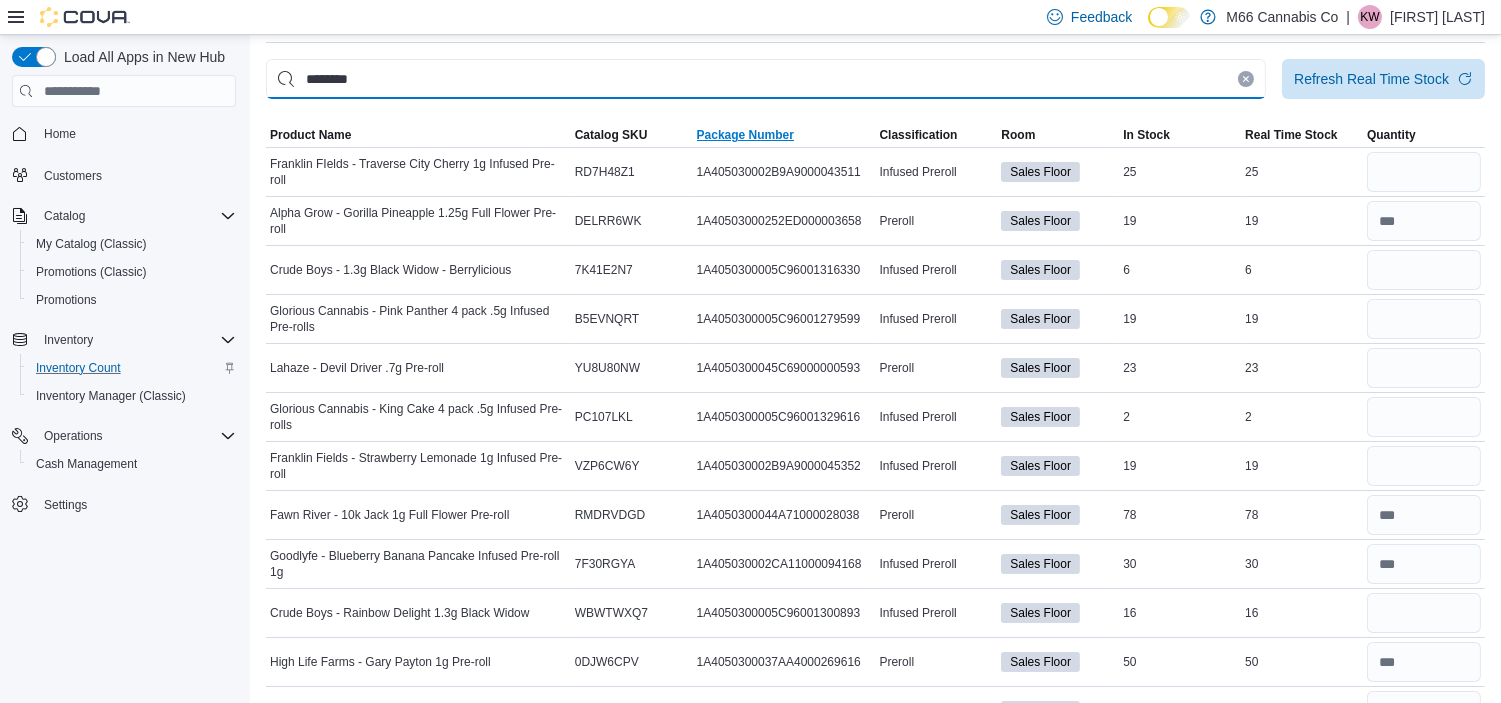 type on "********" 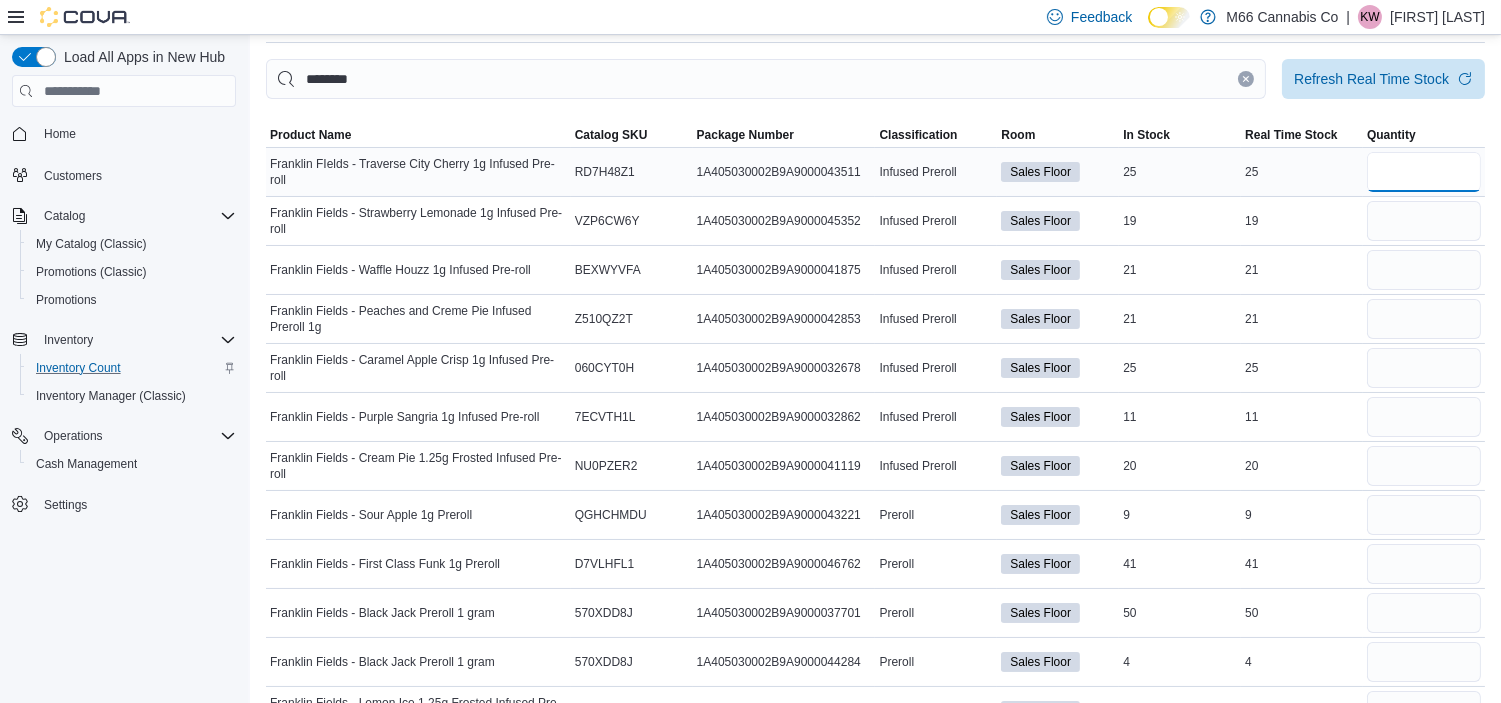click at bounding box center [1424, 172] 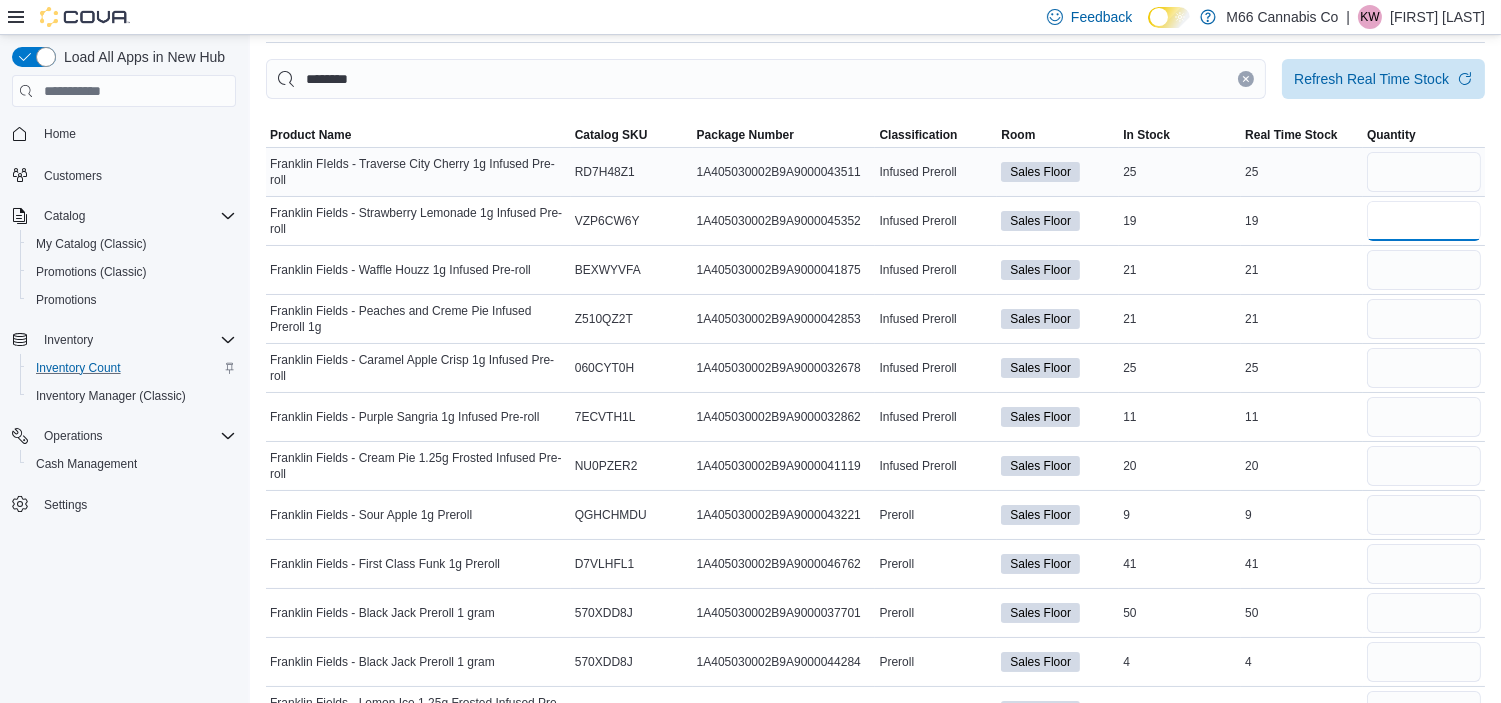 type 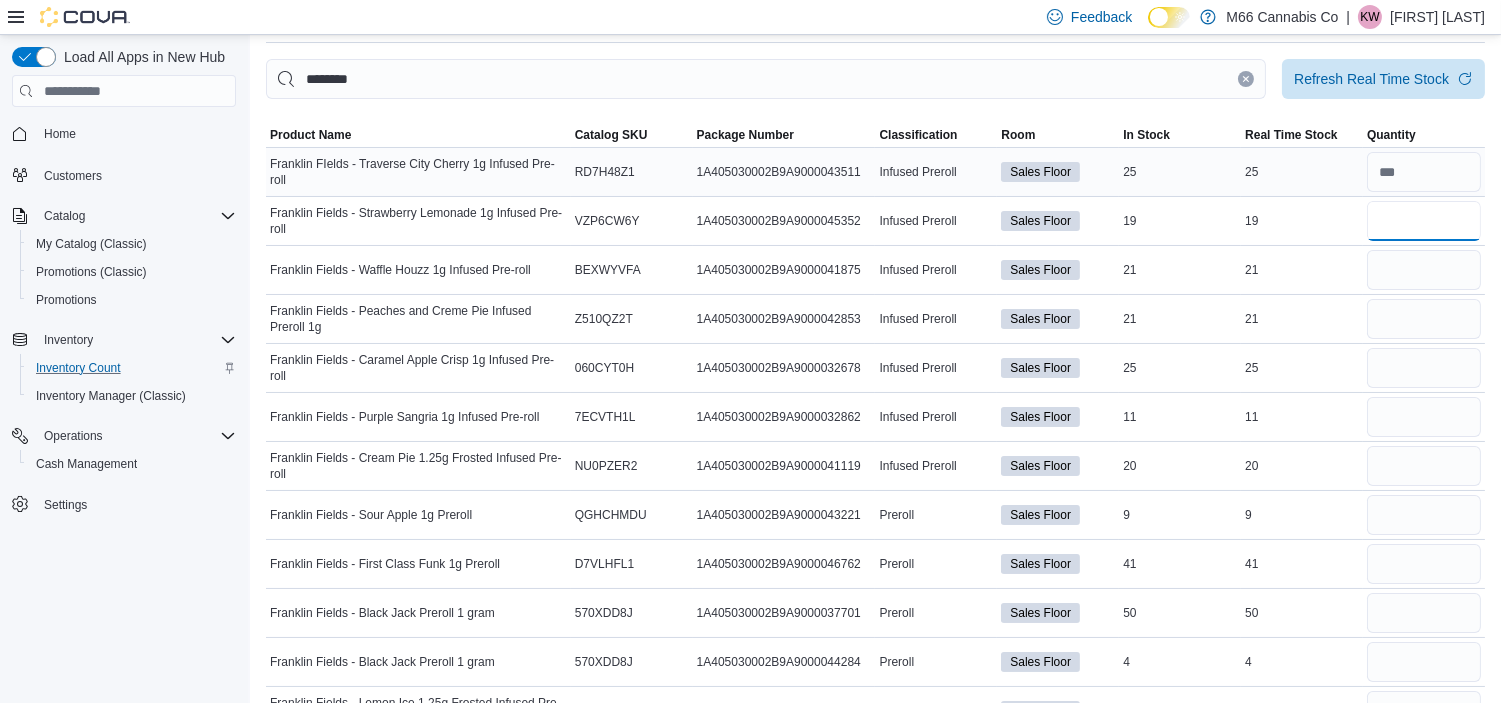type on "**" 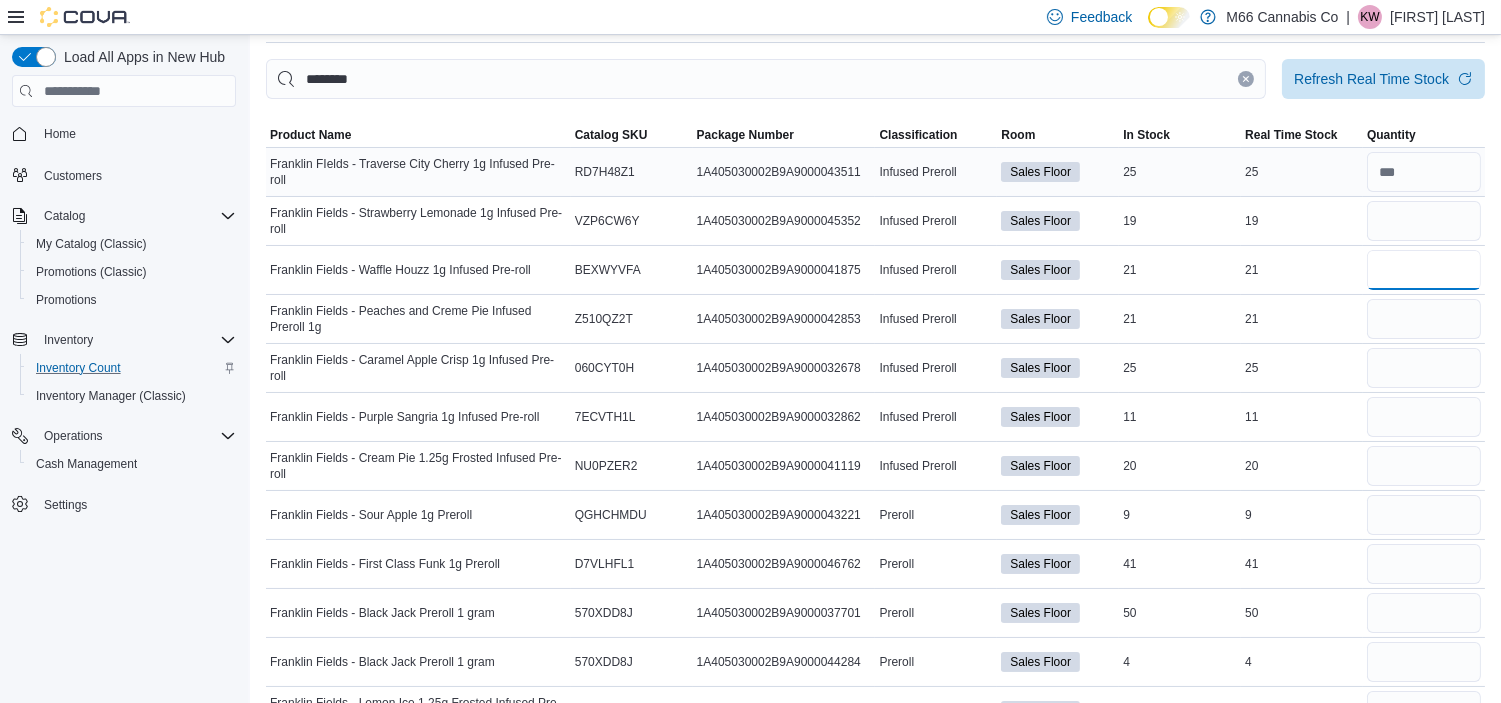 type 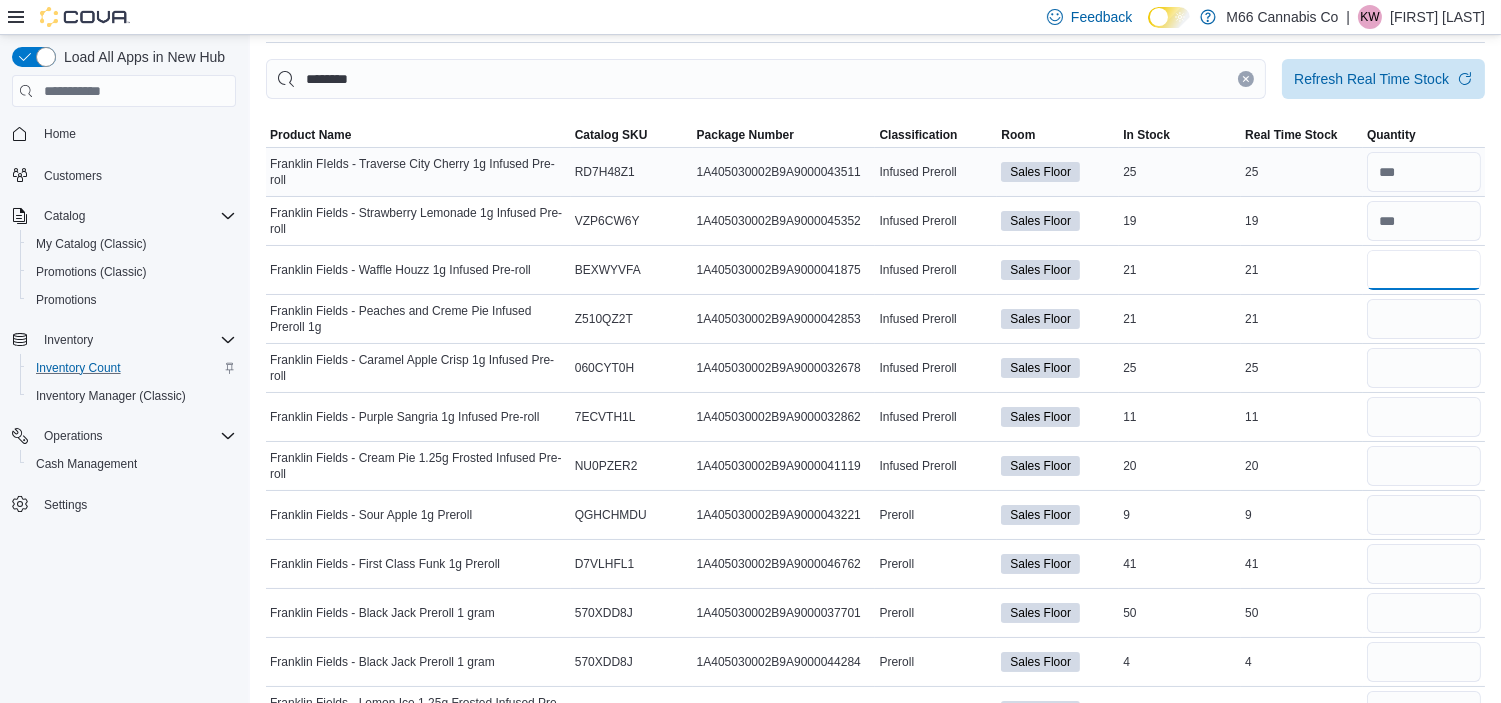 type on "**" 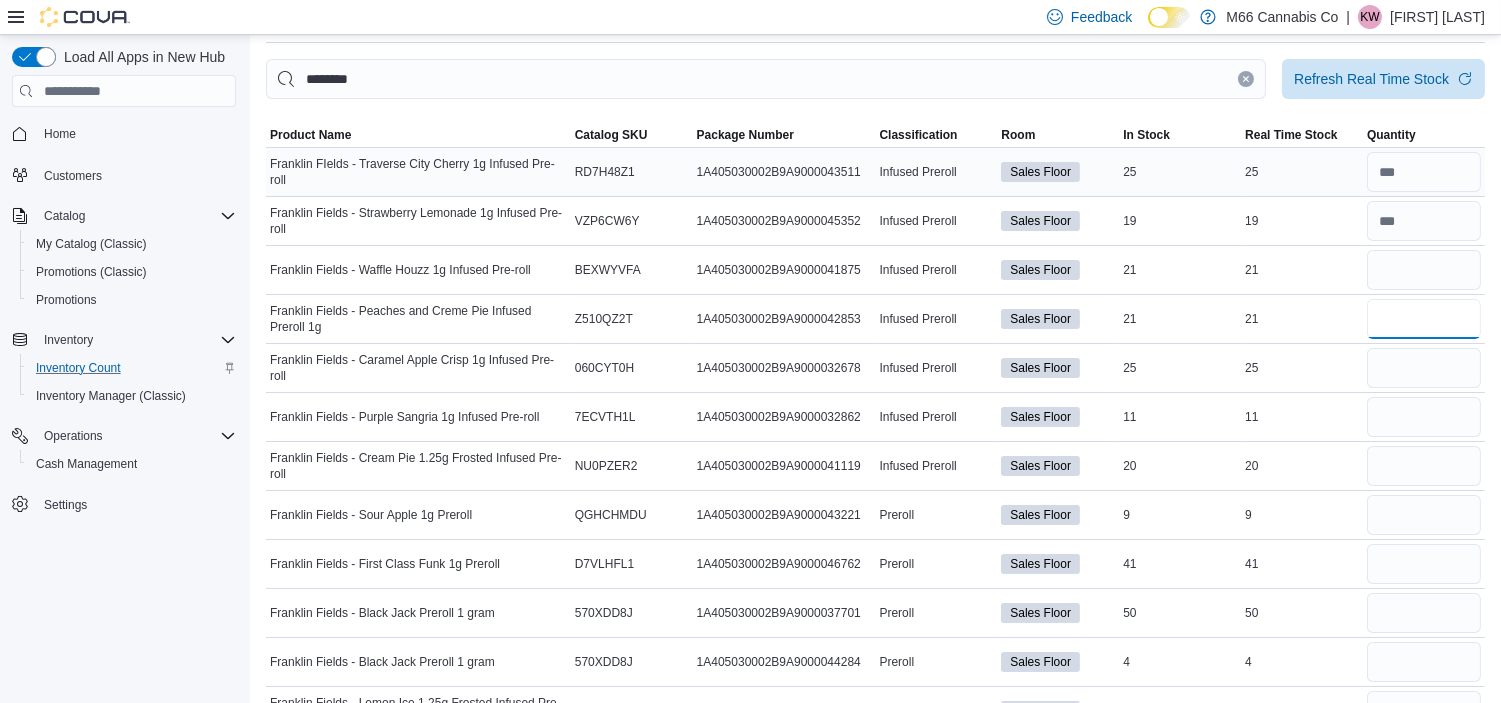 type 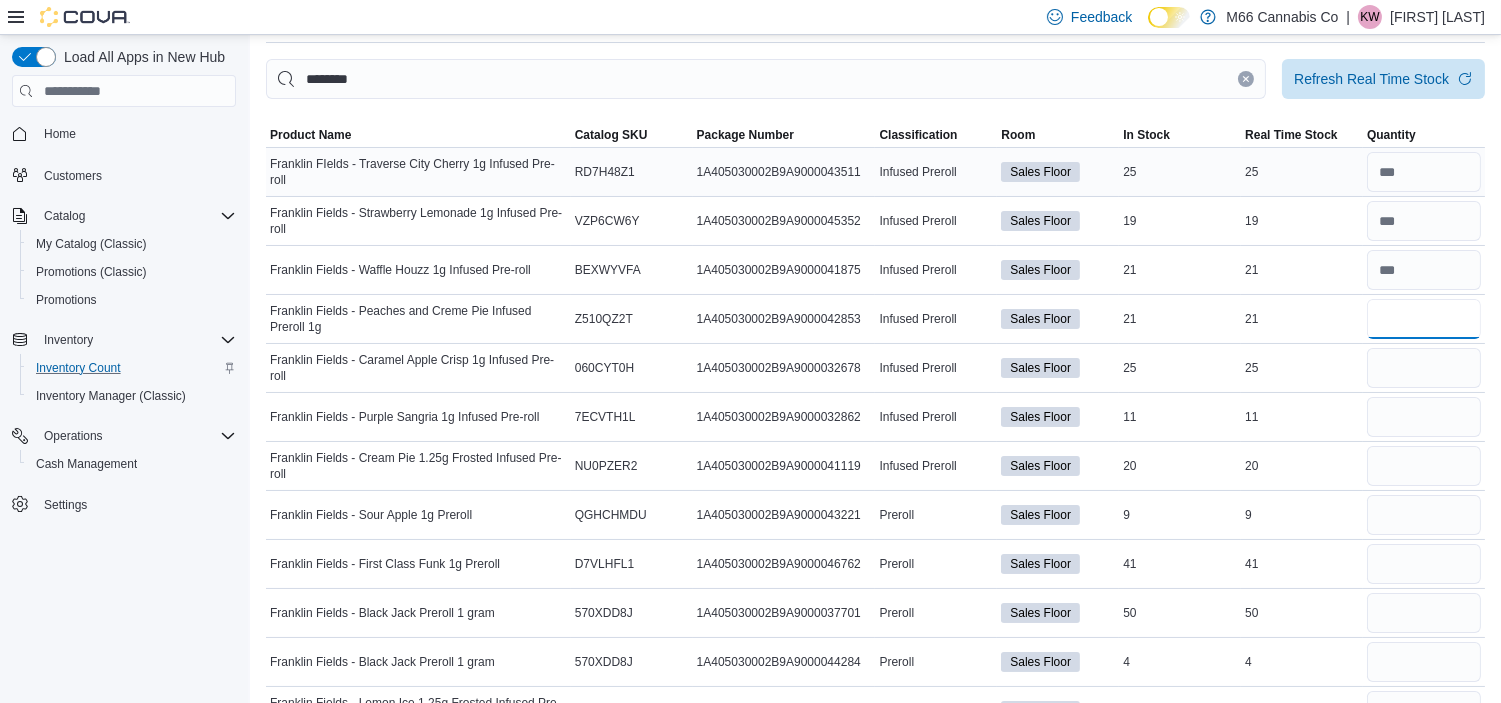 type on "**" 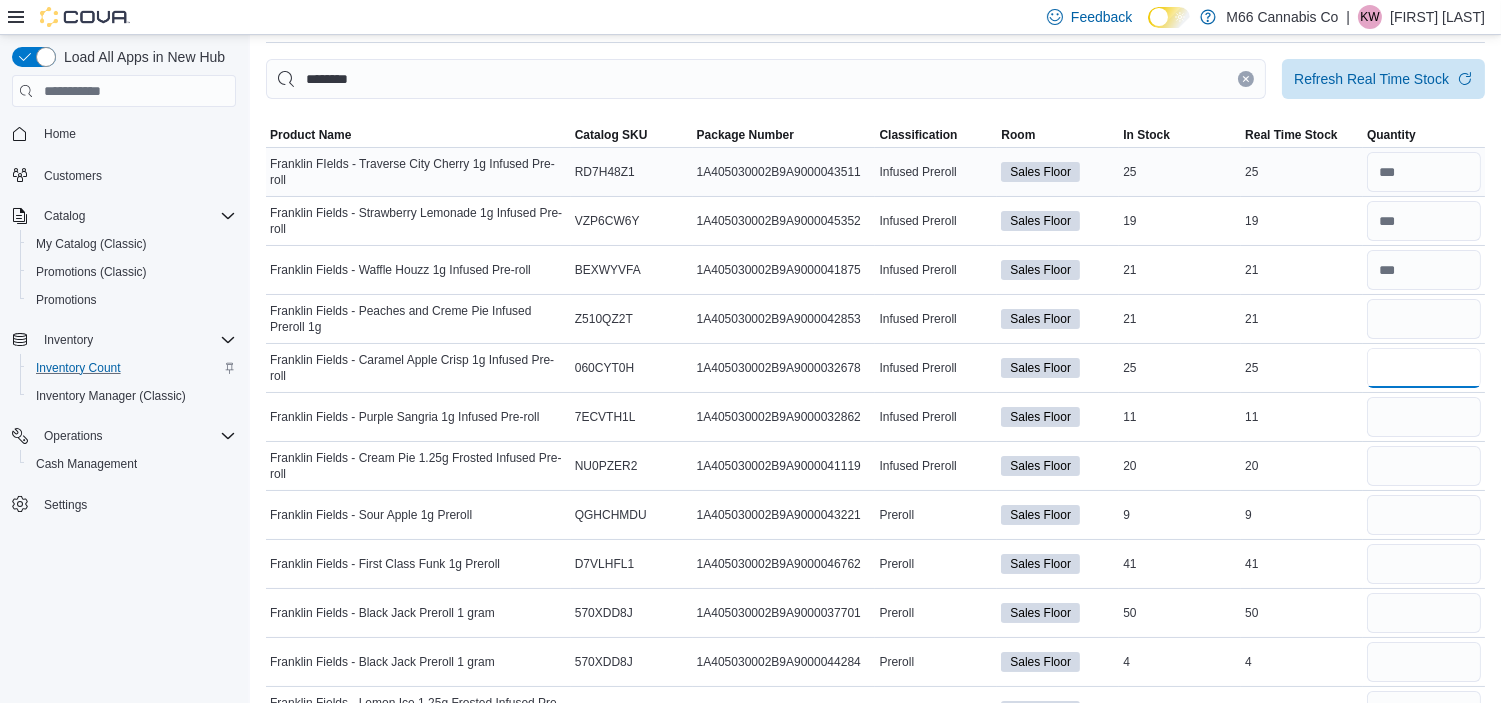 type 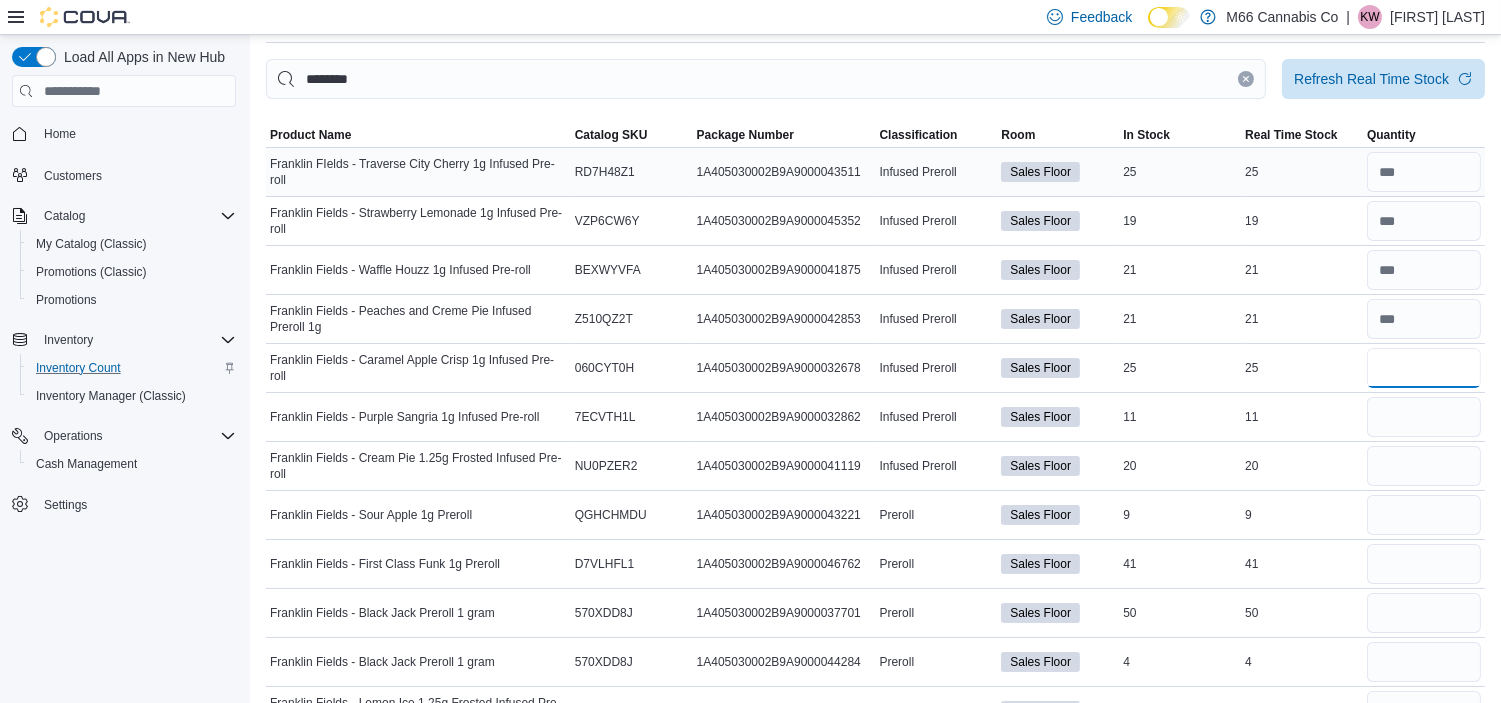 type on "**" 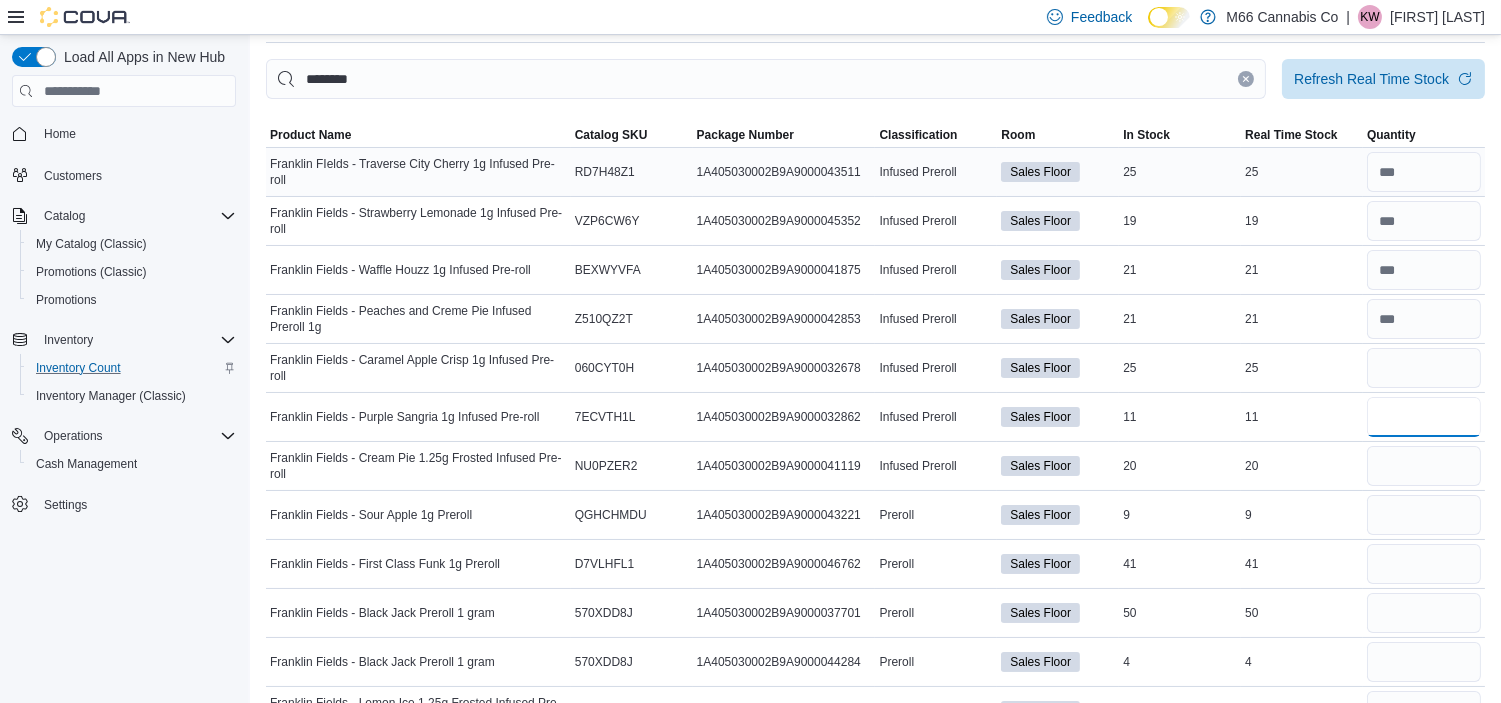 type 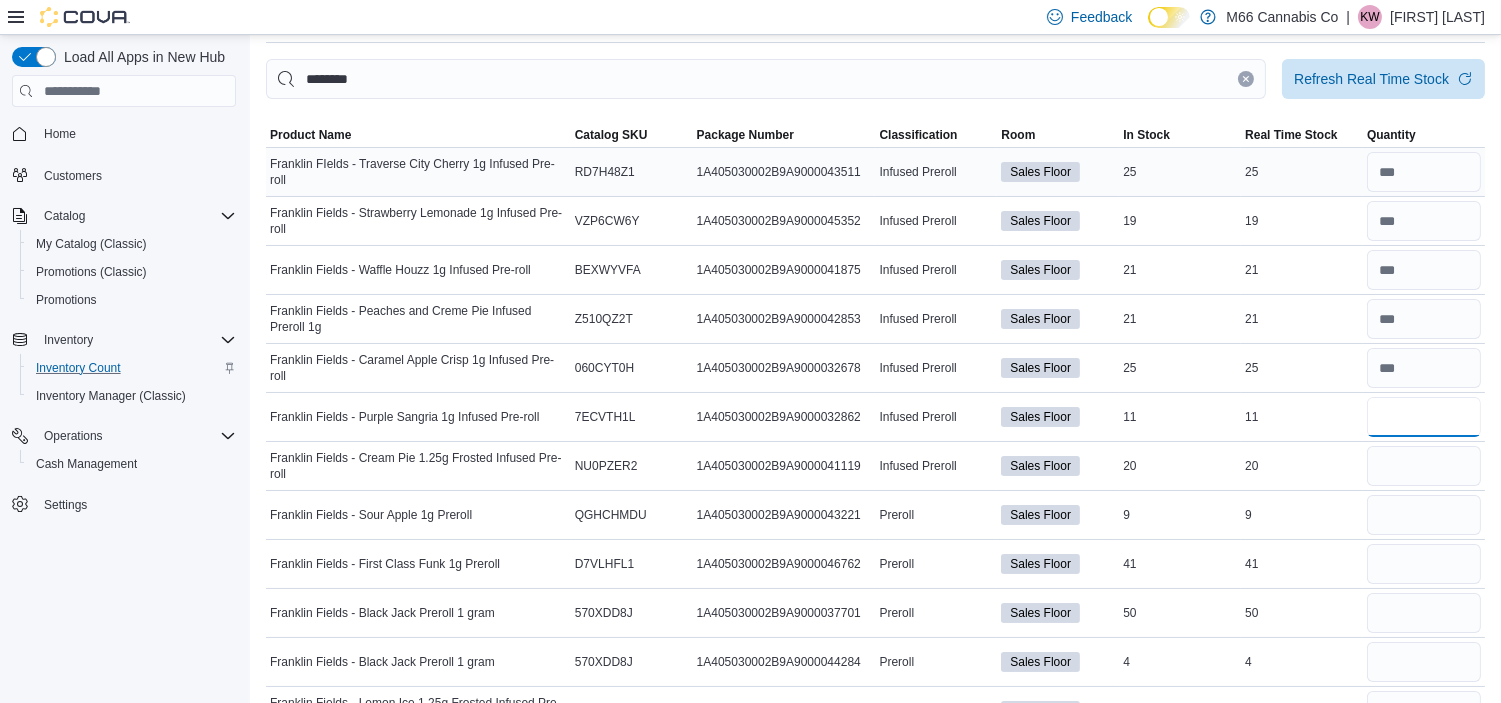type on "**" 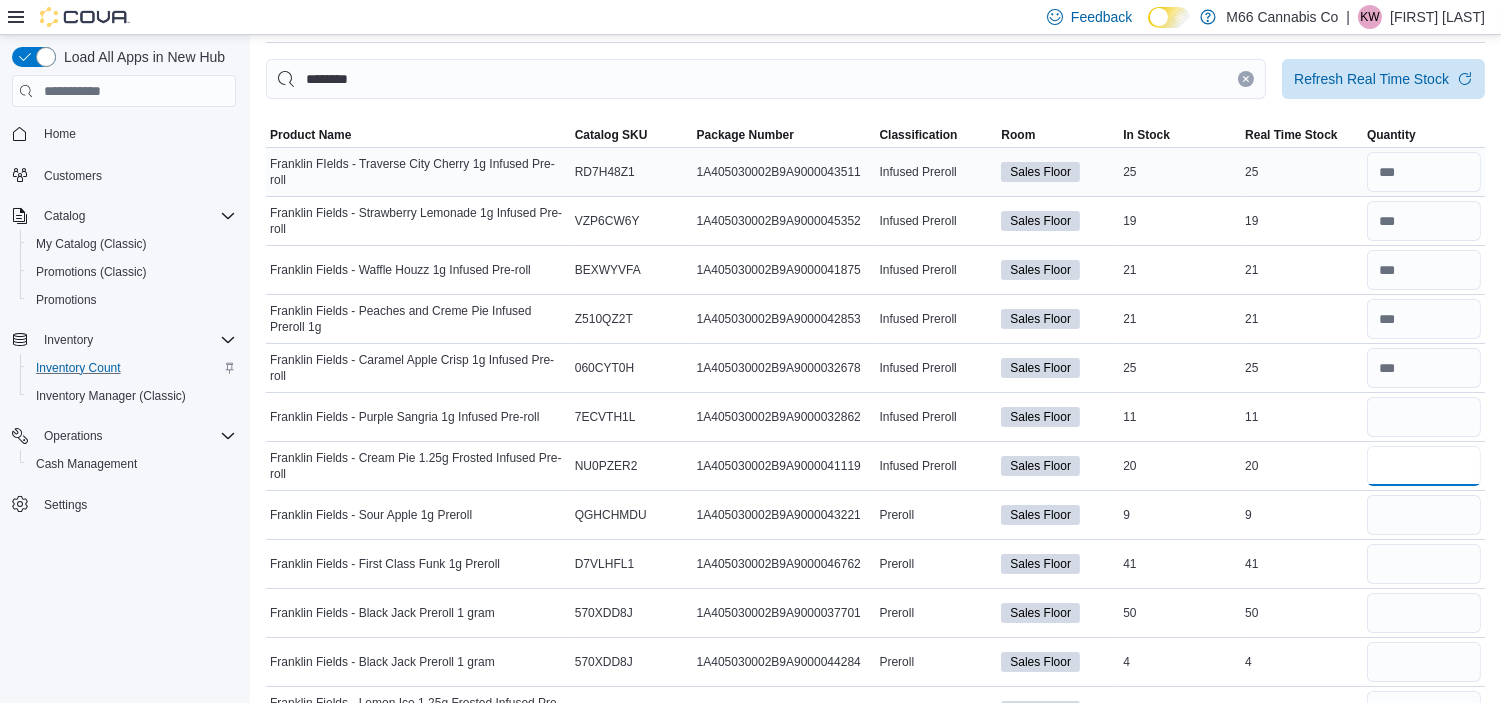type 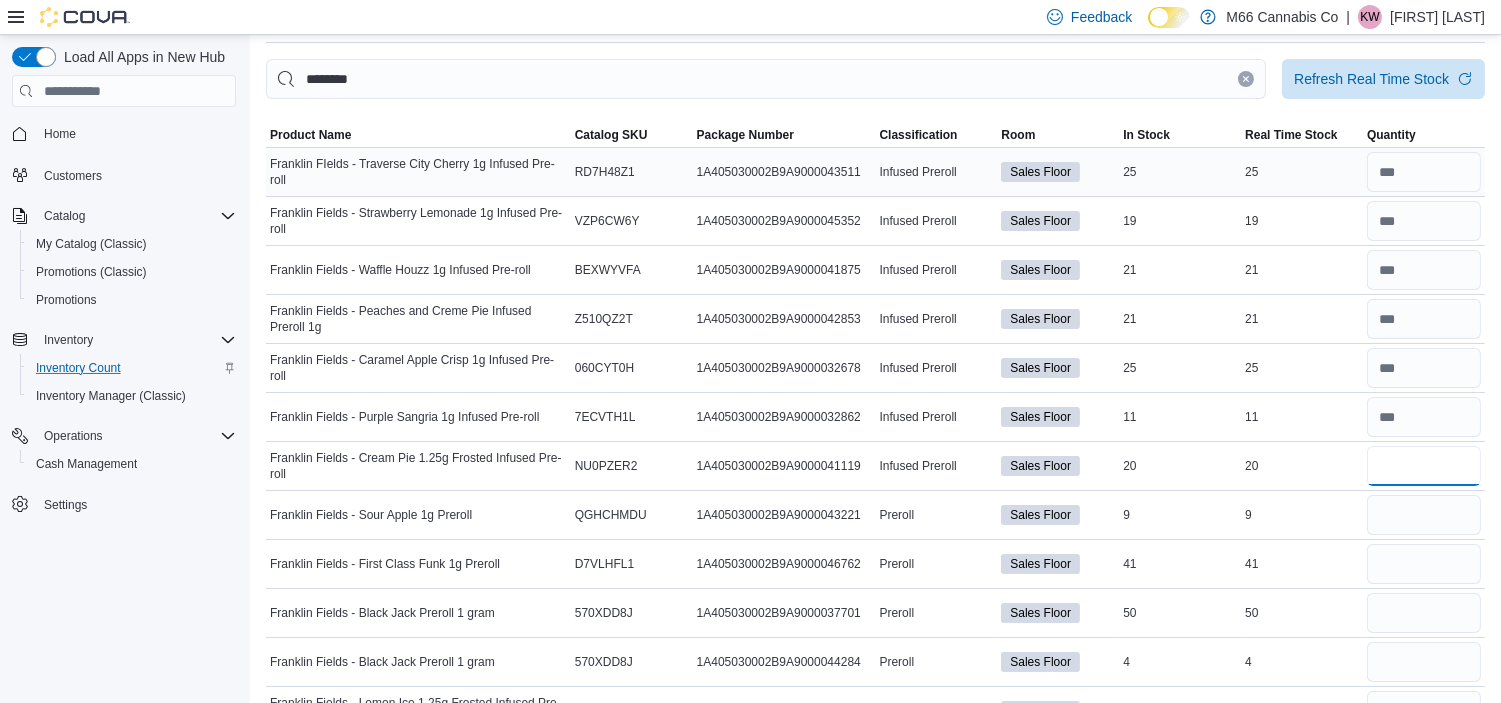 type on "**" 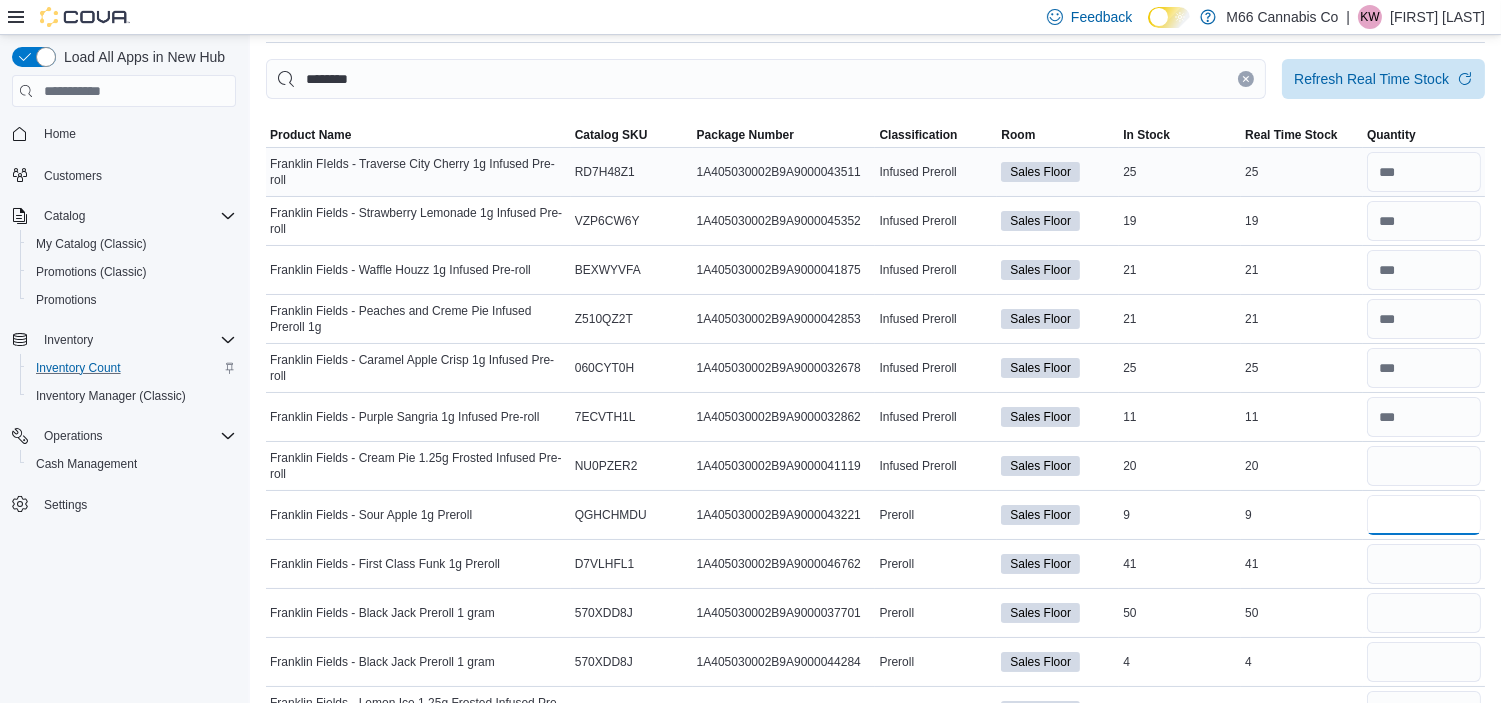 type 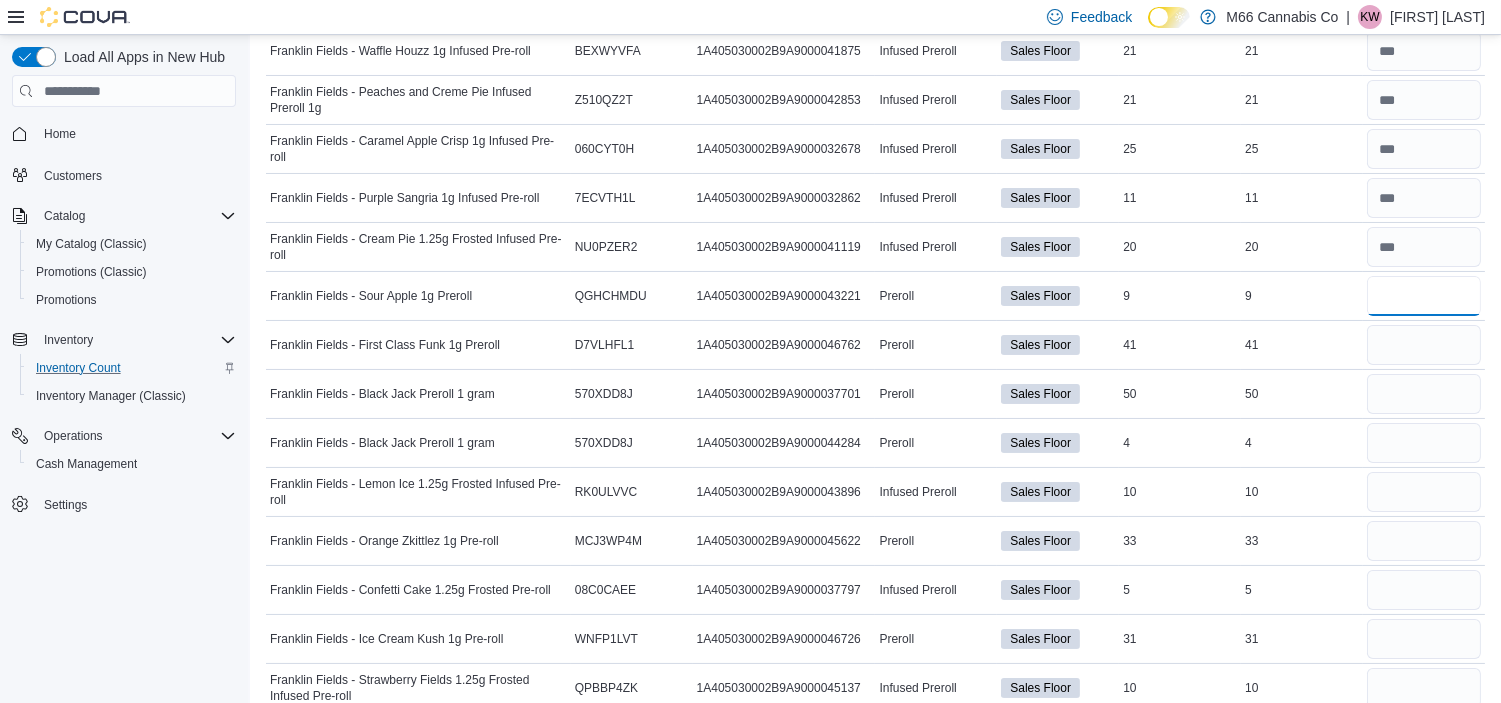 scroll, scrollTop: 343, scrollLeft: 0, axis: vertical 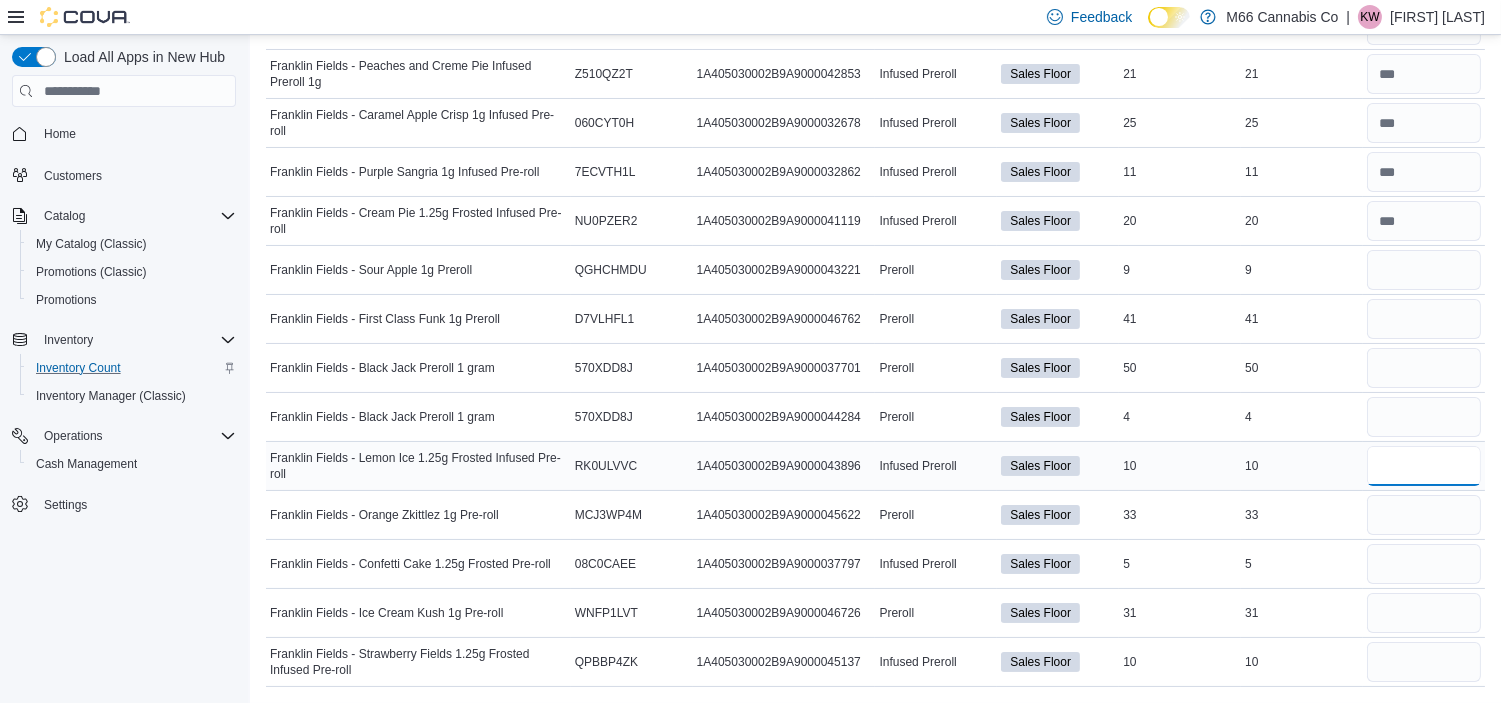 click at bounding box center (1424, 466) 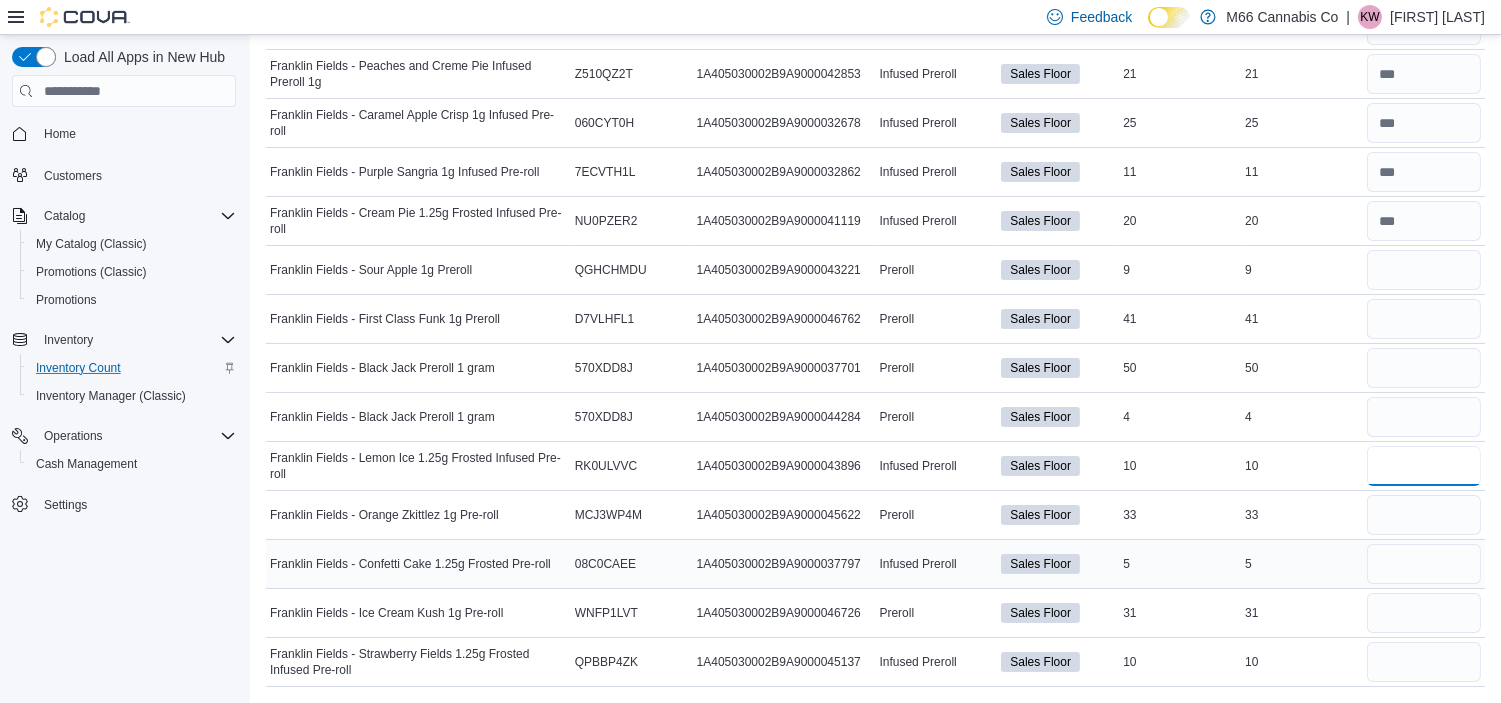 type on "**" 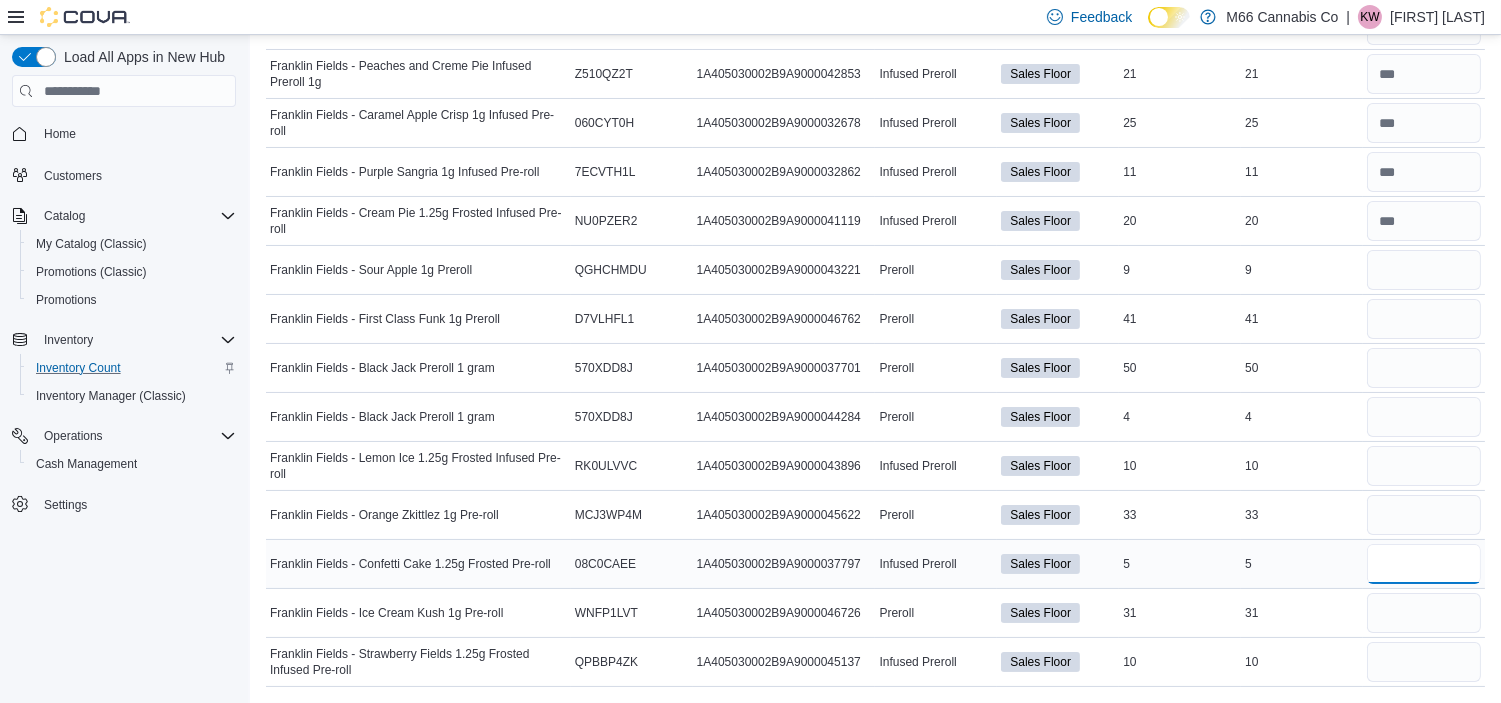 type 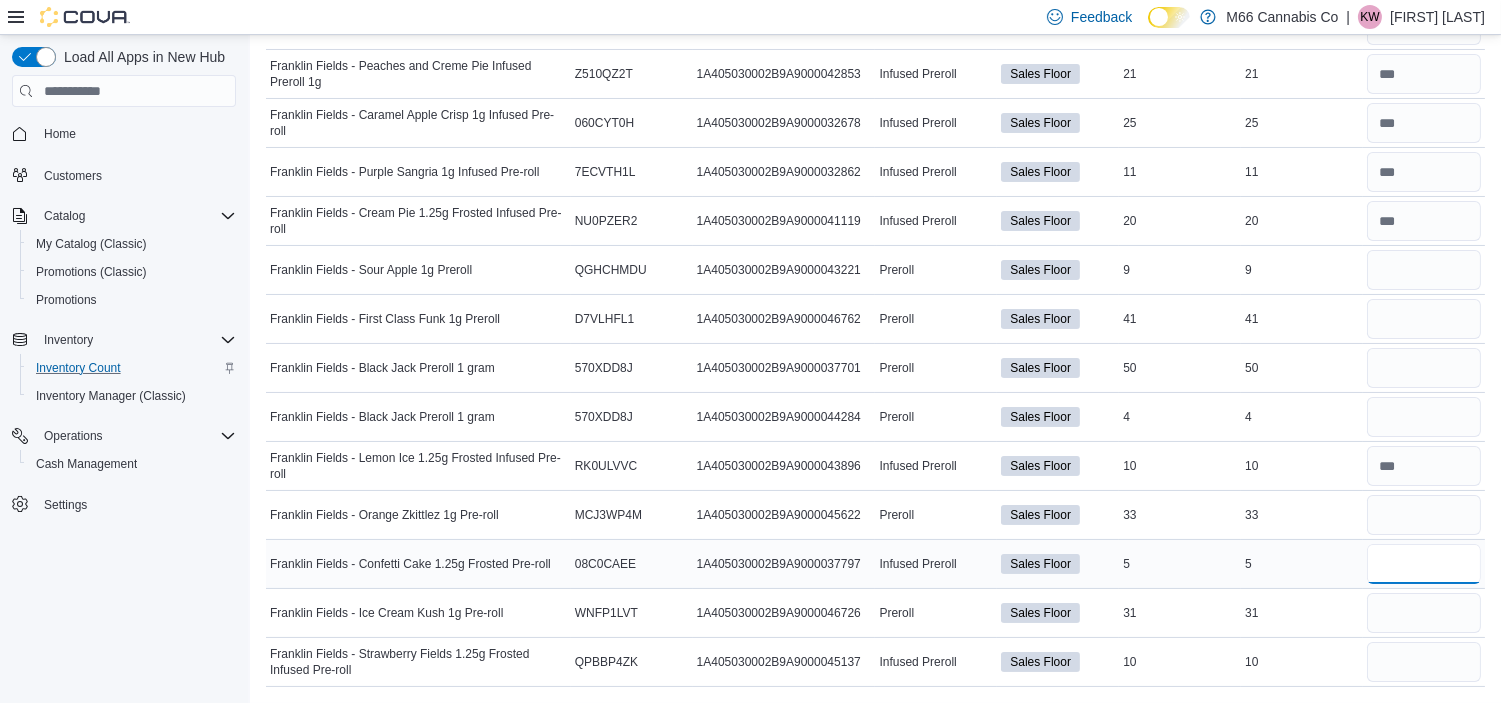 click at bounding box center [1424, 564] 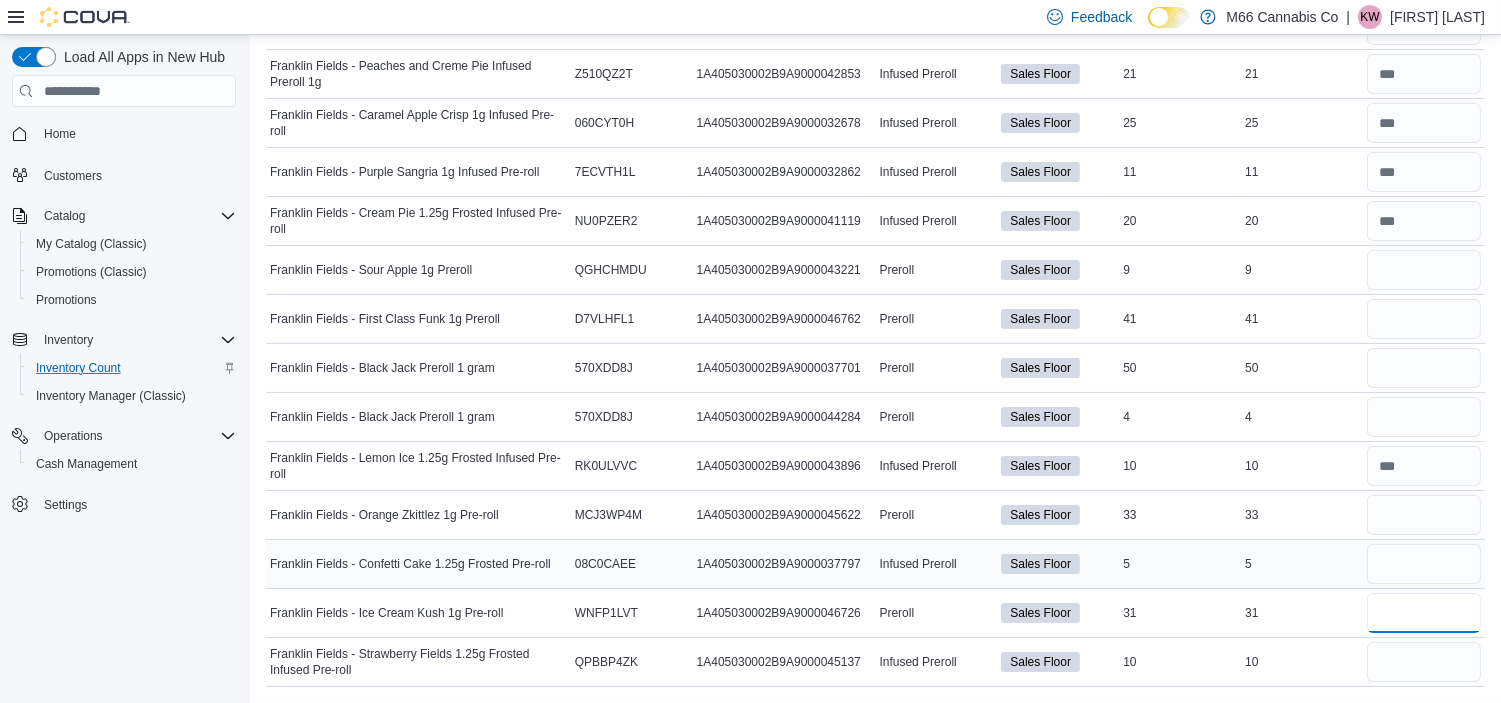 type 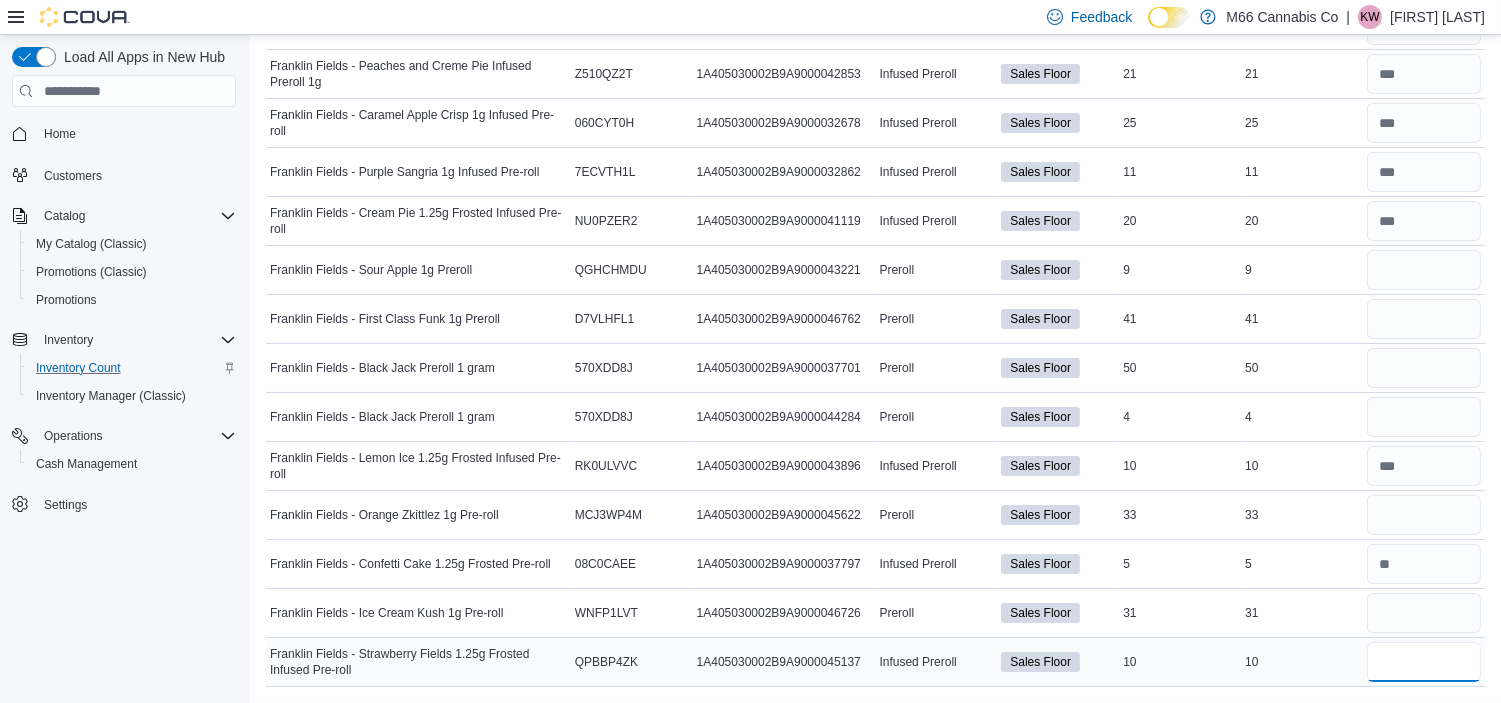 click at bounding box center (1424, 662) 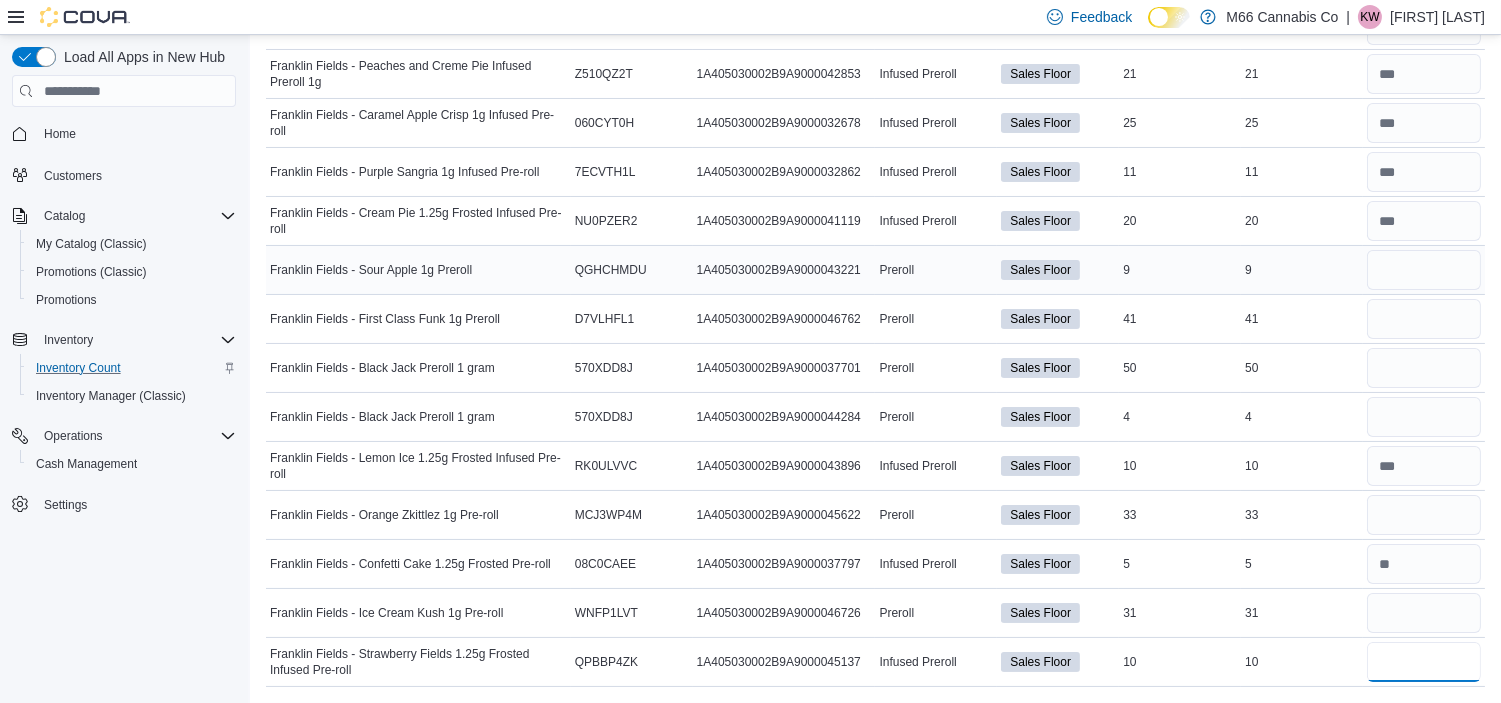 type on "**" 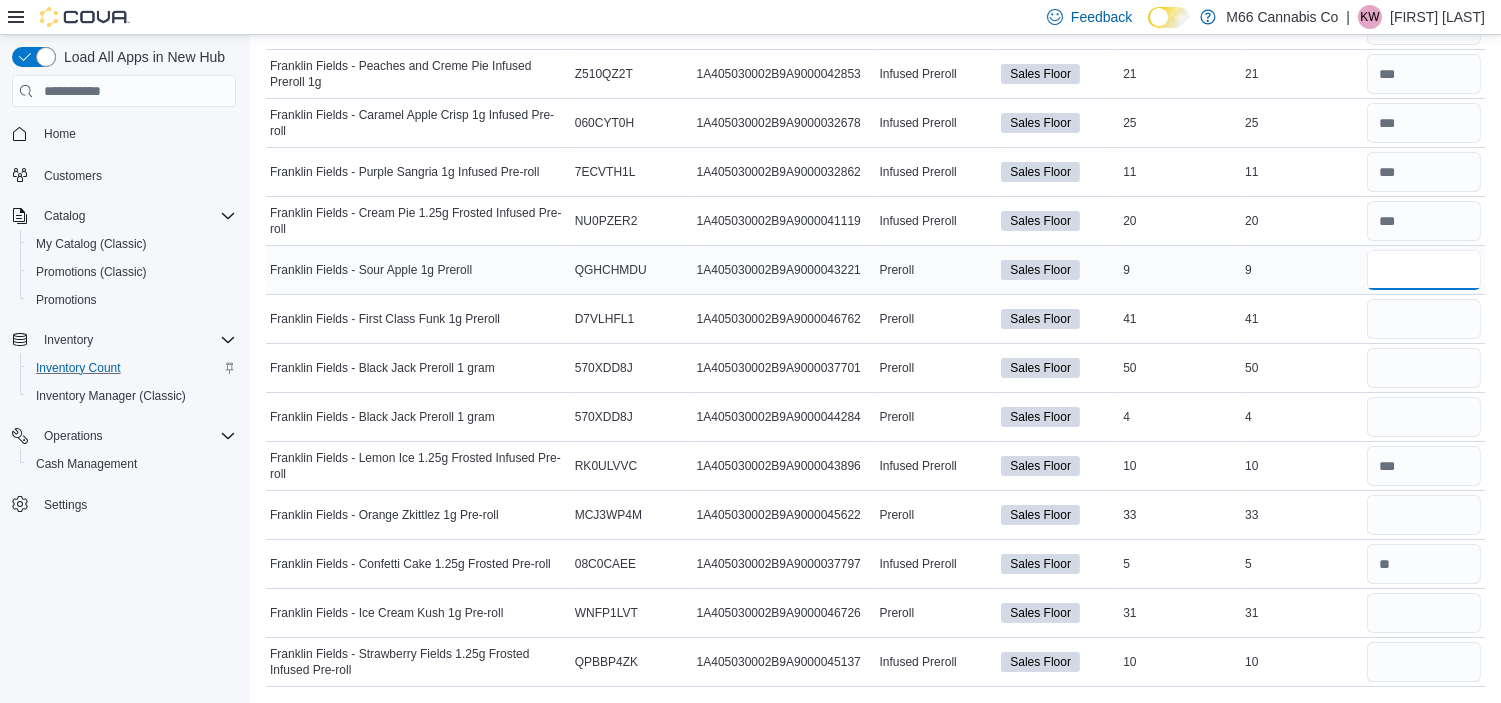 type 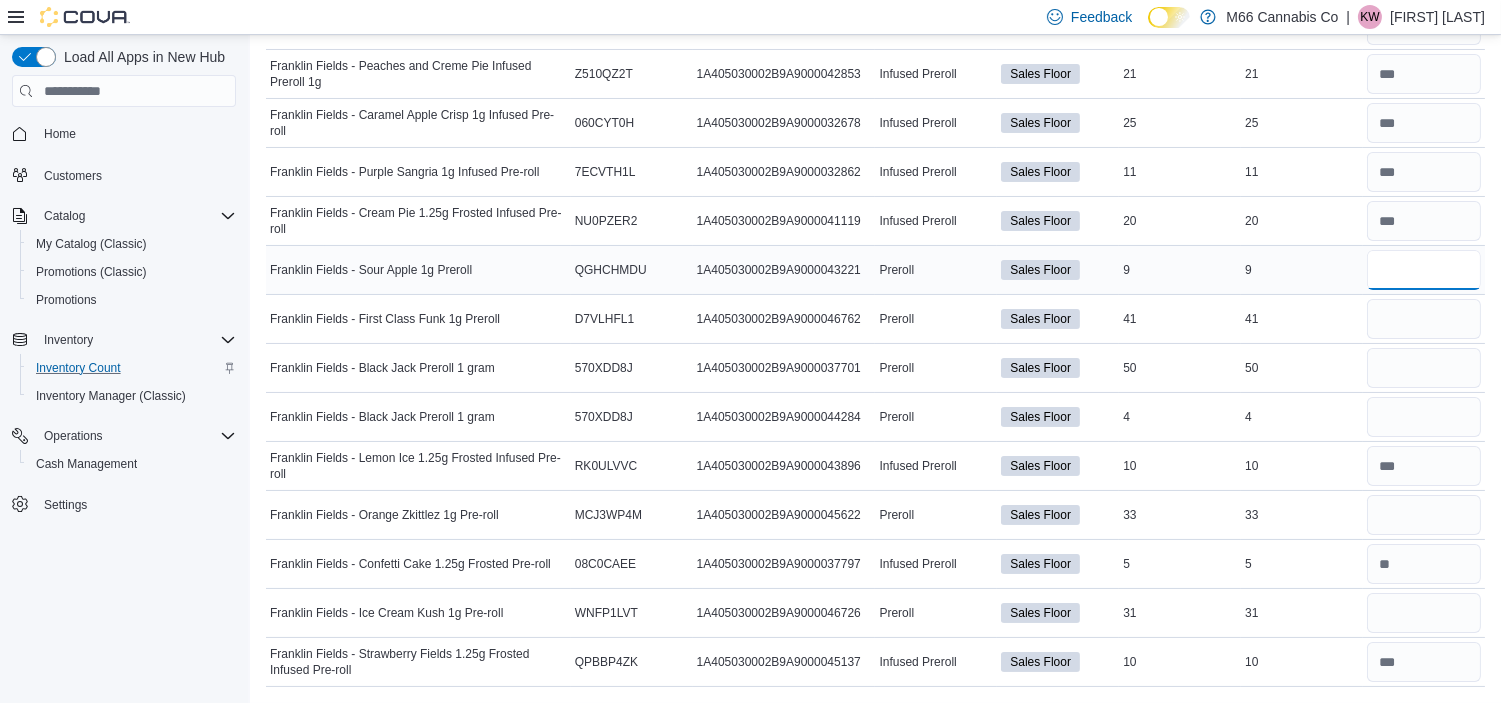 click at bounding box center (1424, 270) 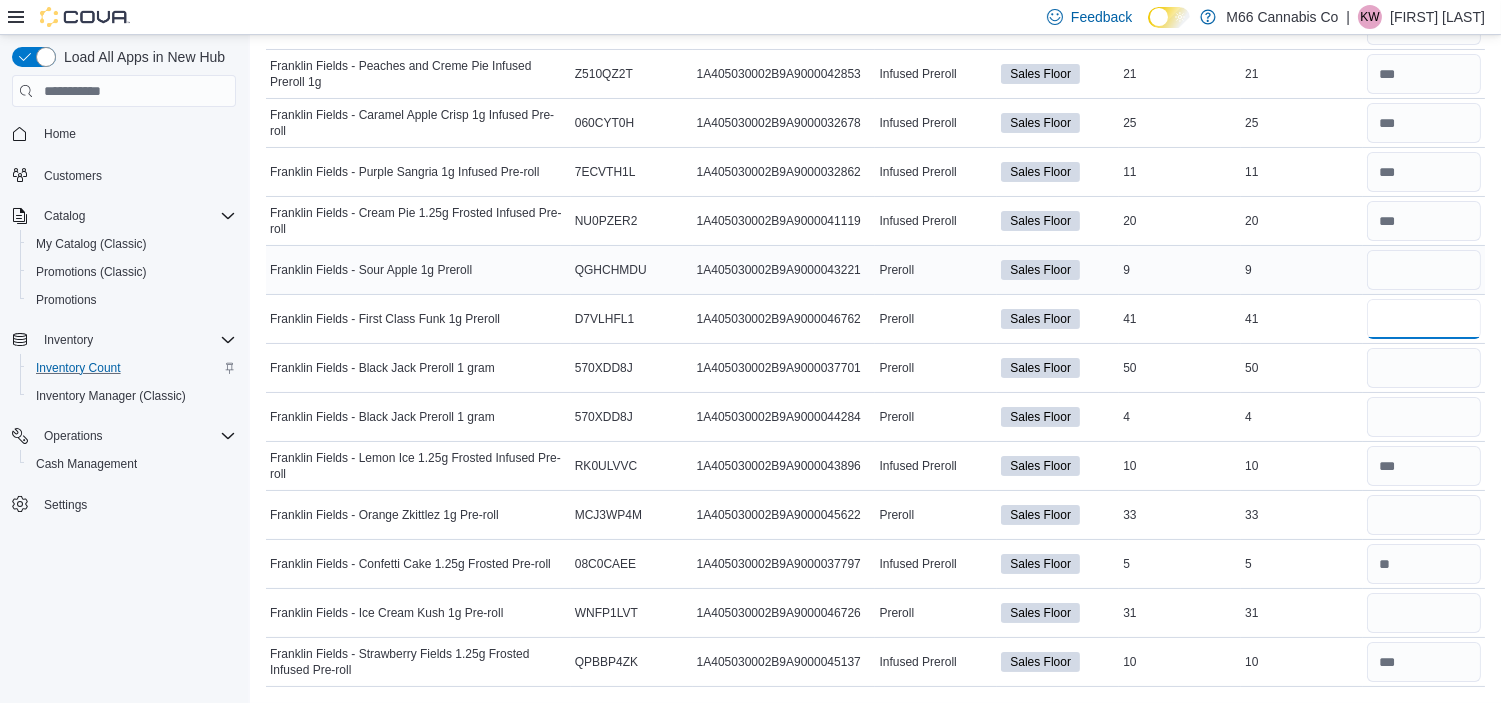 type 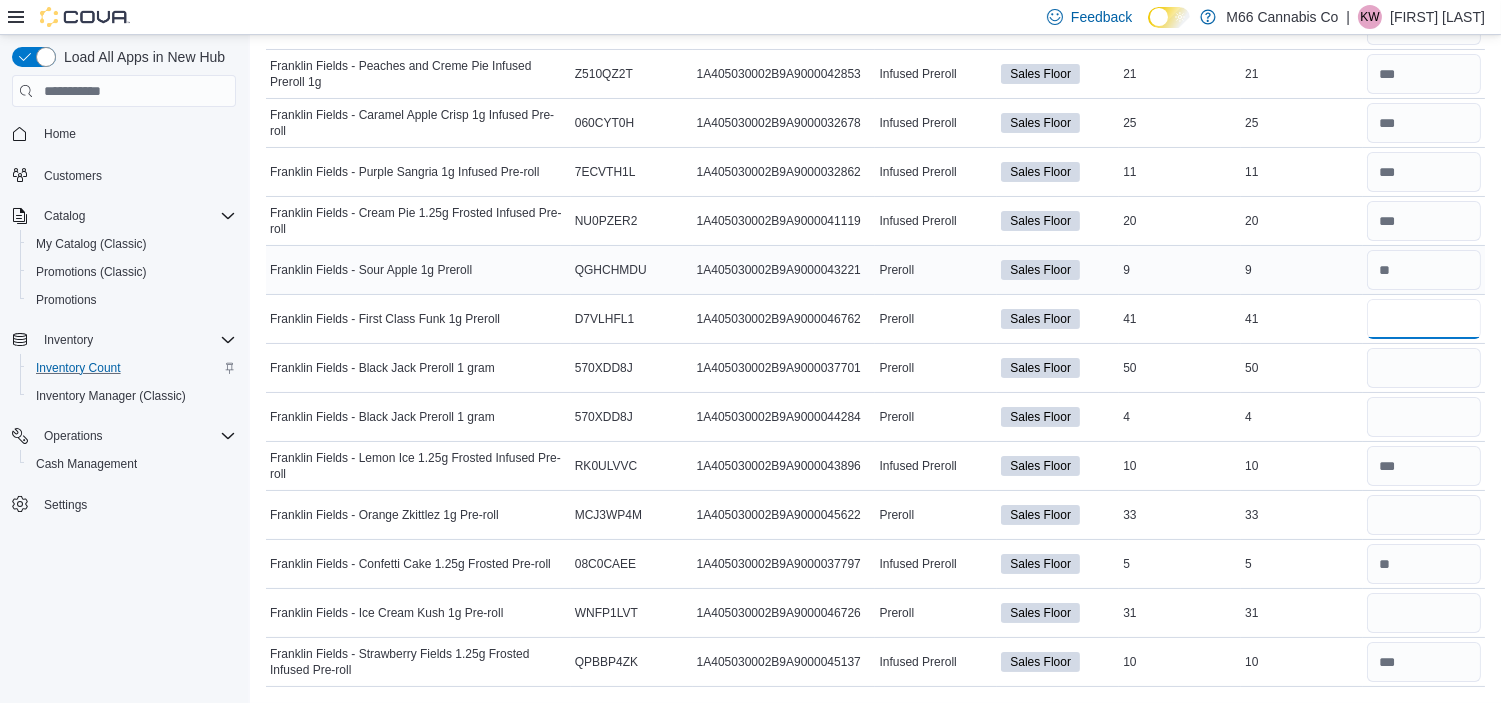 type on "**" 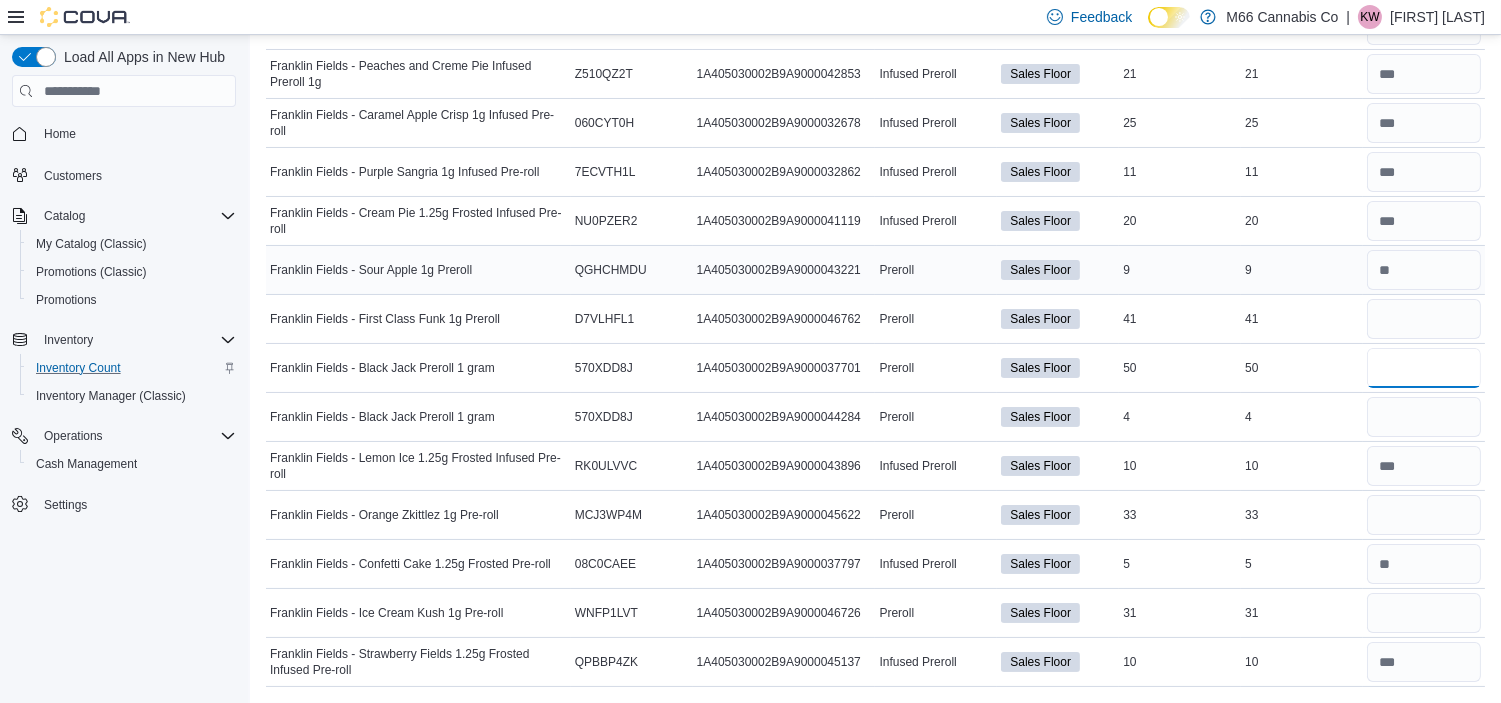 type 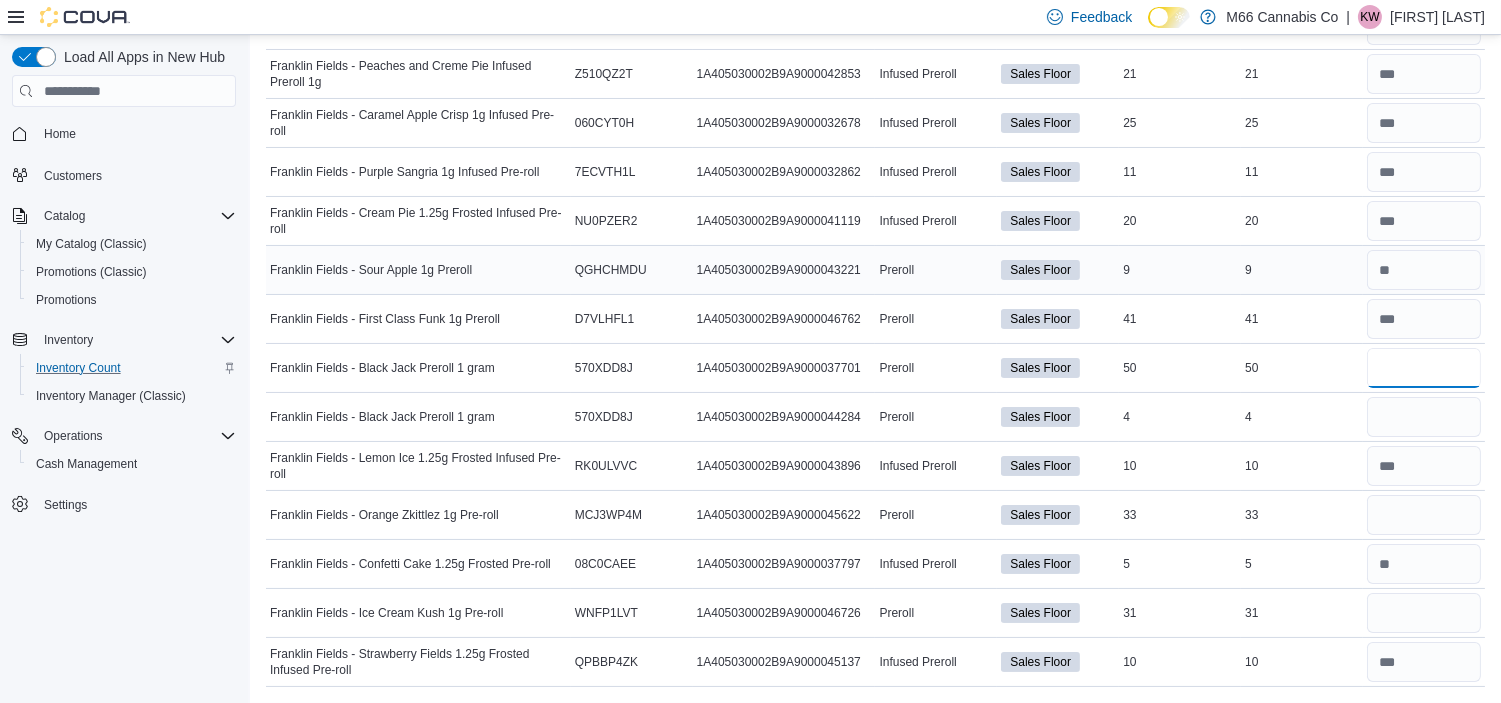 type on "**" 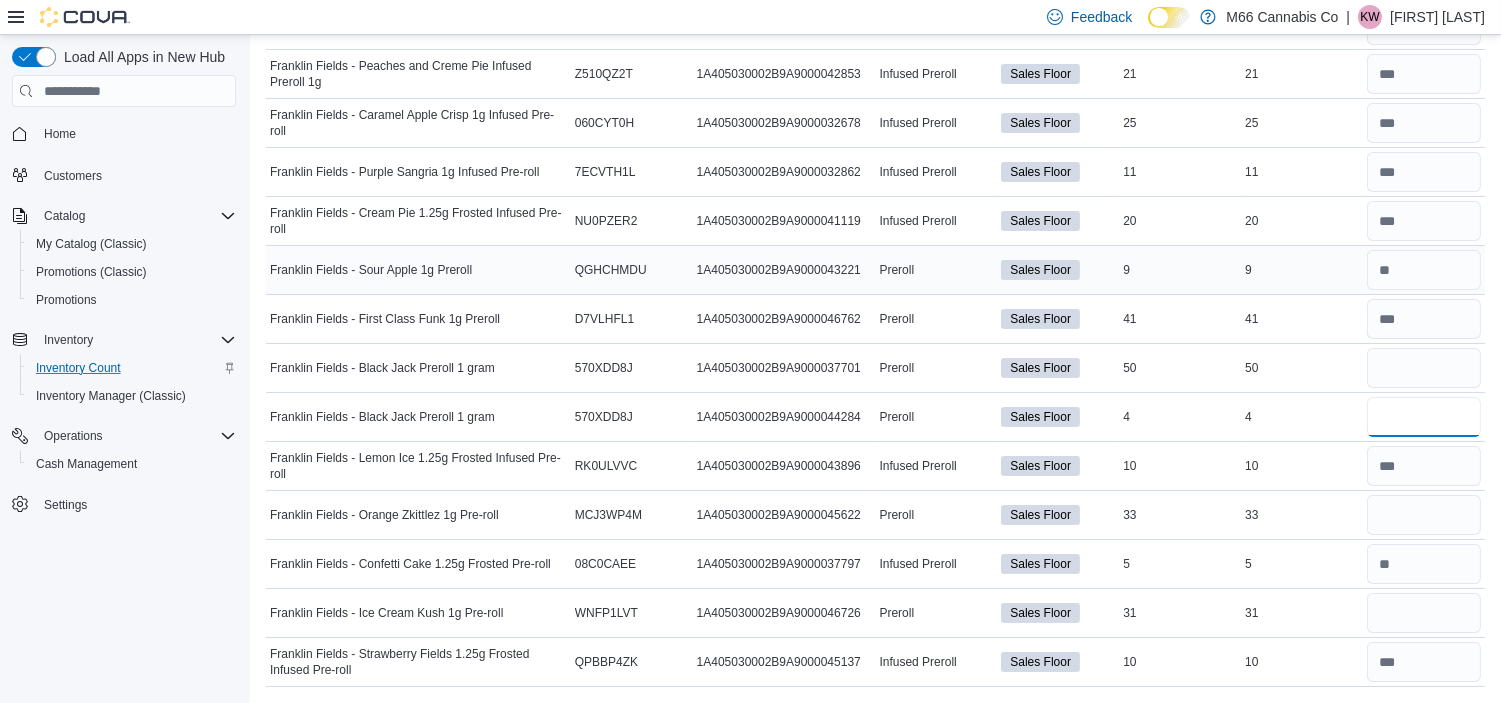 type 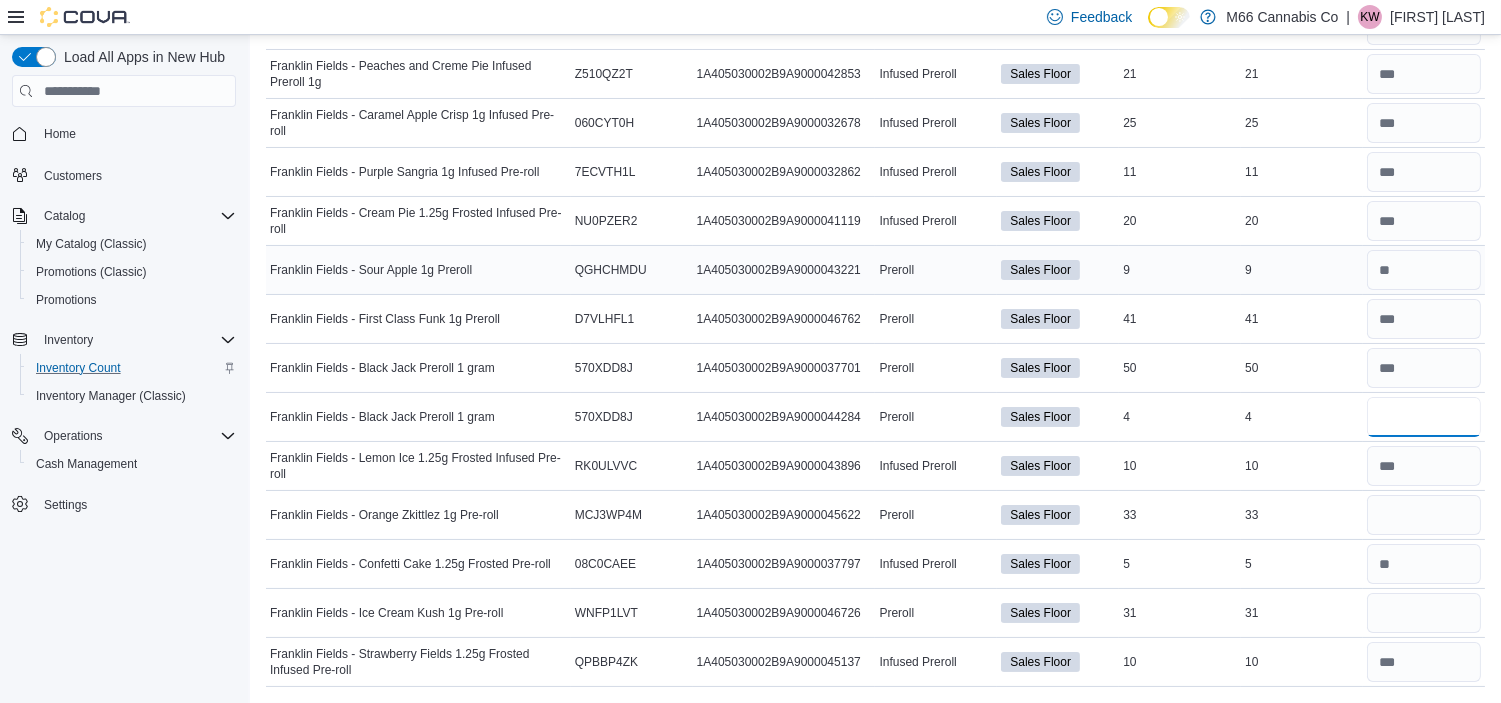 type on "*" 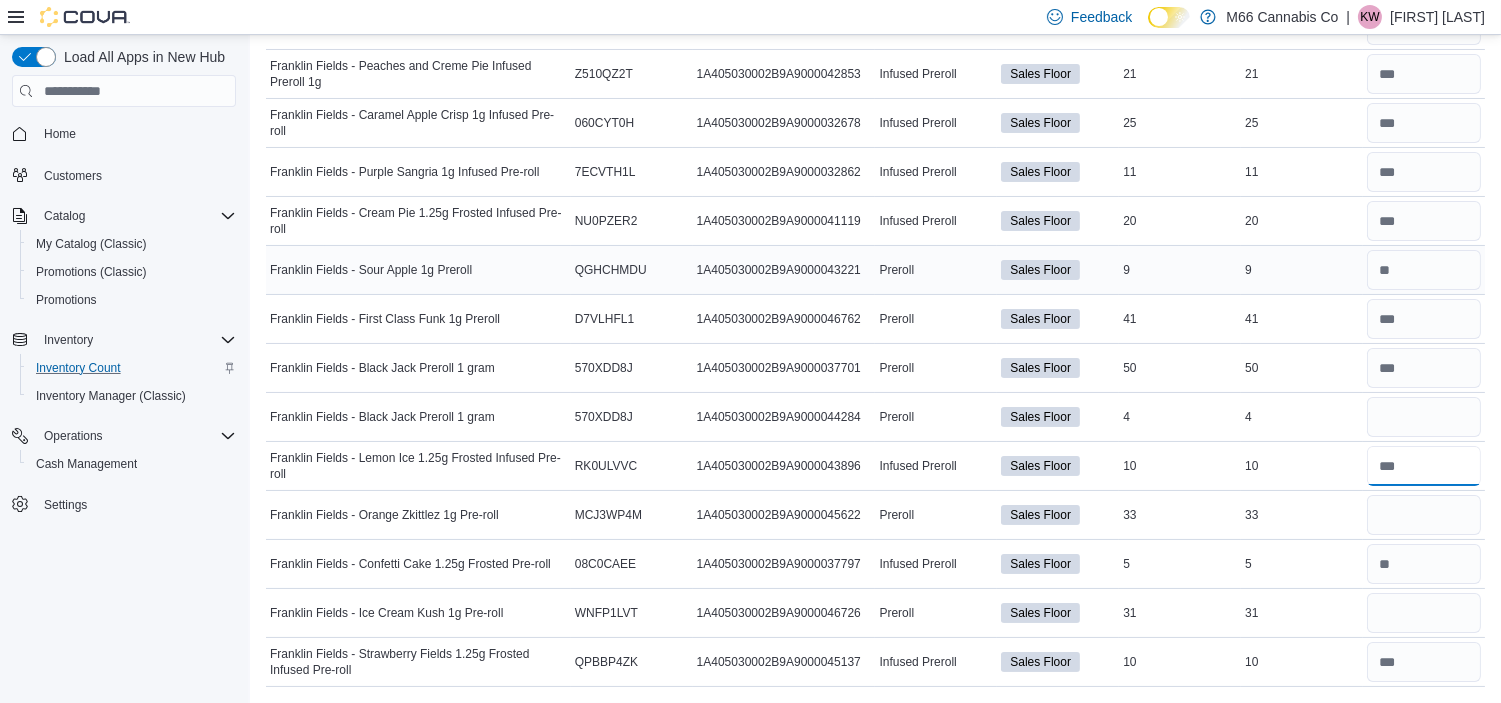 type 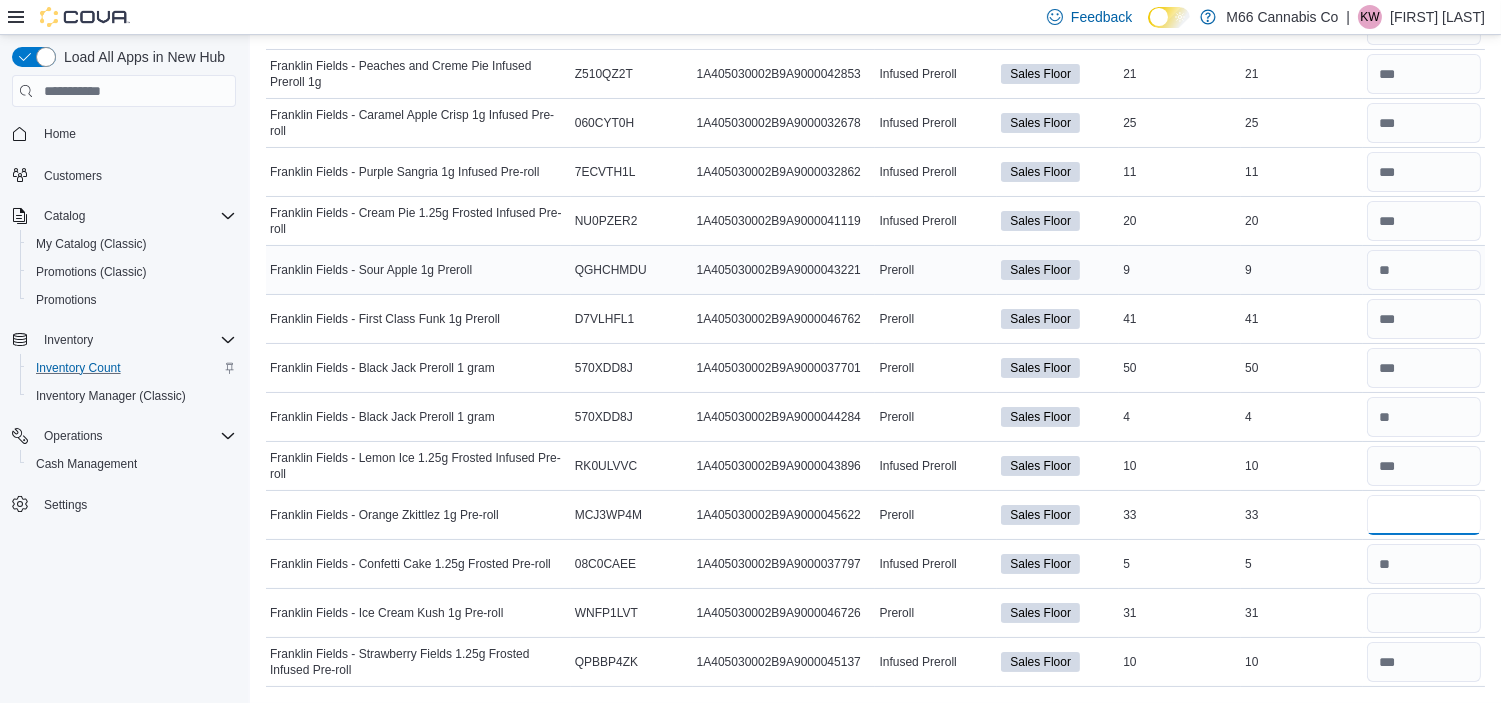 type on "**" 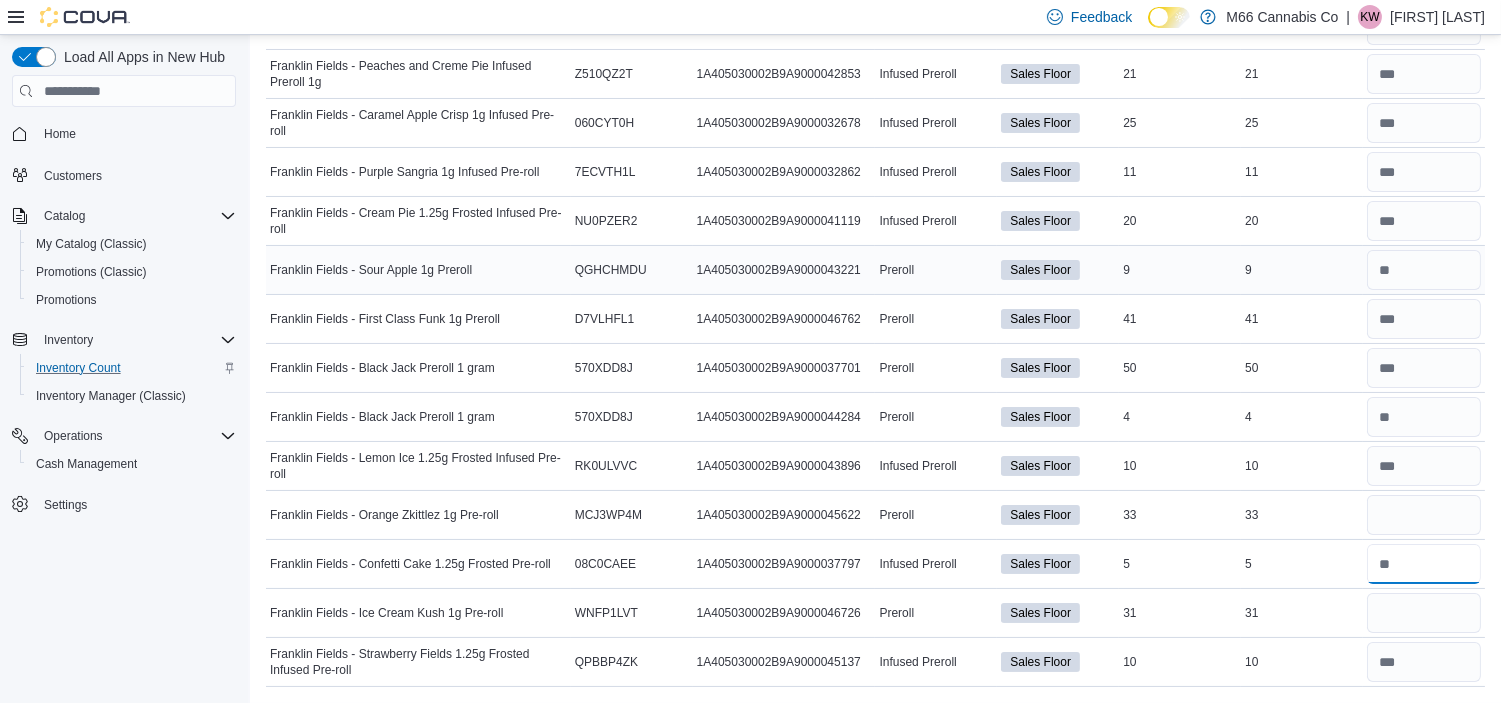 type 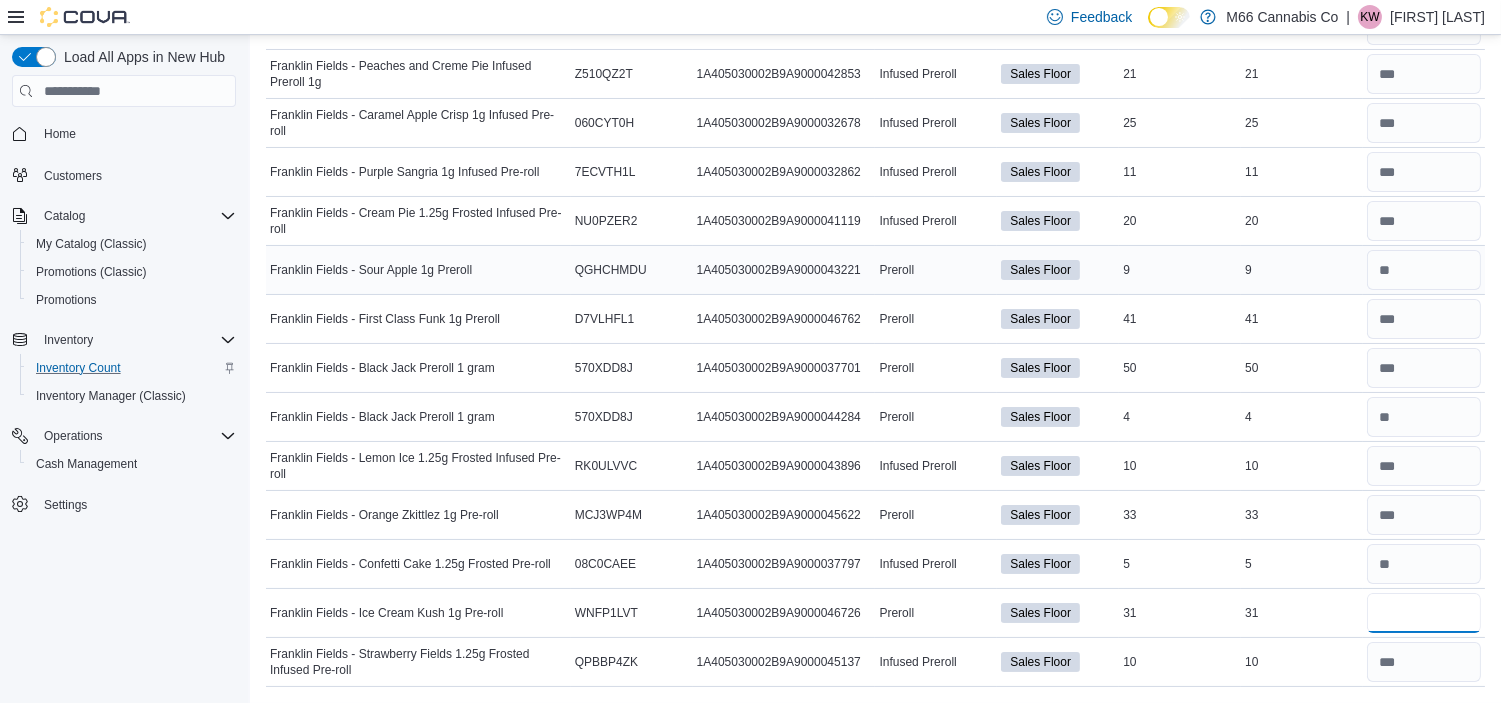 type on "**" 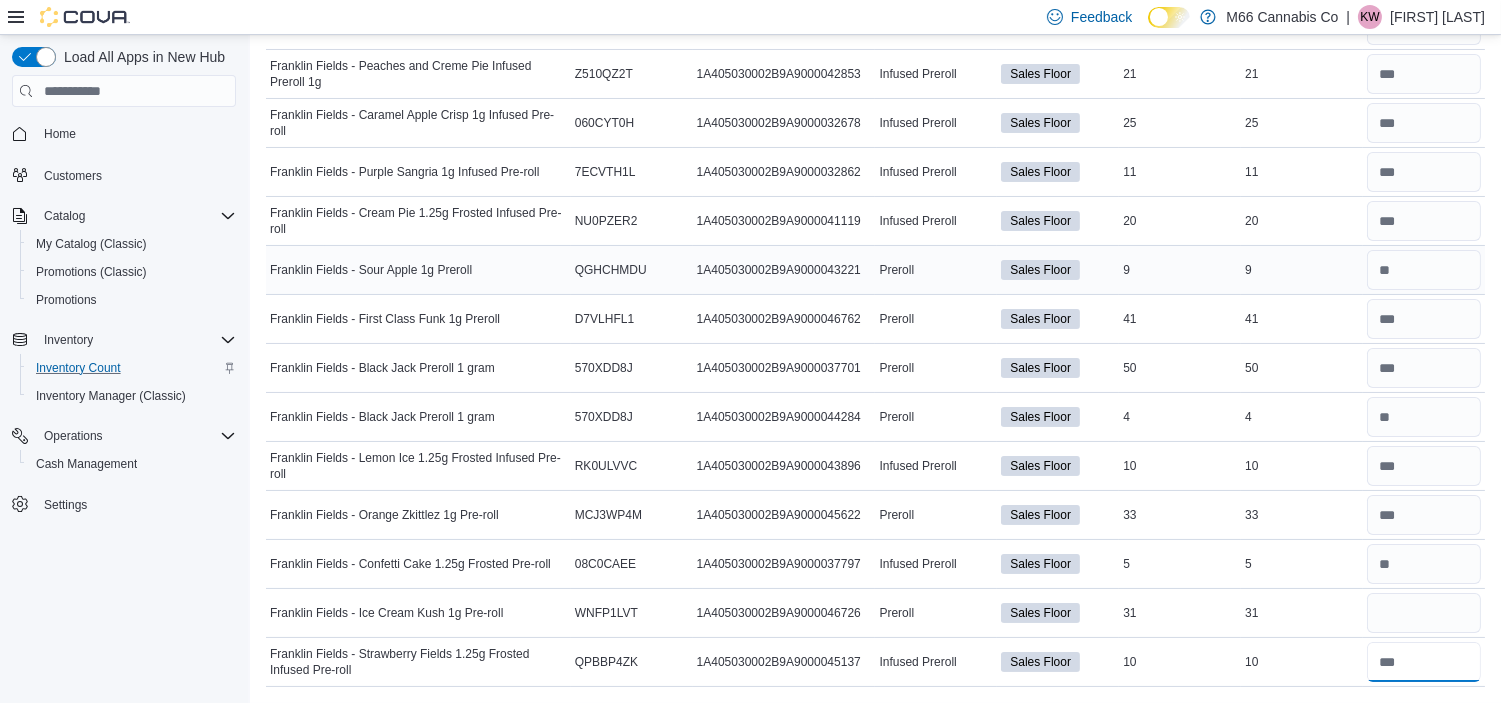 type 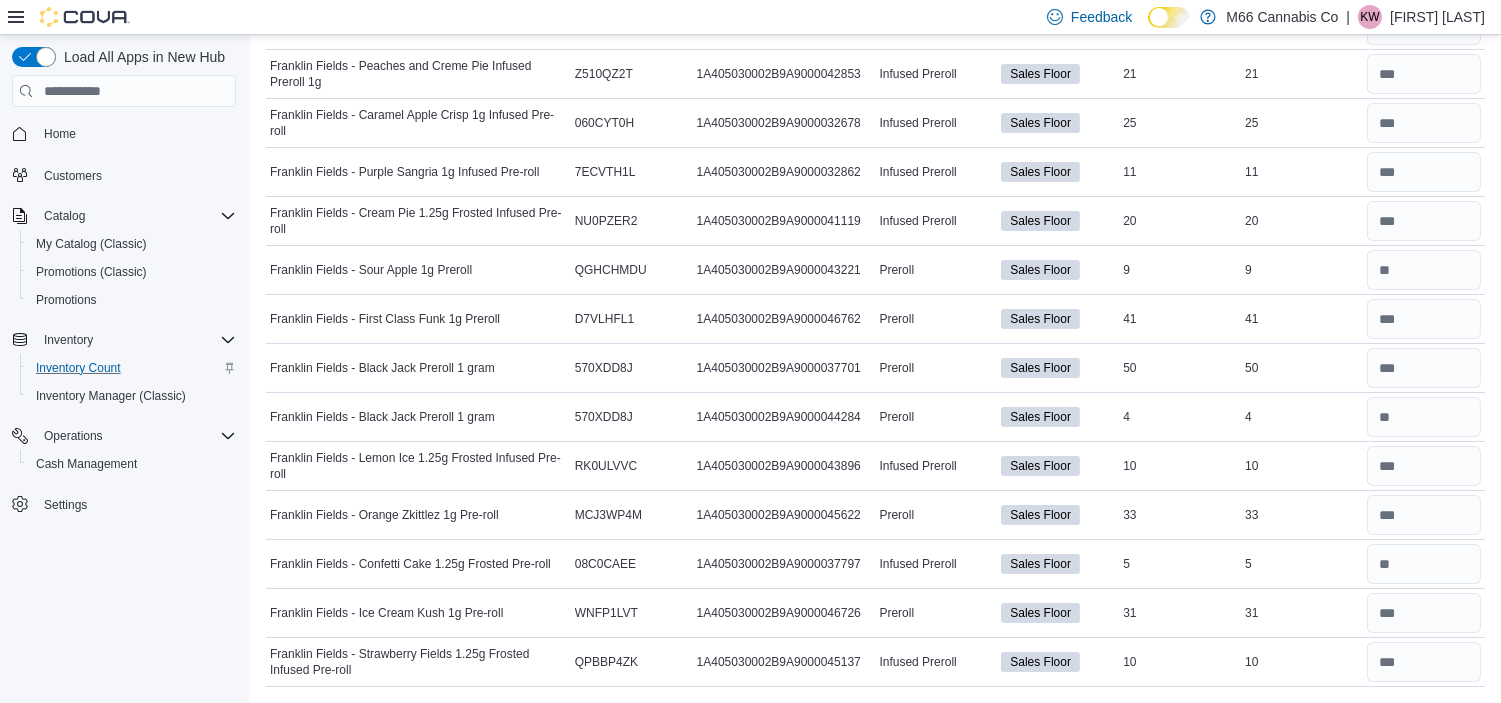 scroll, scrollTop: 0, scrollLeft: 0, axis: both 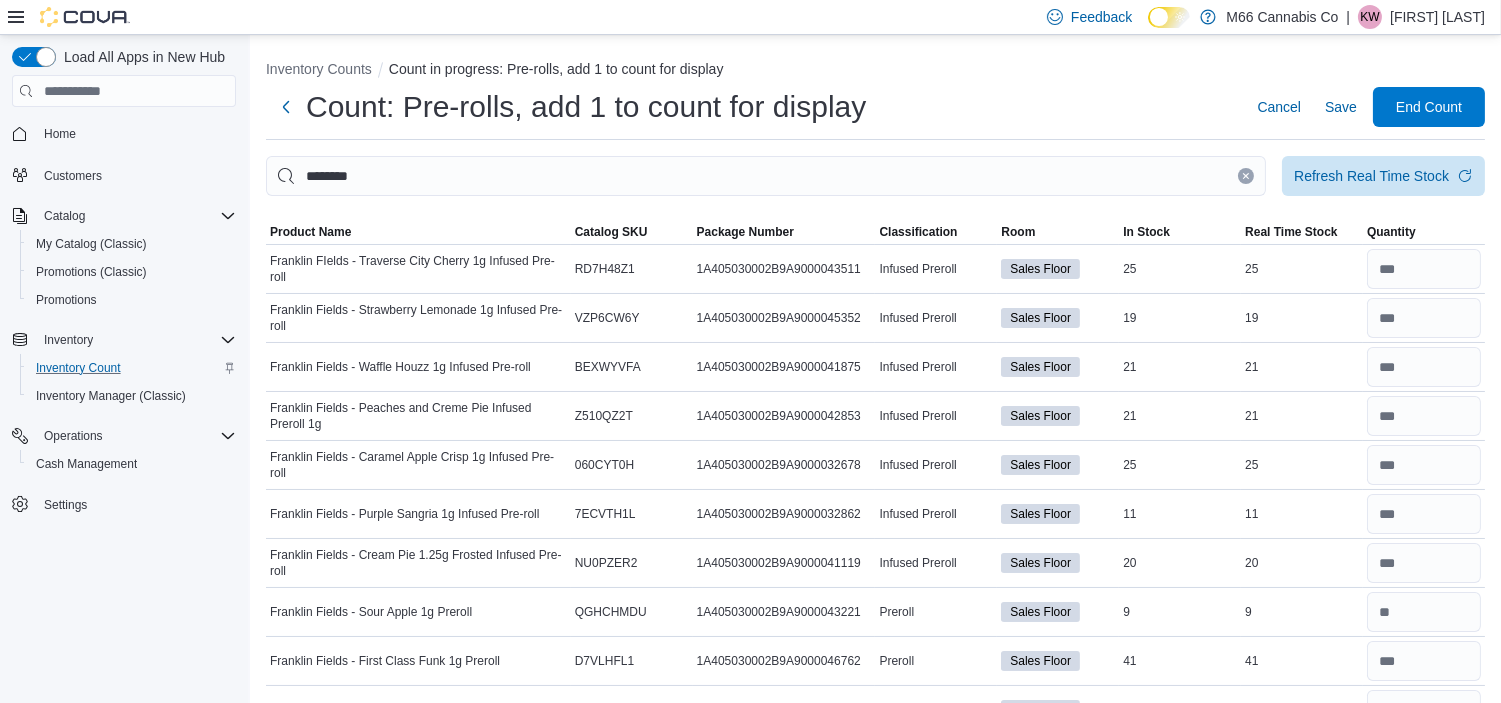click 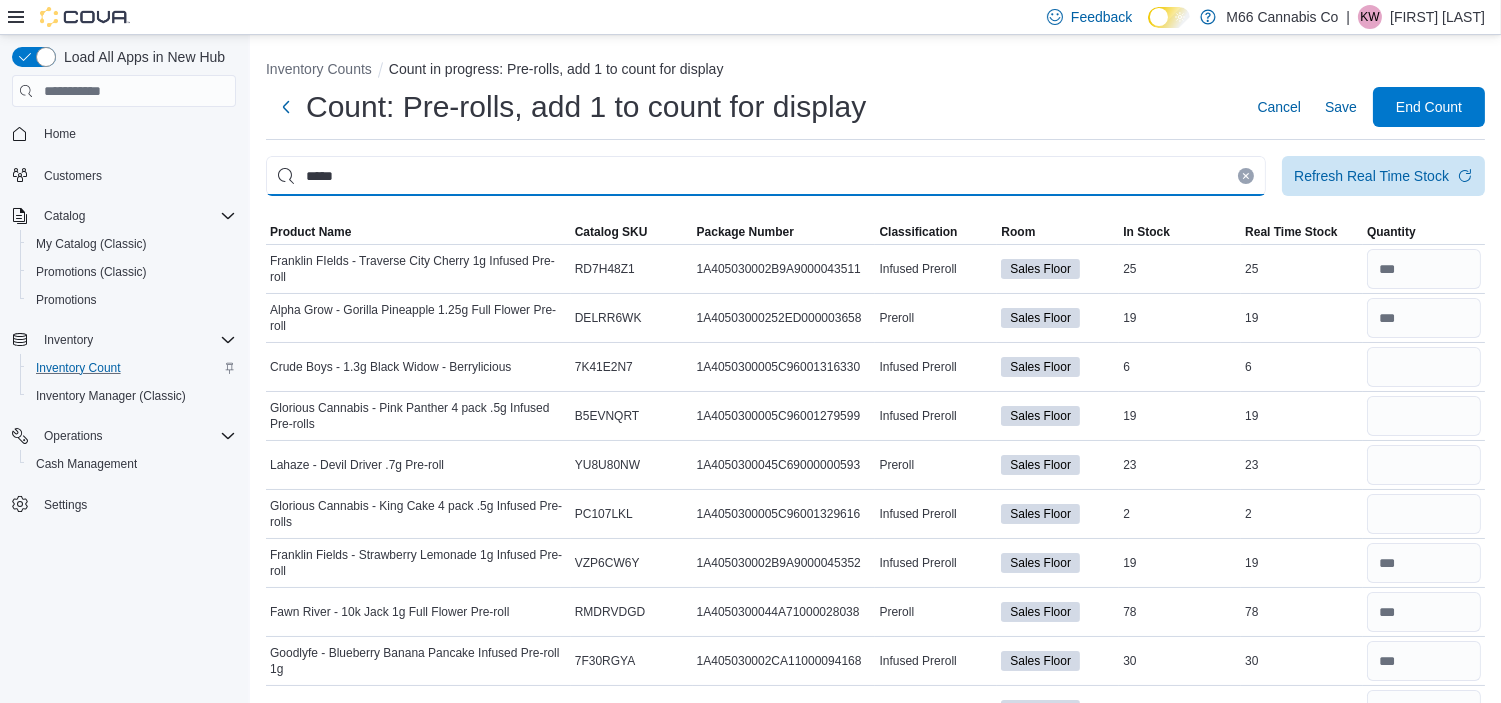 type on "*****" 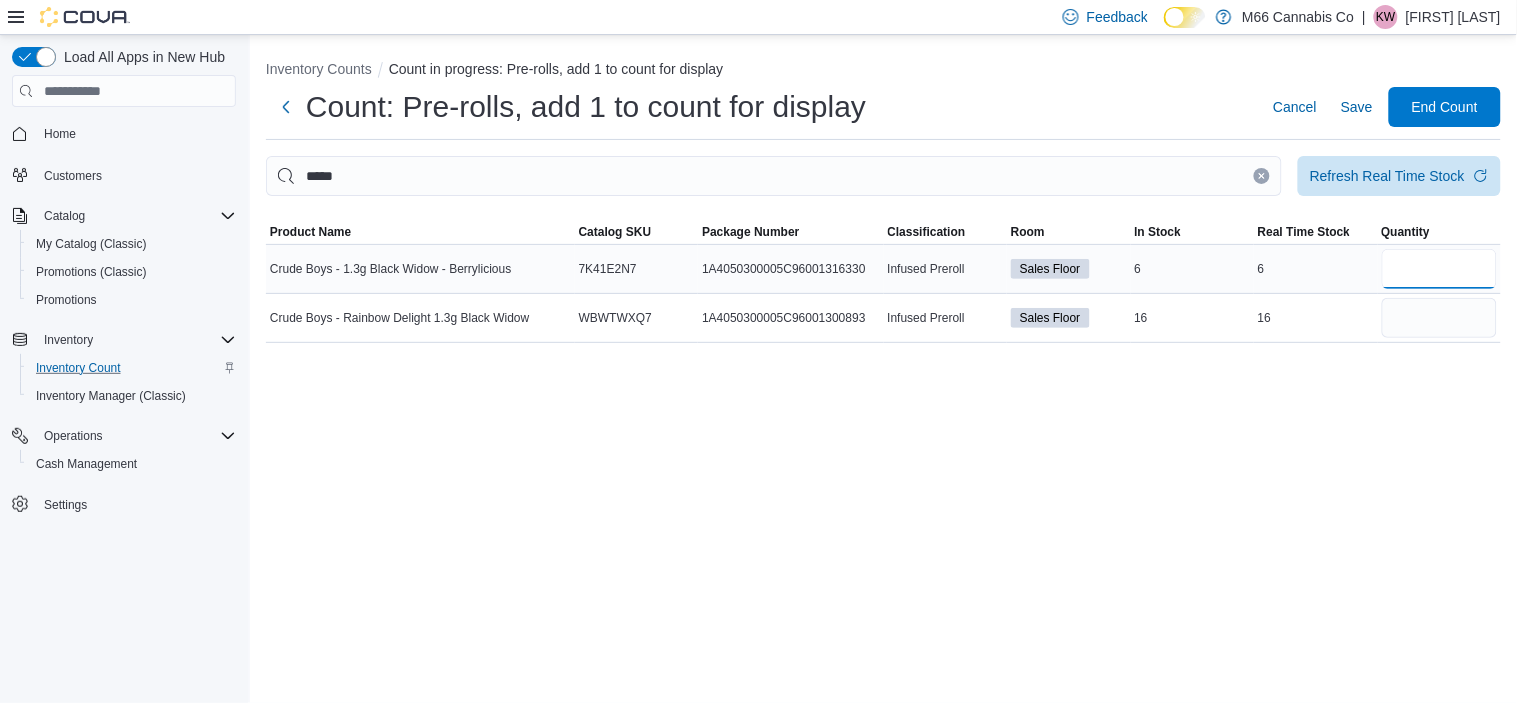 click at bounding box center (1440, 269) 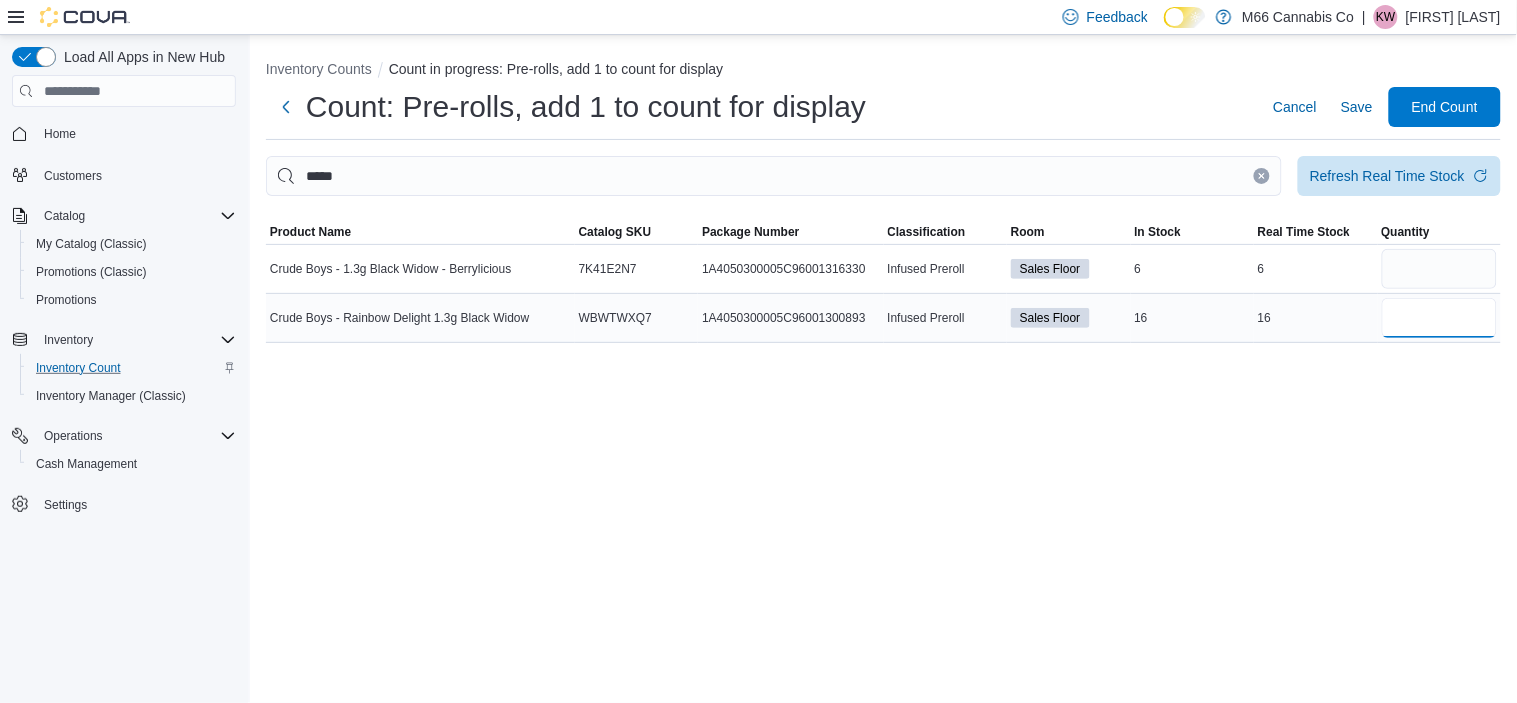 click at bounding box center (1440, 318) 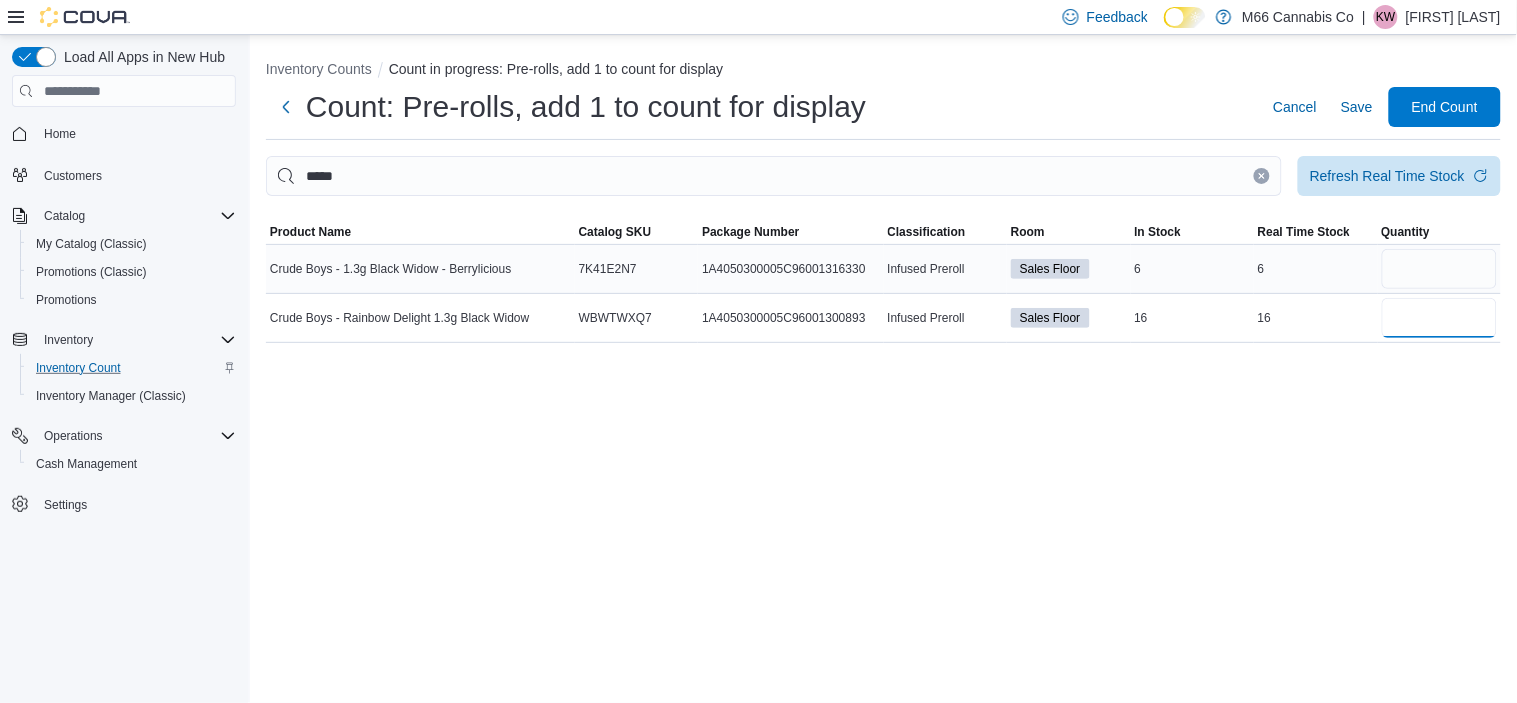 type on "**" 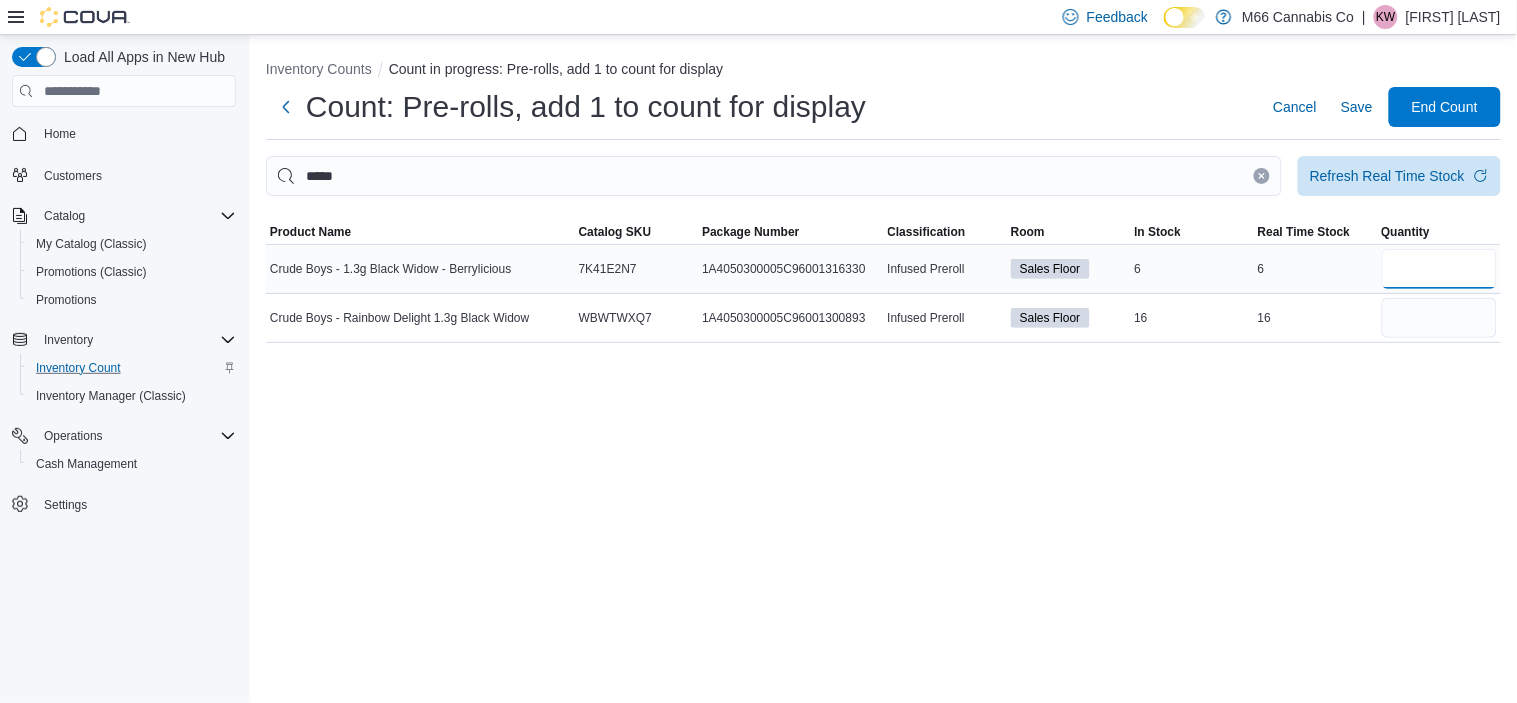 type 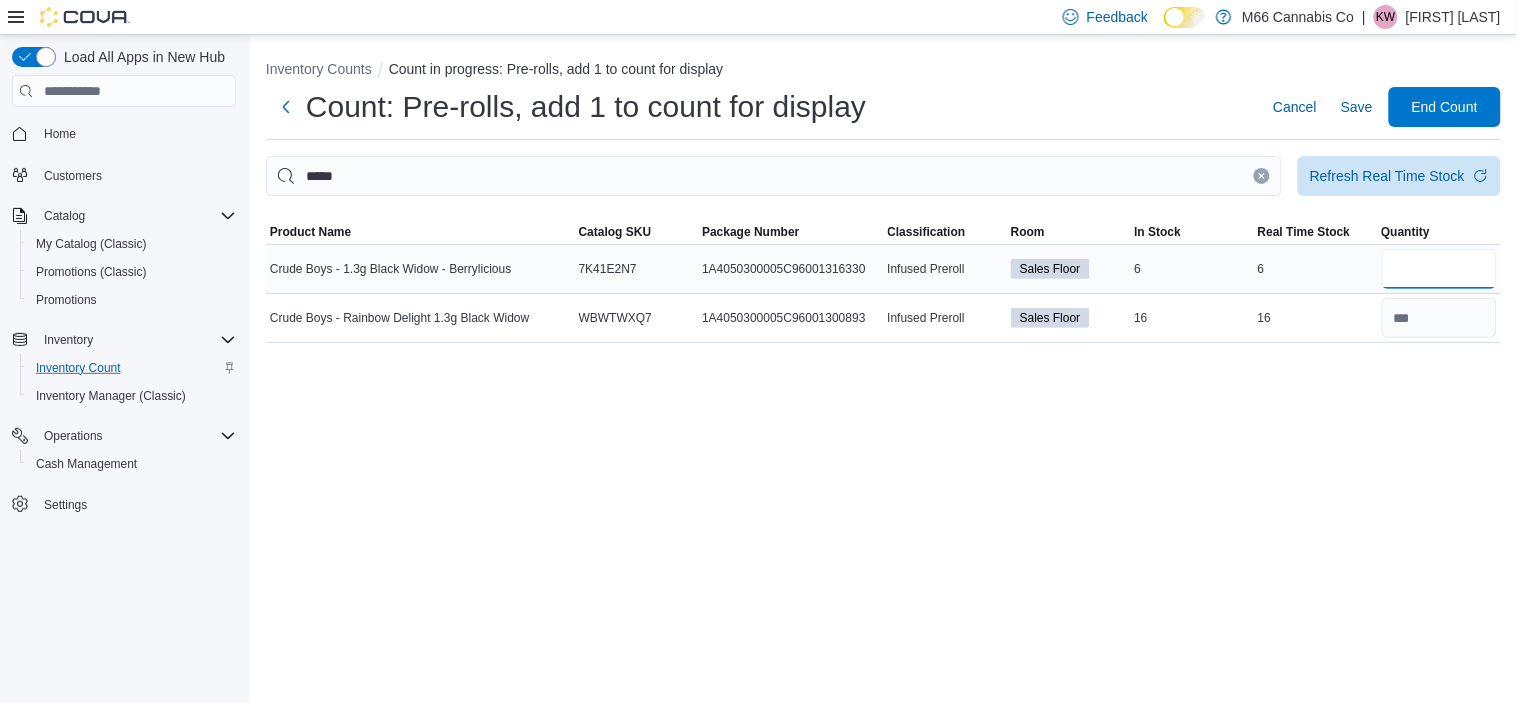 click at bounding box center [1440, 269] 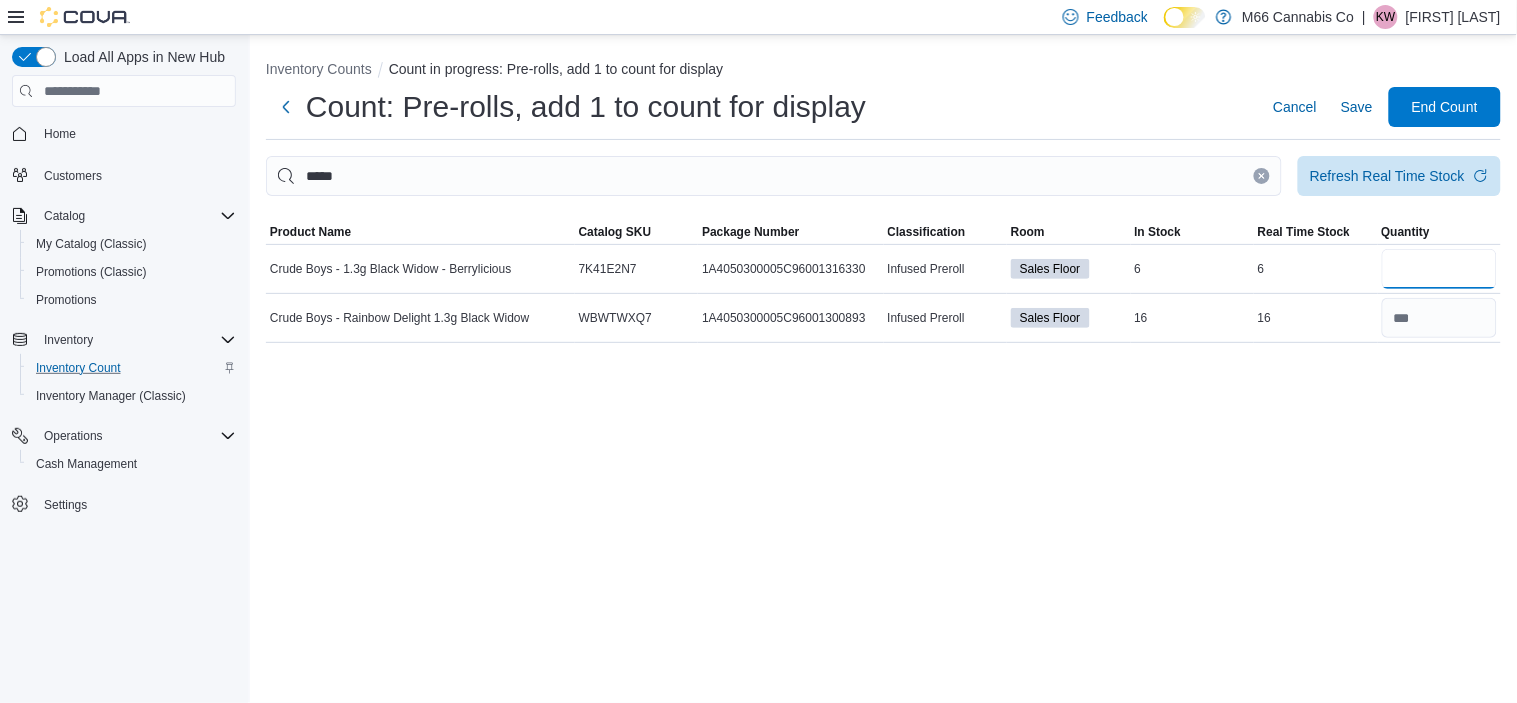 type on "*" 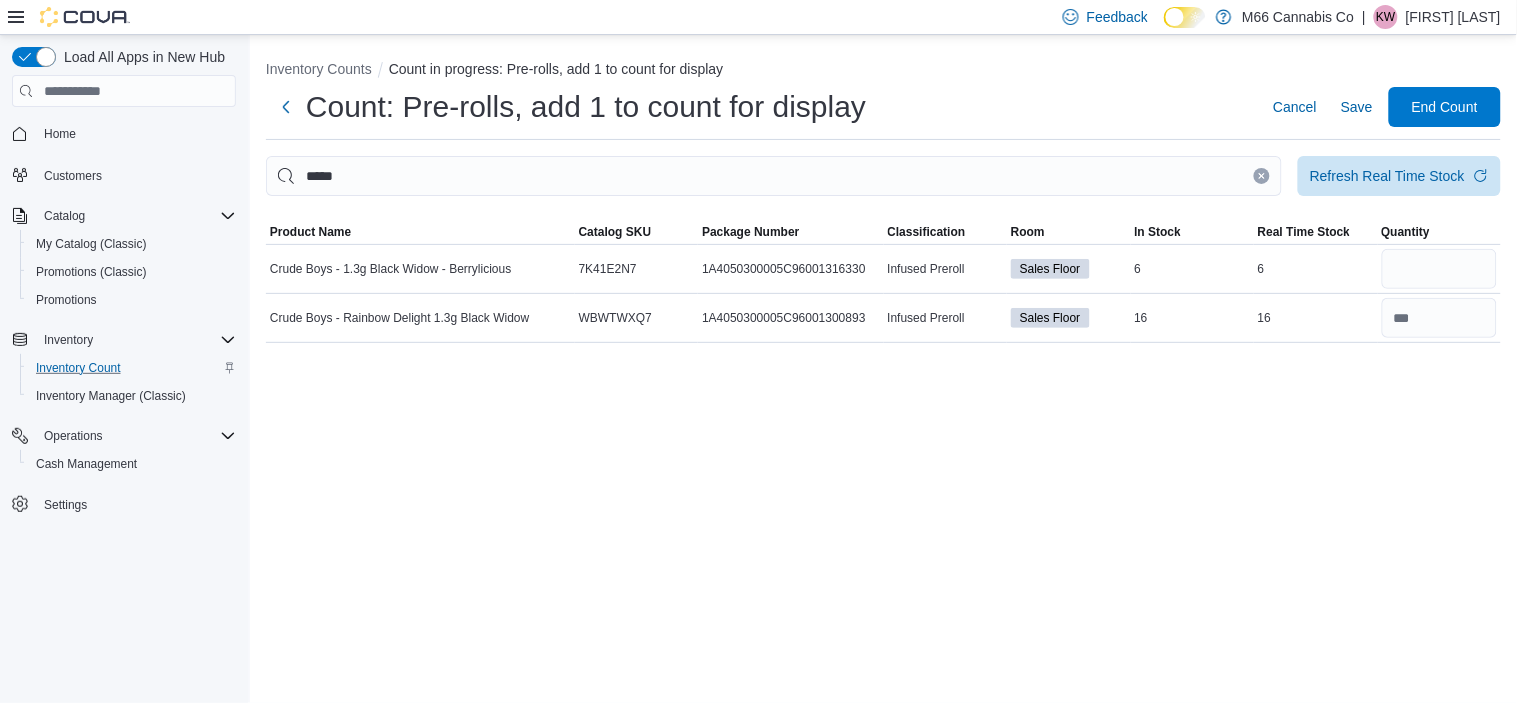 type 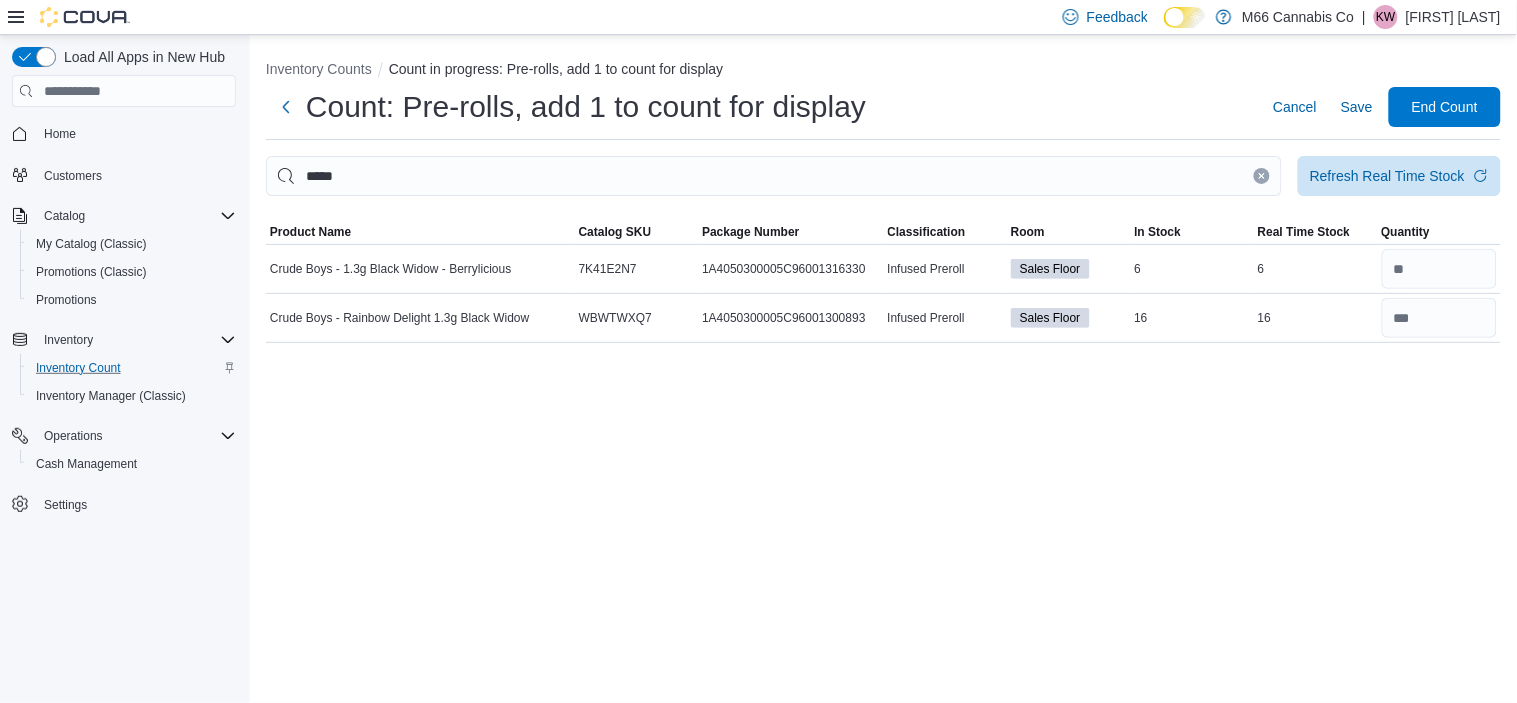 click 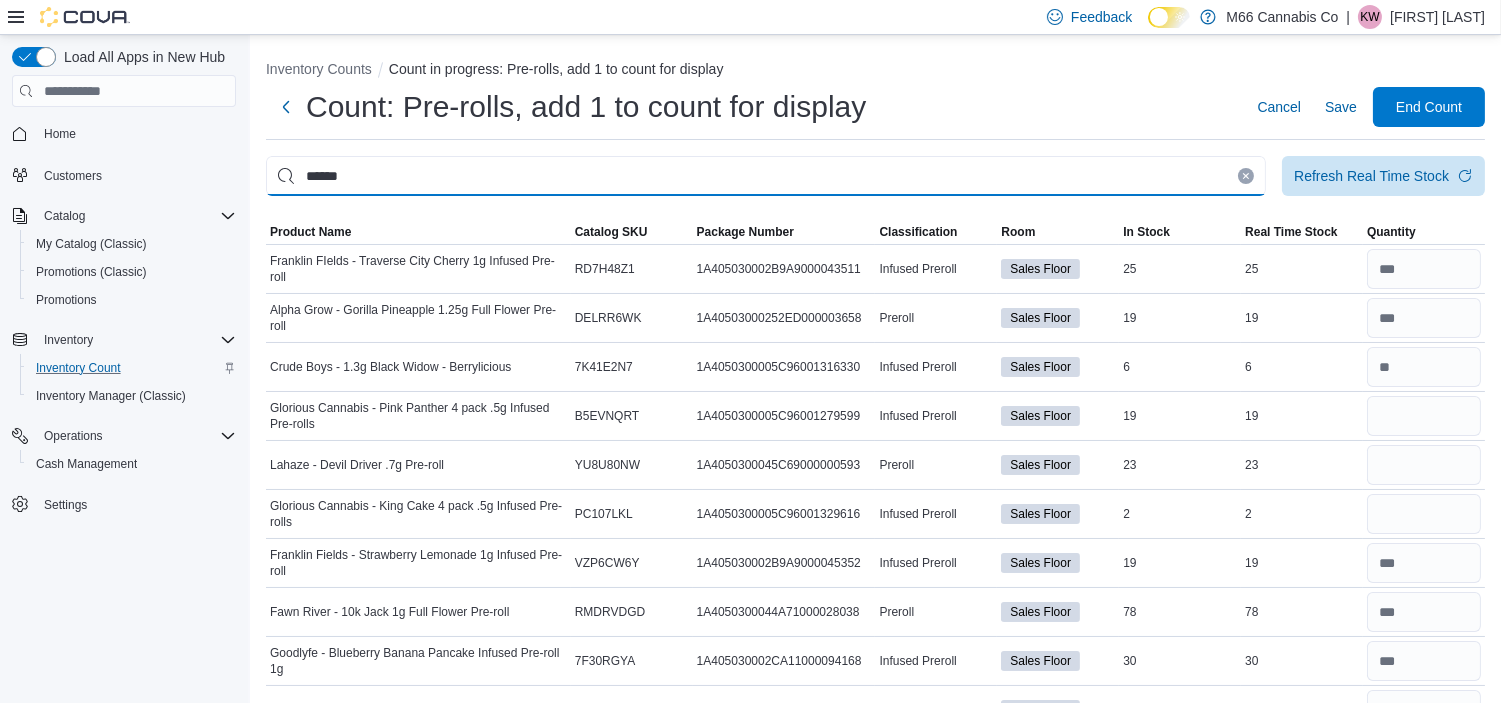 type on "******" 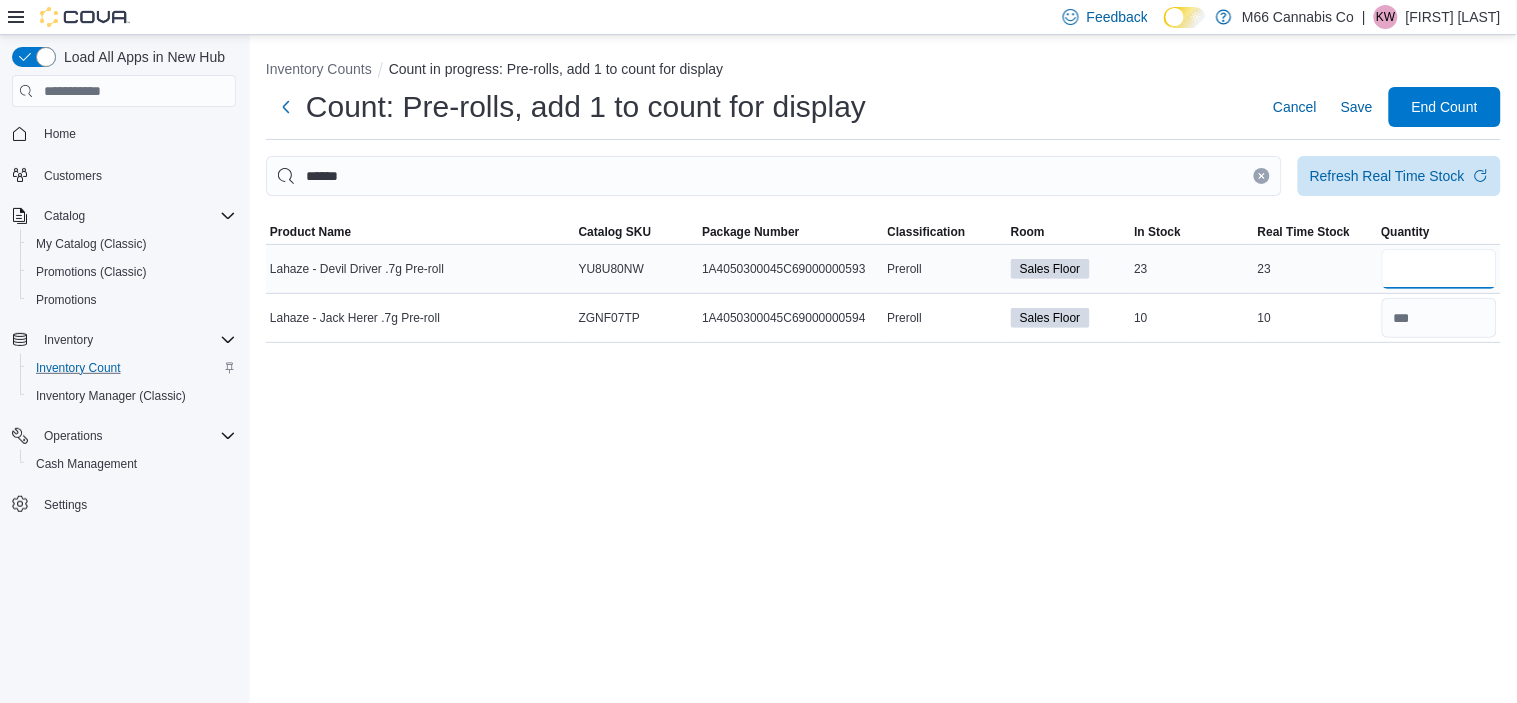 click at bounding box center (1440, 269) 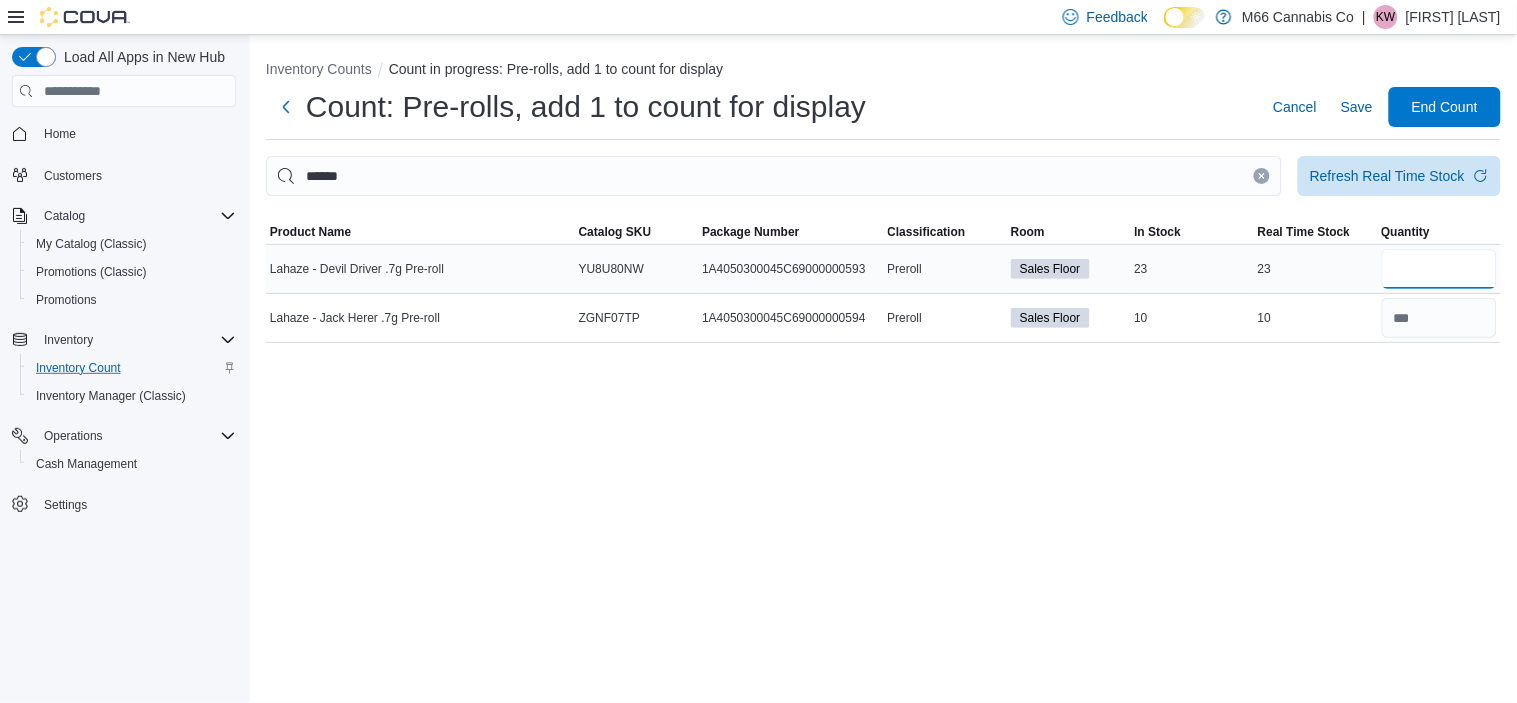 type on "**" 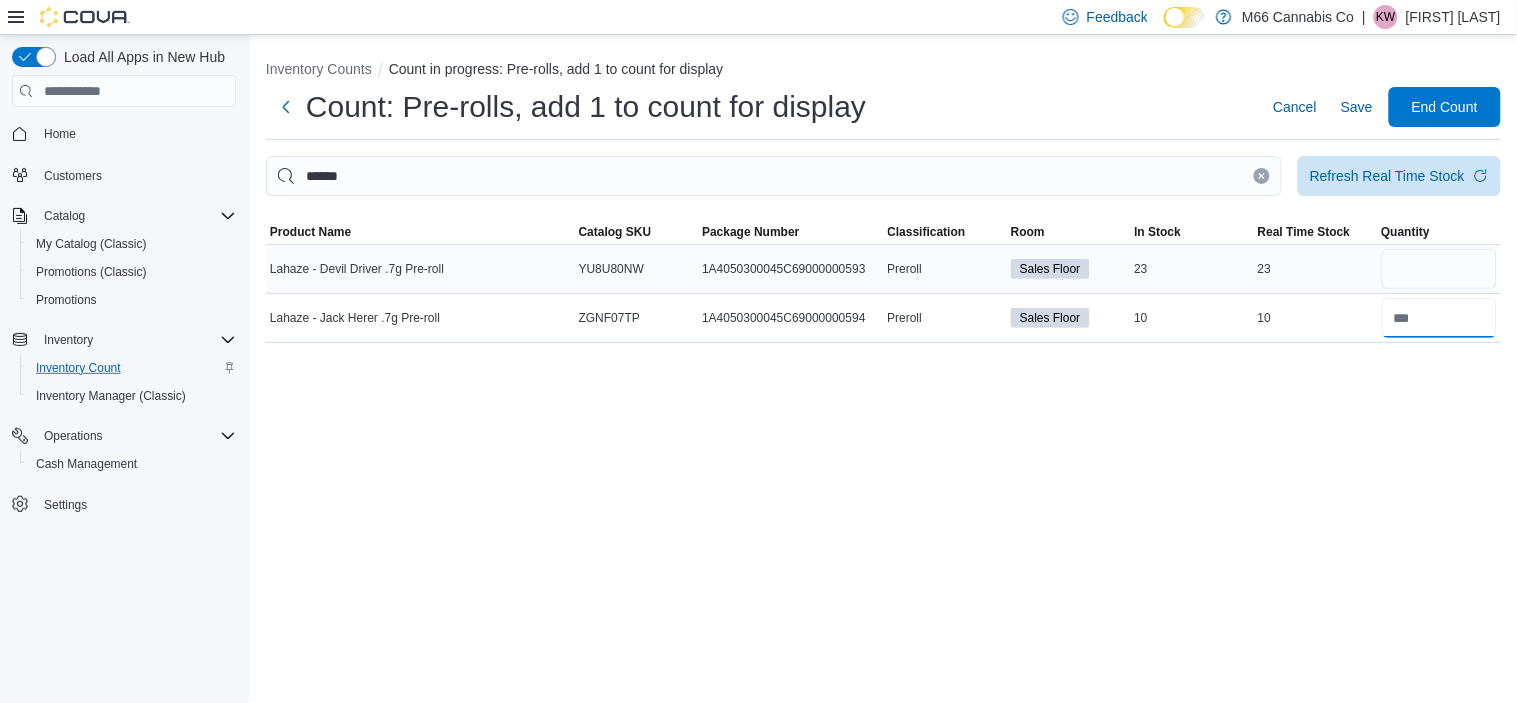 type 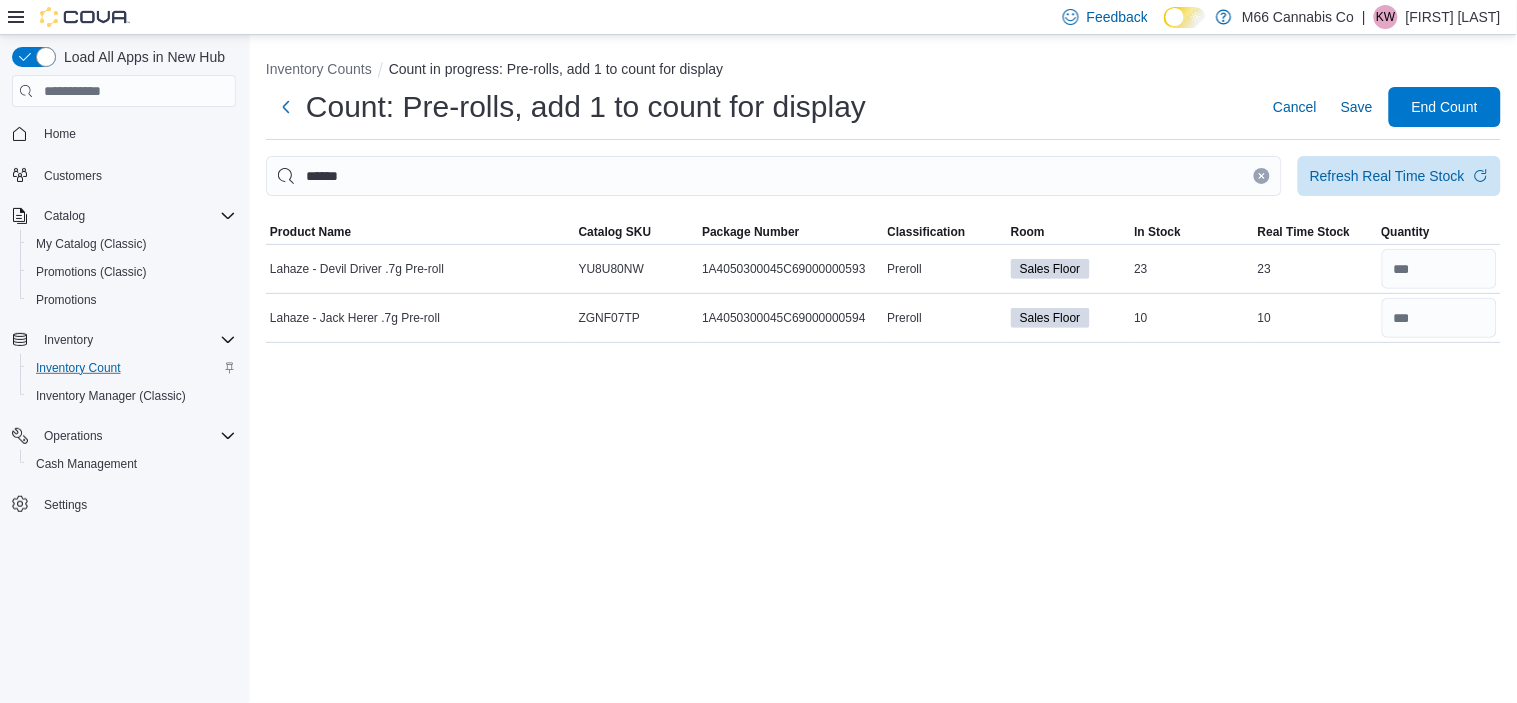 click 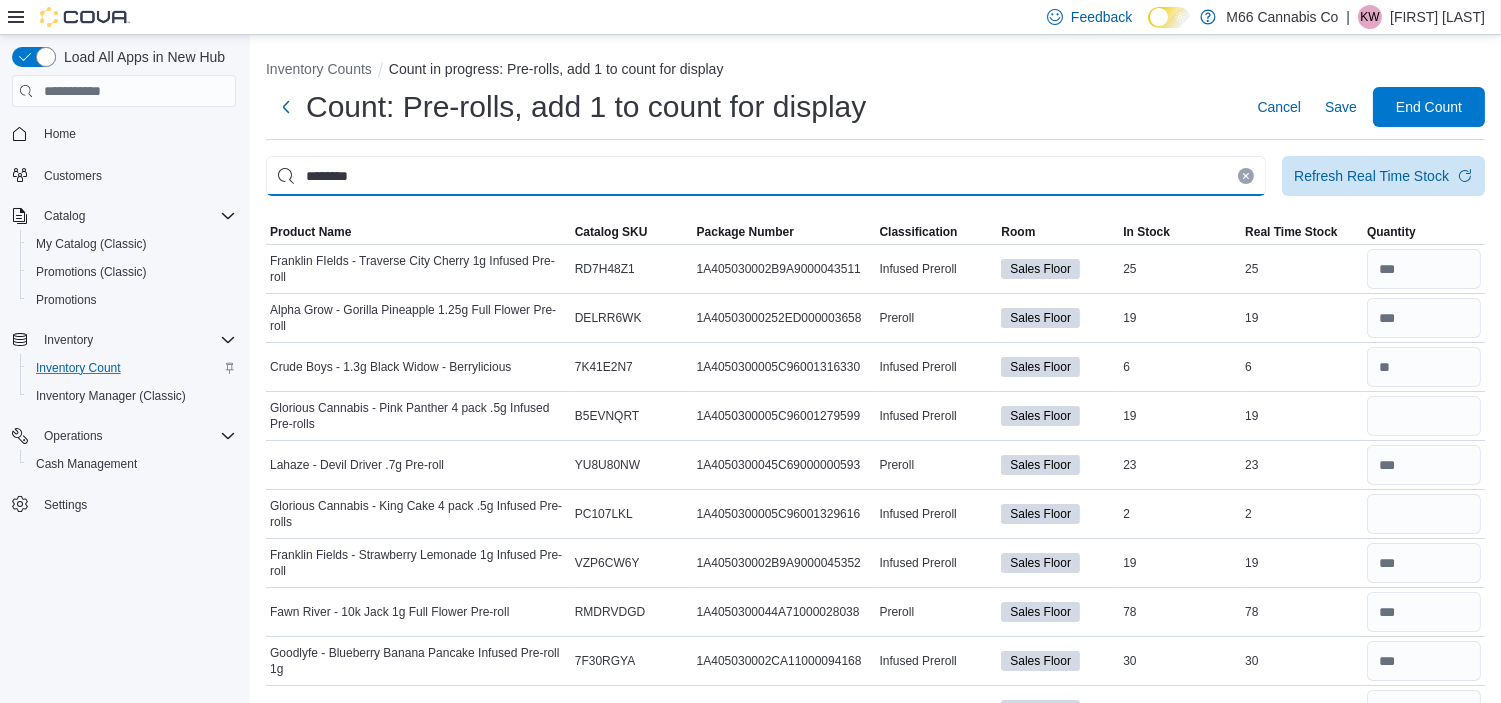 type on "********" 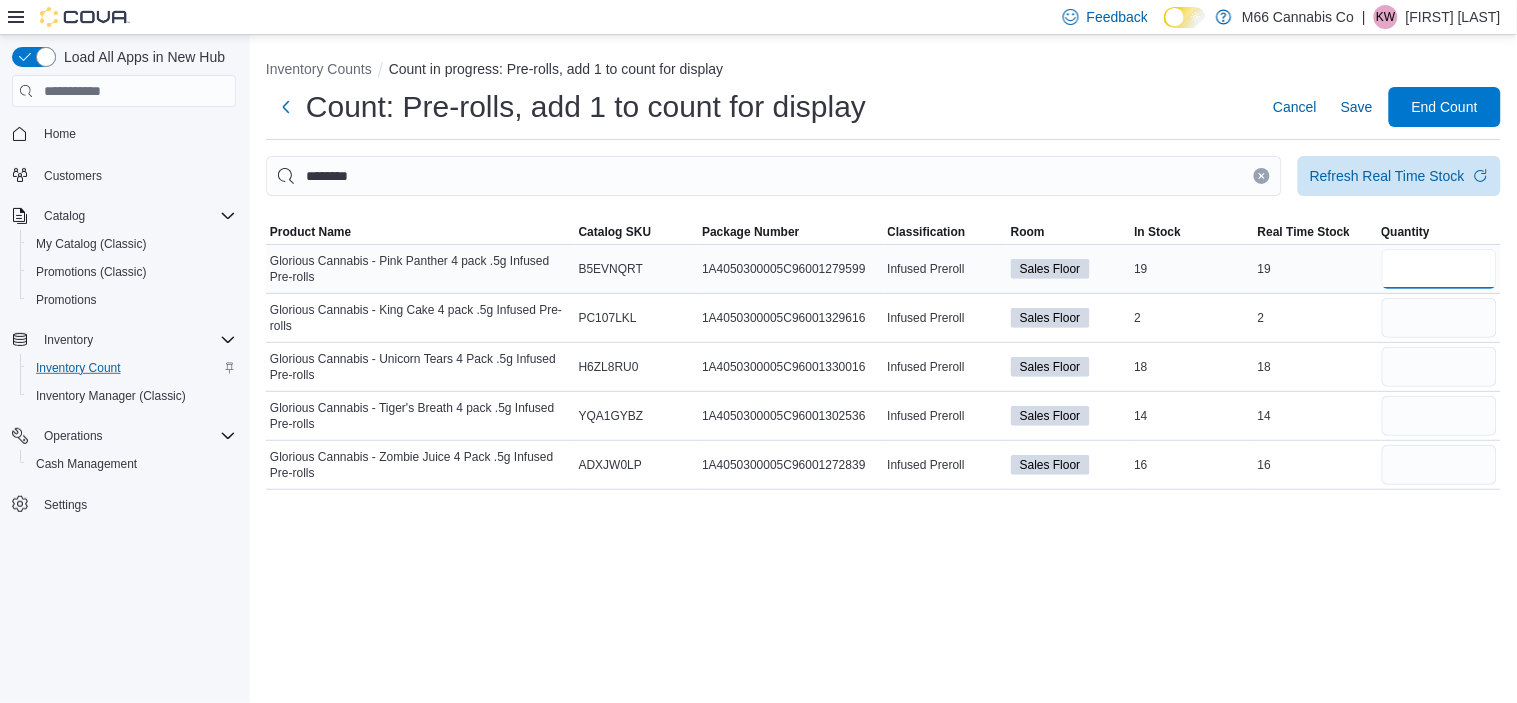 click at bounding box center [1440, 269] 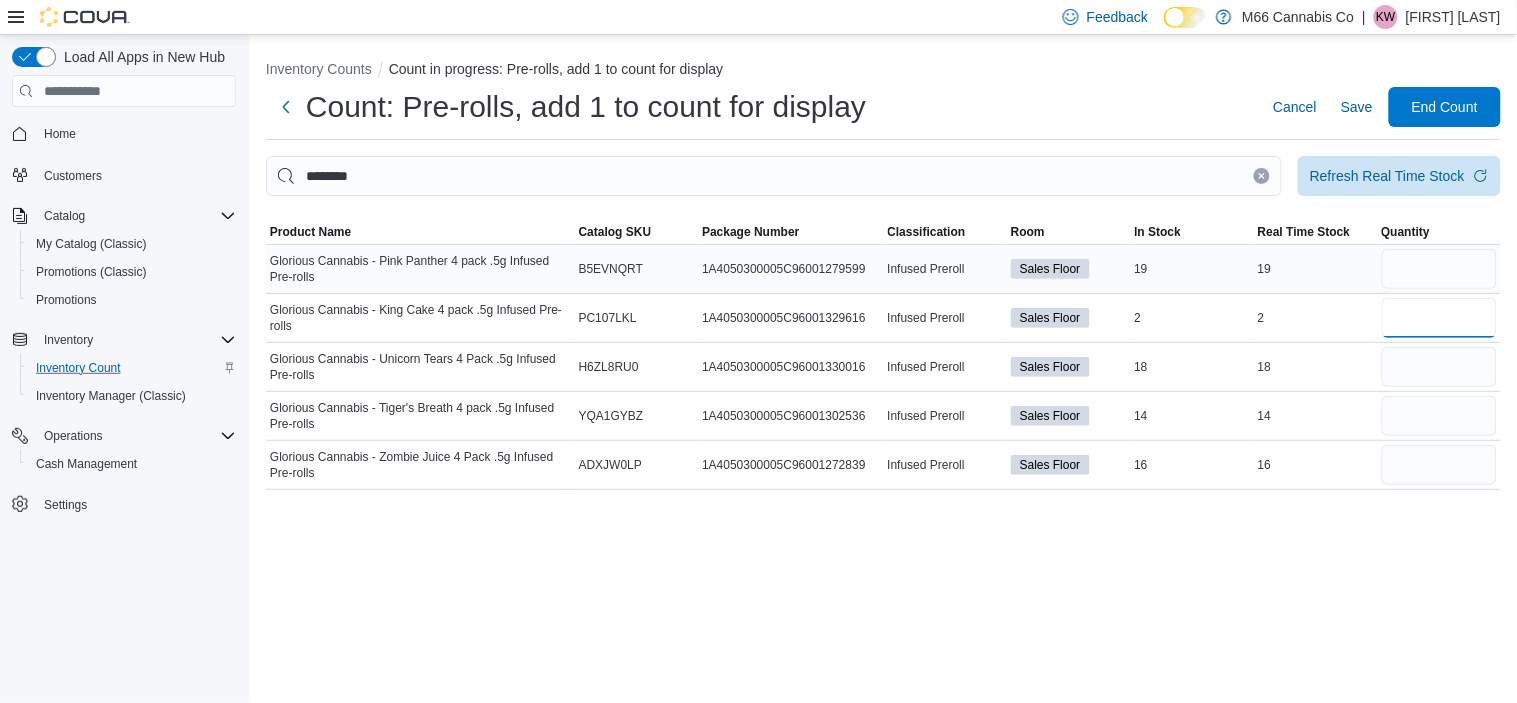 type 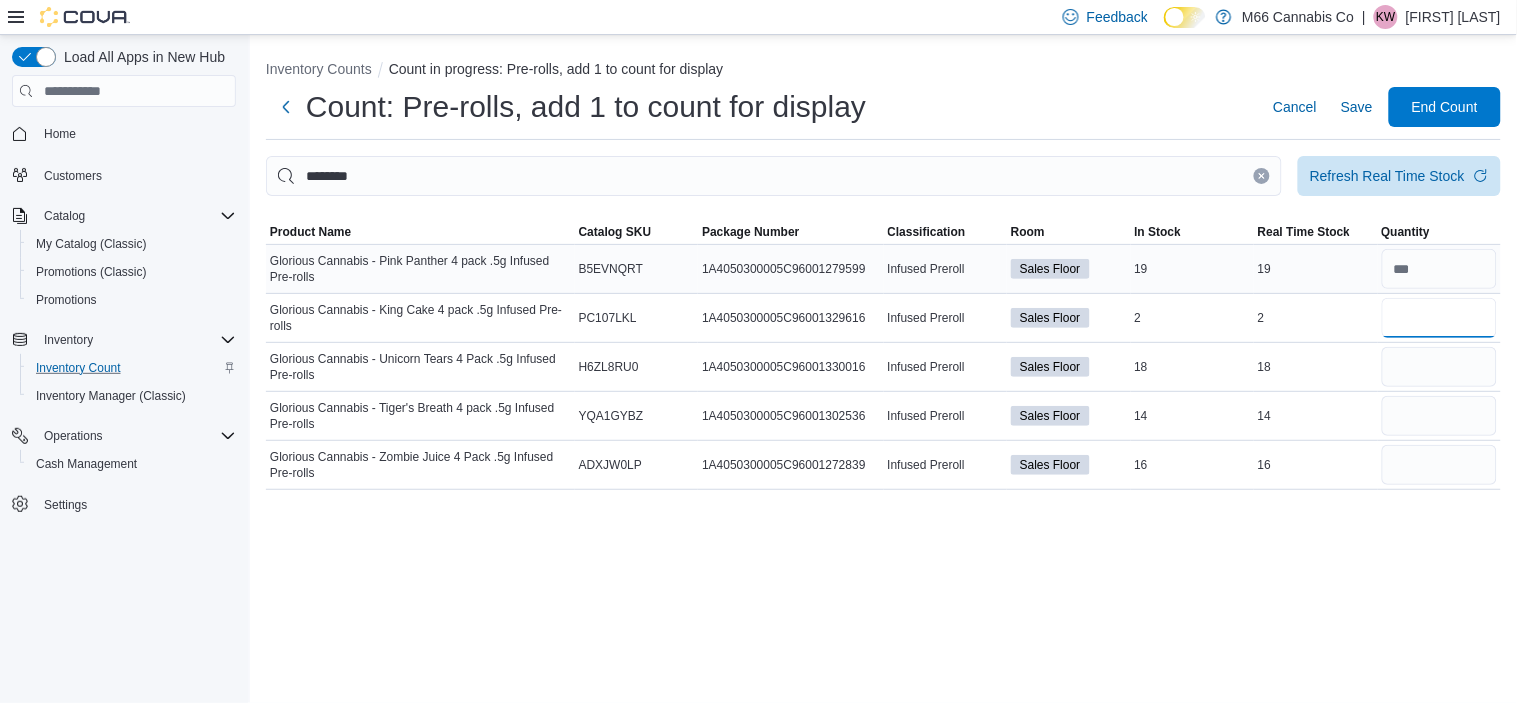 type on "*" 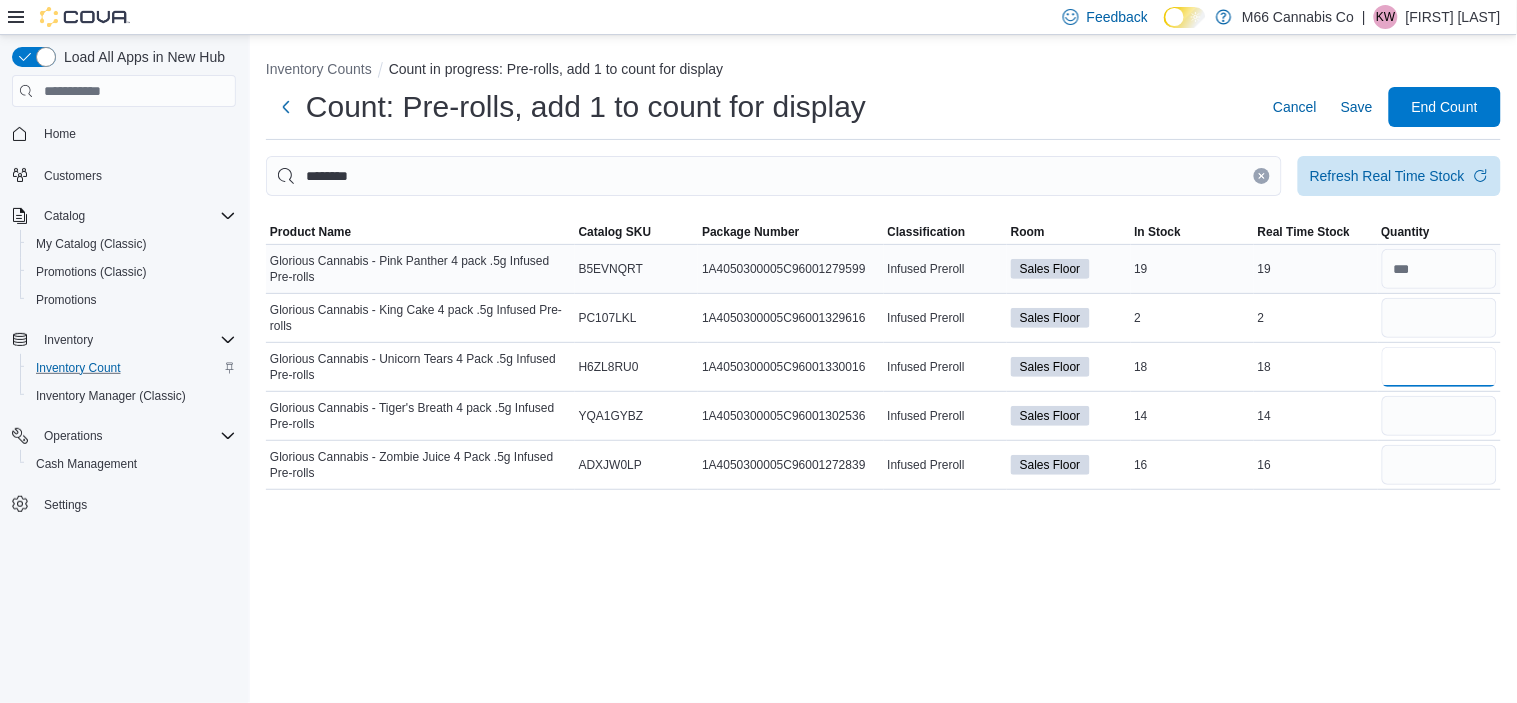 type 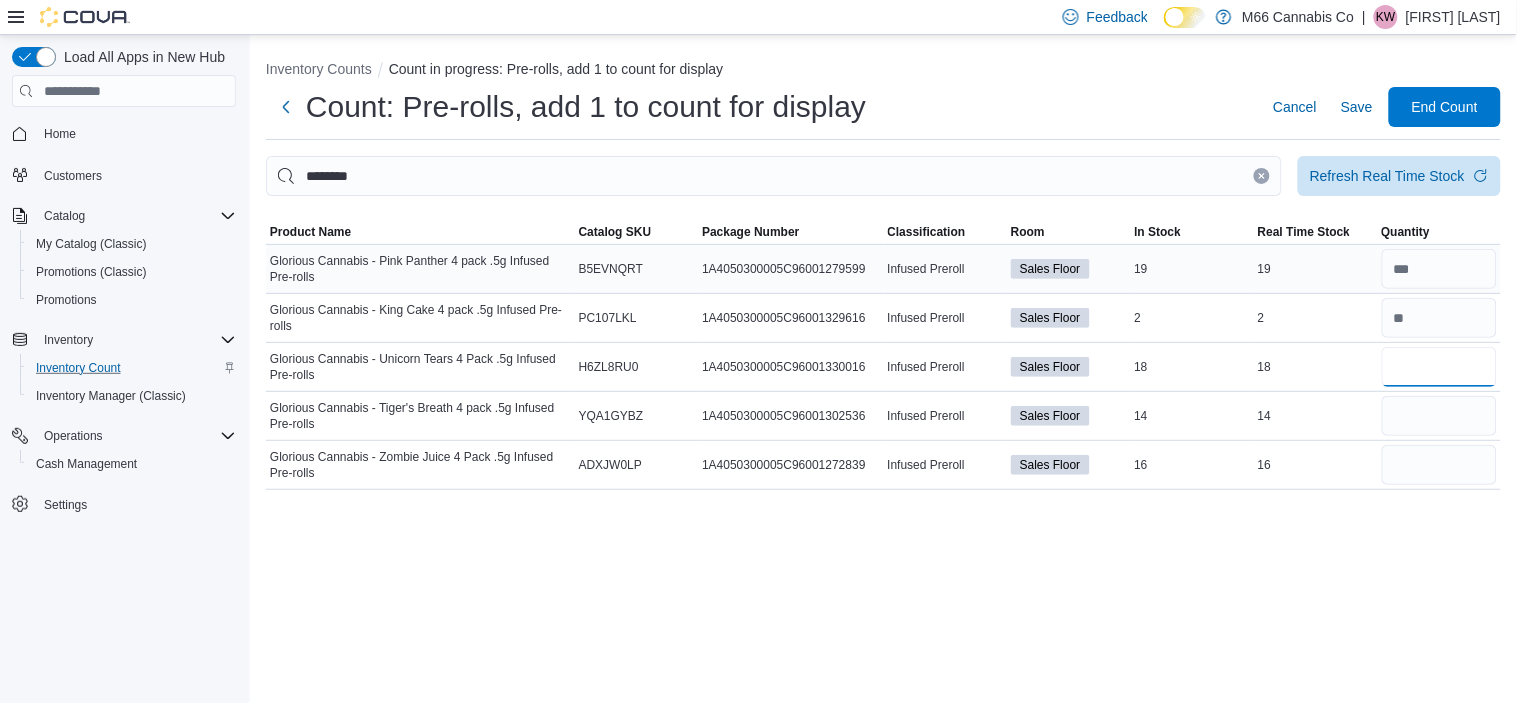 type on "**" 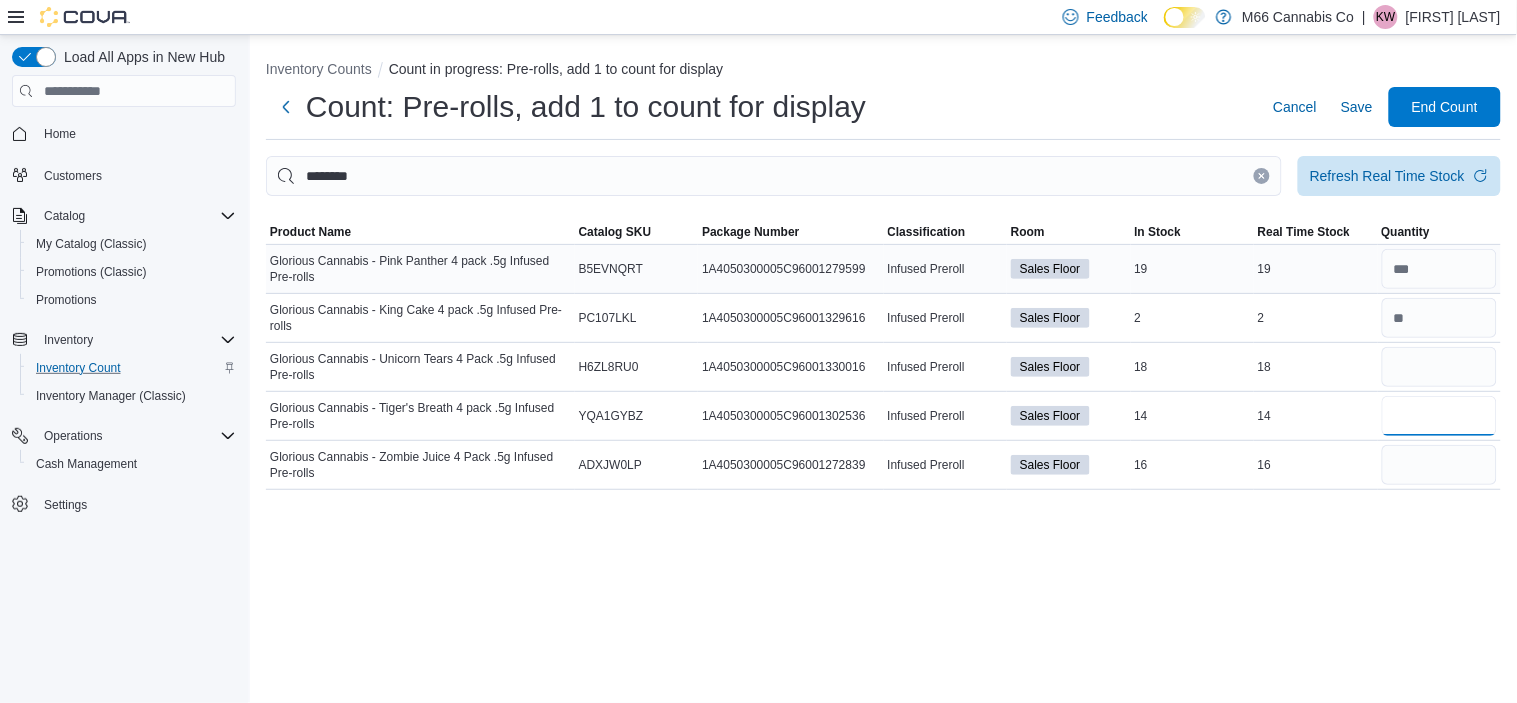 type 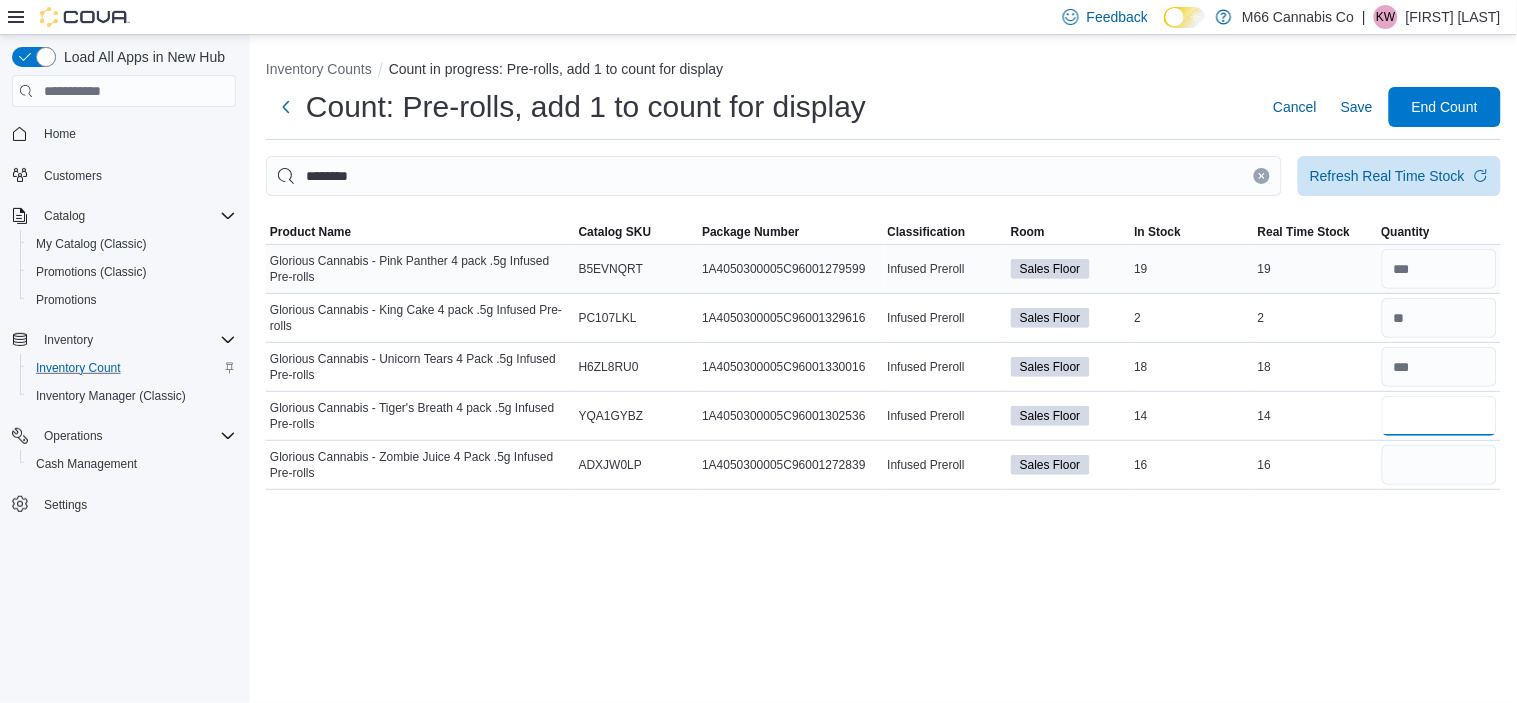 type on "**" 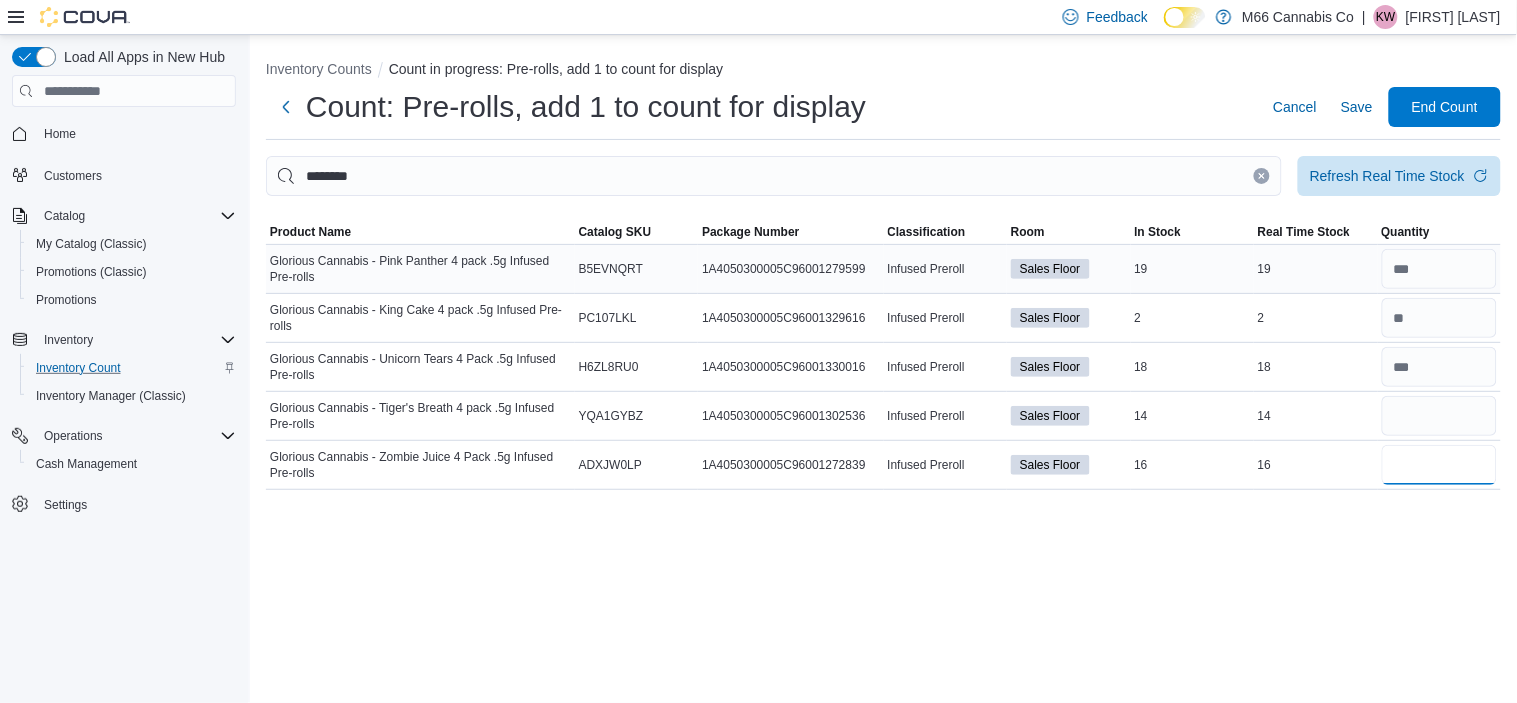 type 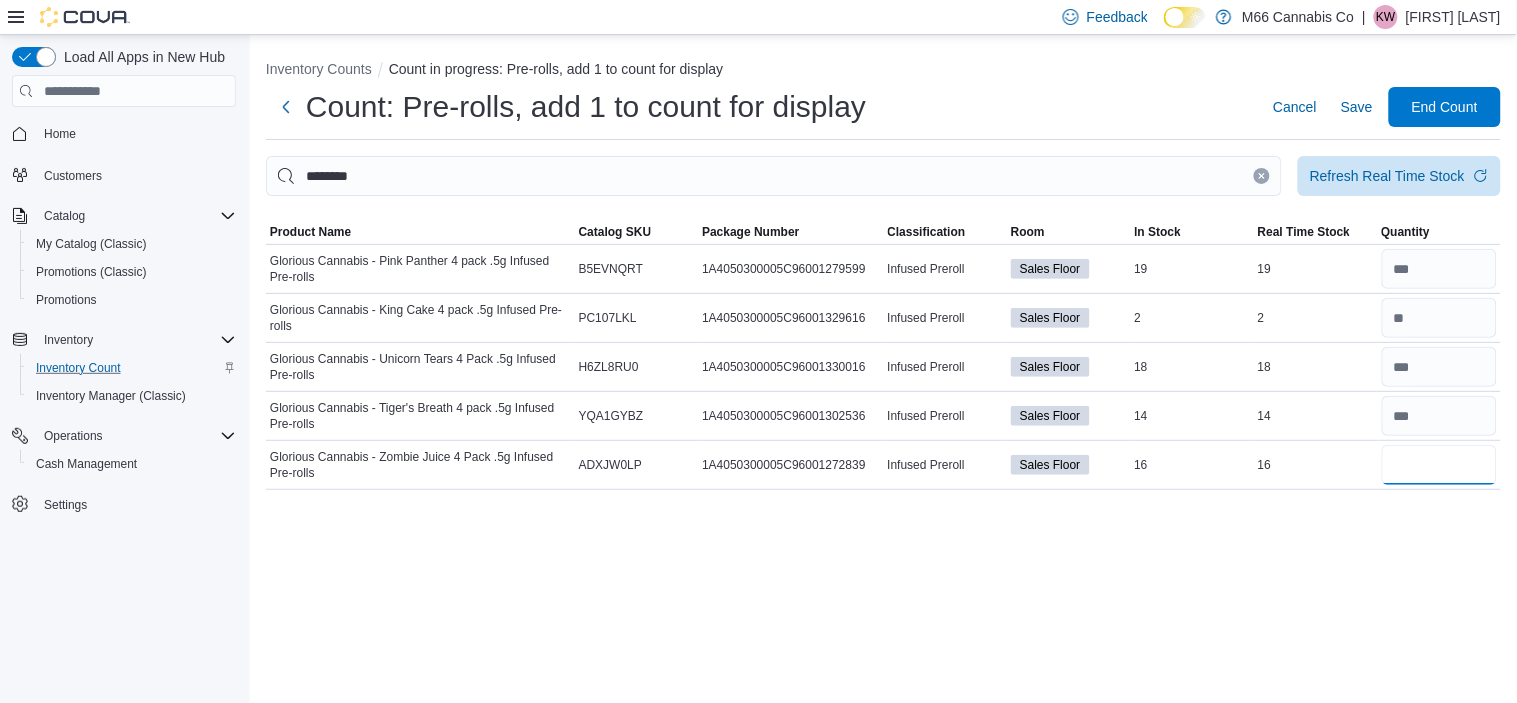 type on "**" 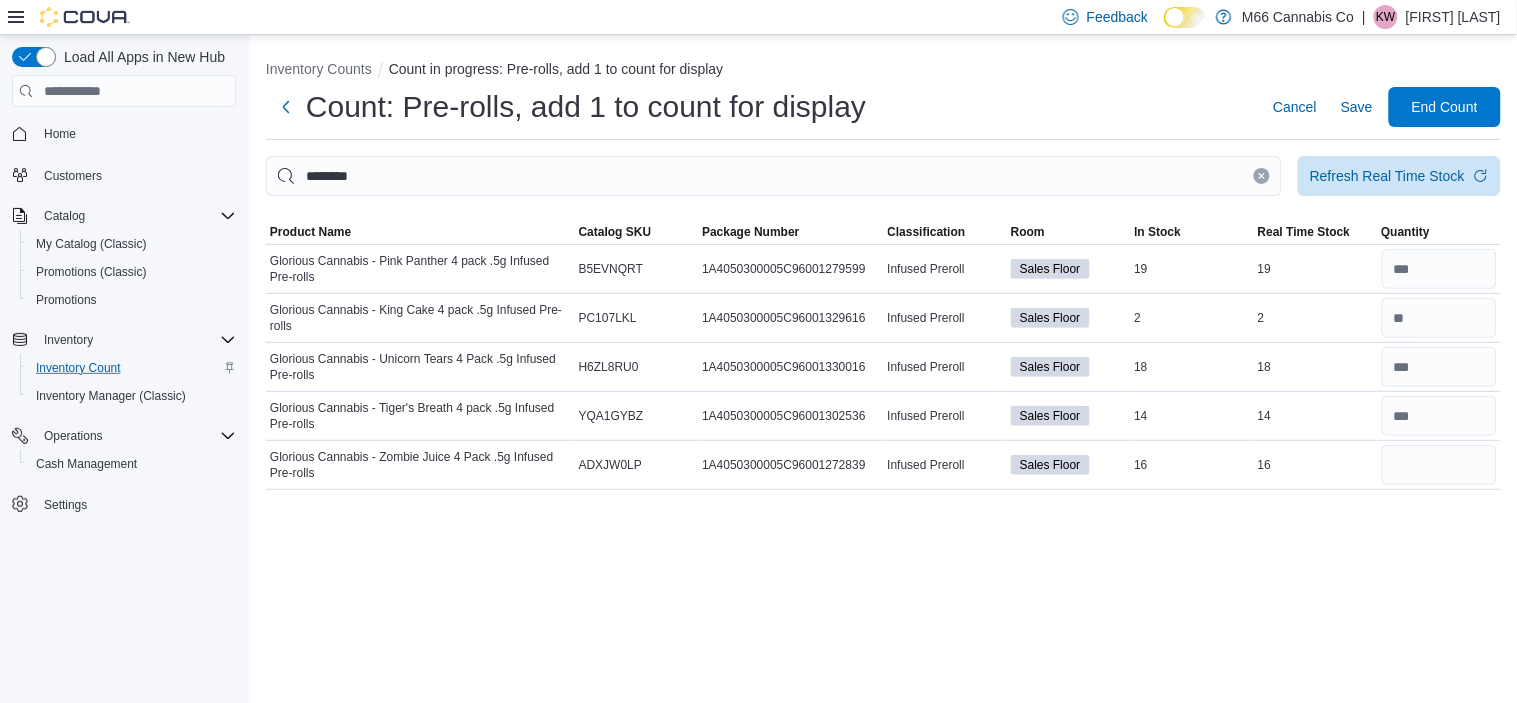 type 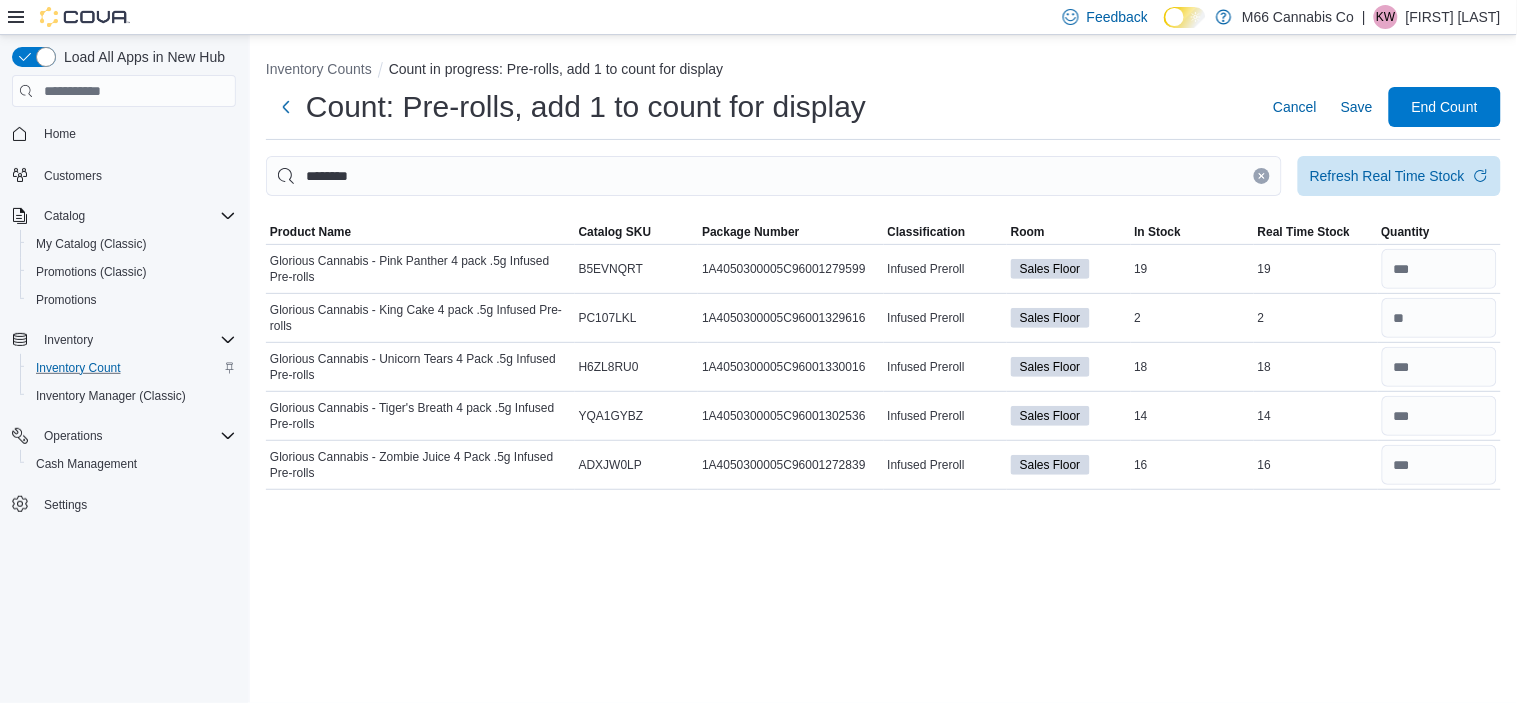 click at bounding box center (1262, 176) 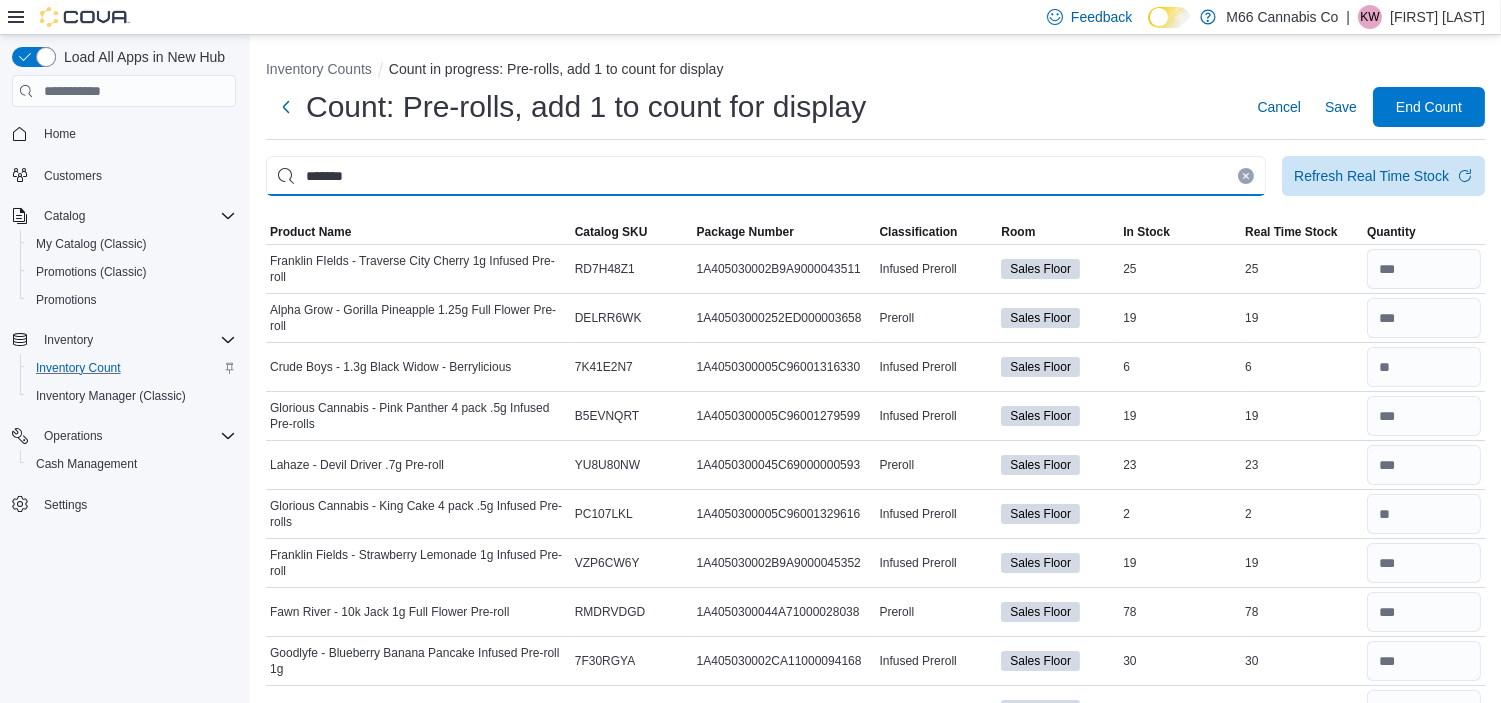 type on "*******" 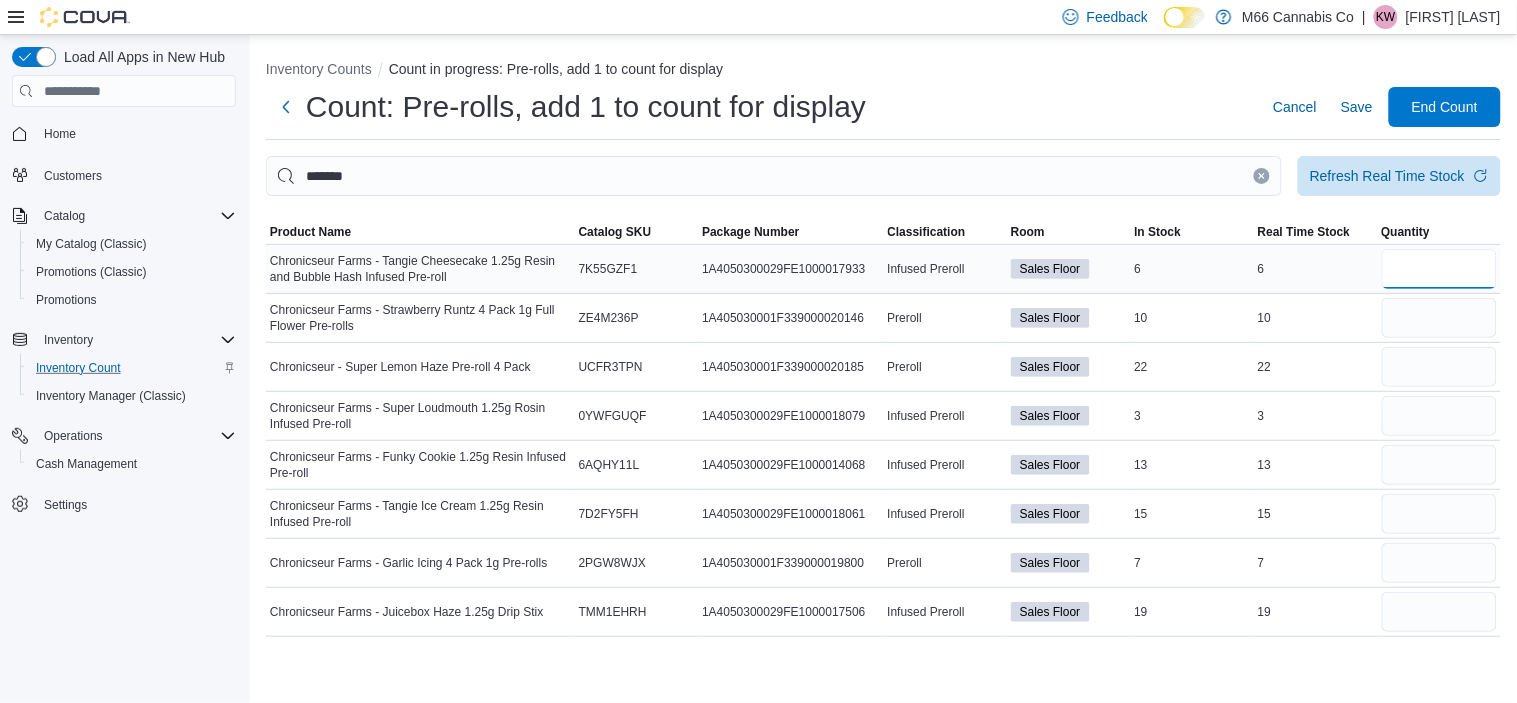 click at bounding box center (1440, 269) 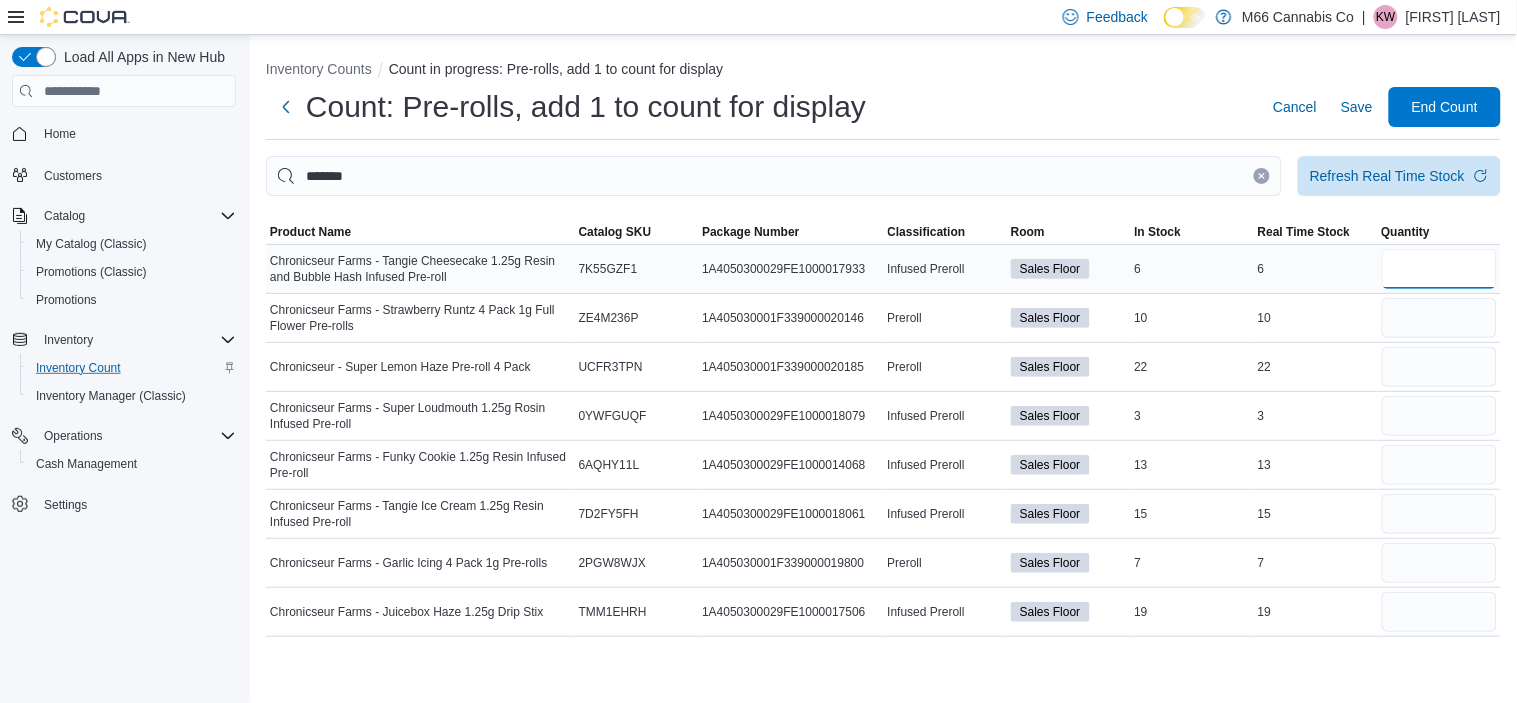 type on "*" 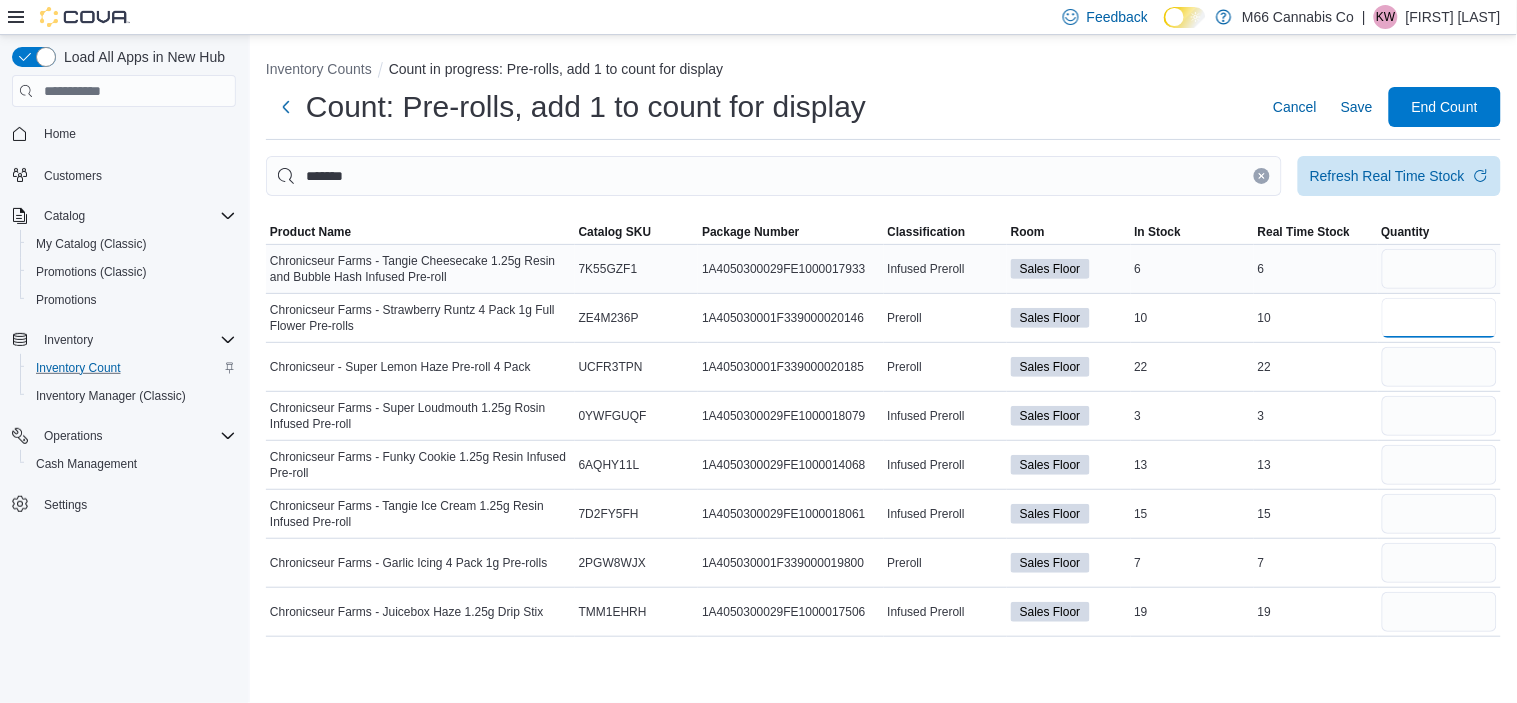 type 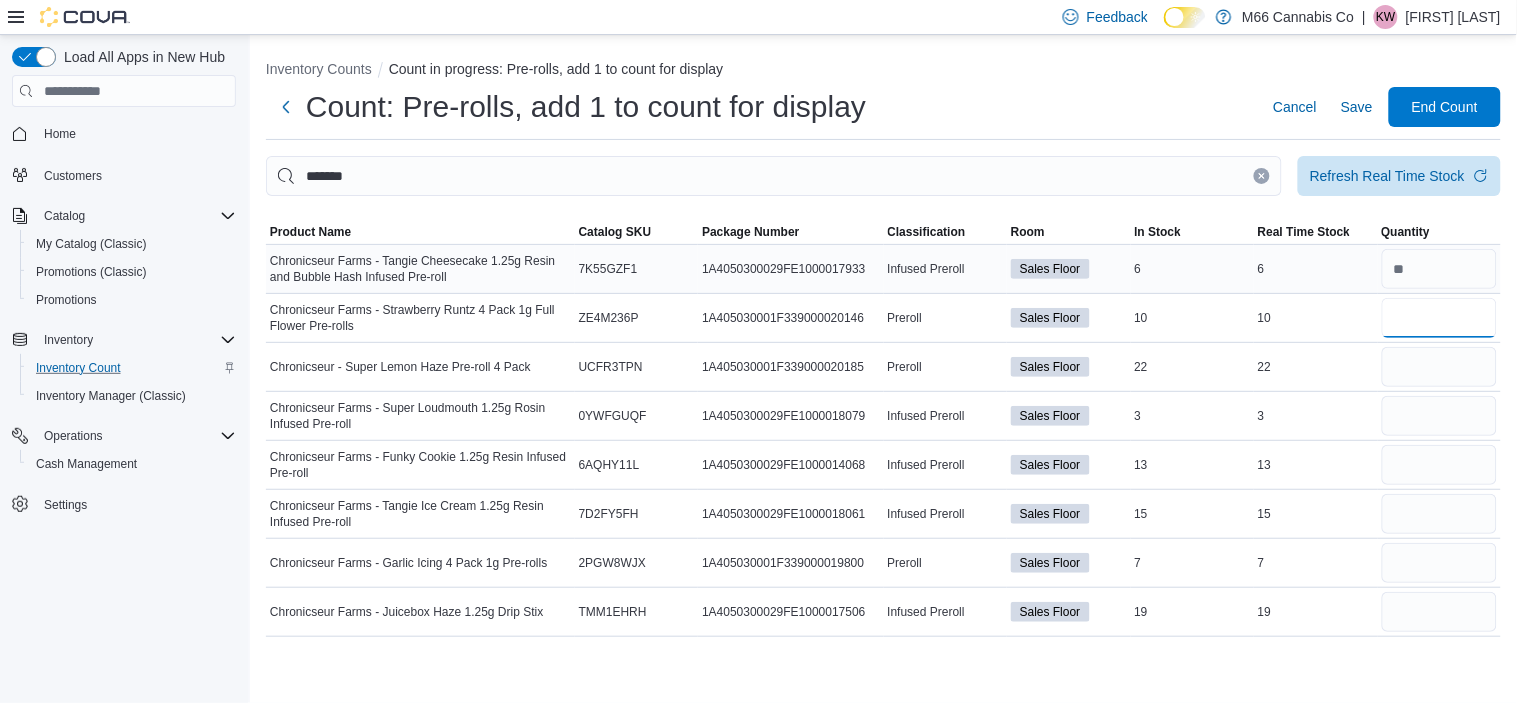 type on "**" 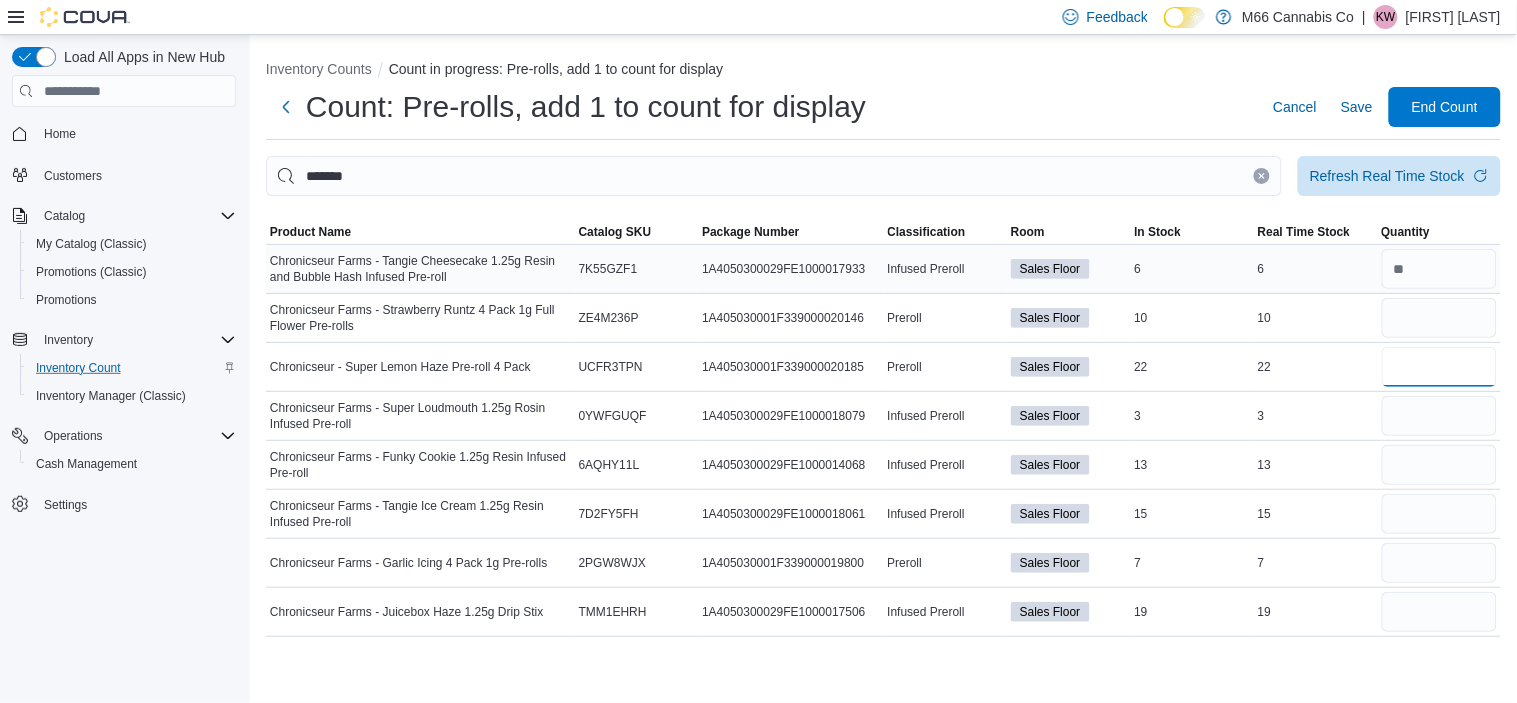 type 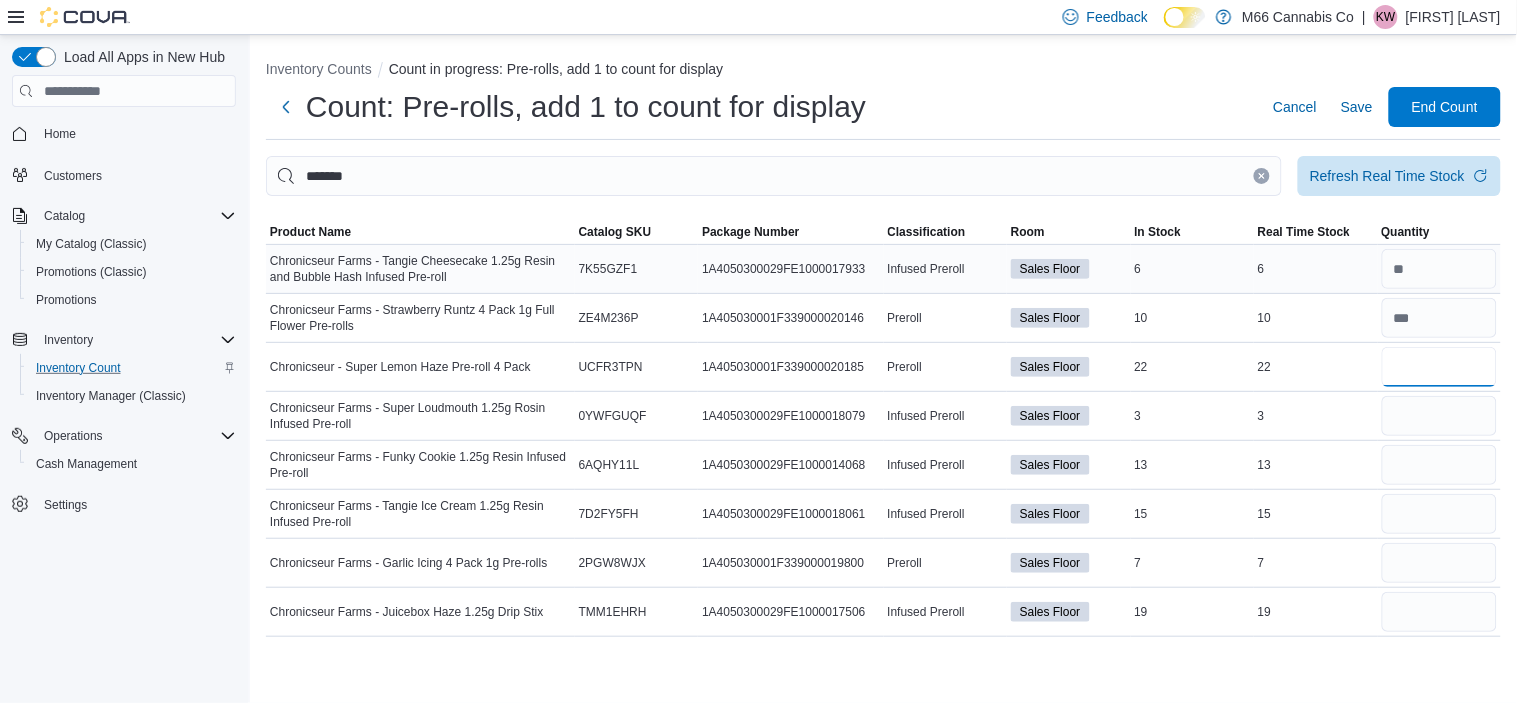type on "**" 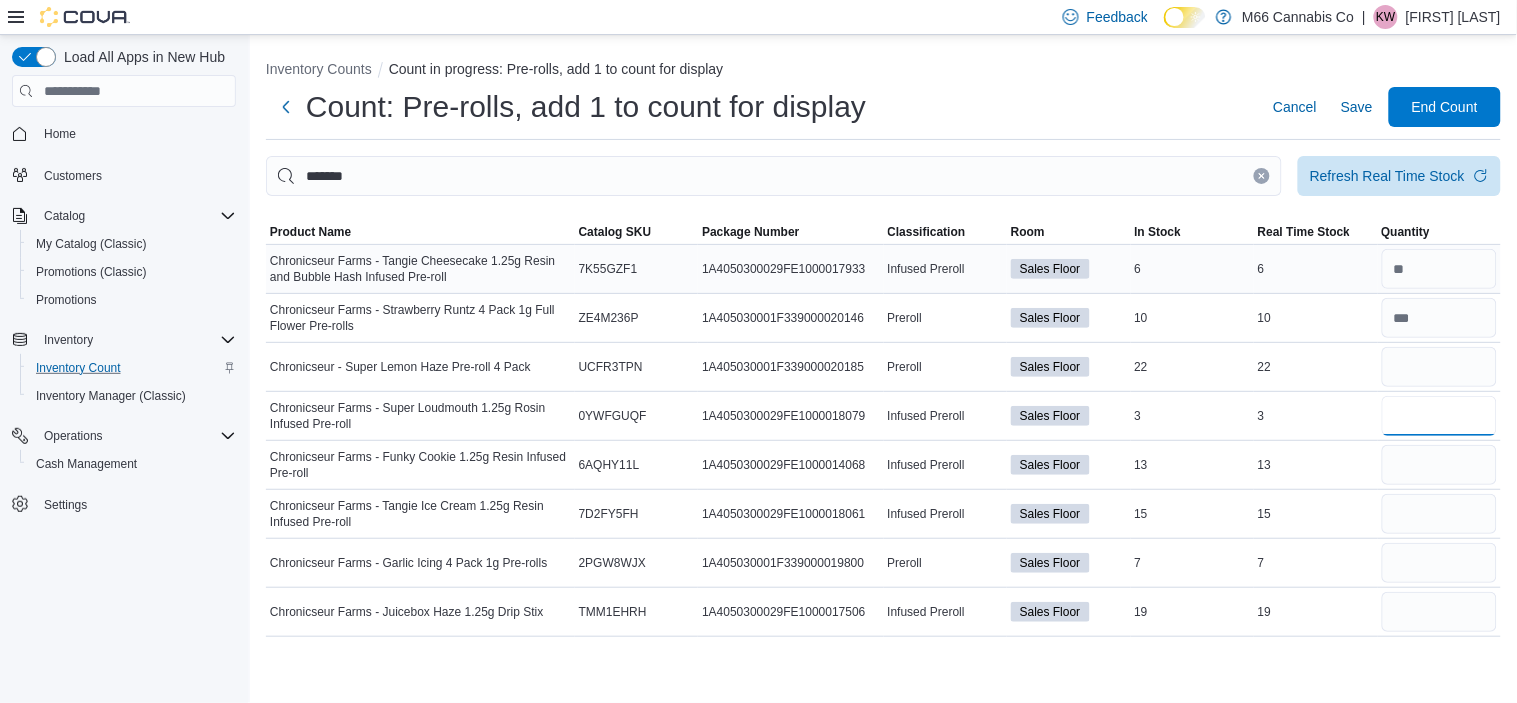 type 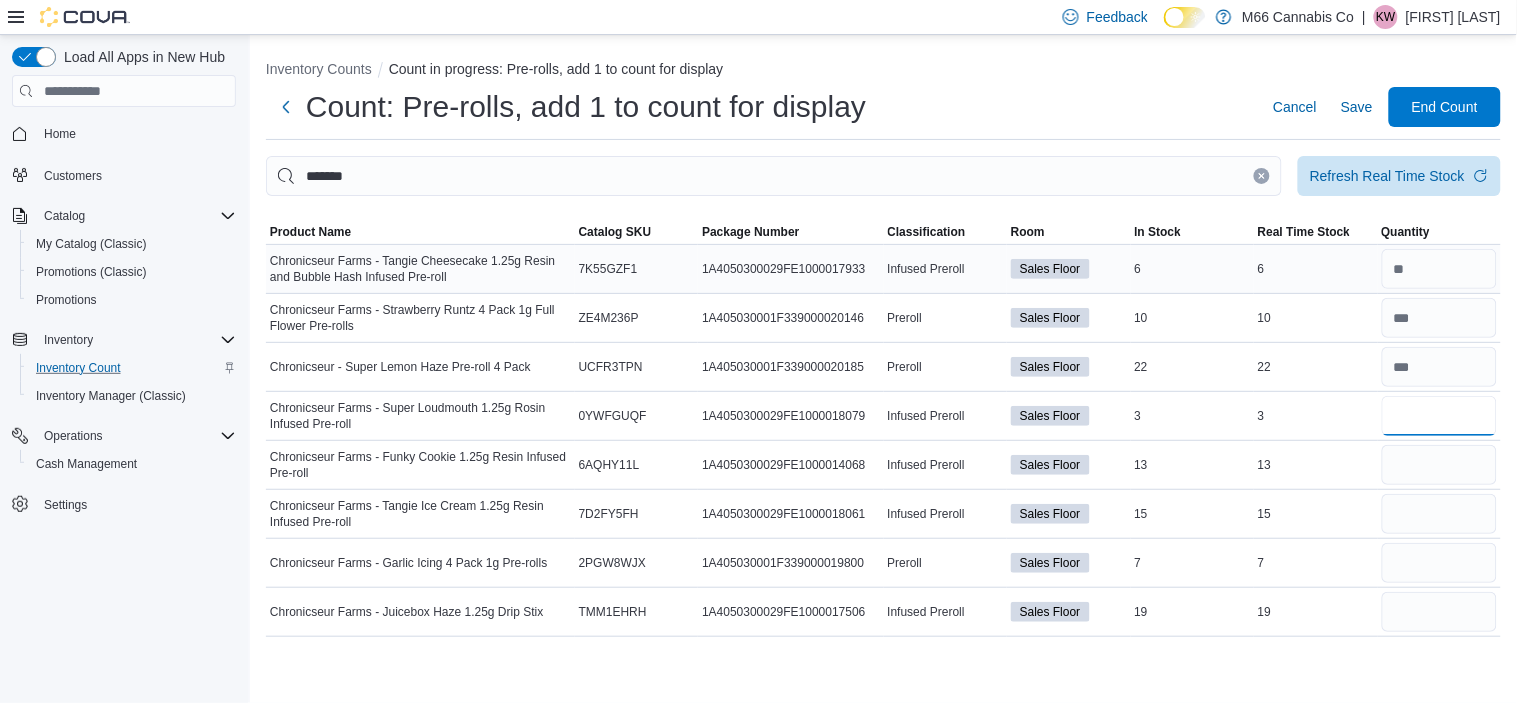 type on "*" 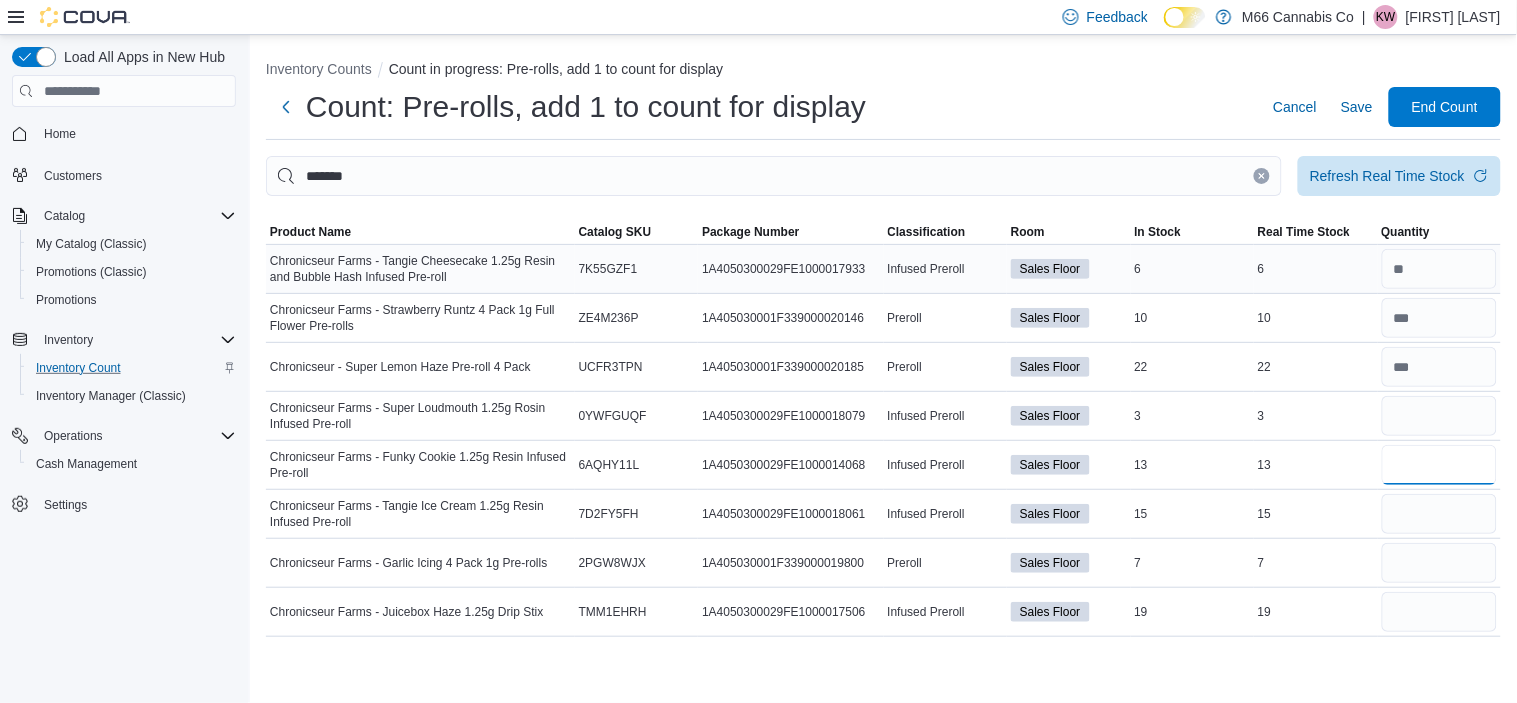 type 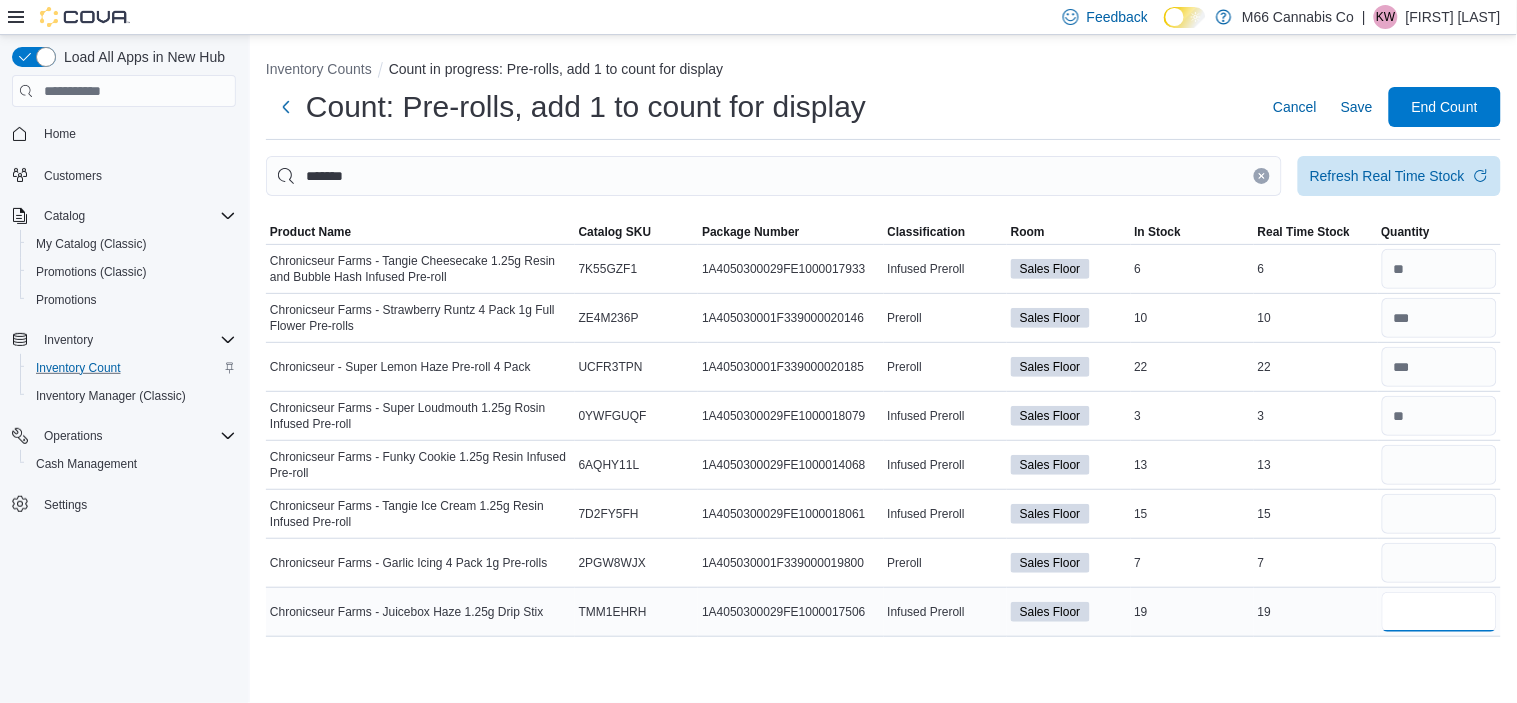 click at bounding box center [1440, 612] 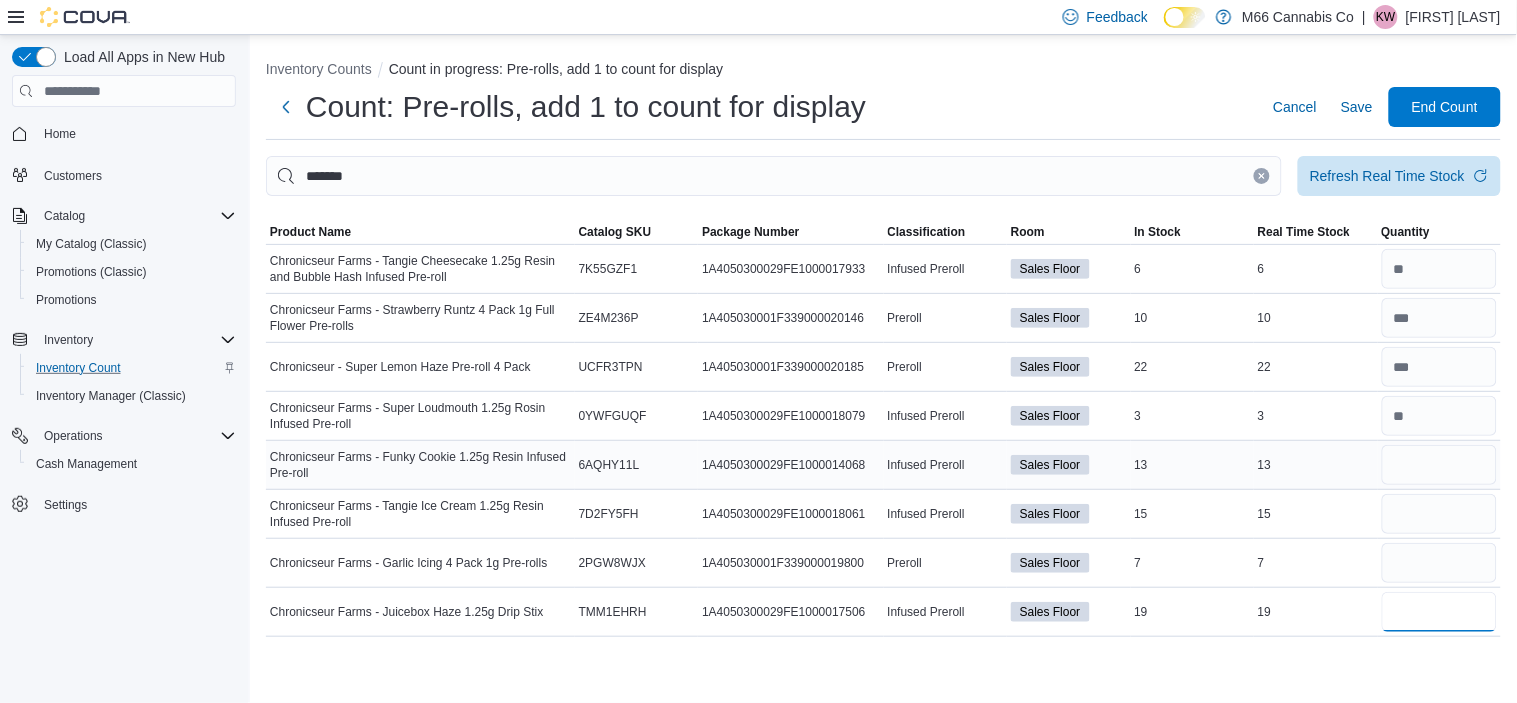 type on "**" 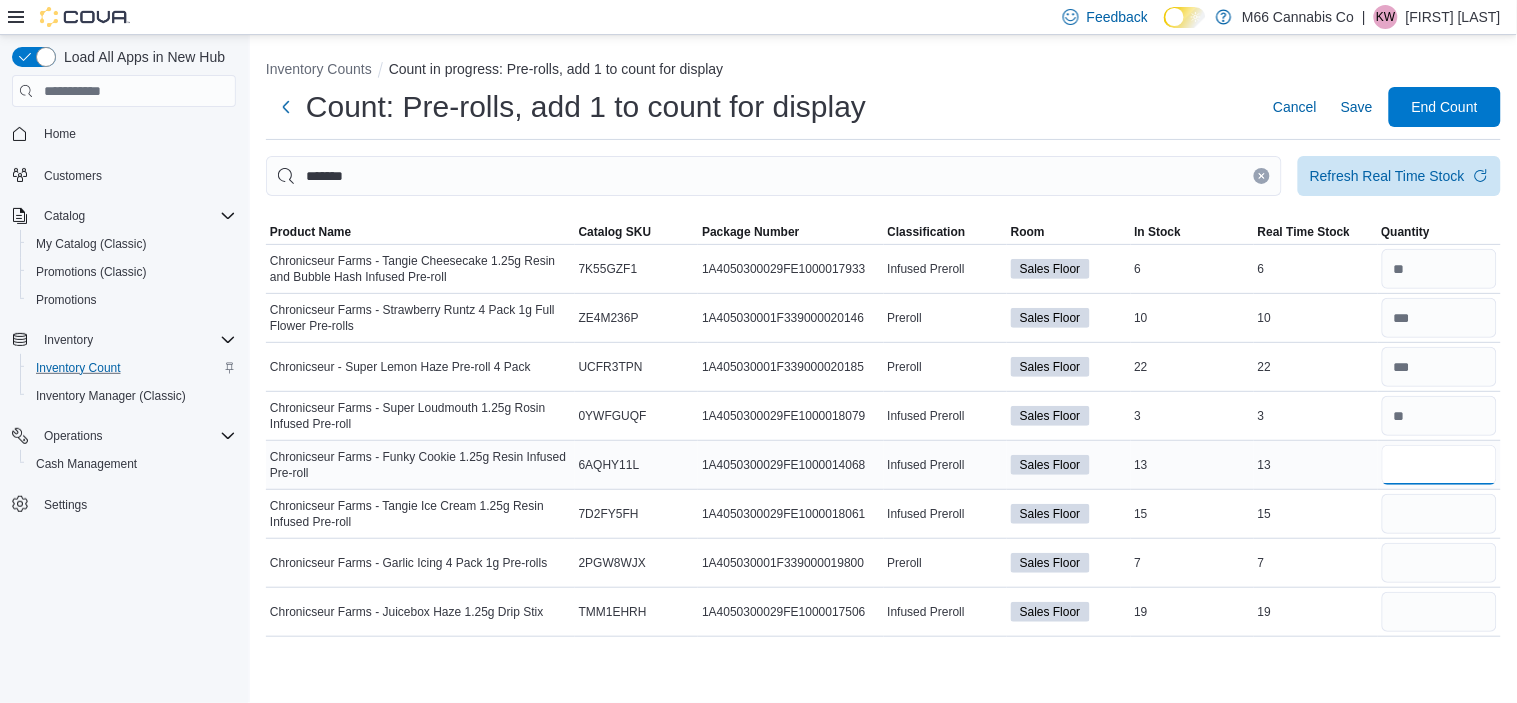 type 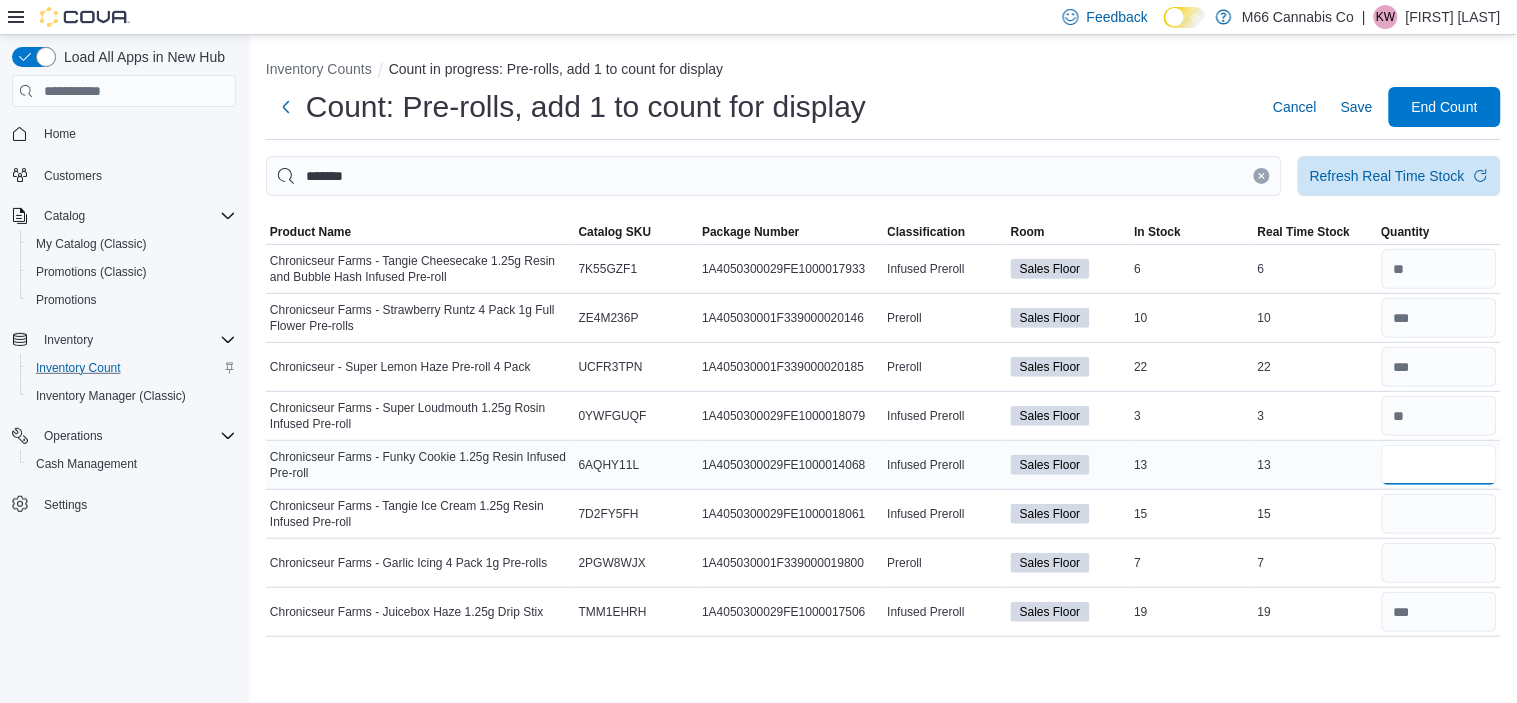 click at bounding box center (1440, 465) 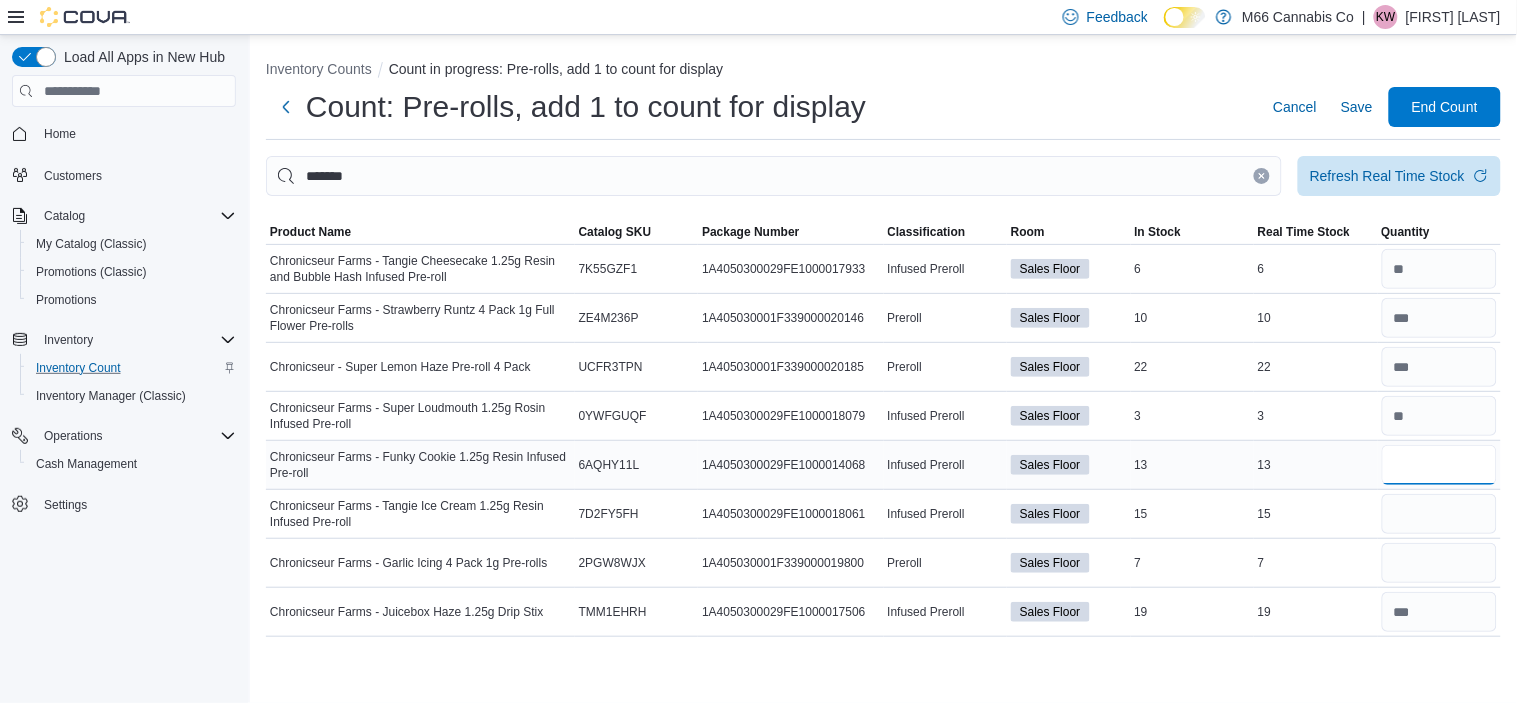 type on "**" 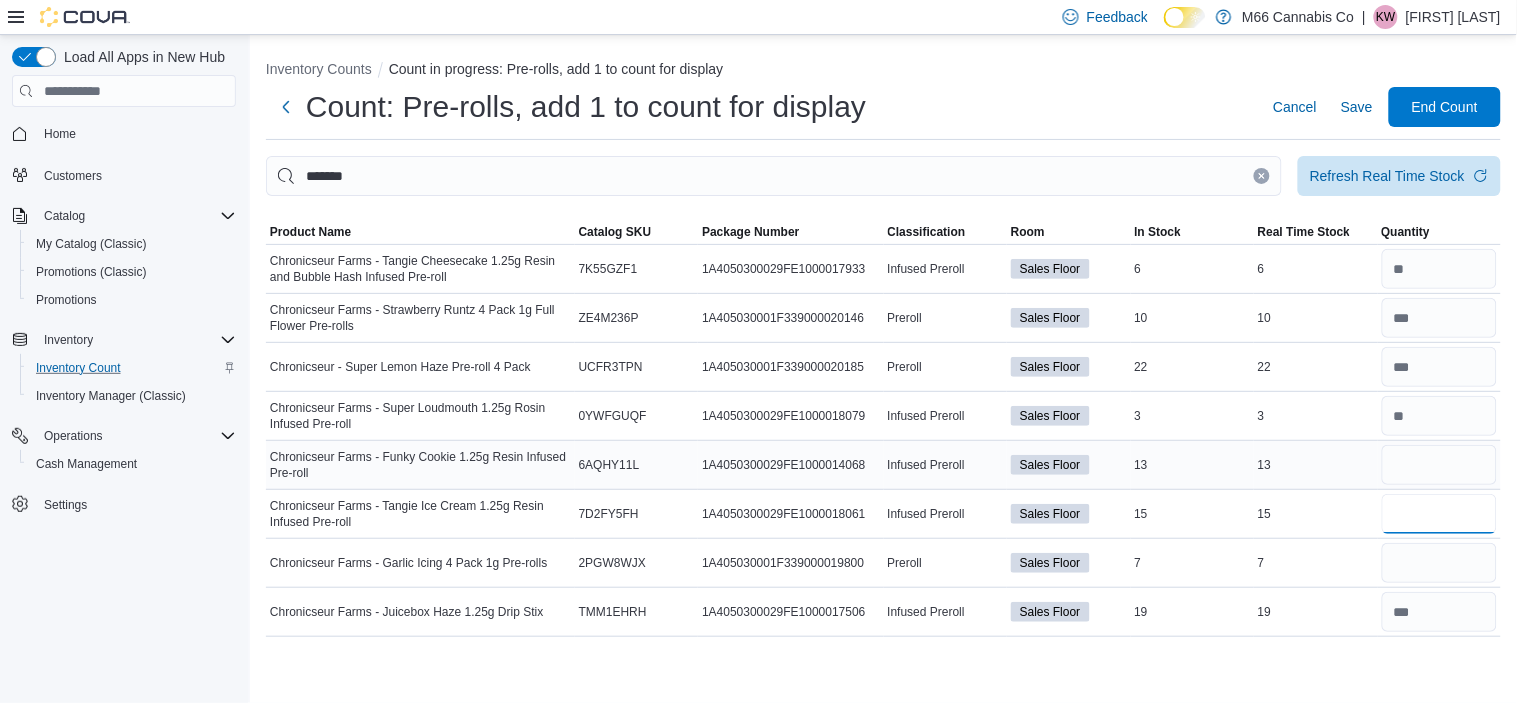 type 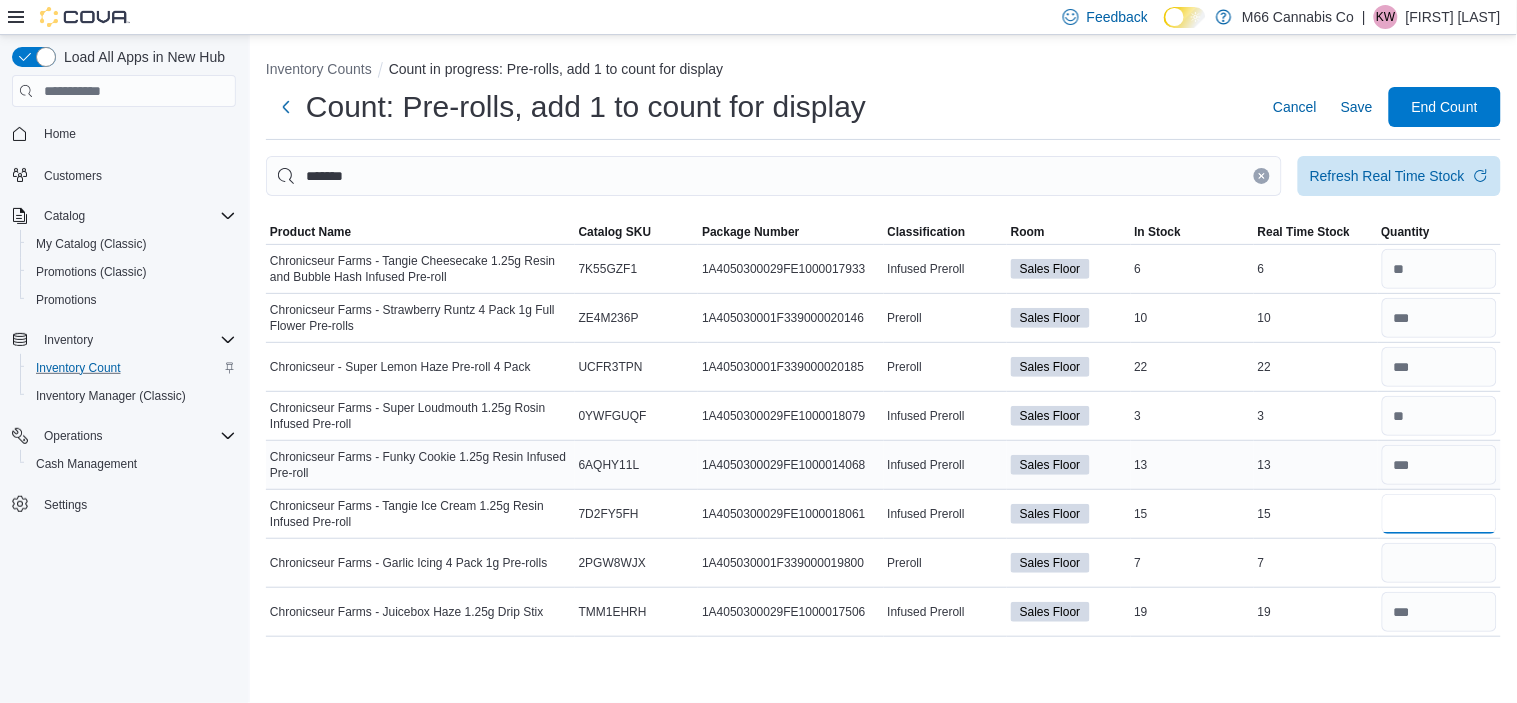 type on "**" 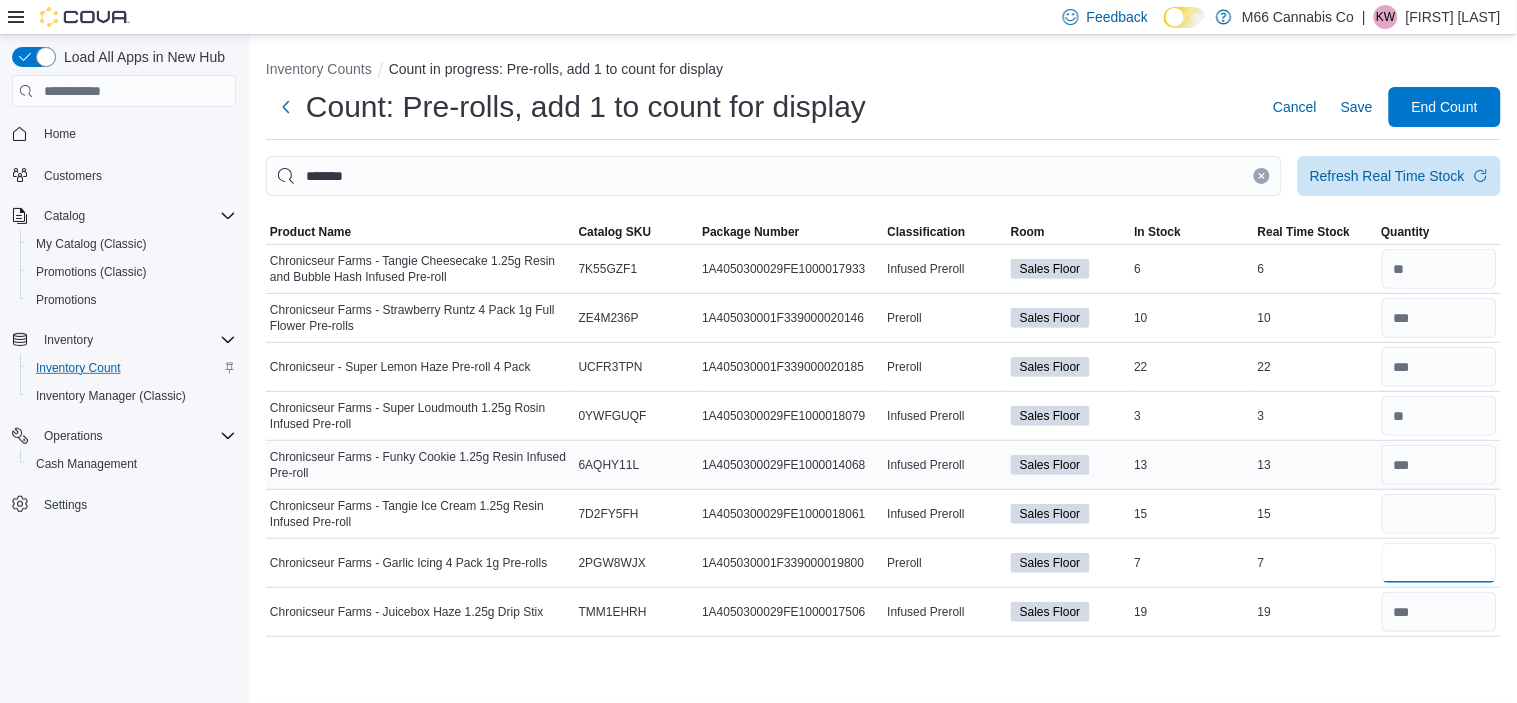 type 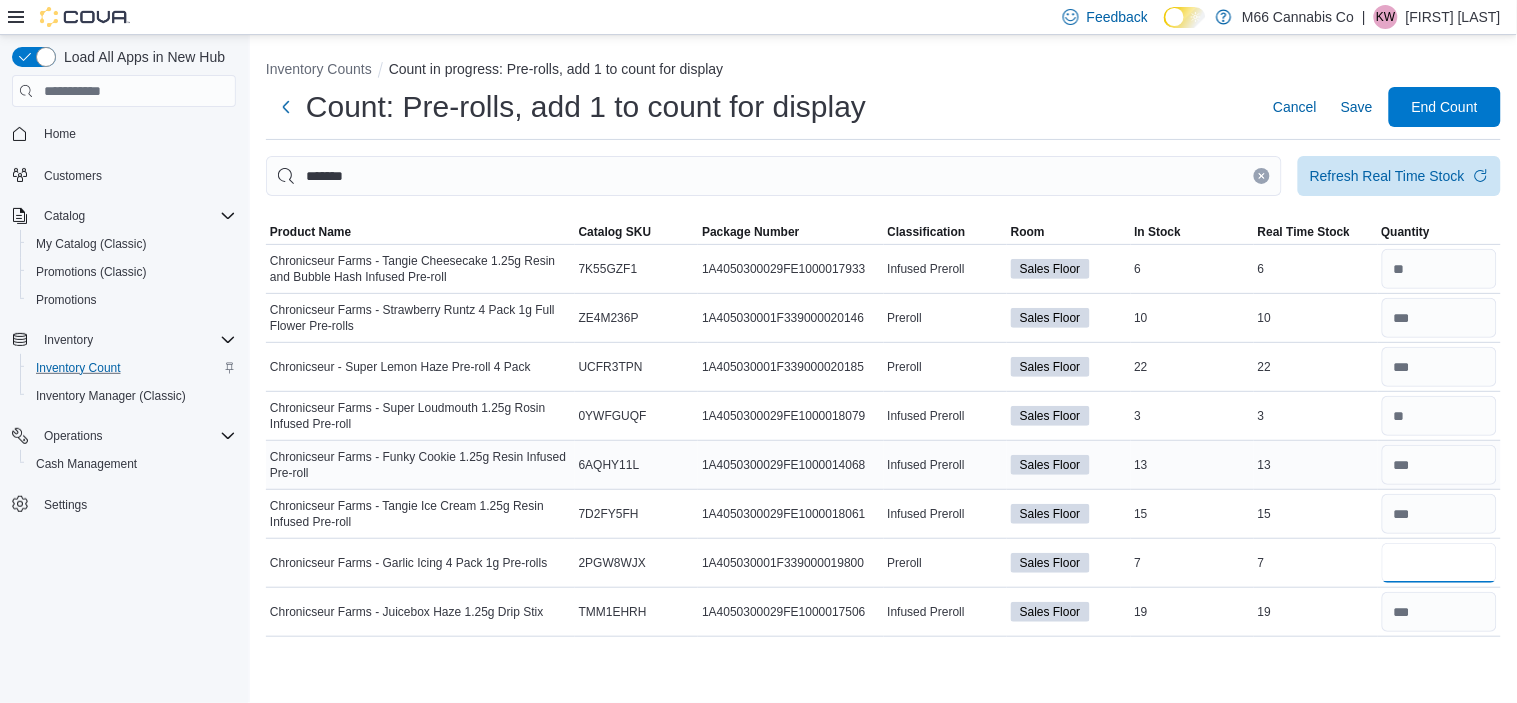 type on "*" 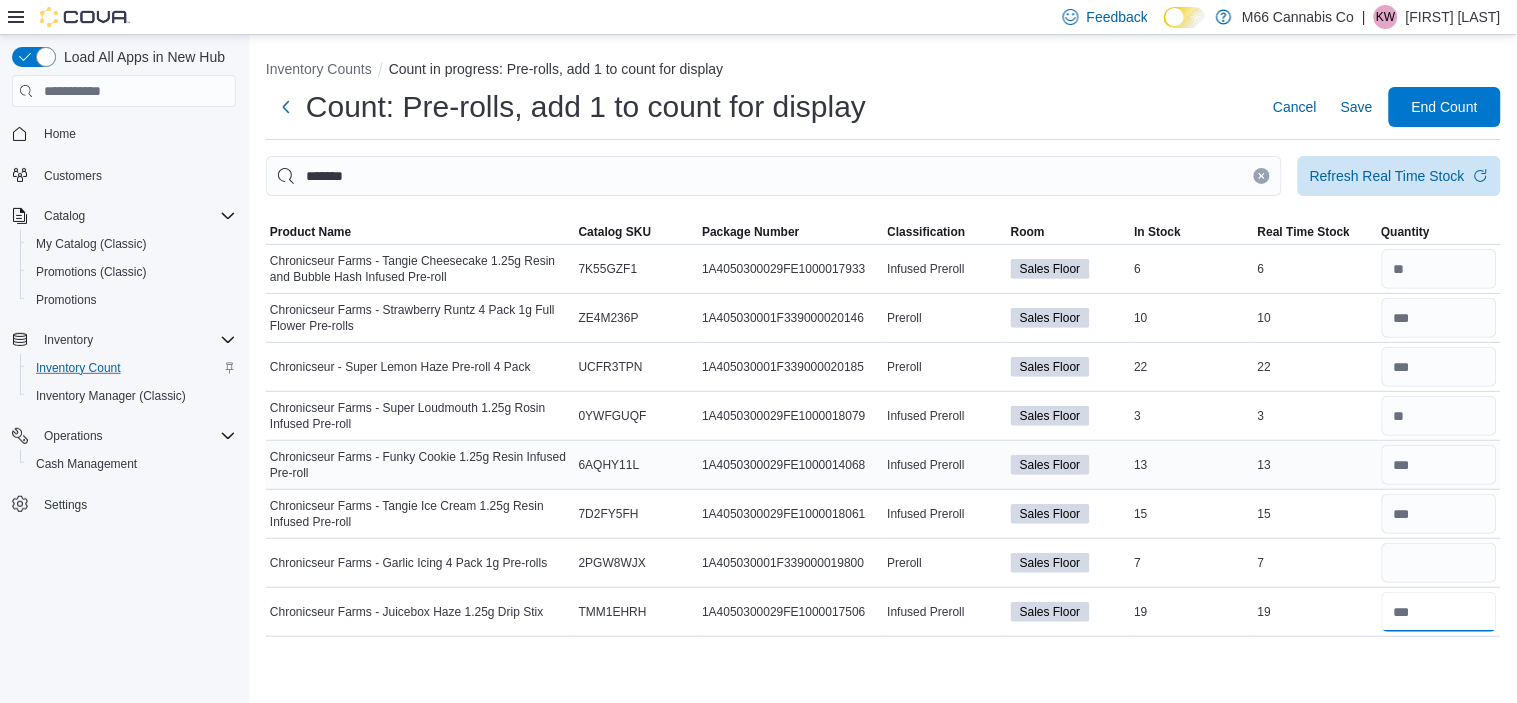 type 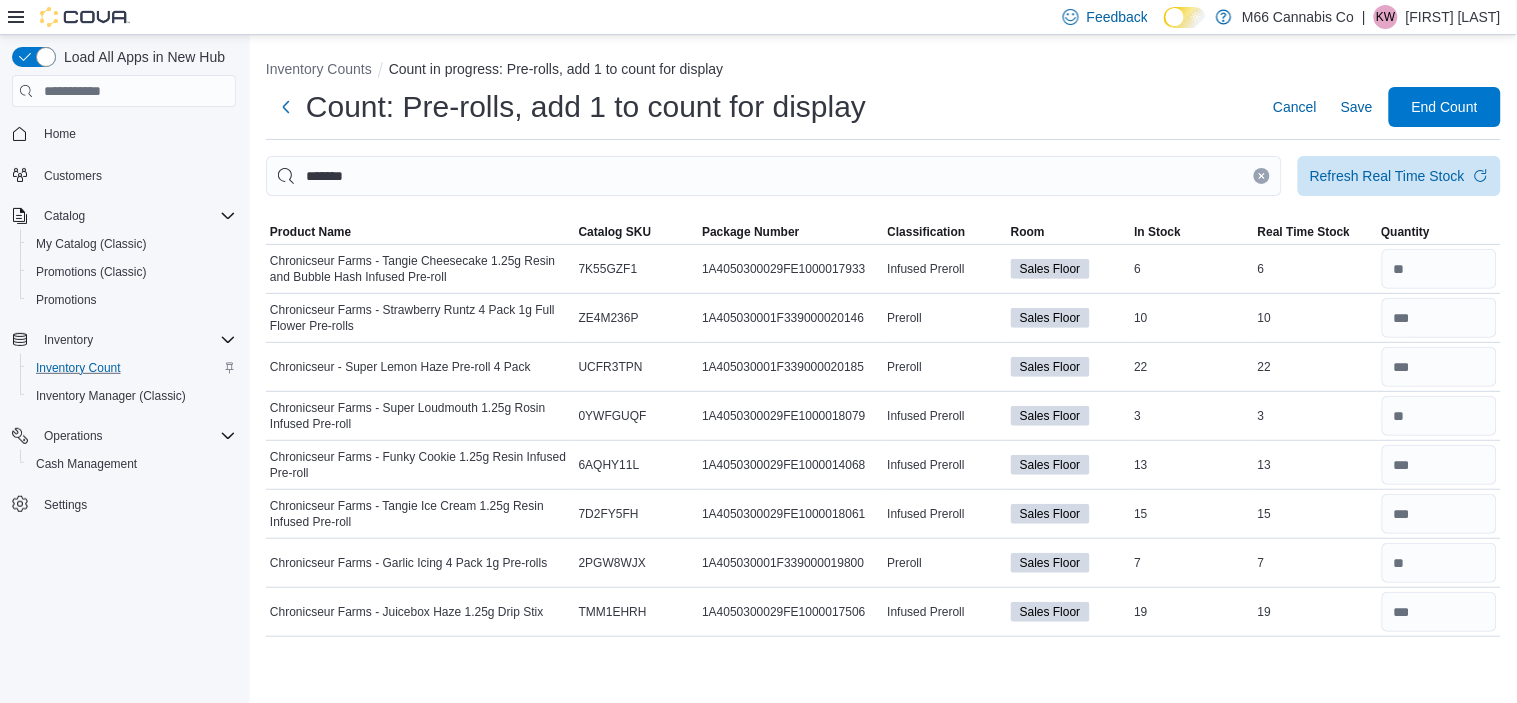 click 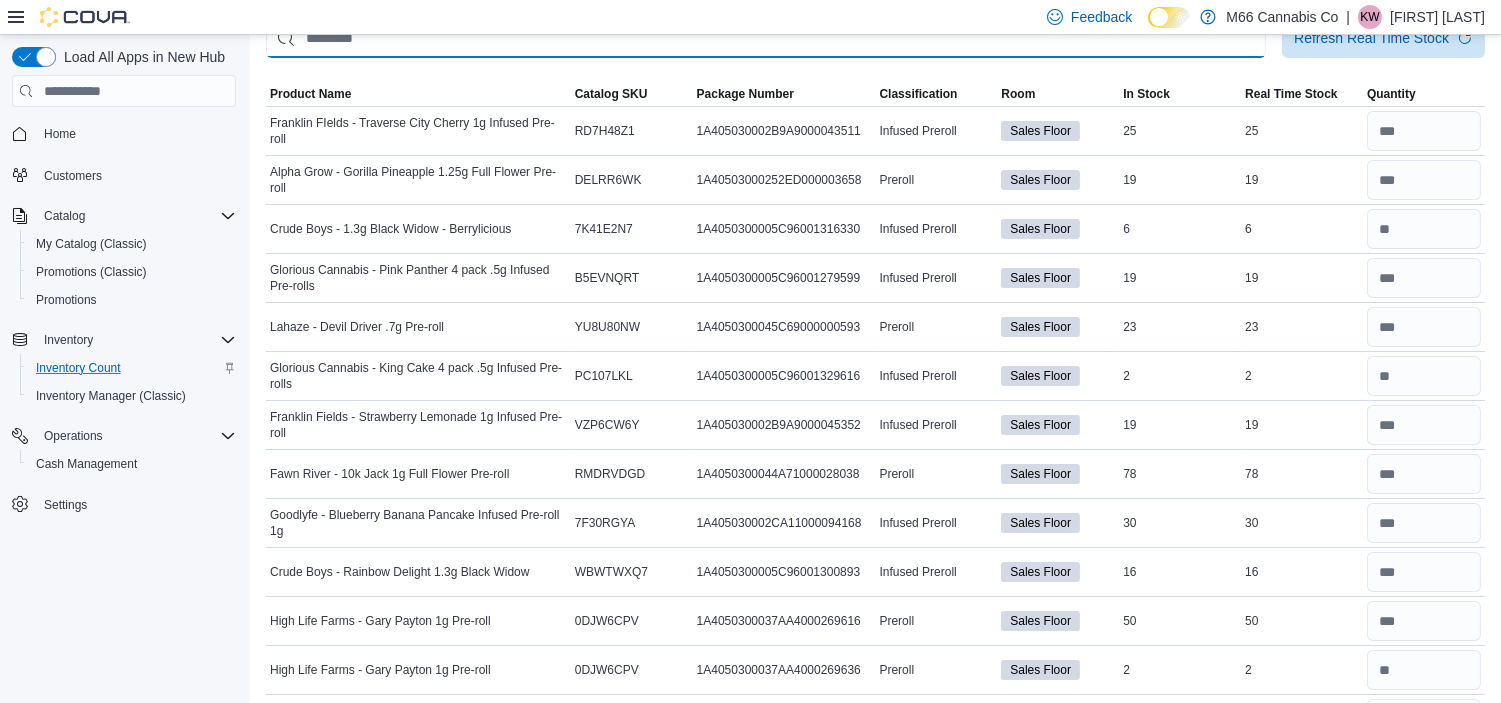 scroll, scrollTop: 0, scrollLeft: 0, axis: both 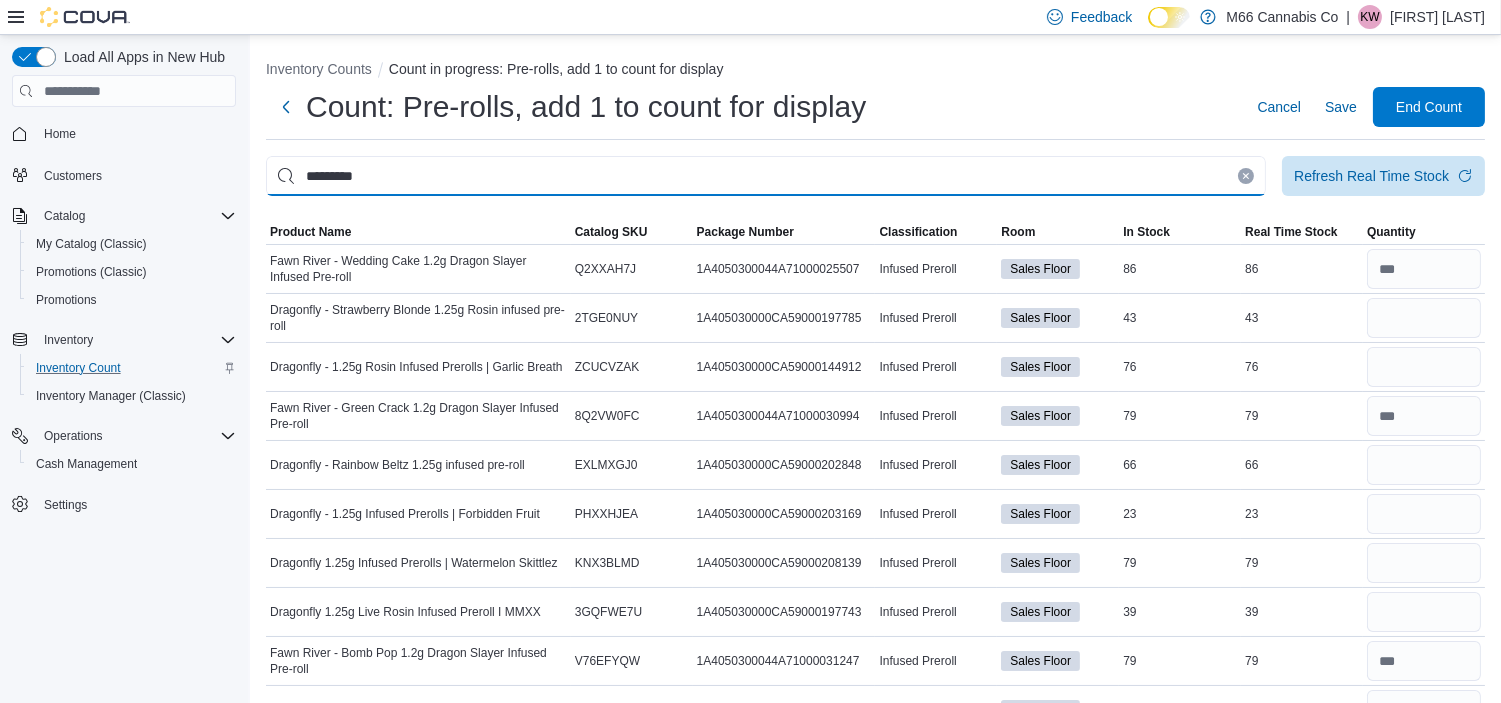 type on "*********" 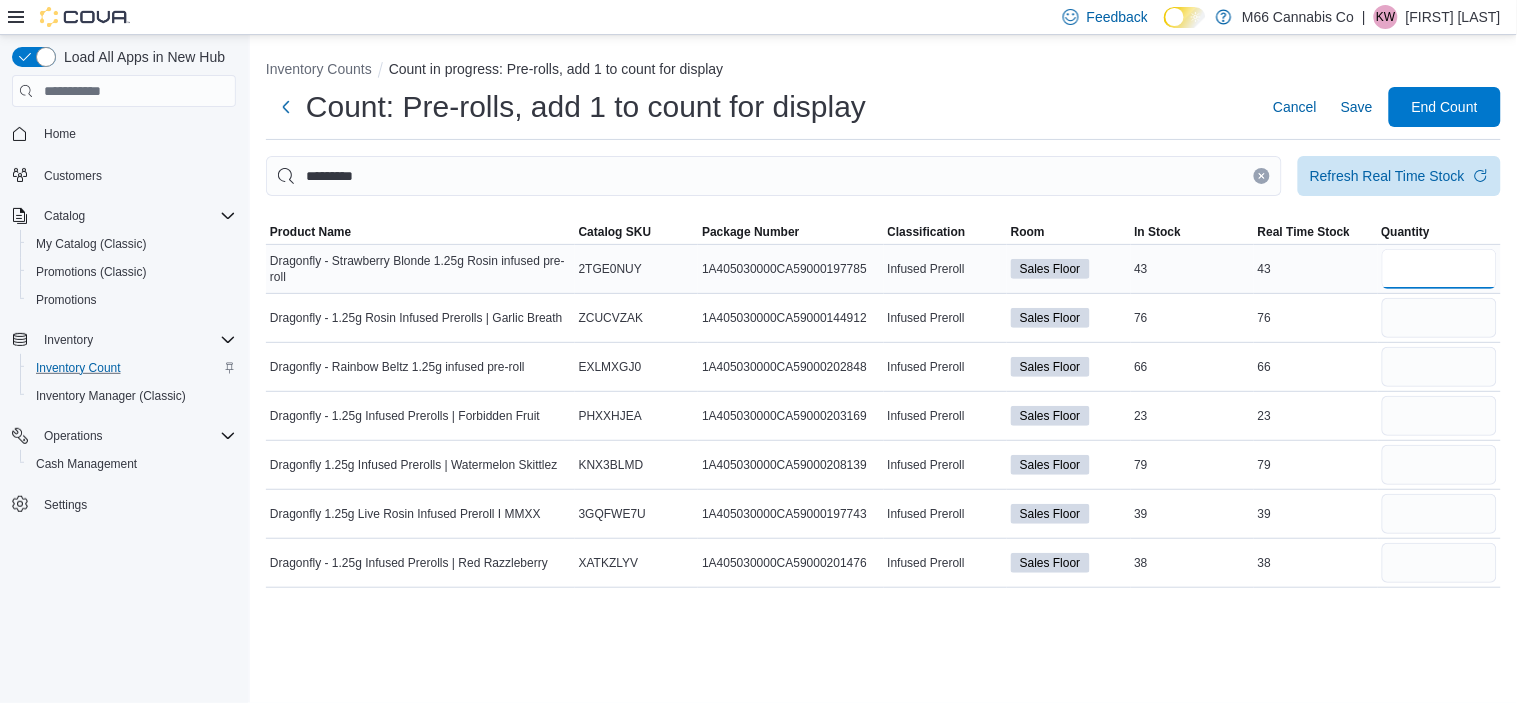 click at bounding box center [1440, 269] 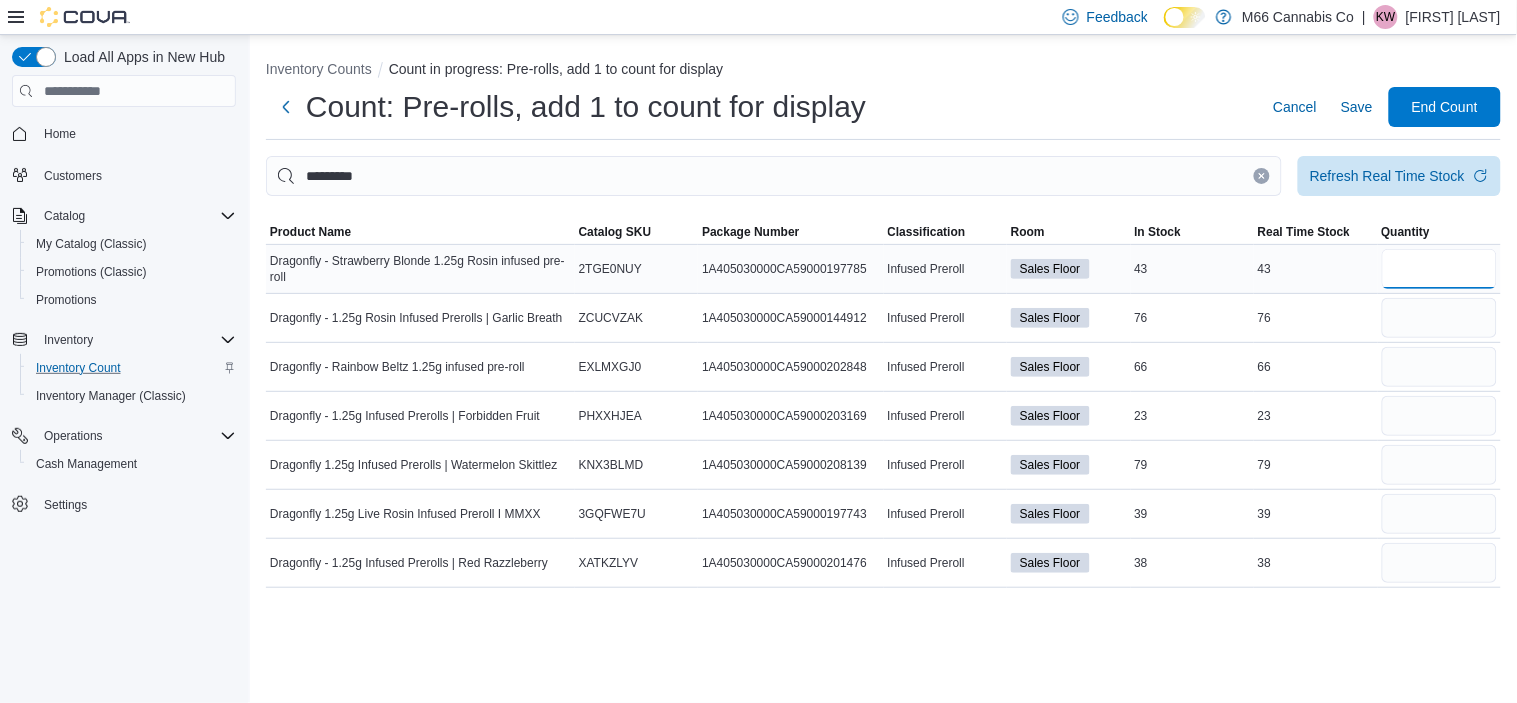 type on "**" 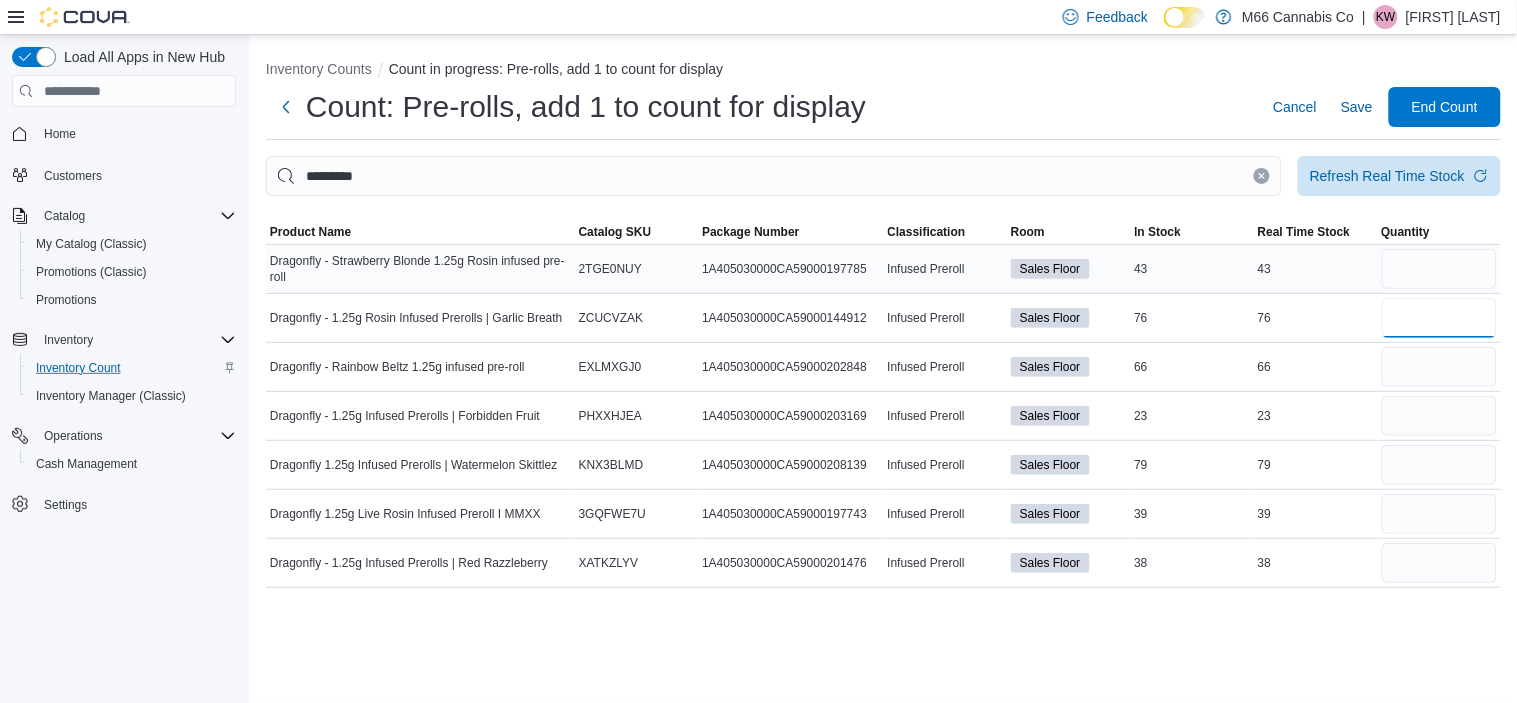 type 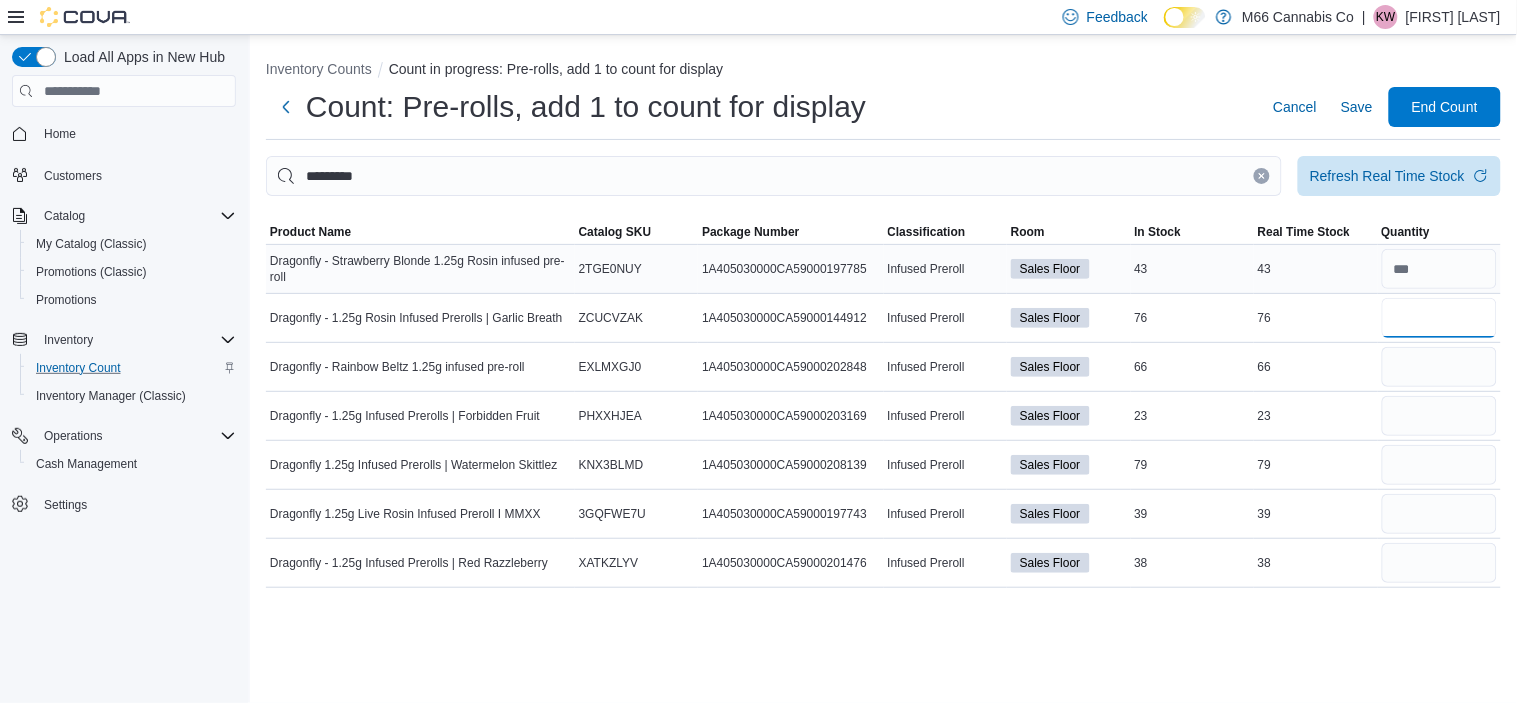 type on "**" 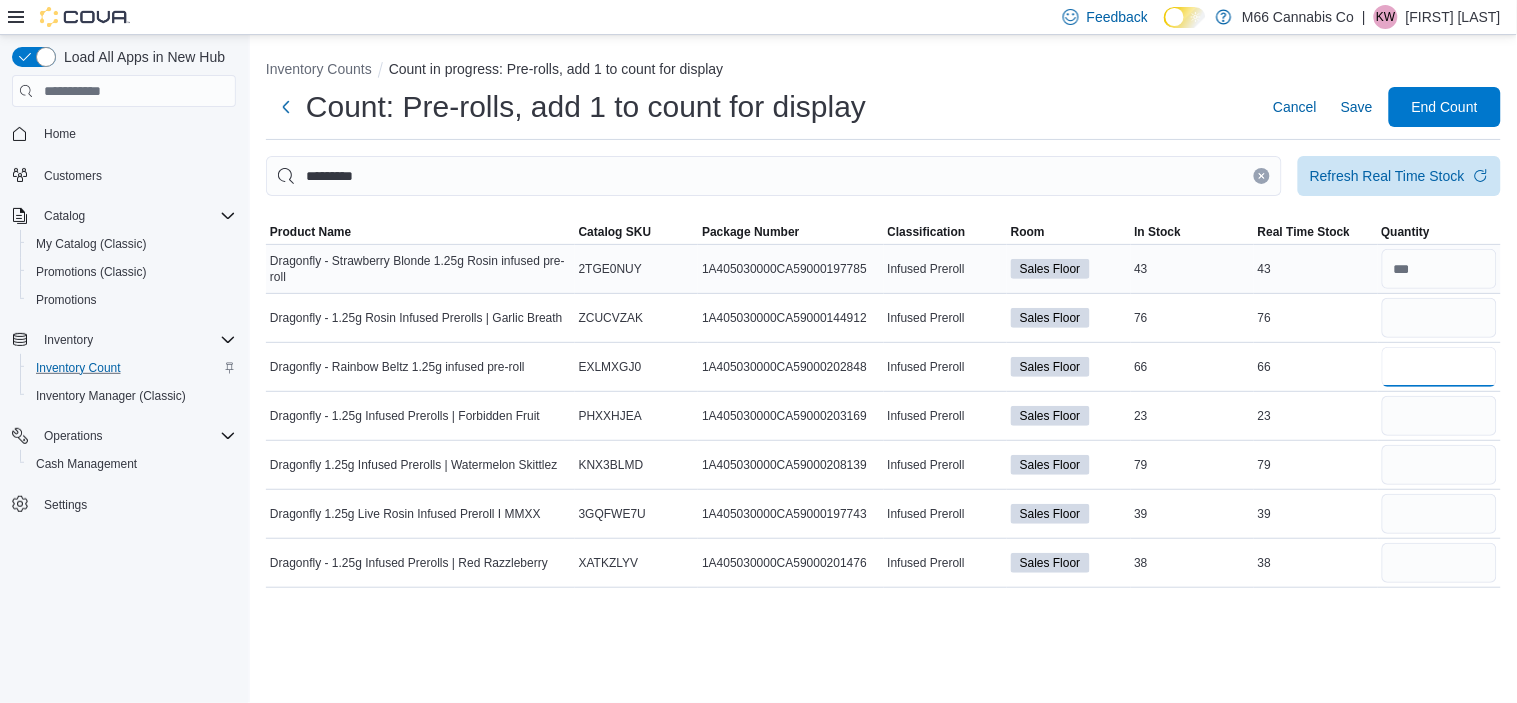 type 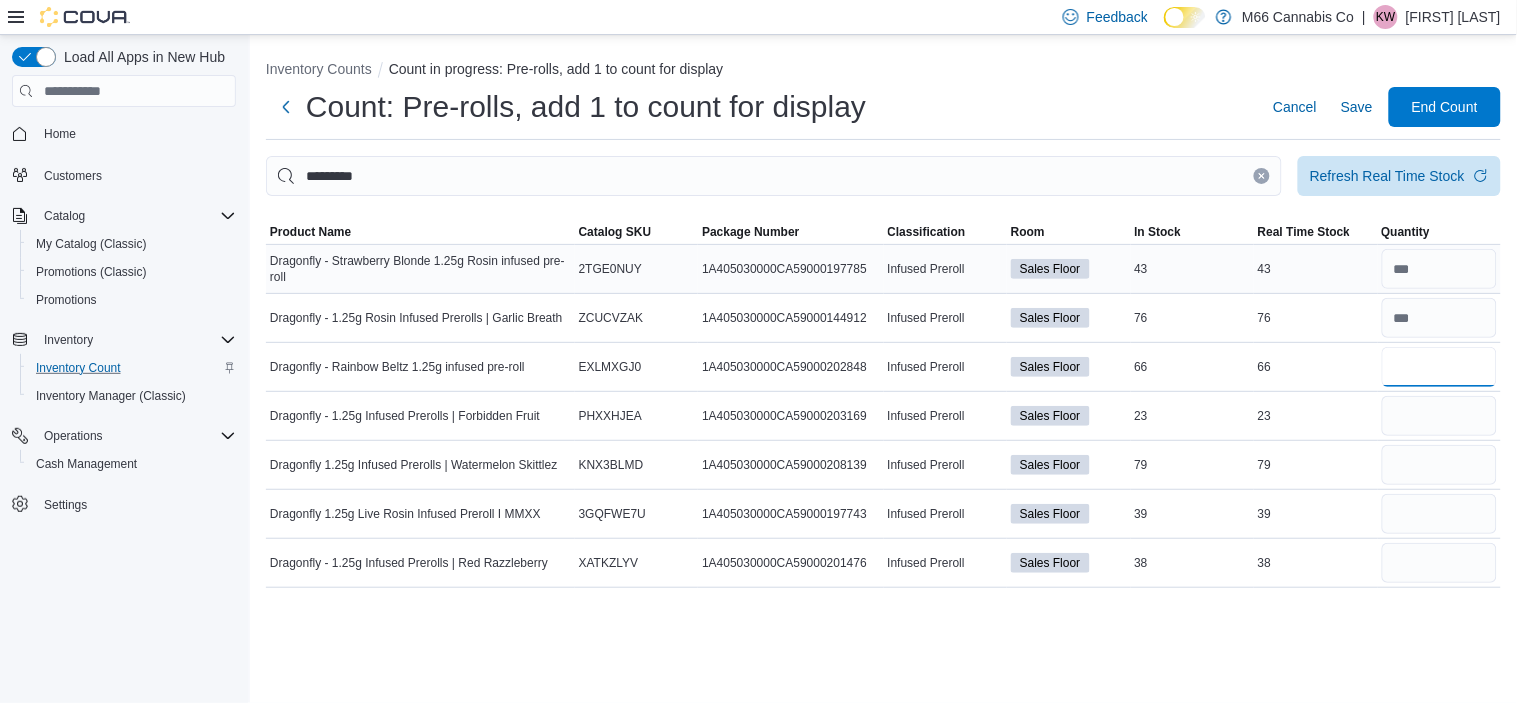 type on "**" 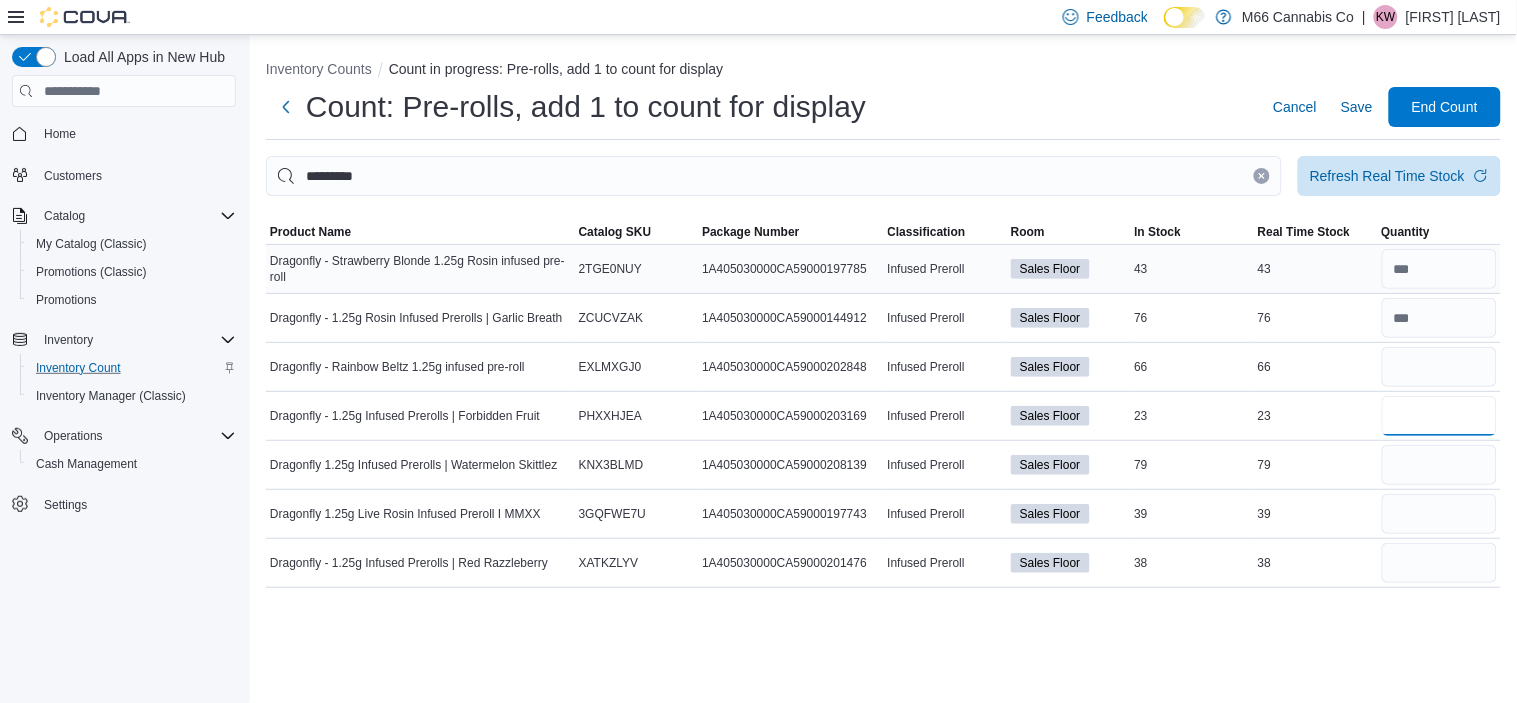 type 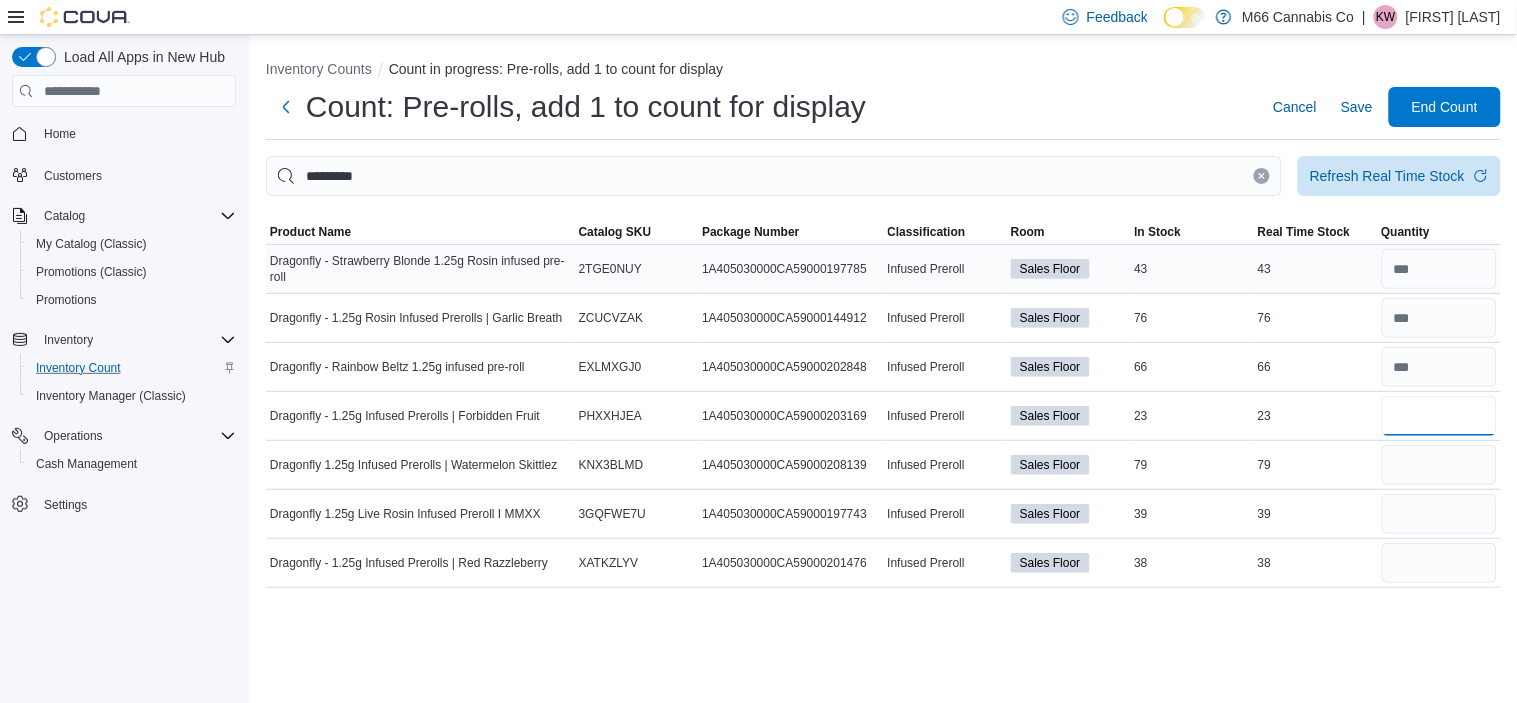 type on "**" 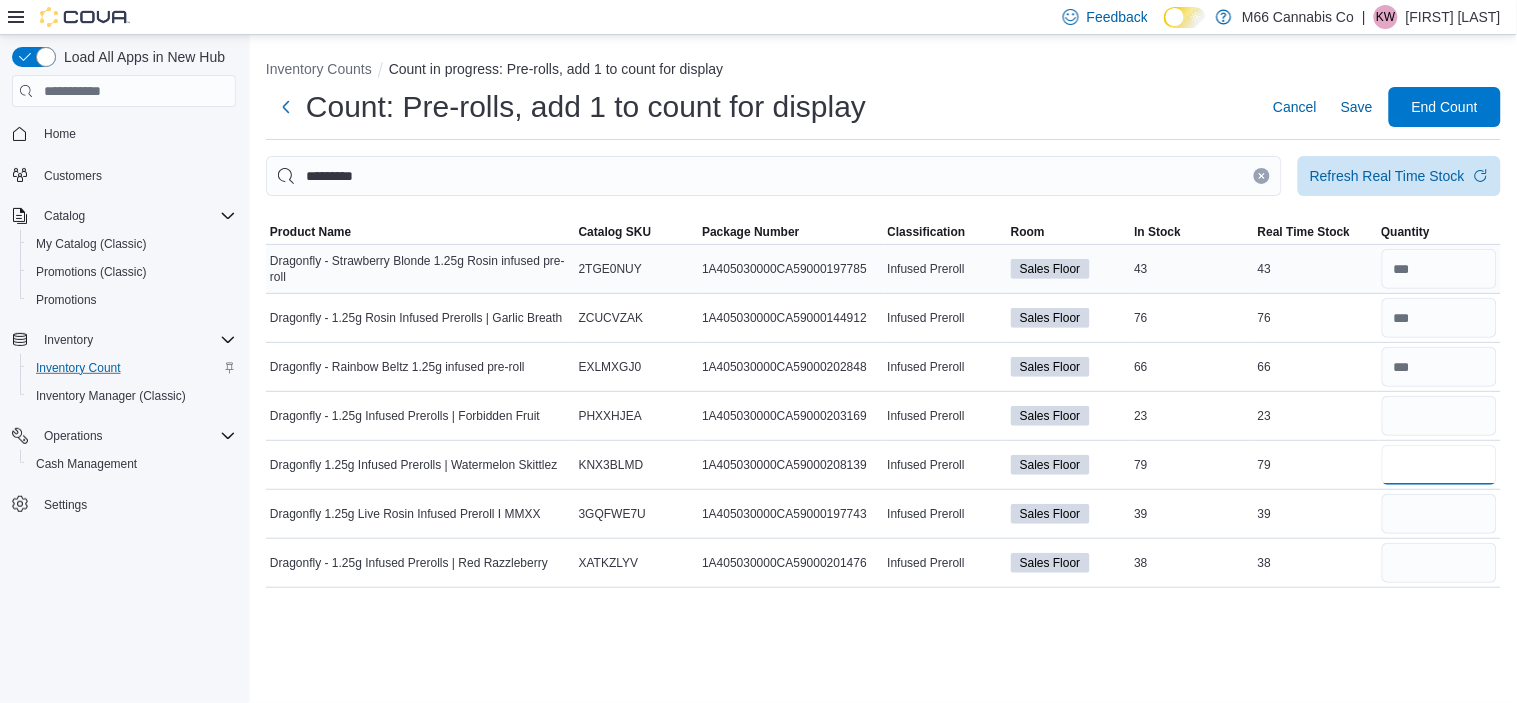 type 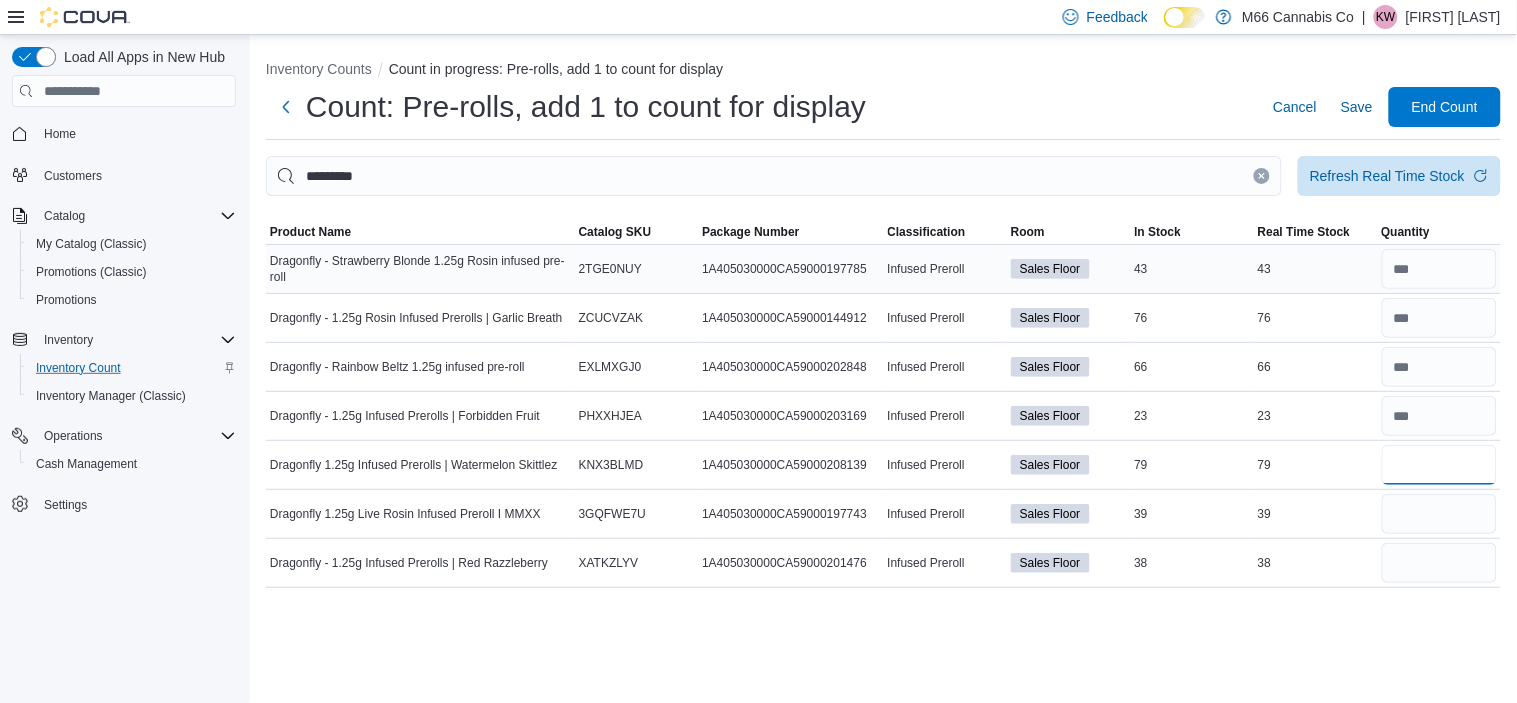 type on "**" 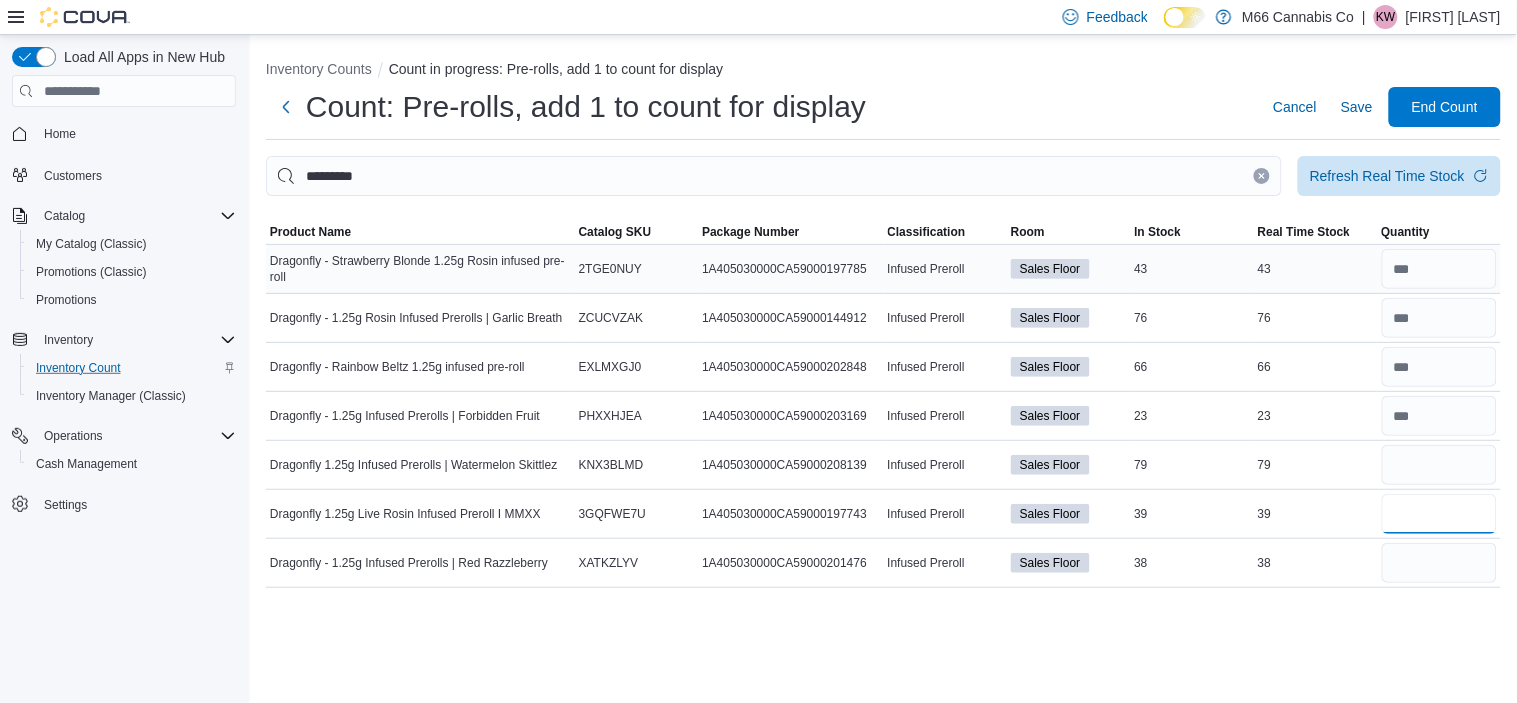 type 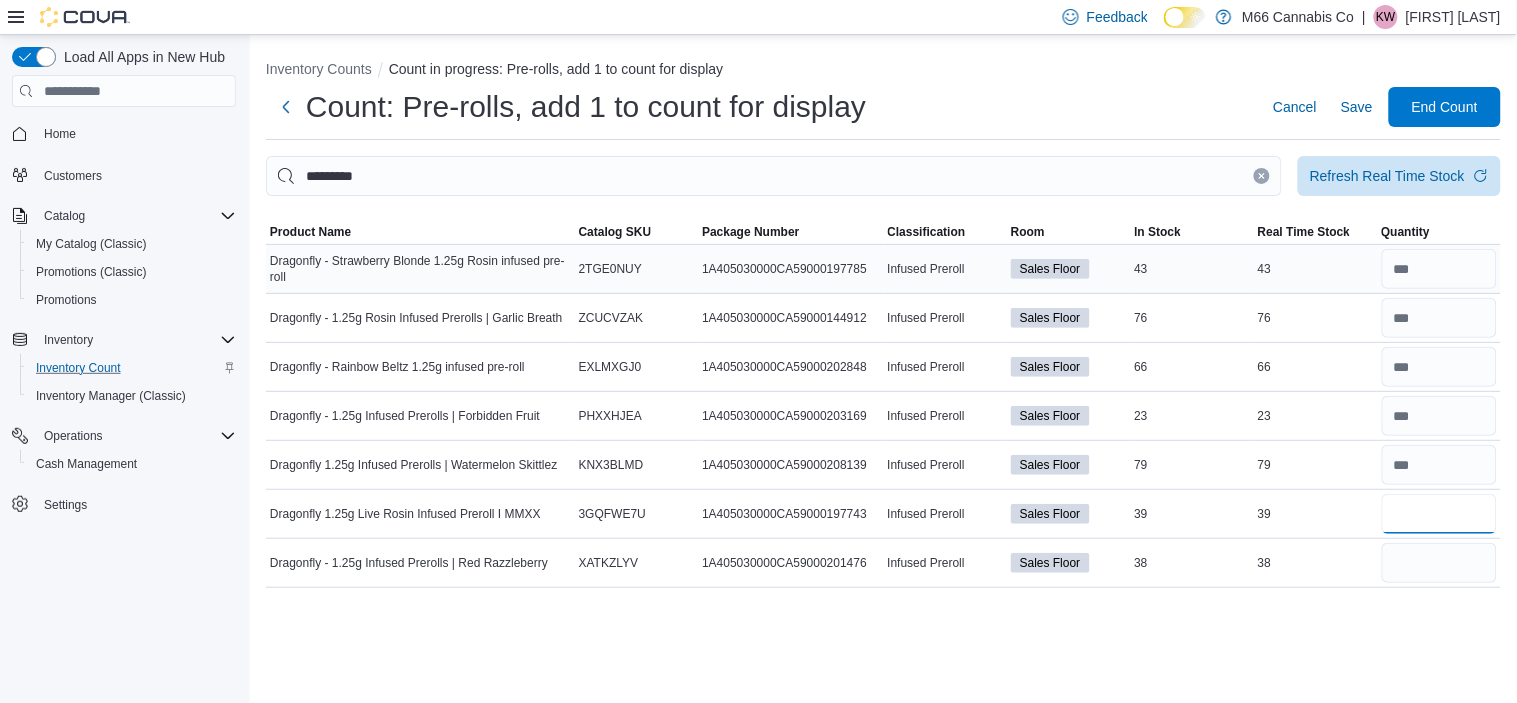 type 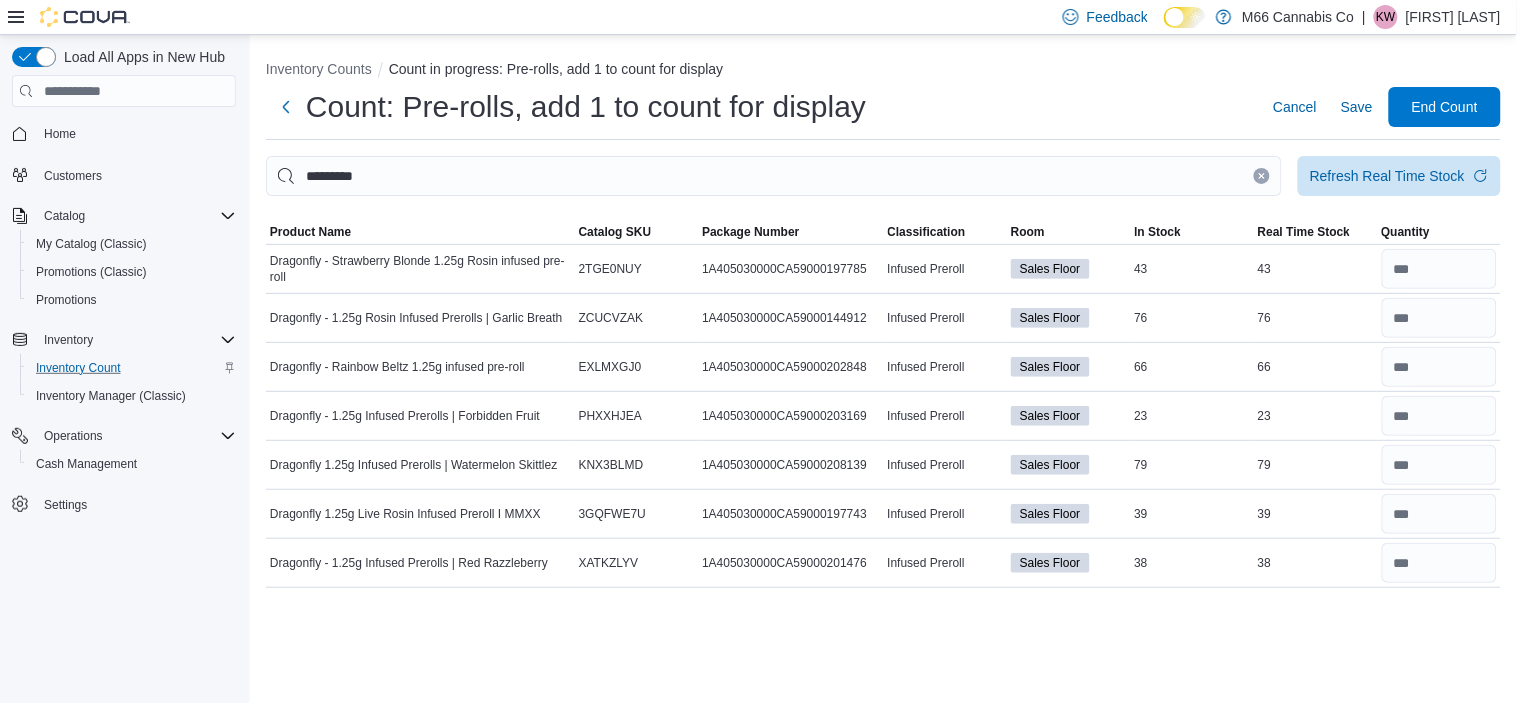 click 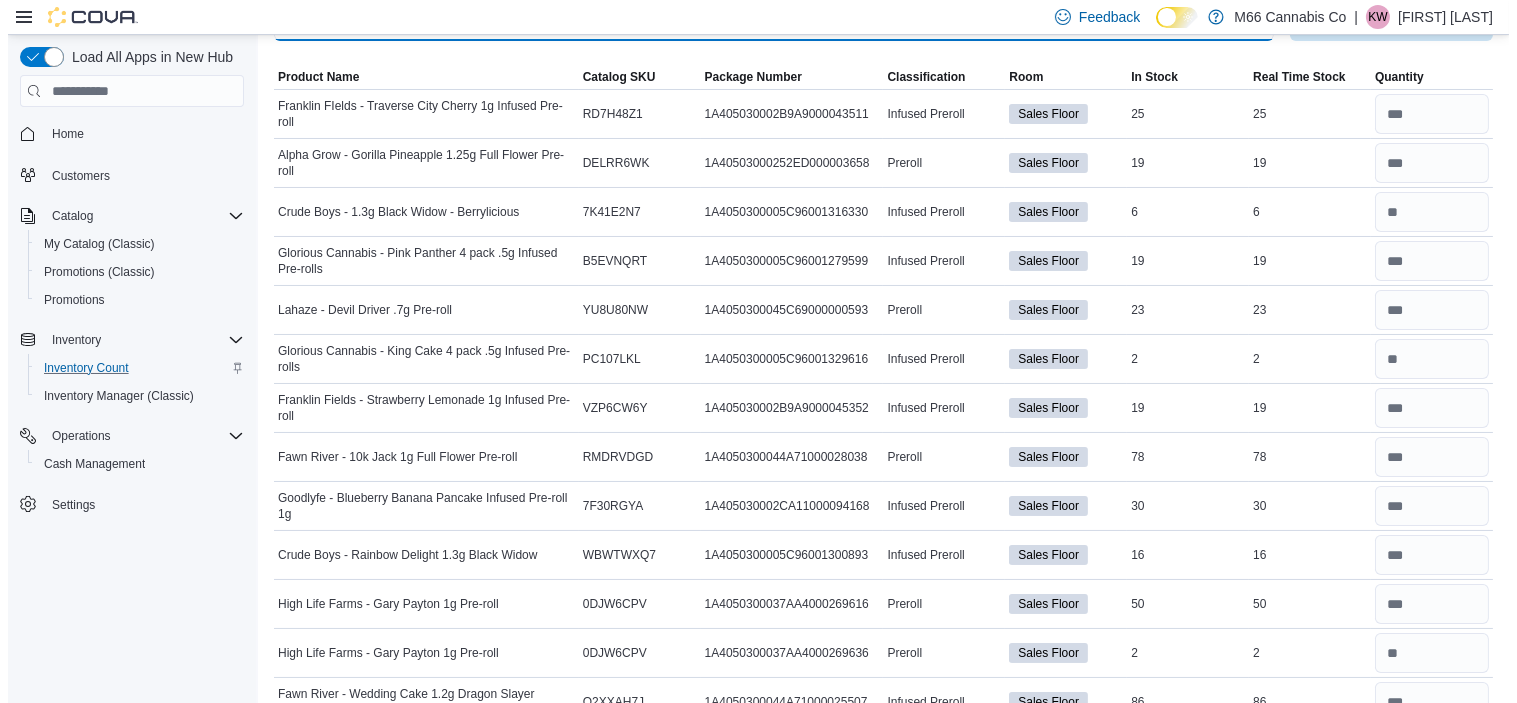 scroll, scrollTop: 0, scrollLeft: 0, axis: both 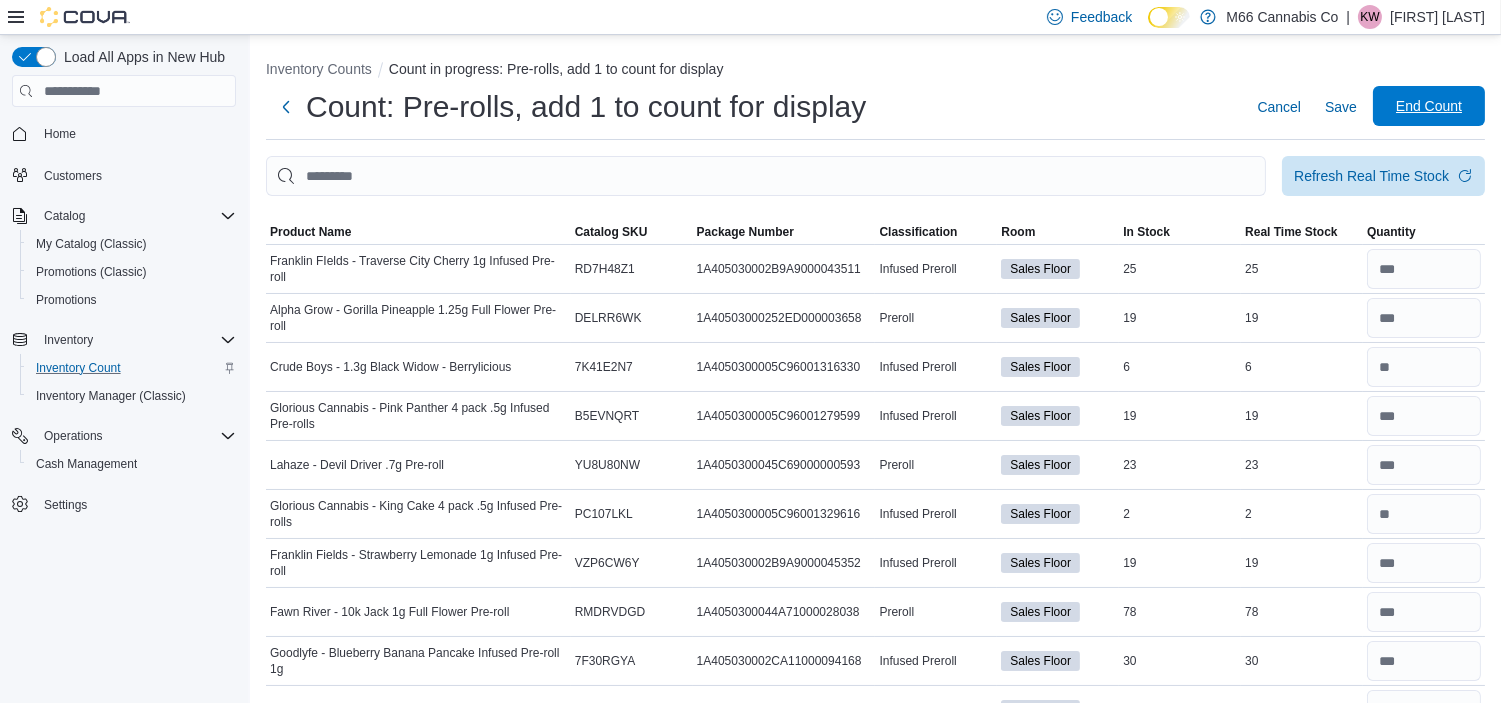 click on "End Count" at bounding box center [1429, 106] 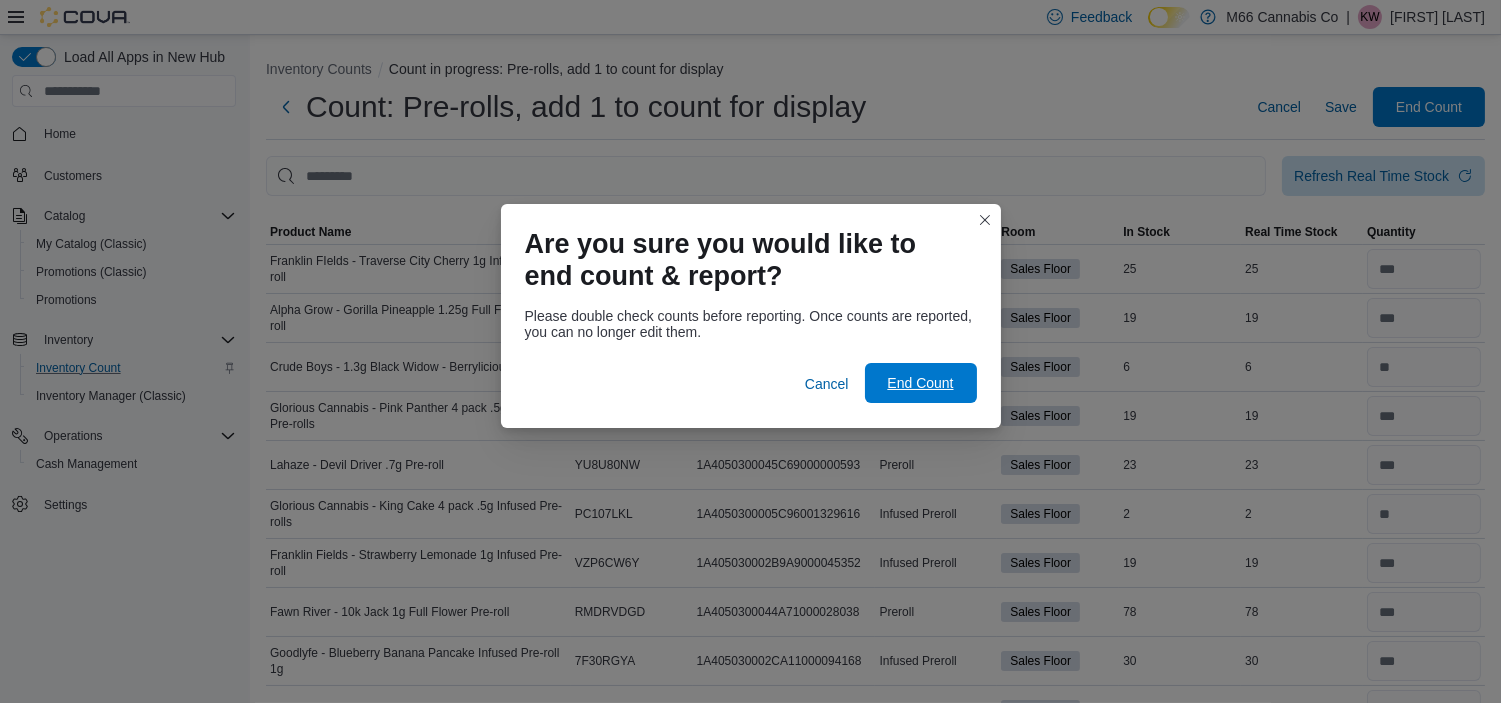 click on "End Count" at bounding box center (921, 383) 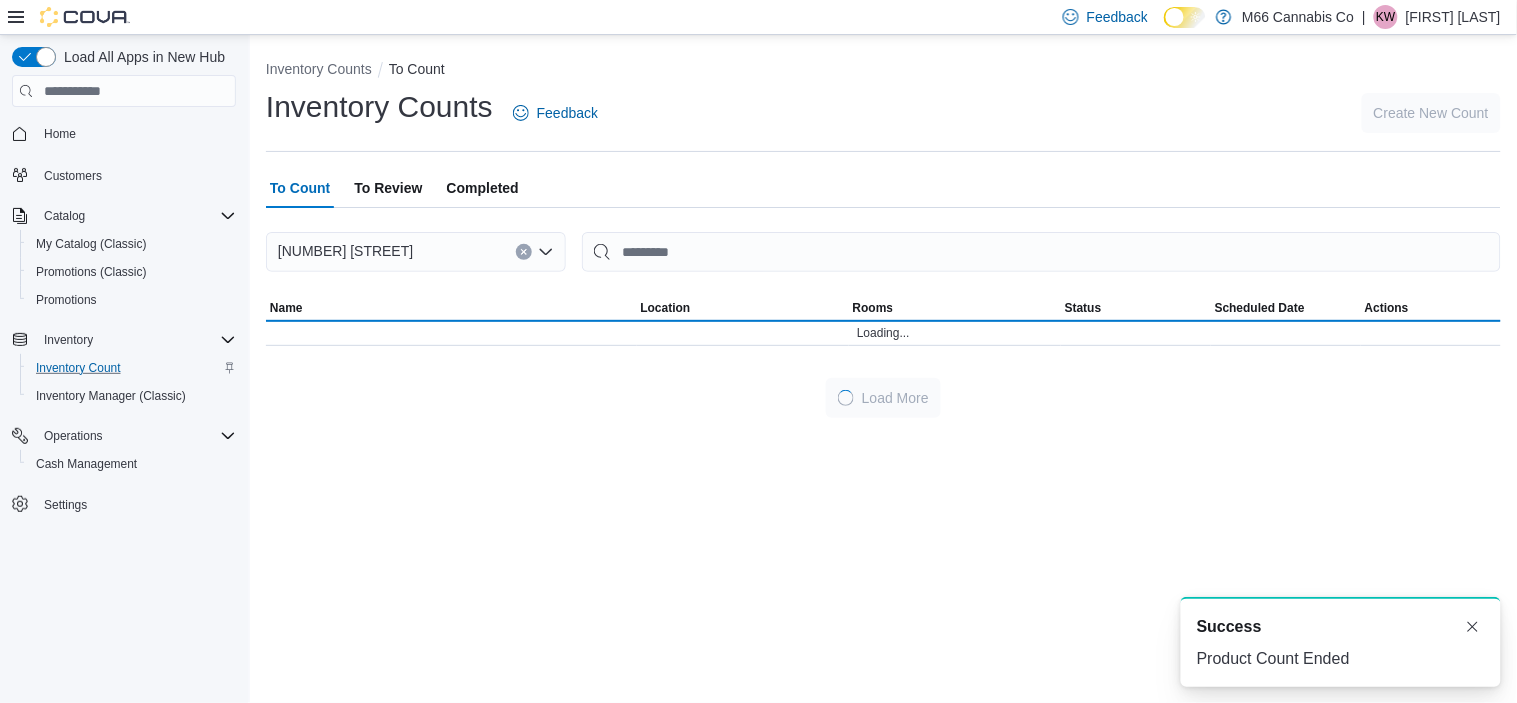 scroll, scrollTop: 0, scrollLeft: 0, axis: both 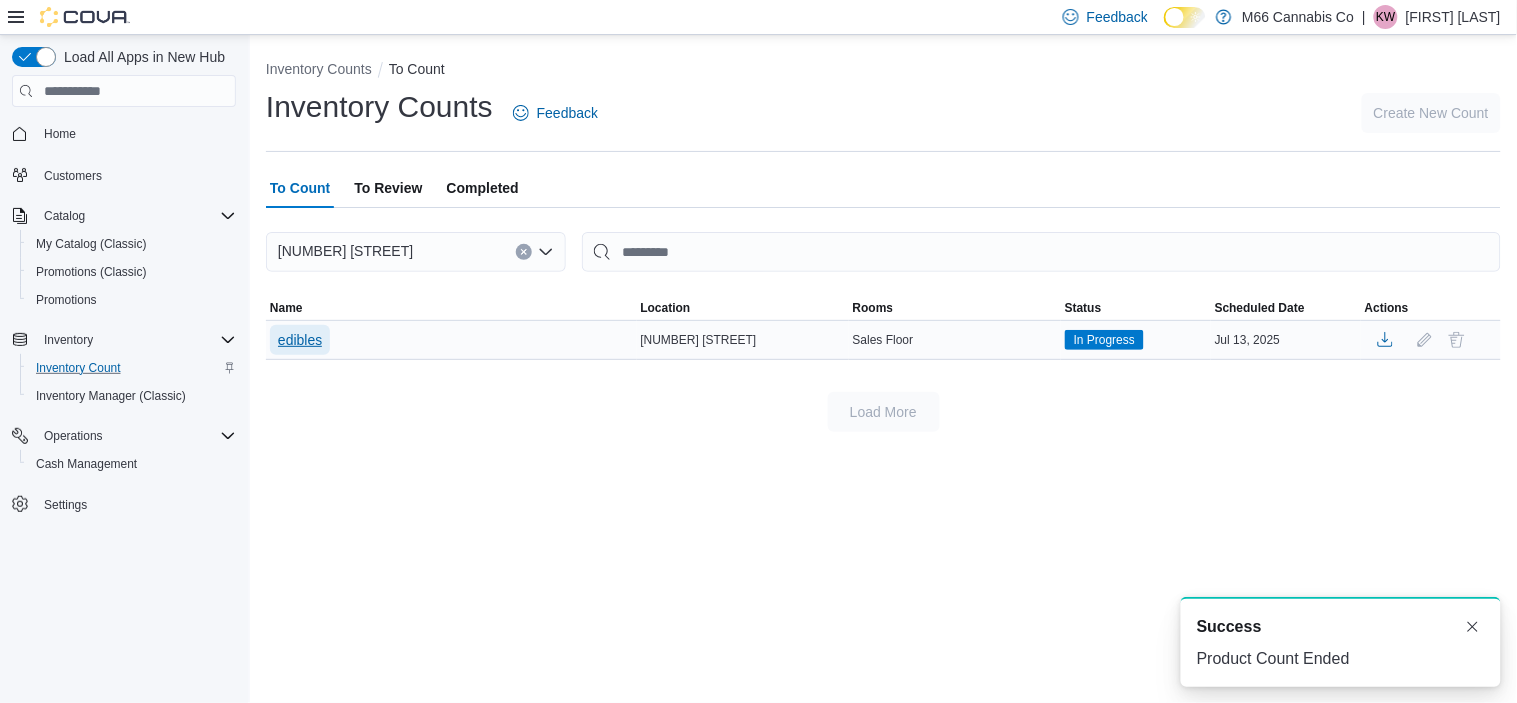 click on "edibles" at bounding box center (300, 340) 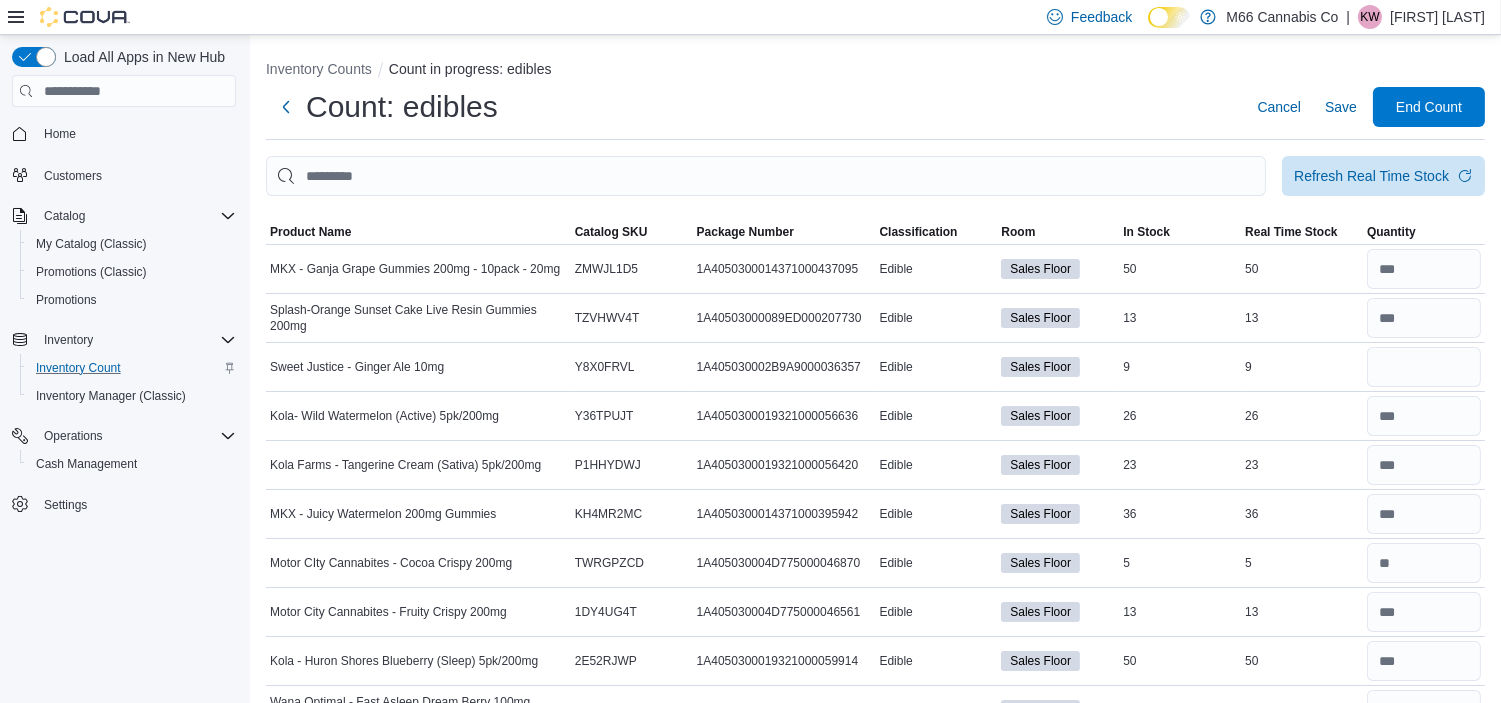click on "Sweet Justice - Ginger Ale 10mg" at bounding box center [418, 367] 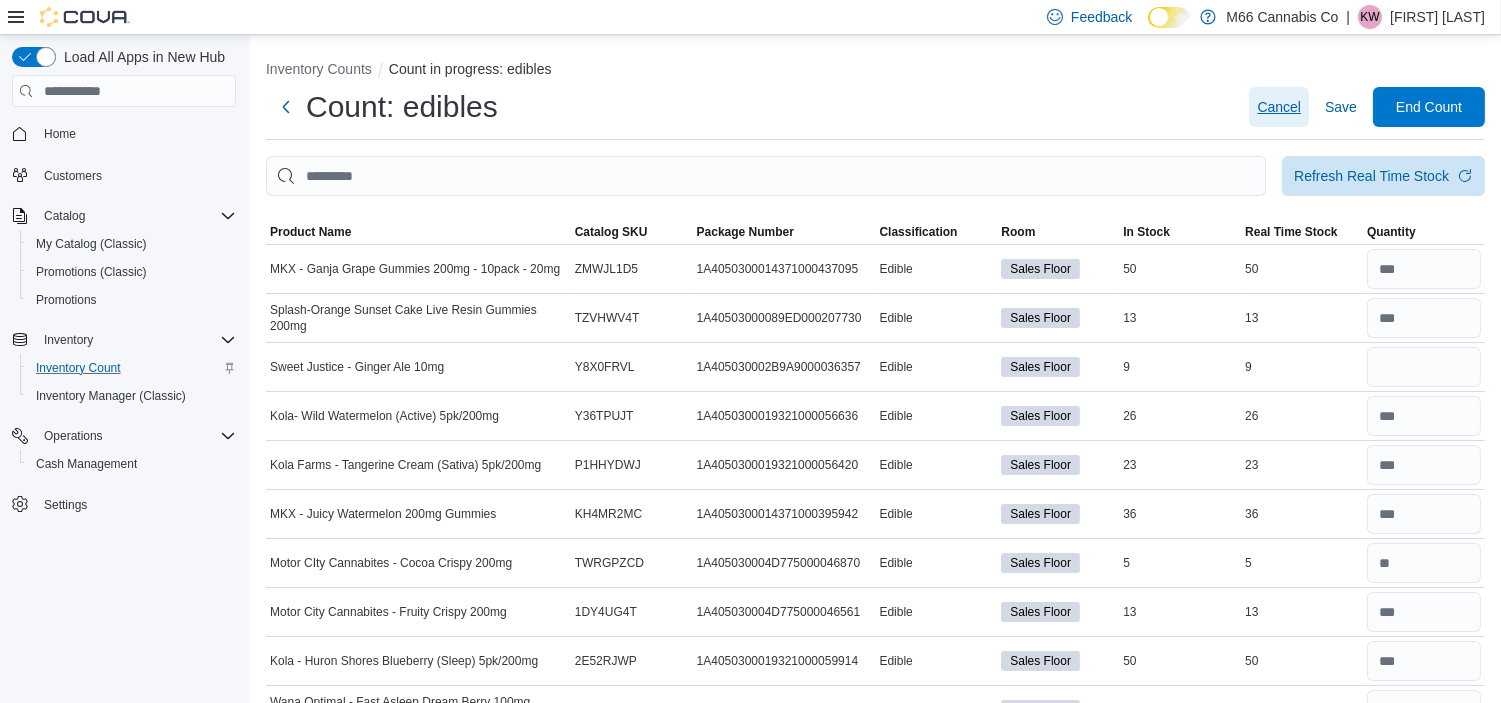 click on "Cancel" at bounding box center [1279, 107] 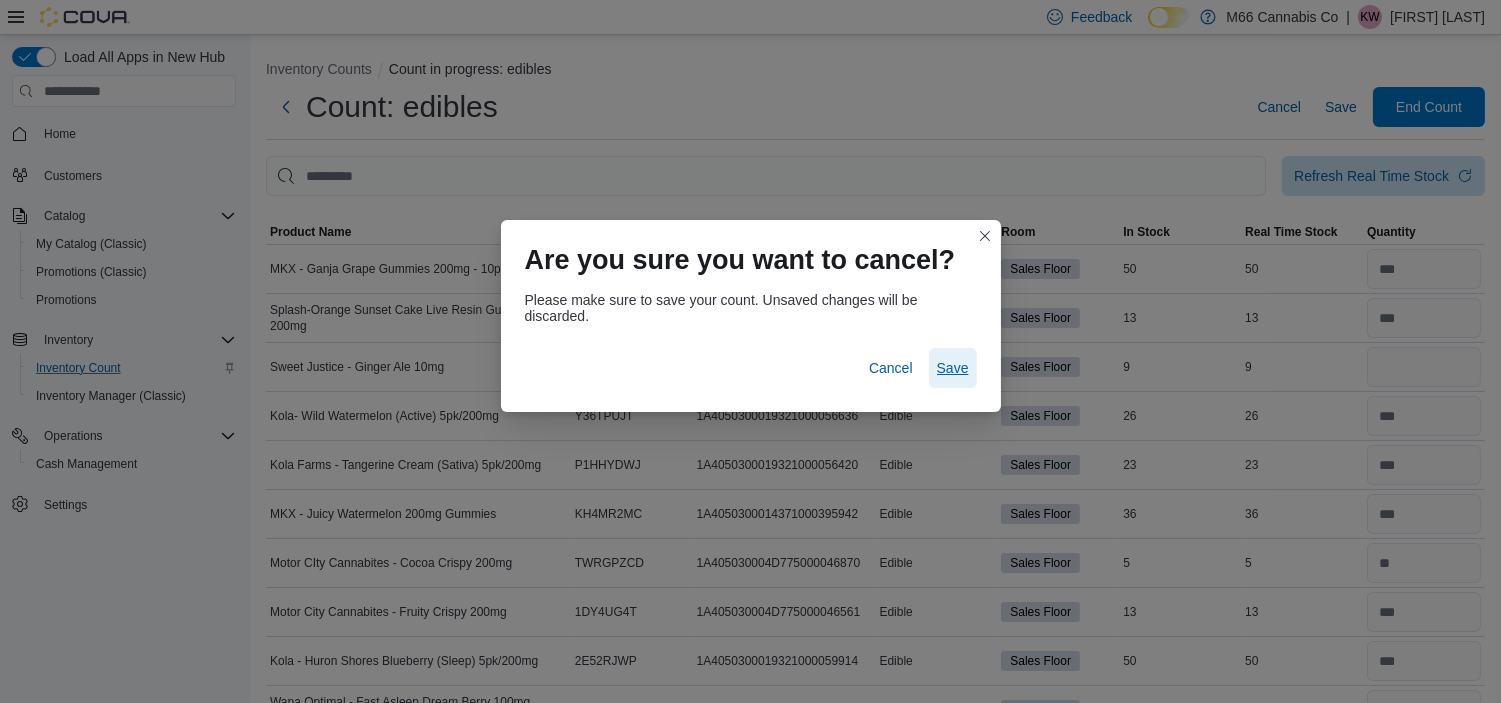 click on "Save" at bounding box center (953, 368) 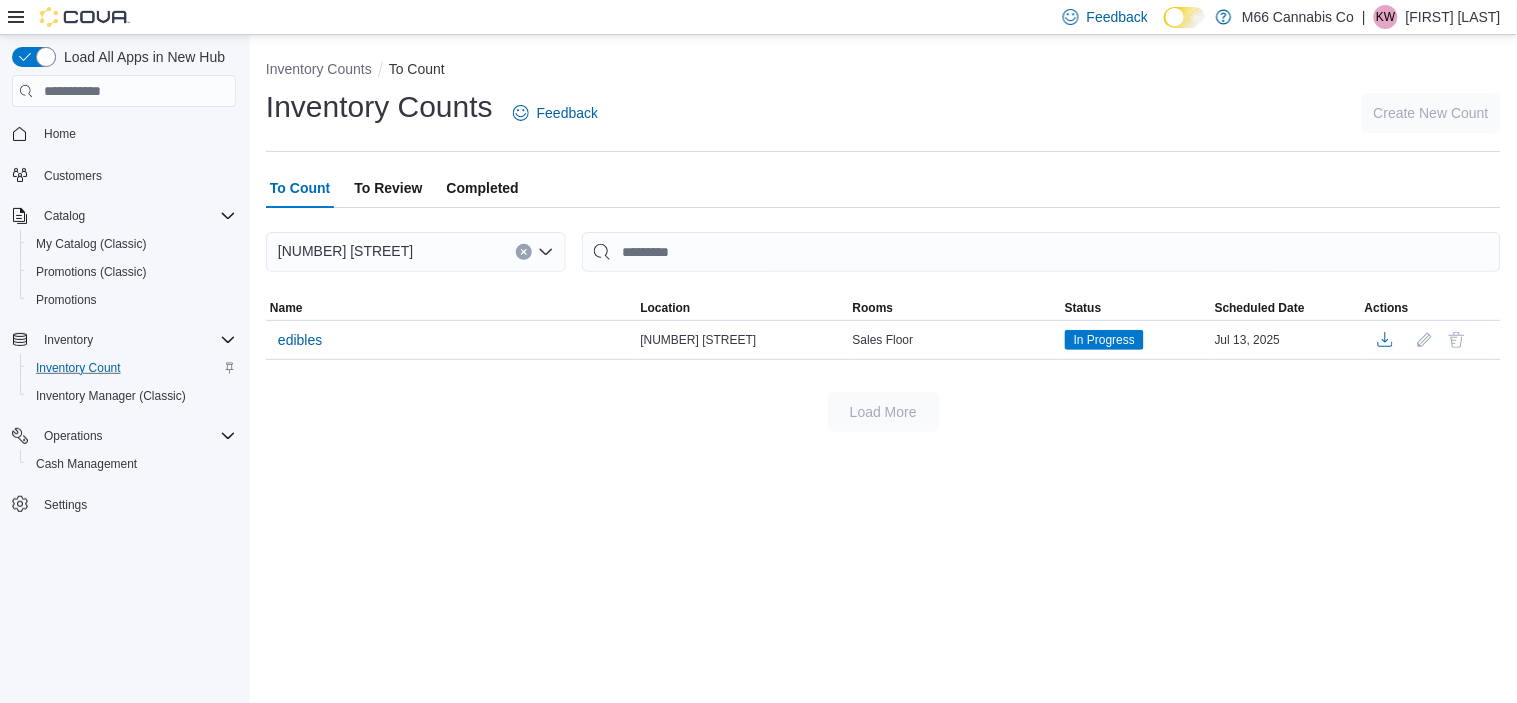 click at bounding box center [883, 376] 